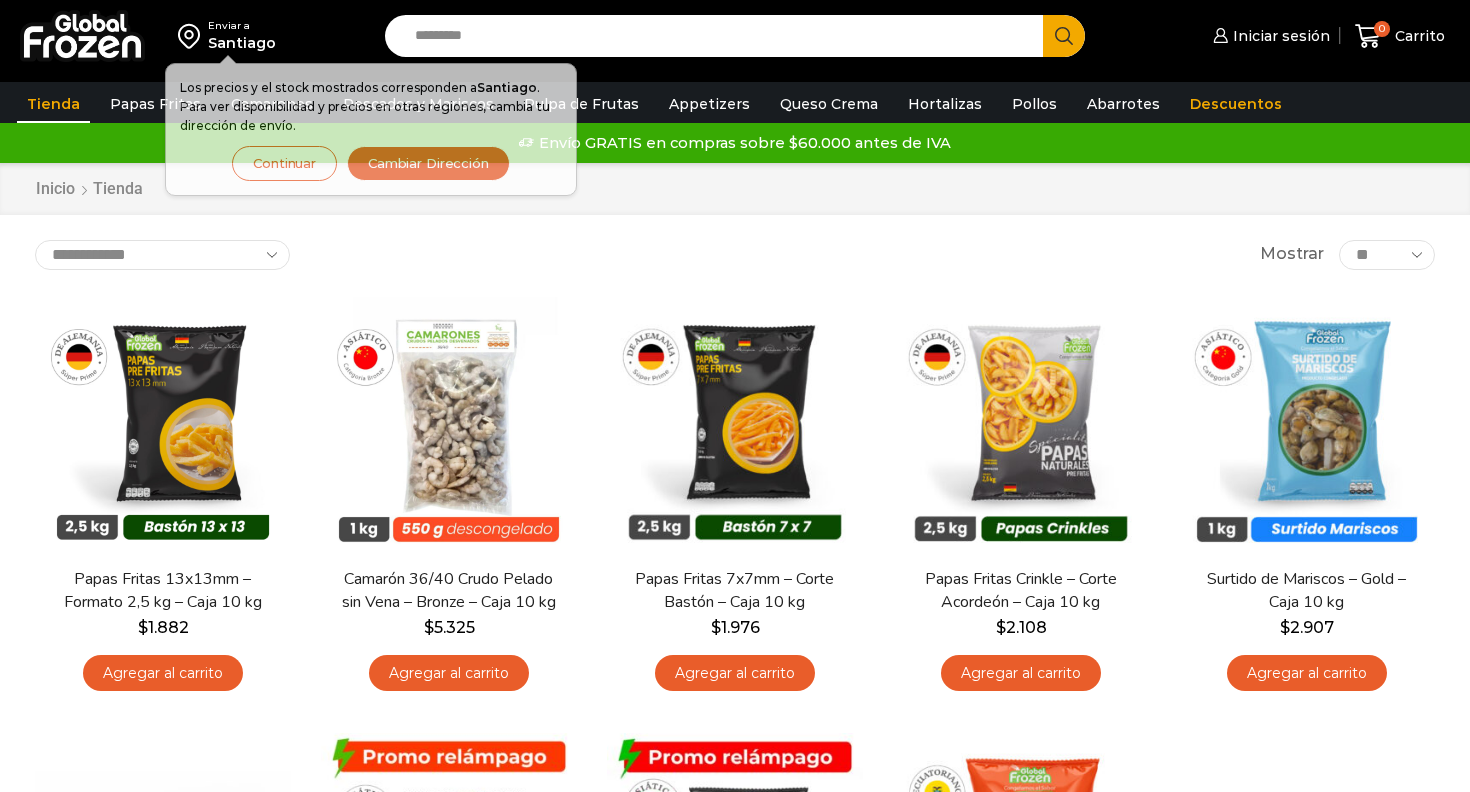 scroll, scrollTop: 0, scrollLeft: 0, axis: both 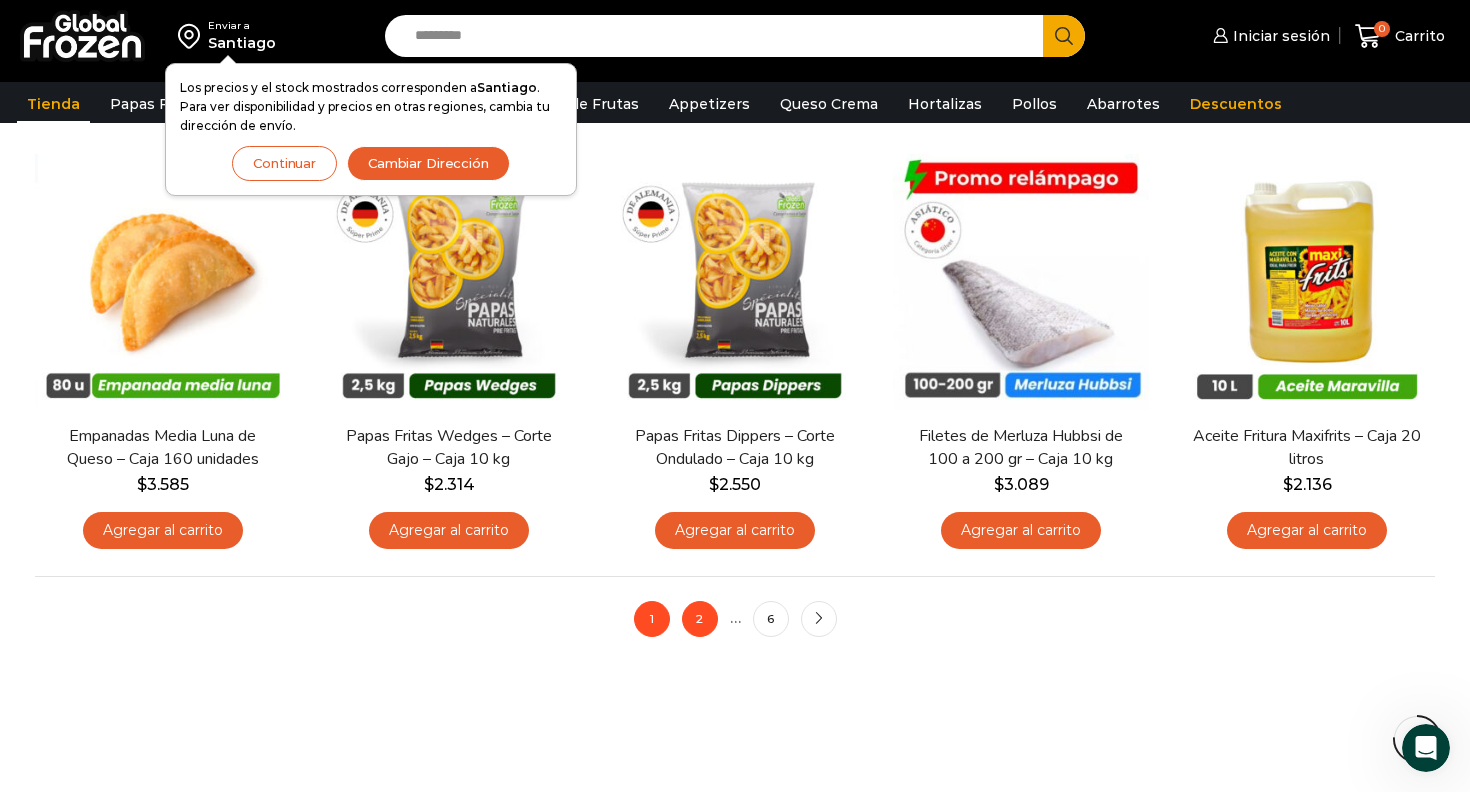 click on "2" at bounding box center (700, 619) 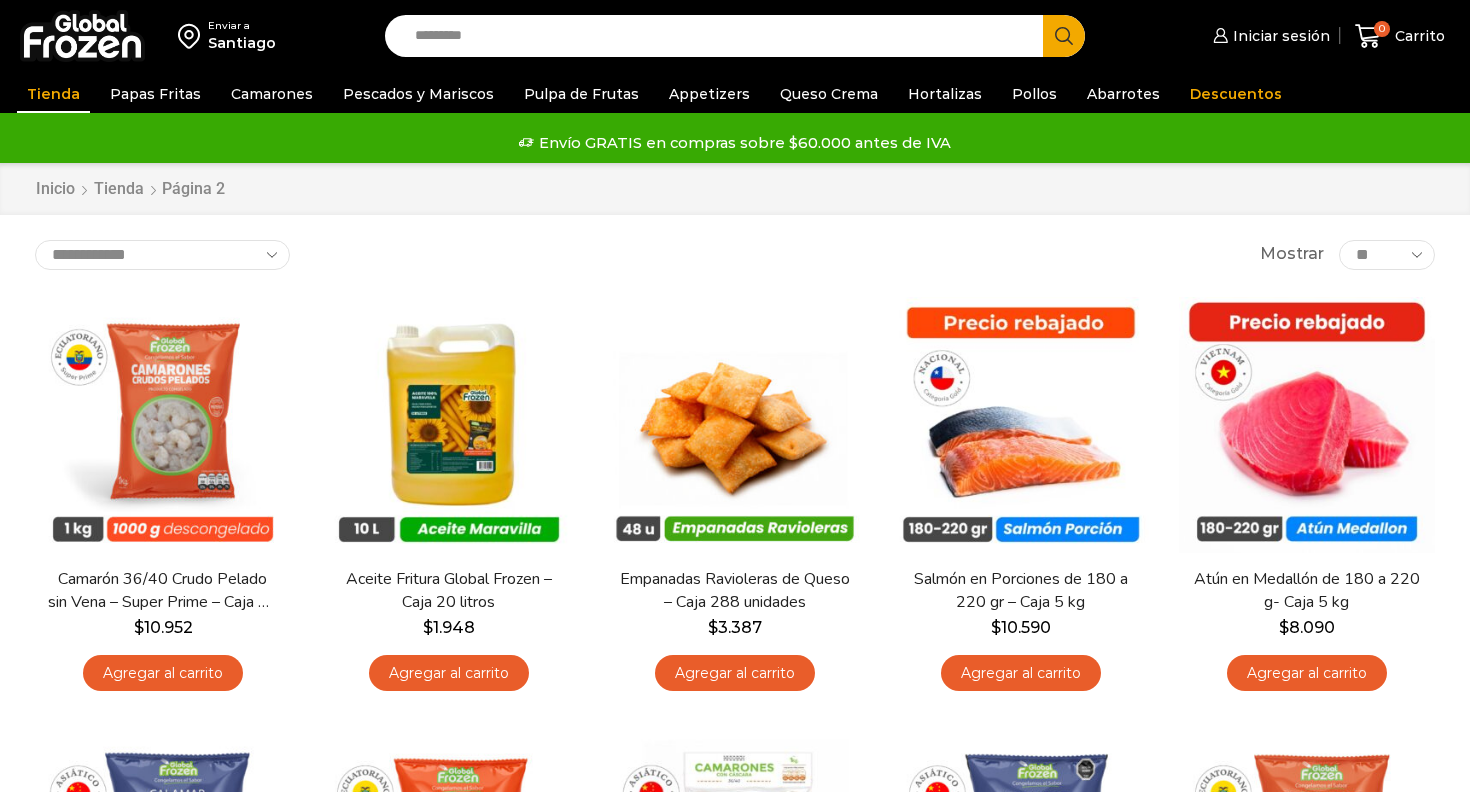 scroll, scrollTop: 0, scrollLeft: 0, axis: both 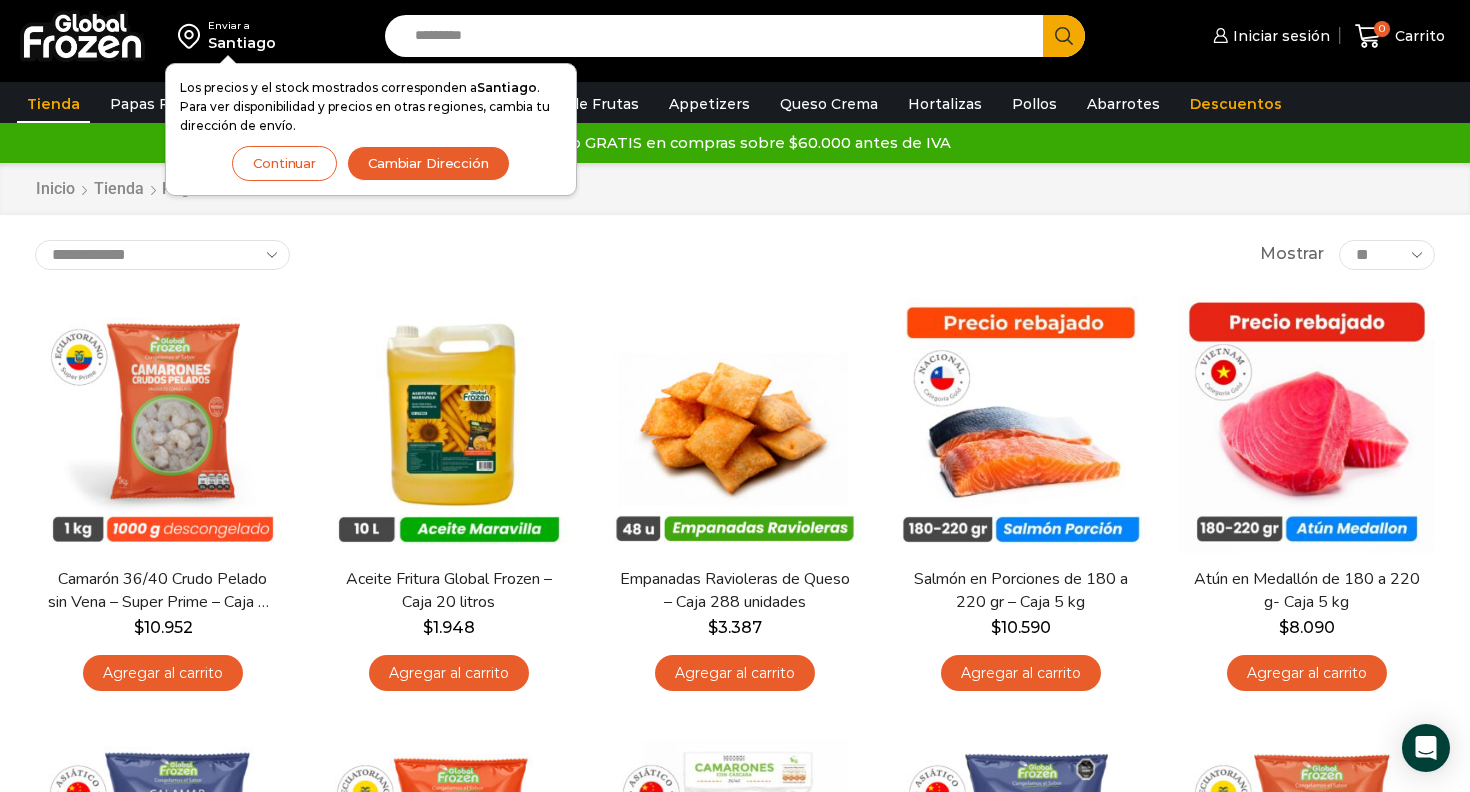 click on "Continuar" at bounding box center [284, 163] 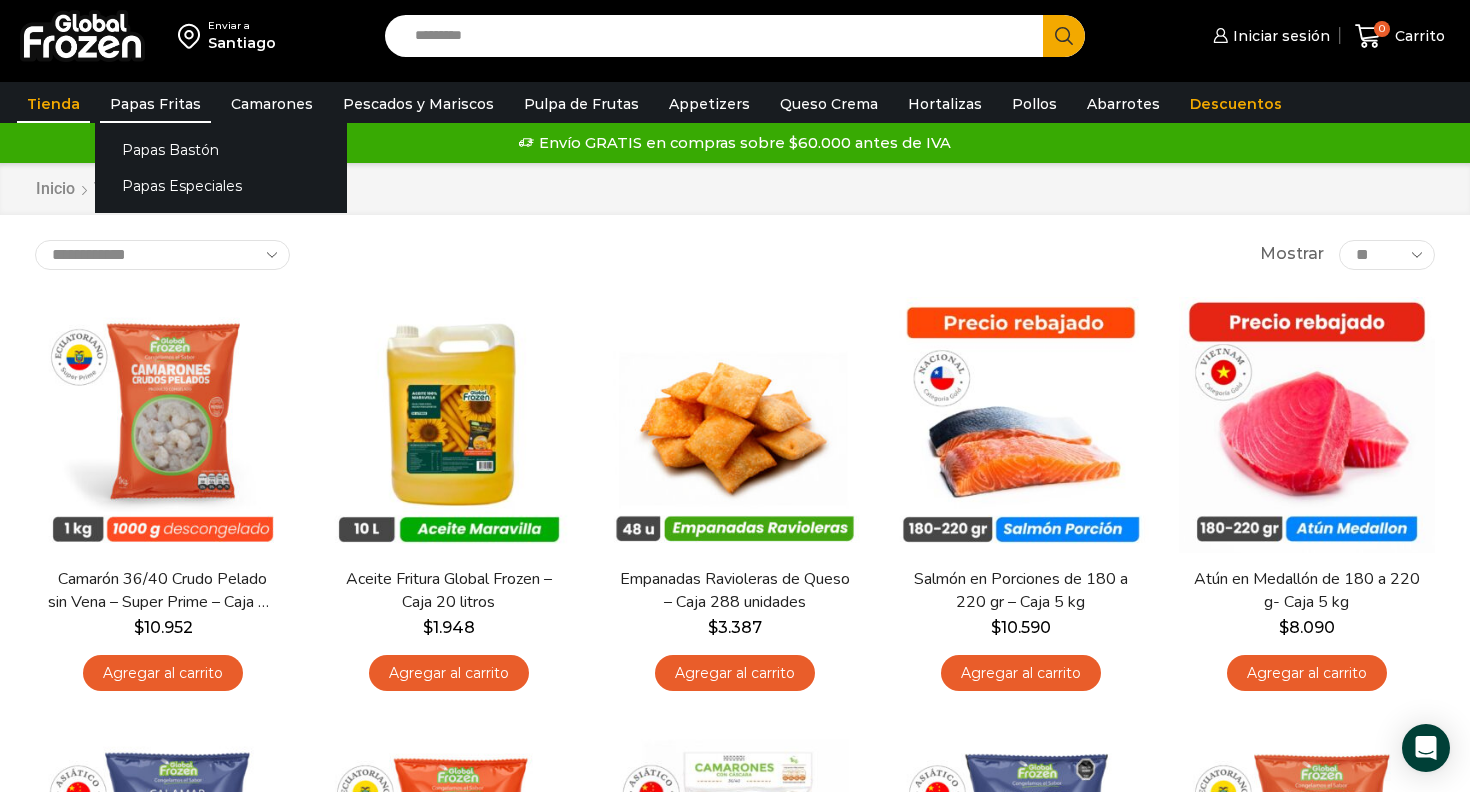 click on "Papas Fritas" at bounding box center (155, 104) 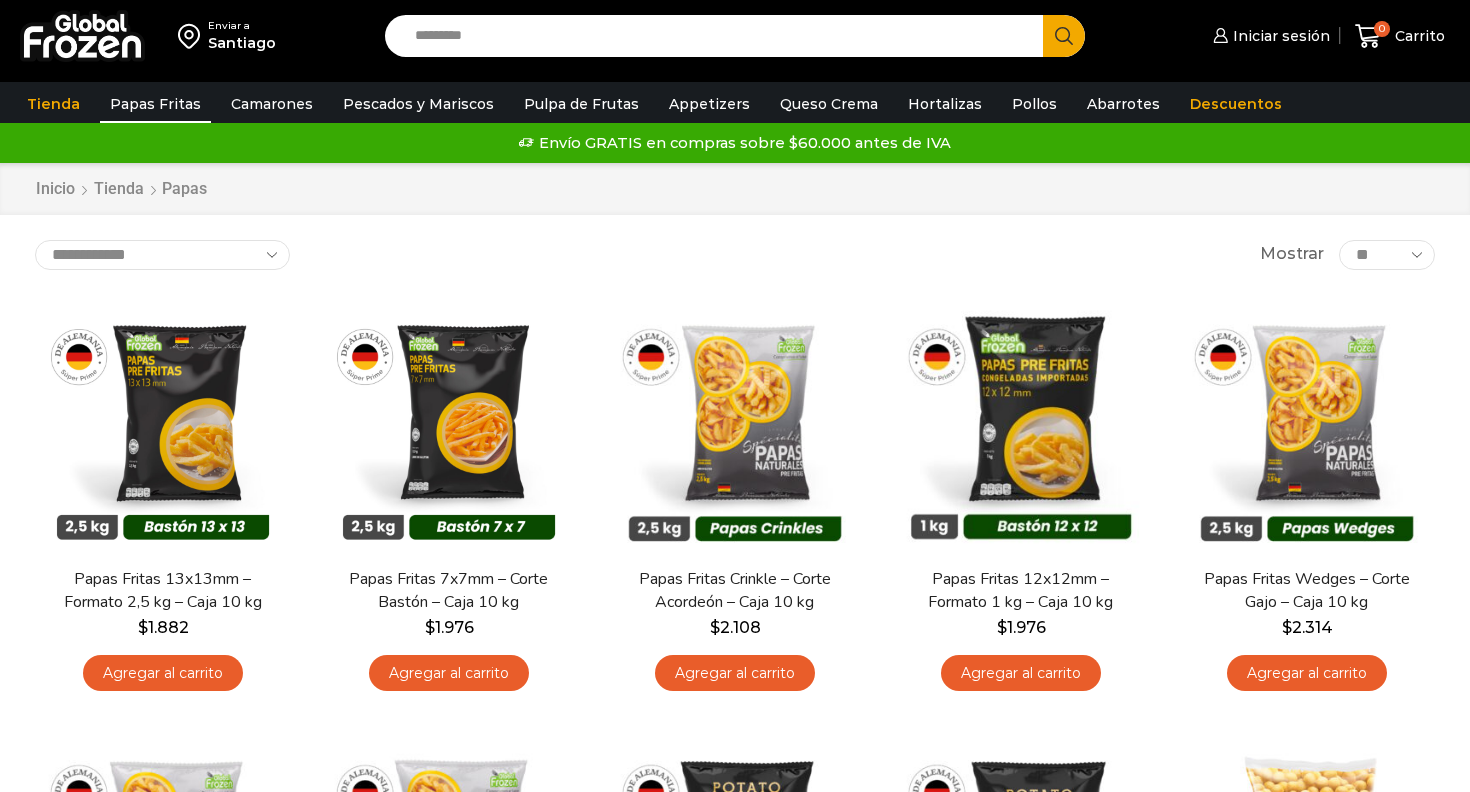 scroll, scrollTop: 0, scrollLeft: 0, axis: both 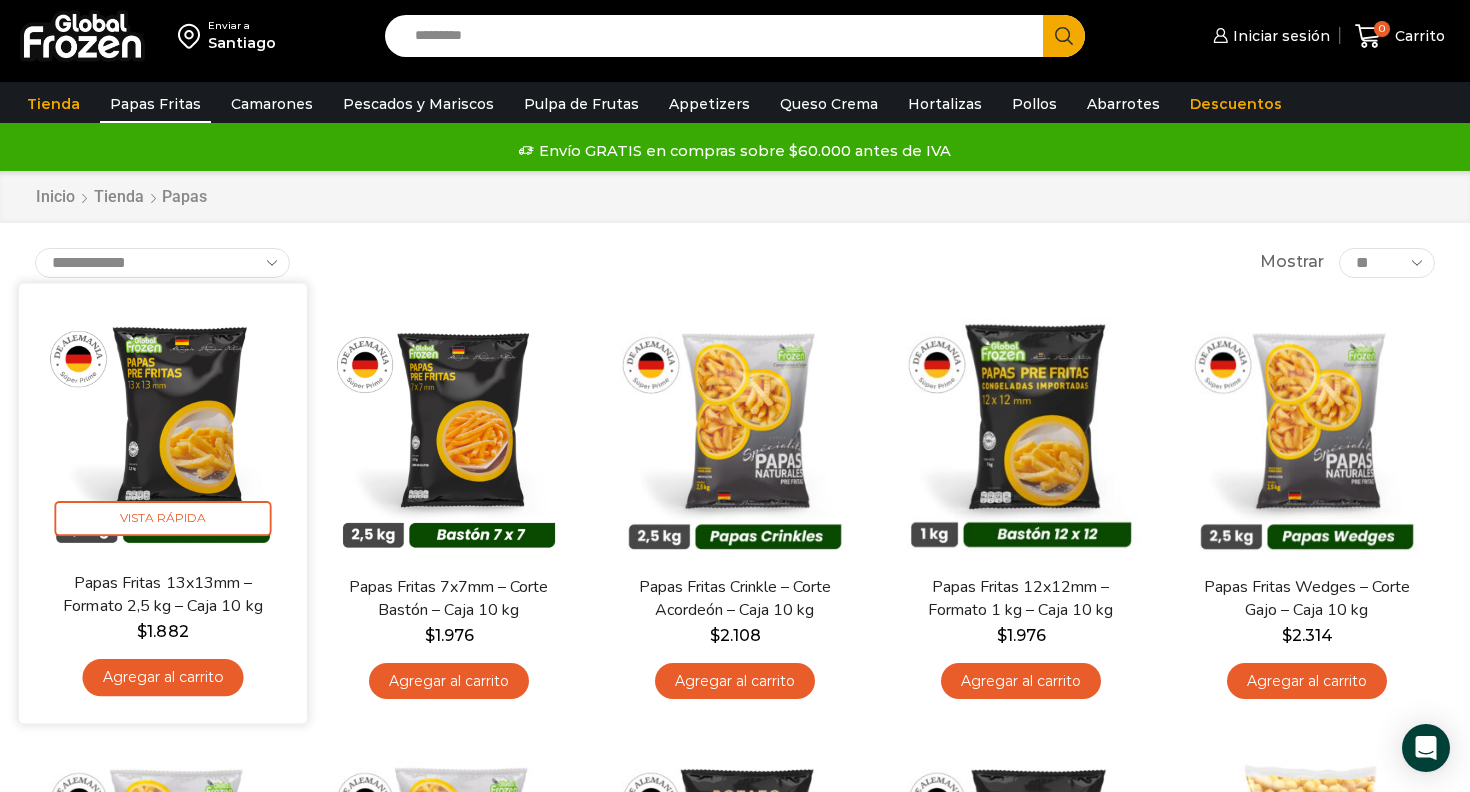 click on "Agregar al carrito" at bounding box center [162, 677] 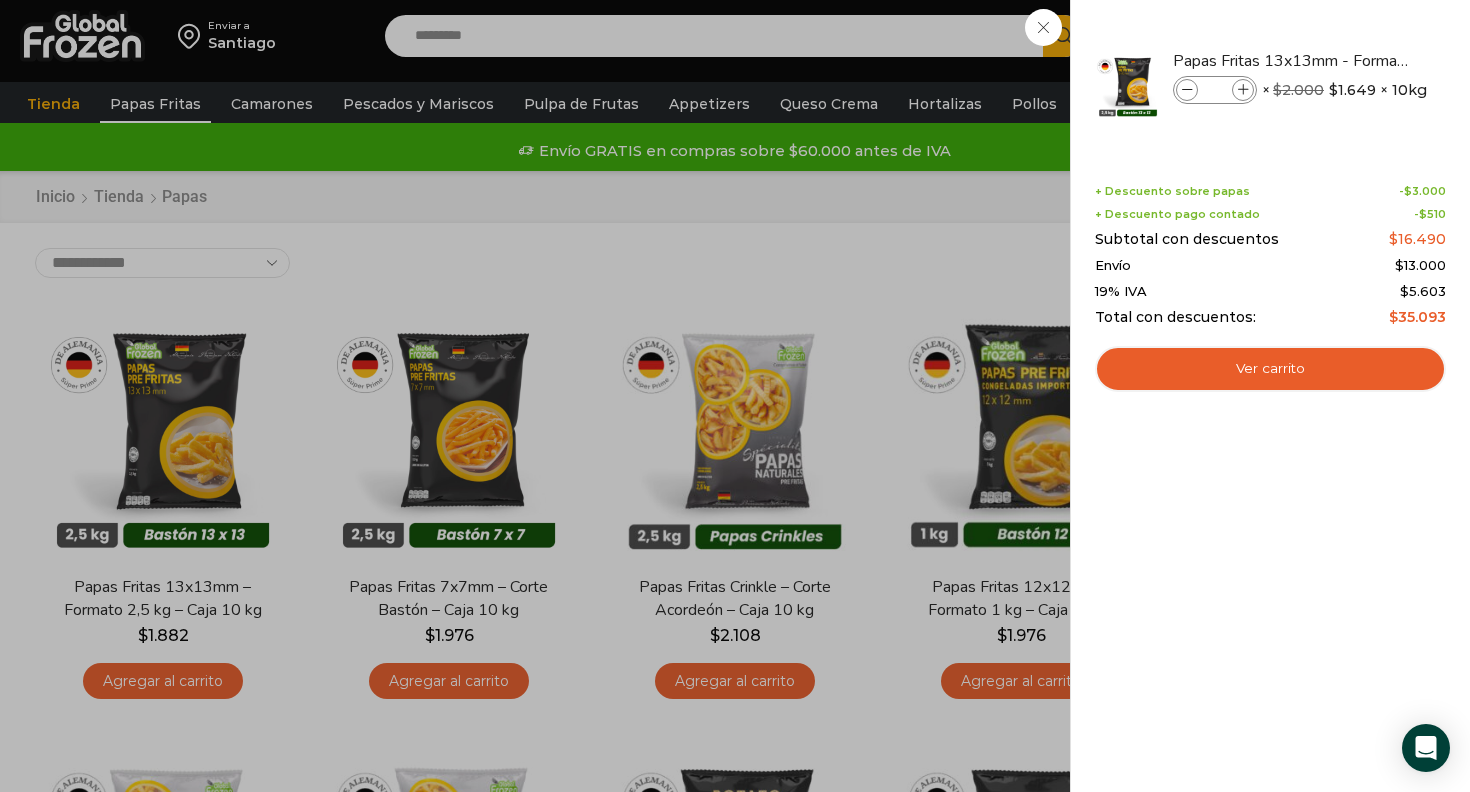 click on "1
Carrito
1
1
Shopping Cart
*" at bounding box center (1400, 36) 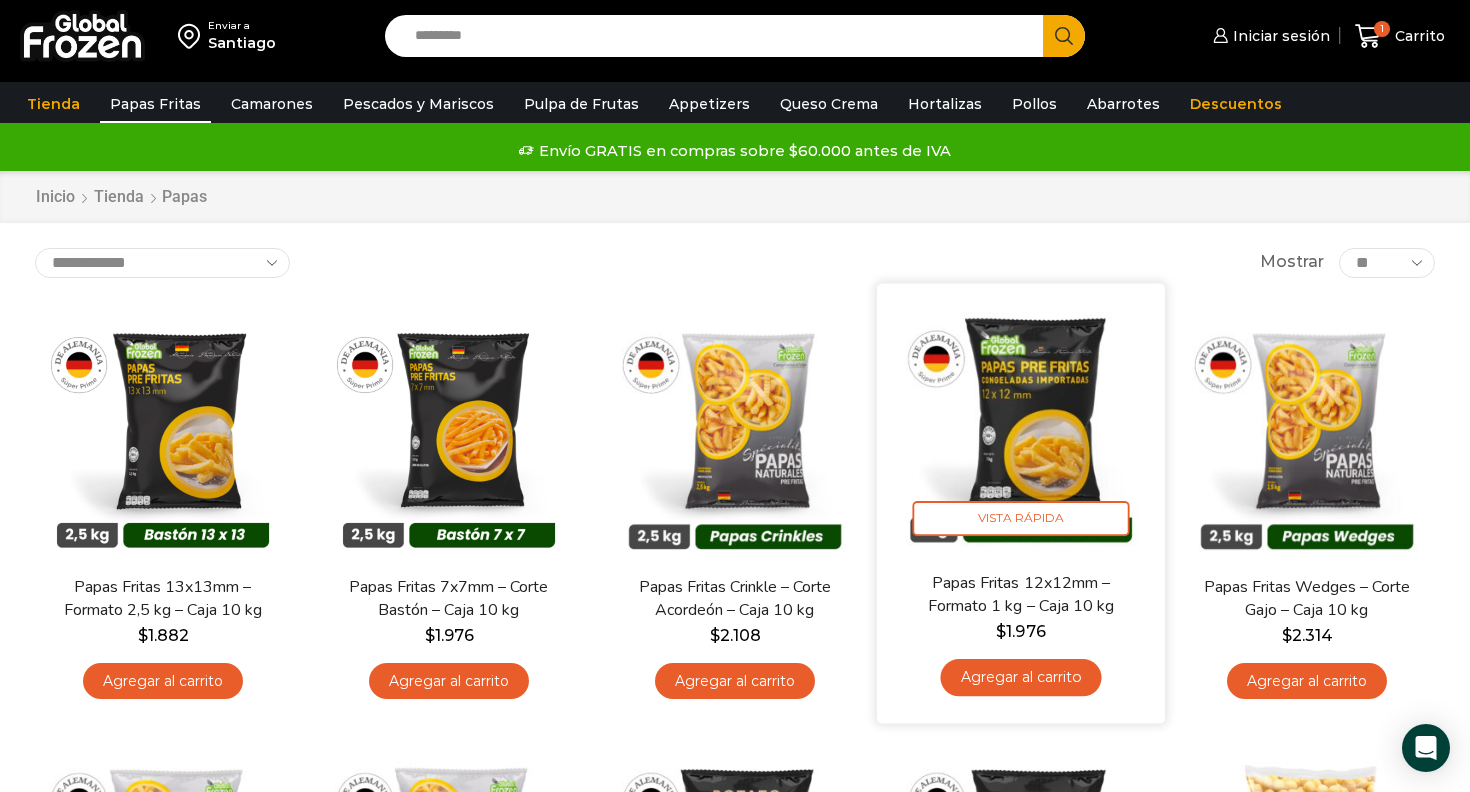 click on "Agregar al carrito" at bounding box center (1020, 677) 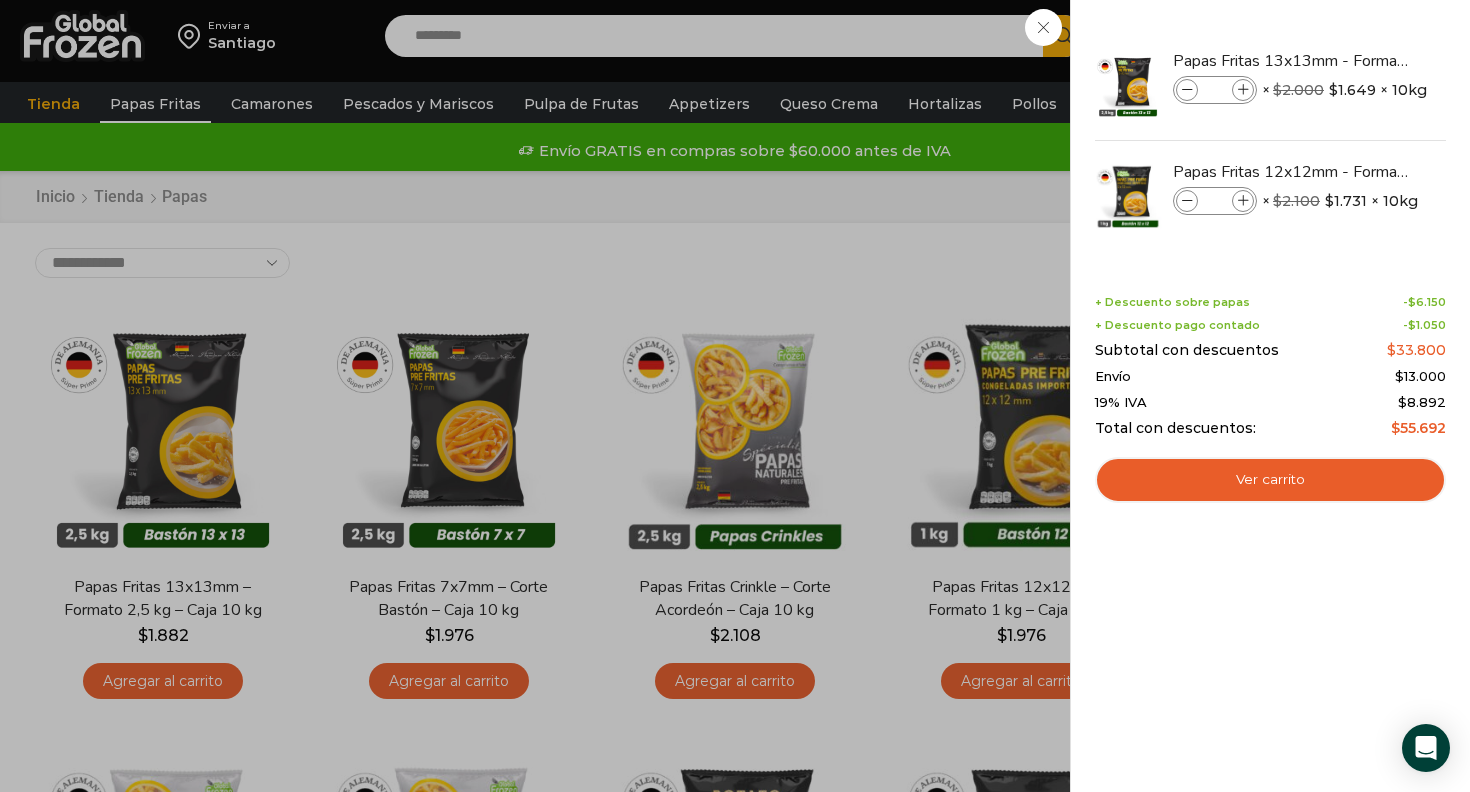 click on "2
Carrito
2
2
Shopping Cart
*" at bounding box center [1400, 36] 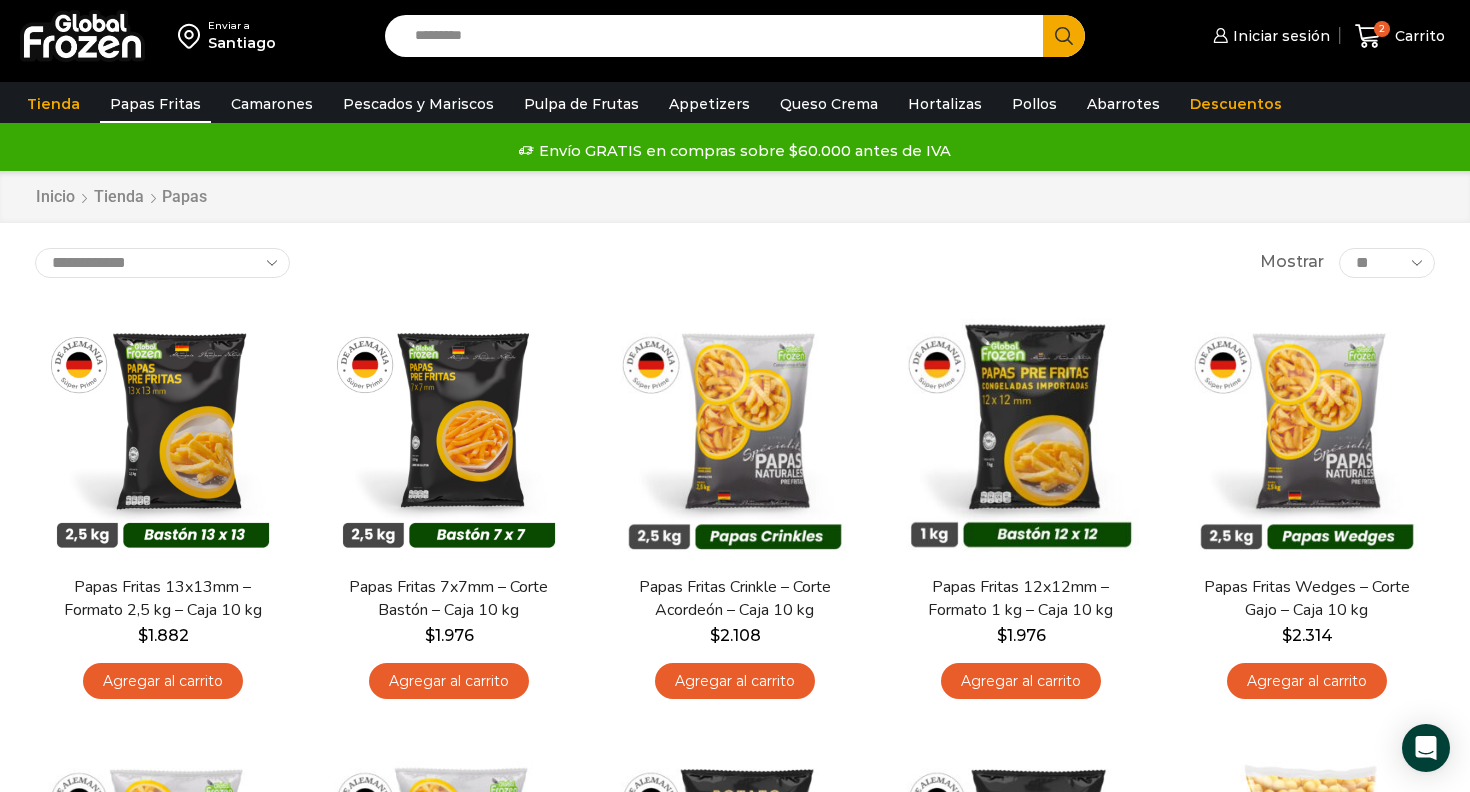 click on "Search input" at bounding box center (719, 36) 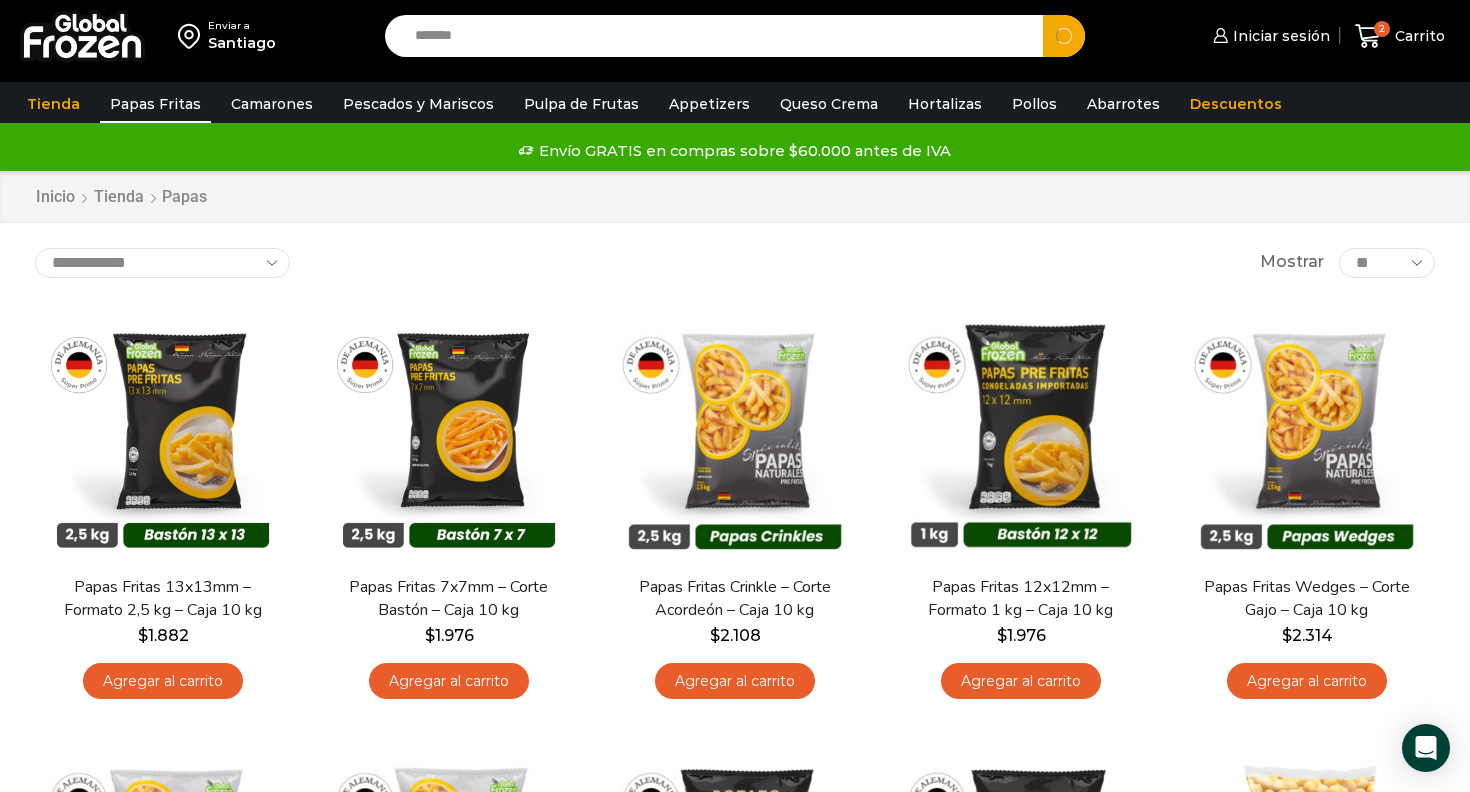 type on "*******" 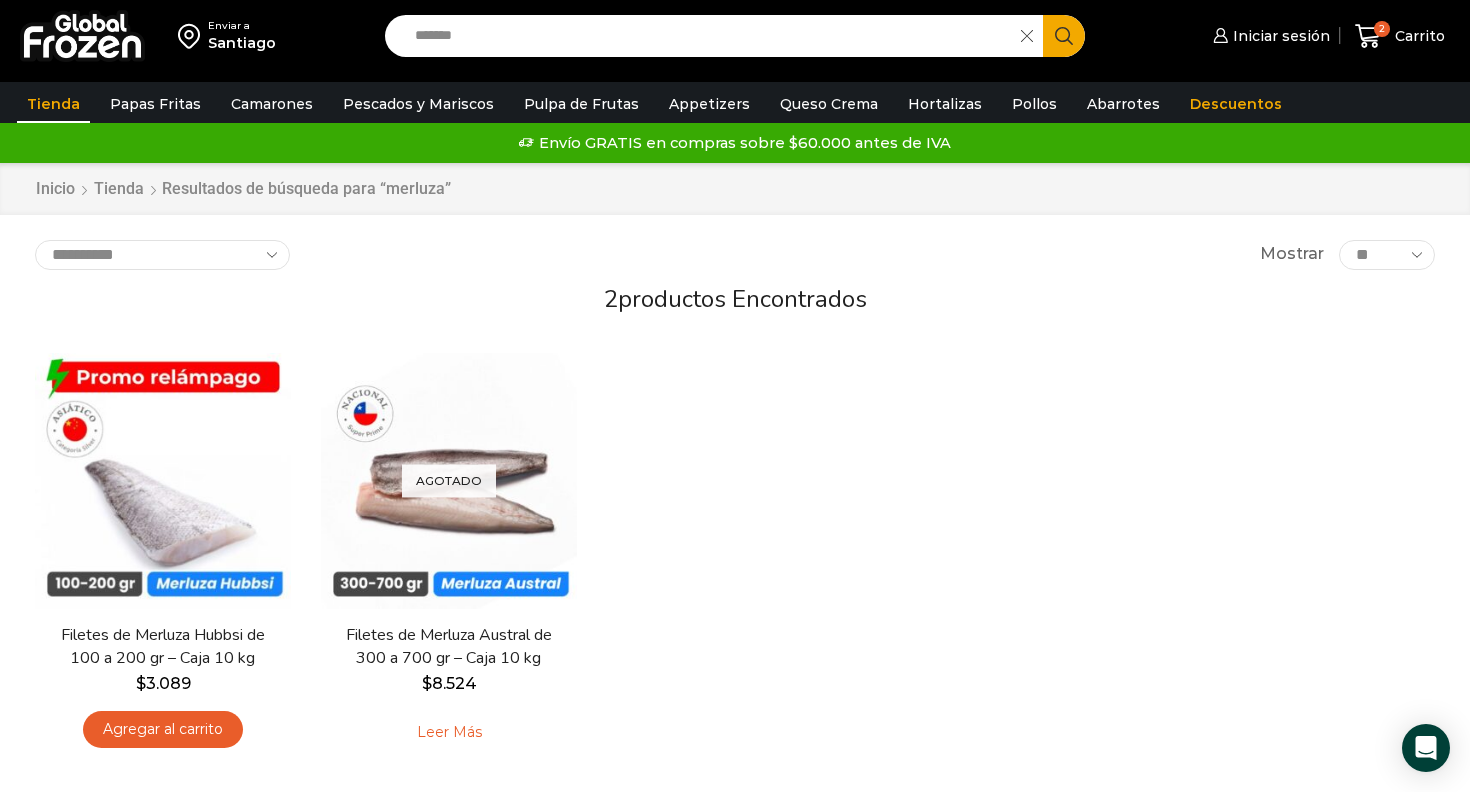 scroll, scrollTop: 0, scrollLeft: 0, axis: both 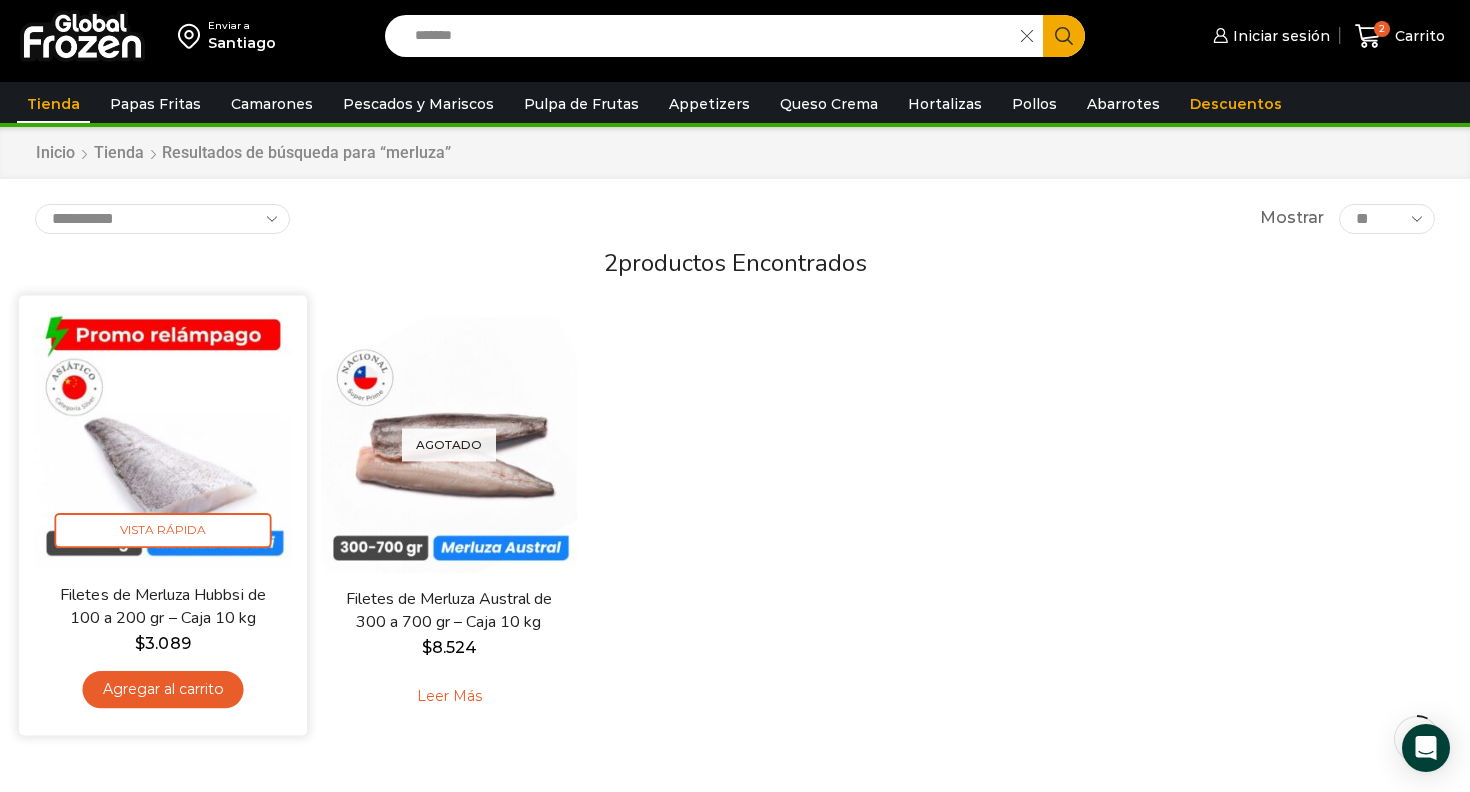 click on "Agregar al carrito" at bounding box center [162, 689] 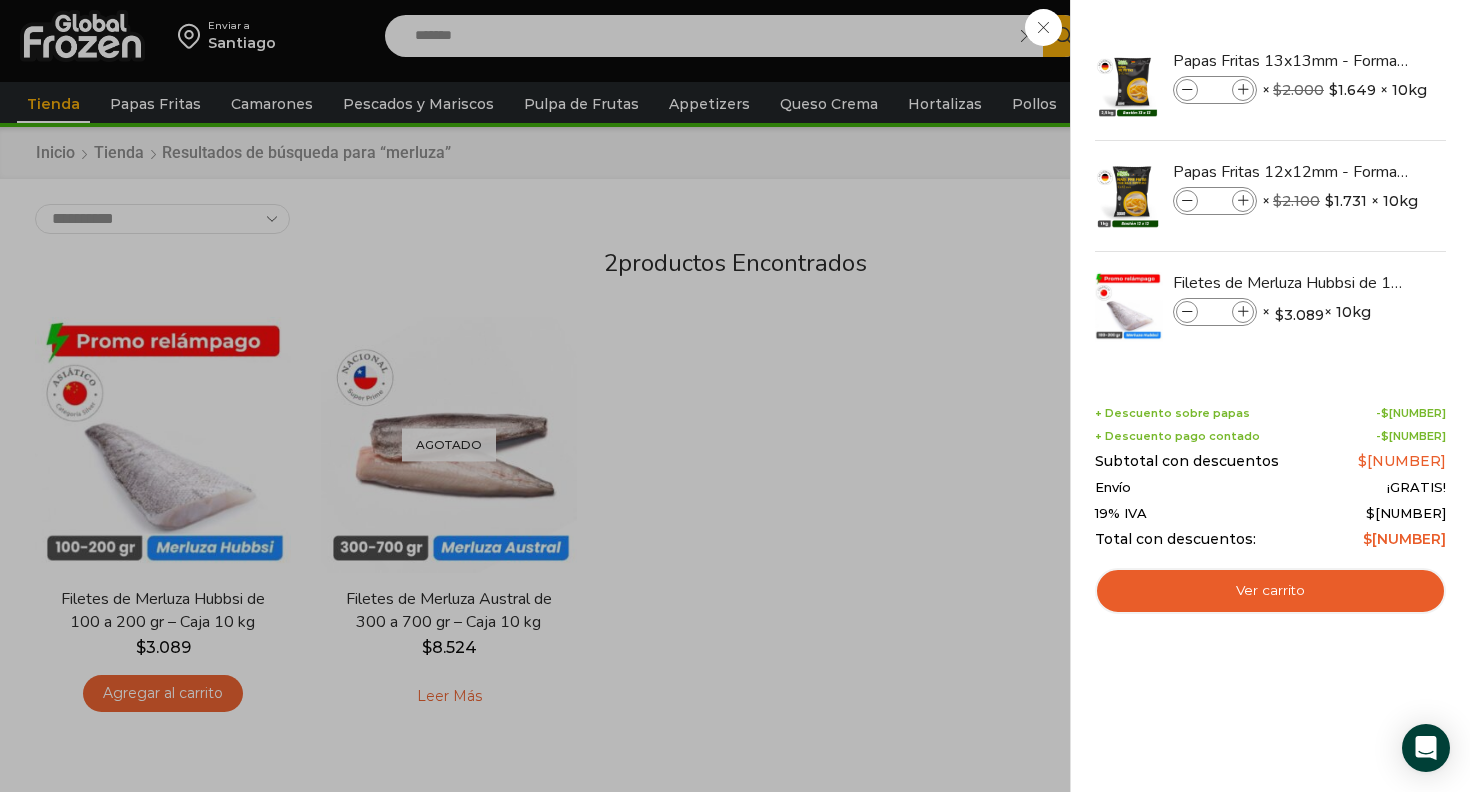 click on "3 Carrito 3 3 Shopping Cart 3" at bounding box center (1400, 36) 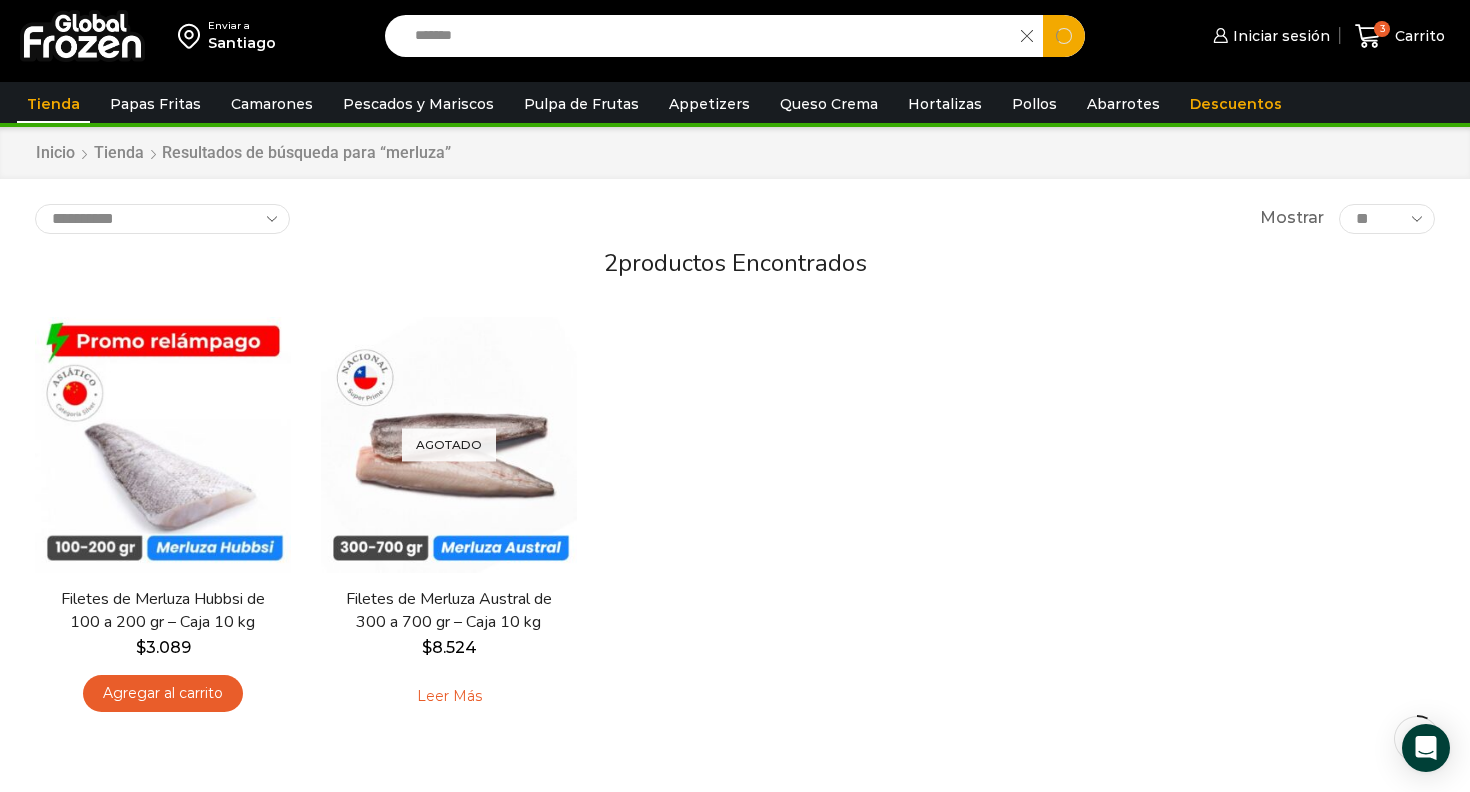 click on "*******" at bounding box center [708, 36] 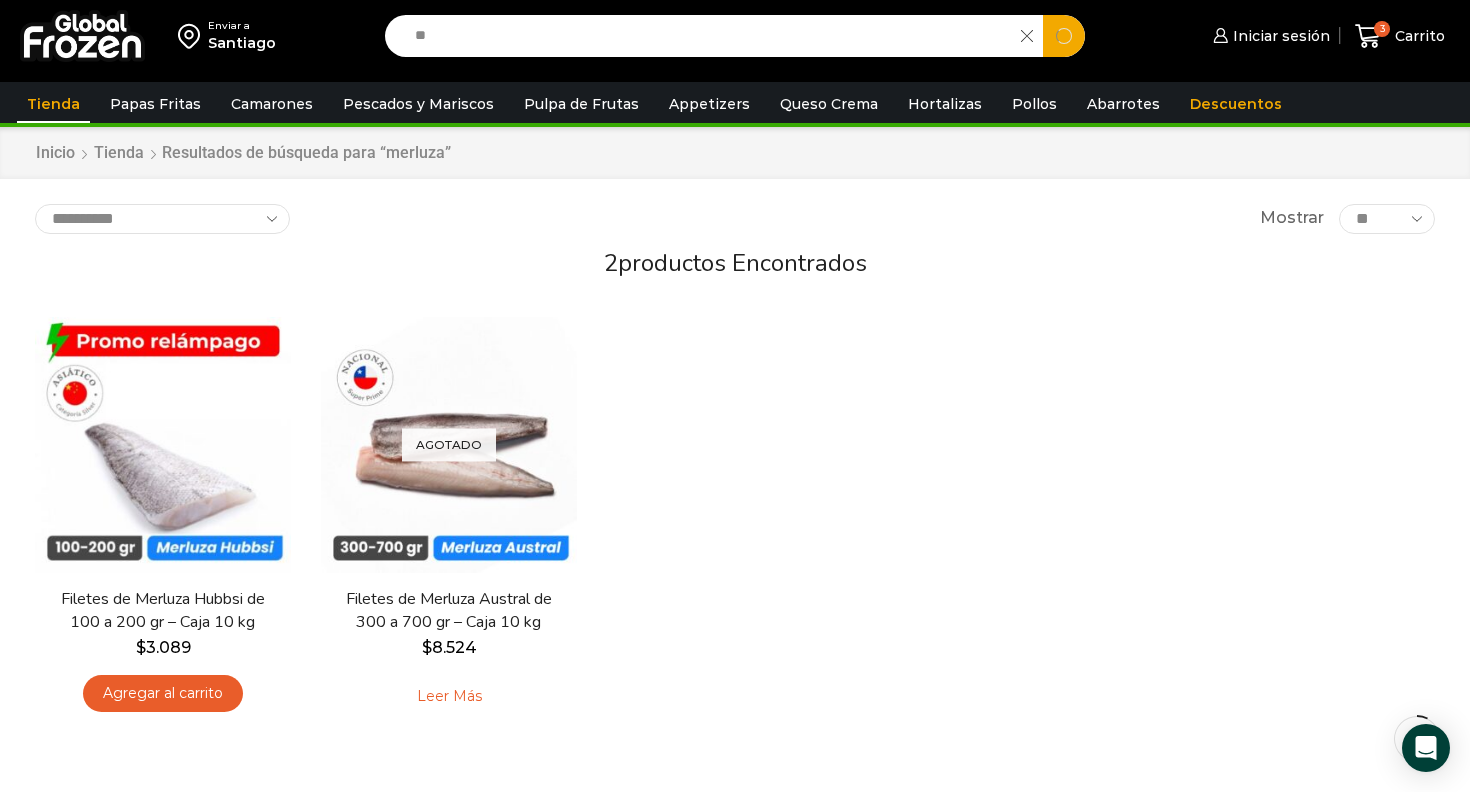 type on "*" 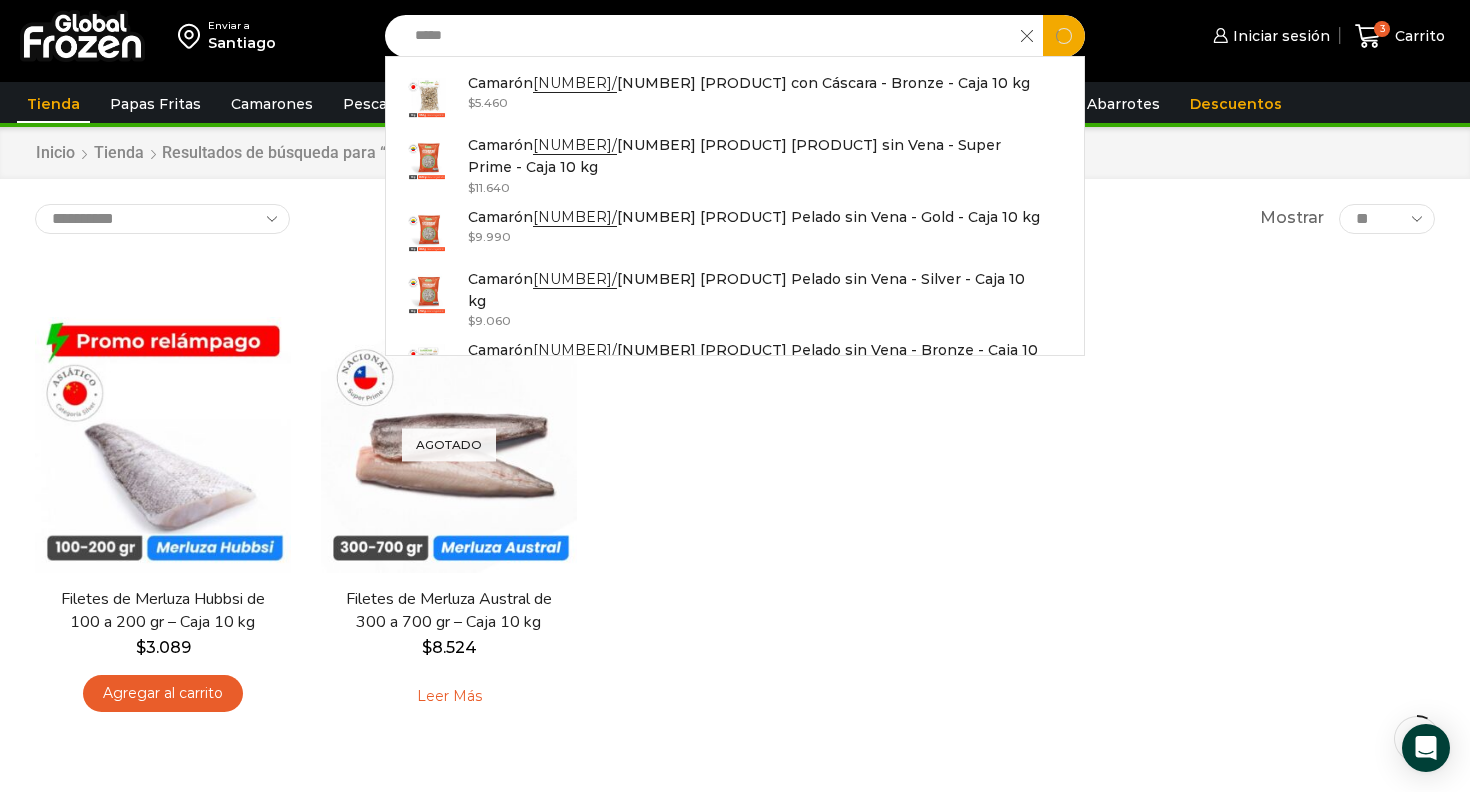 type on "*****" 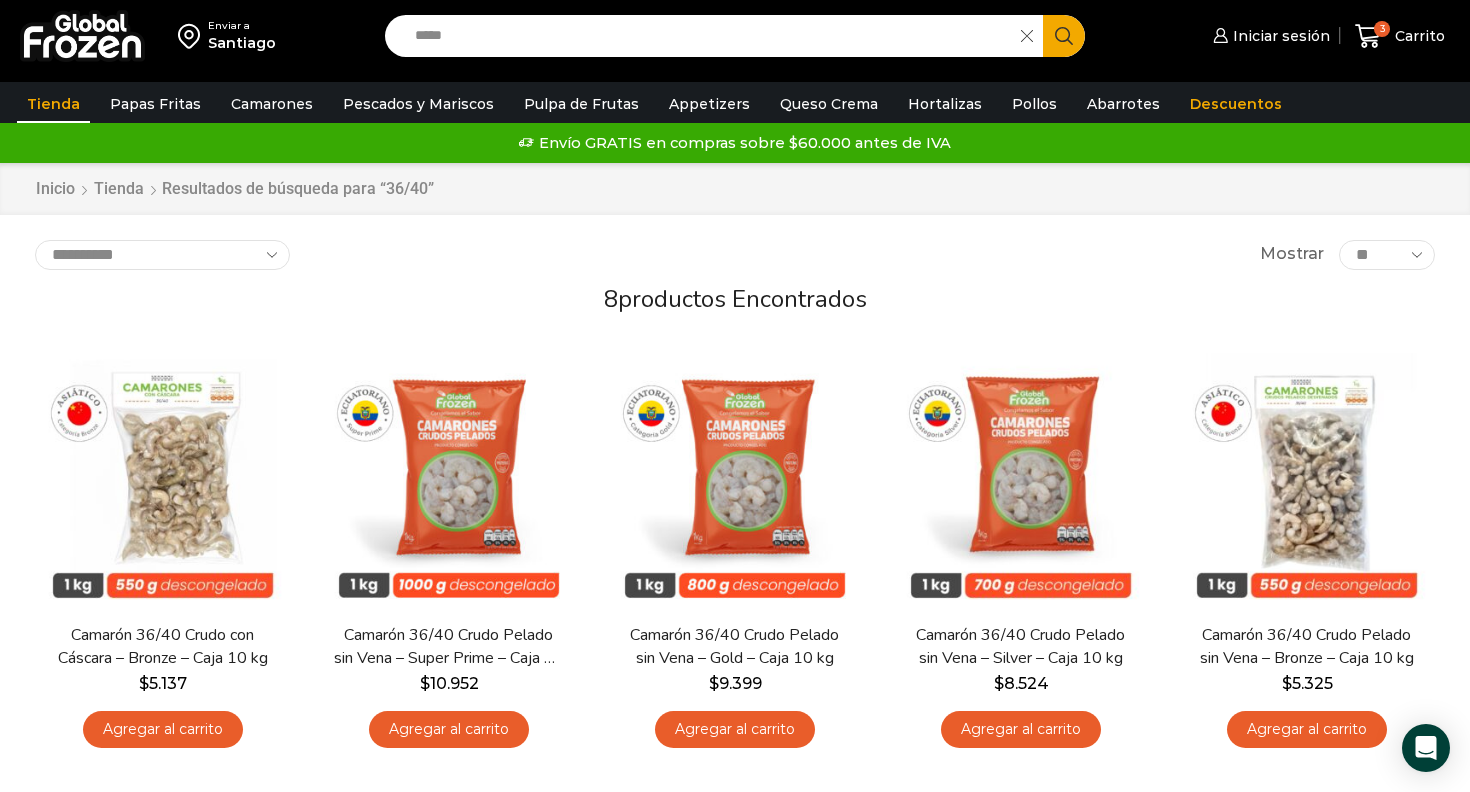 scroll, scrollTop: 0, scrollLeft: 0, axis: both 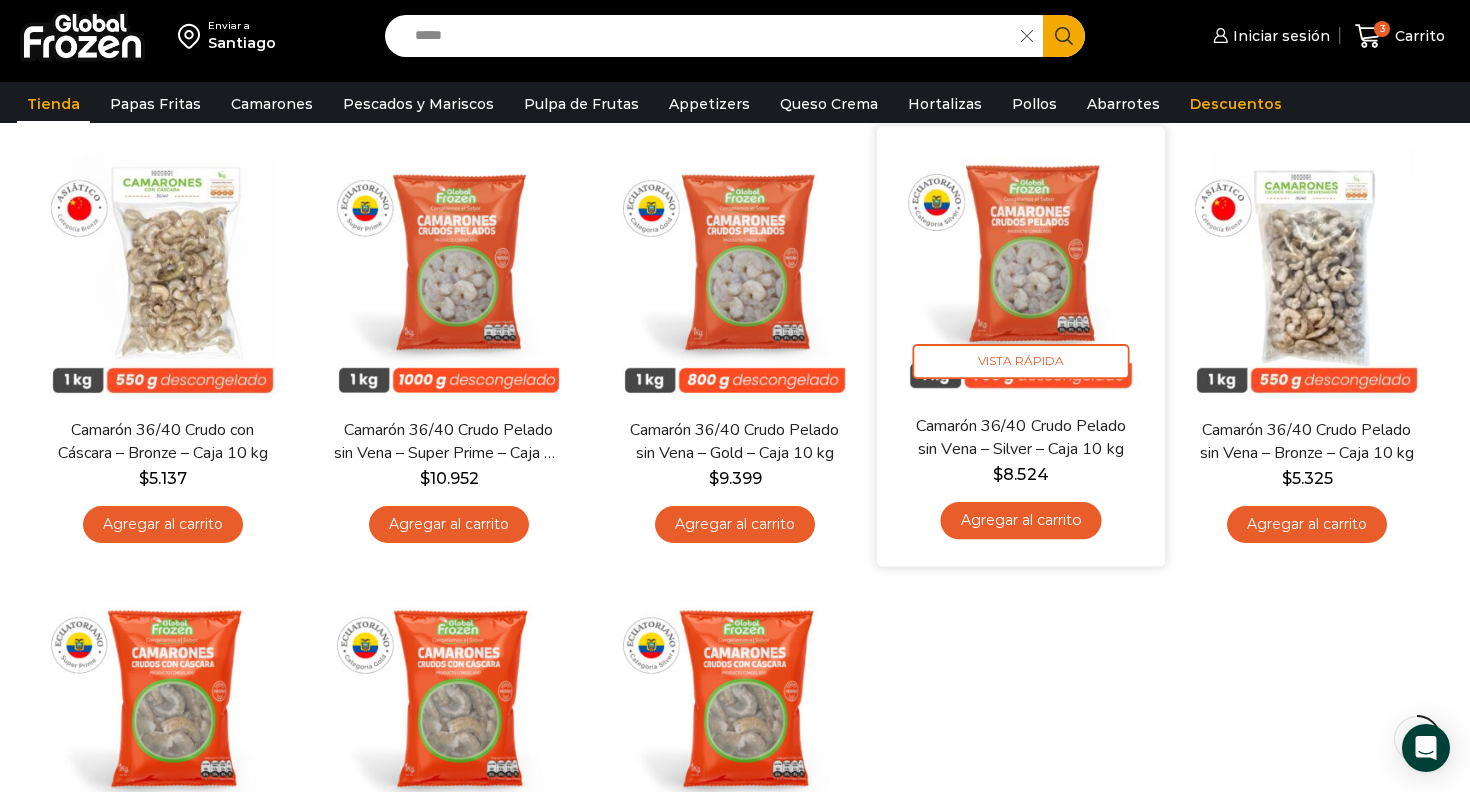 click on "Agregar al carrito" at bounding box center (1020, 520) 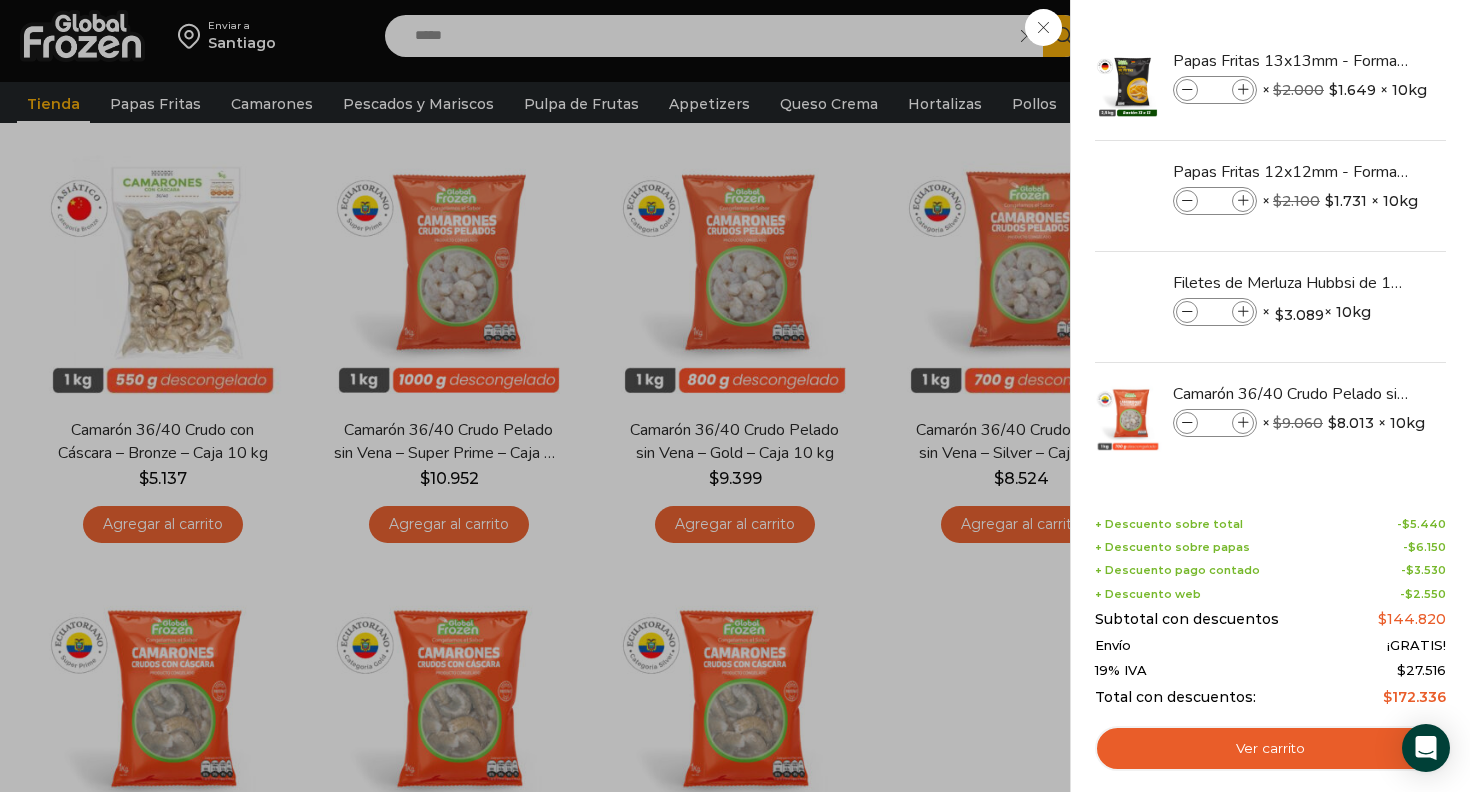 click on "4
Carrito
4
4
Shopping Cart
*" at bounding box center (1400, 36) 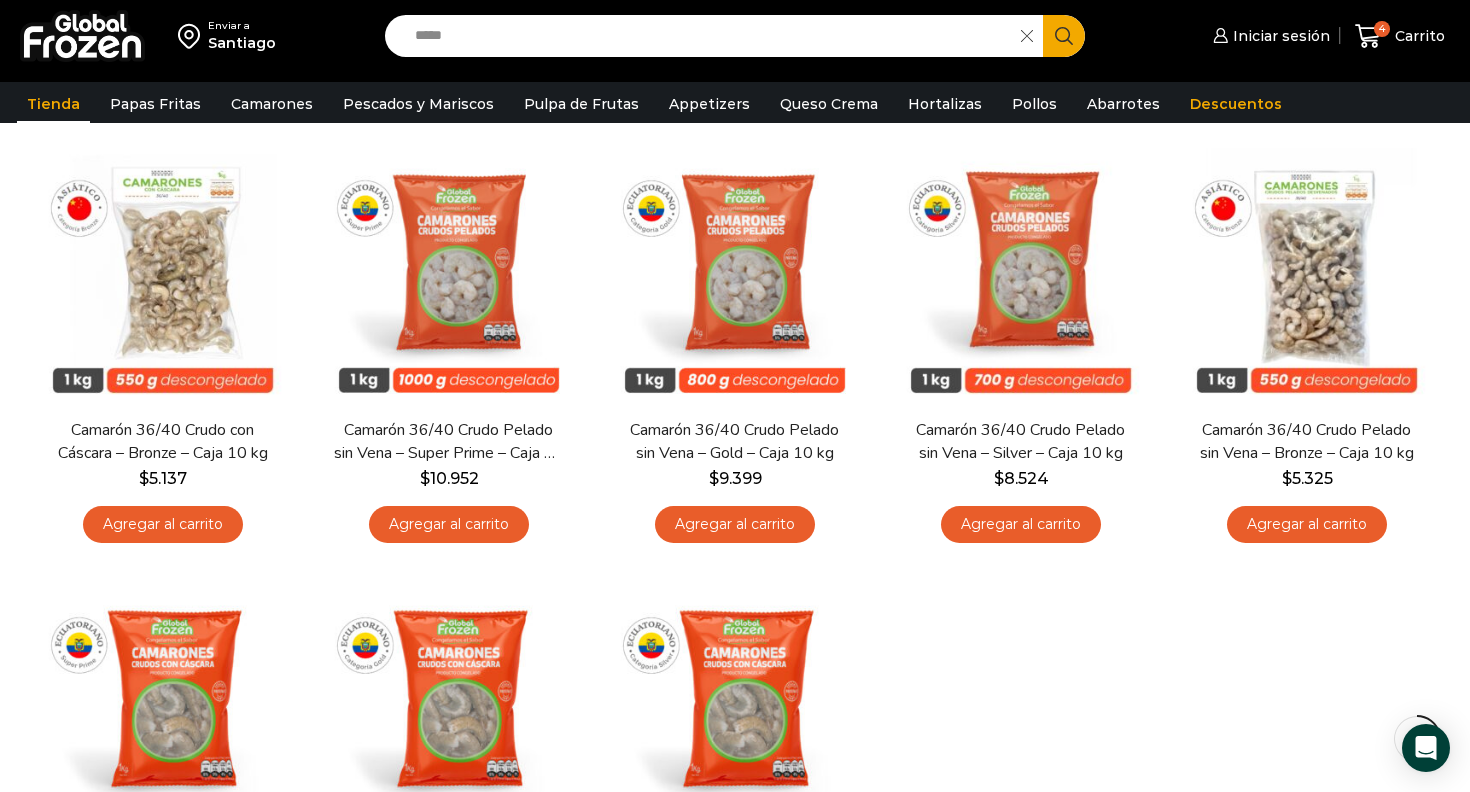 click on "*****" at bounding box center (708, 36) 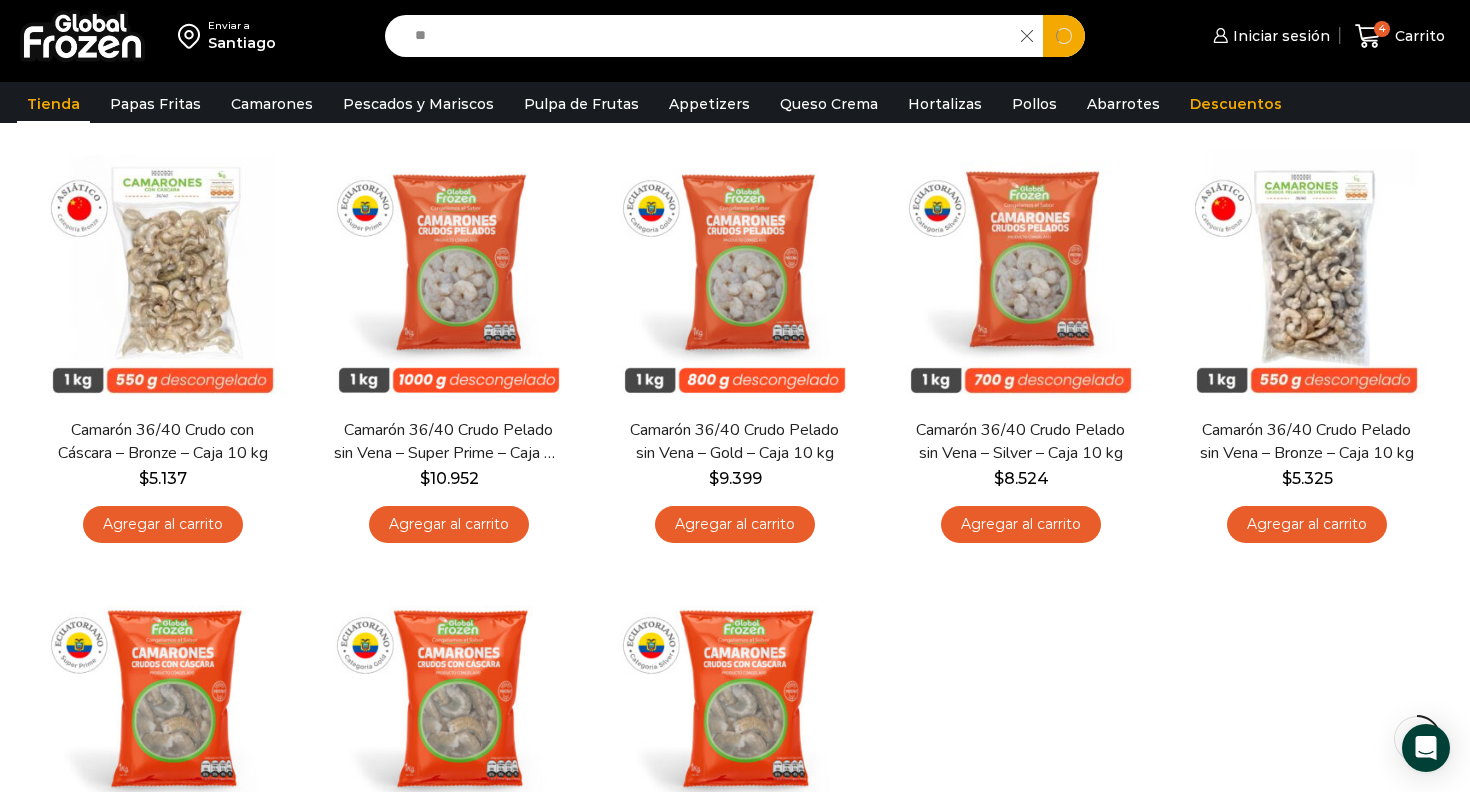 type on "*" 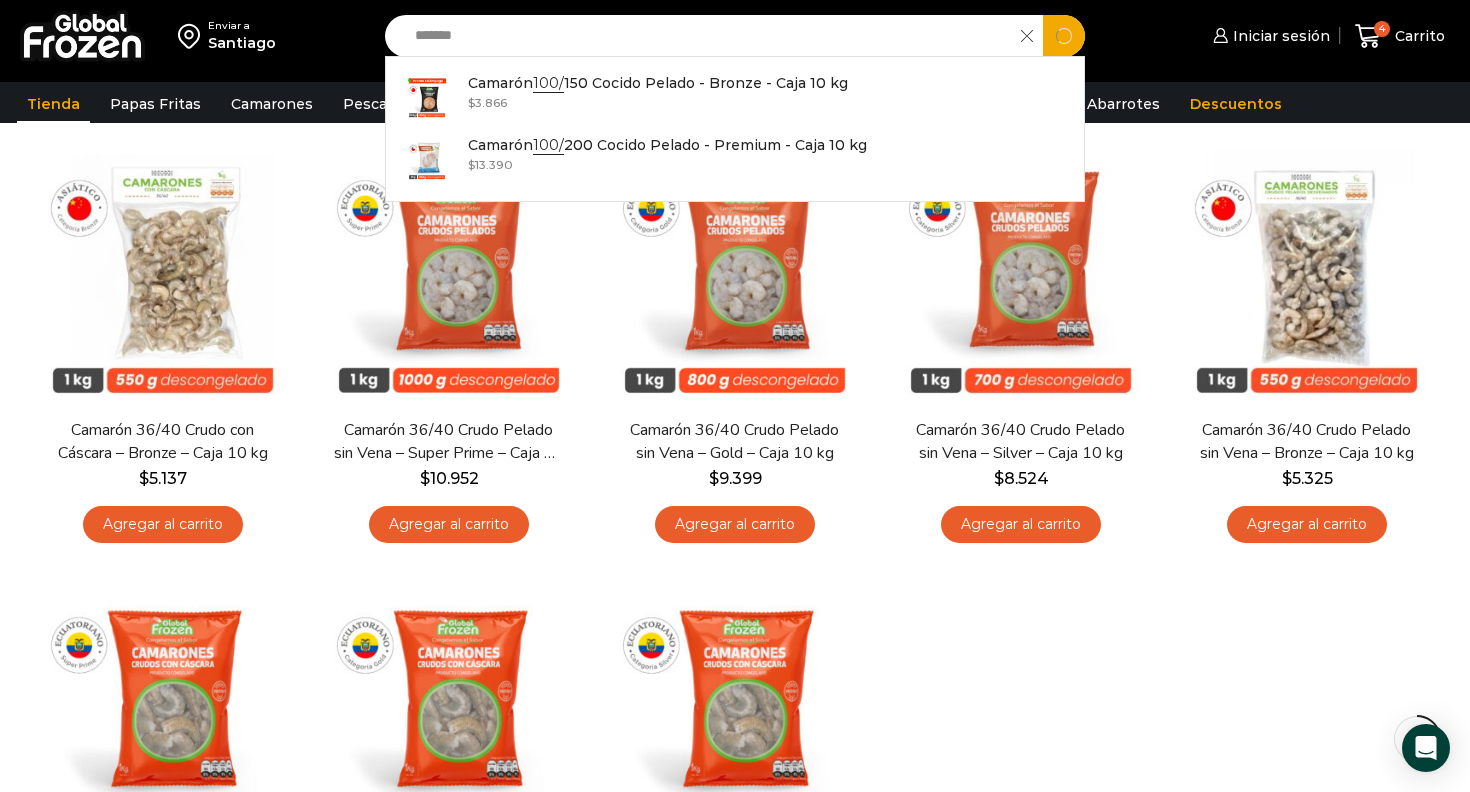 type on "*******" 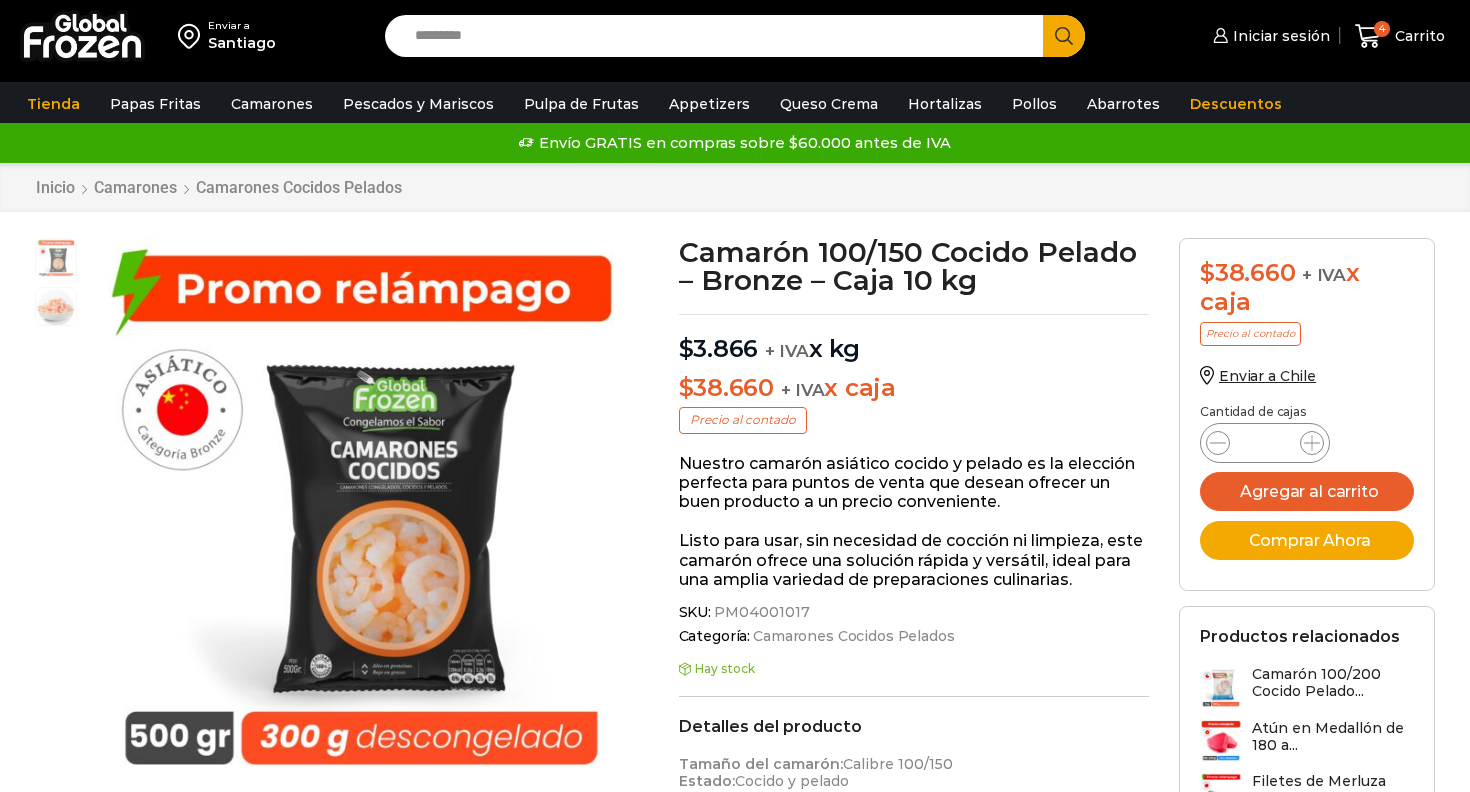 scroll, scrollTop: 1, scrollLeft: 0, axis: vertical 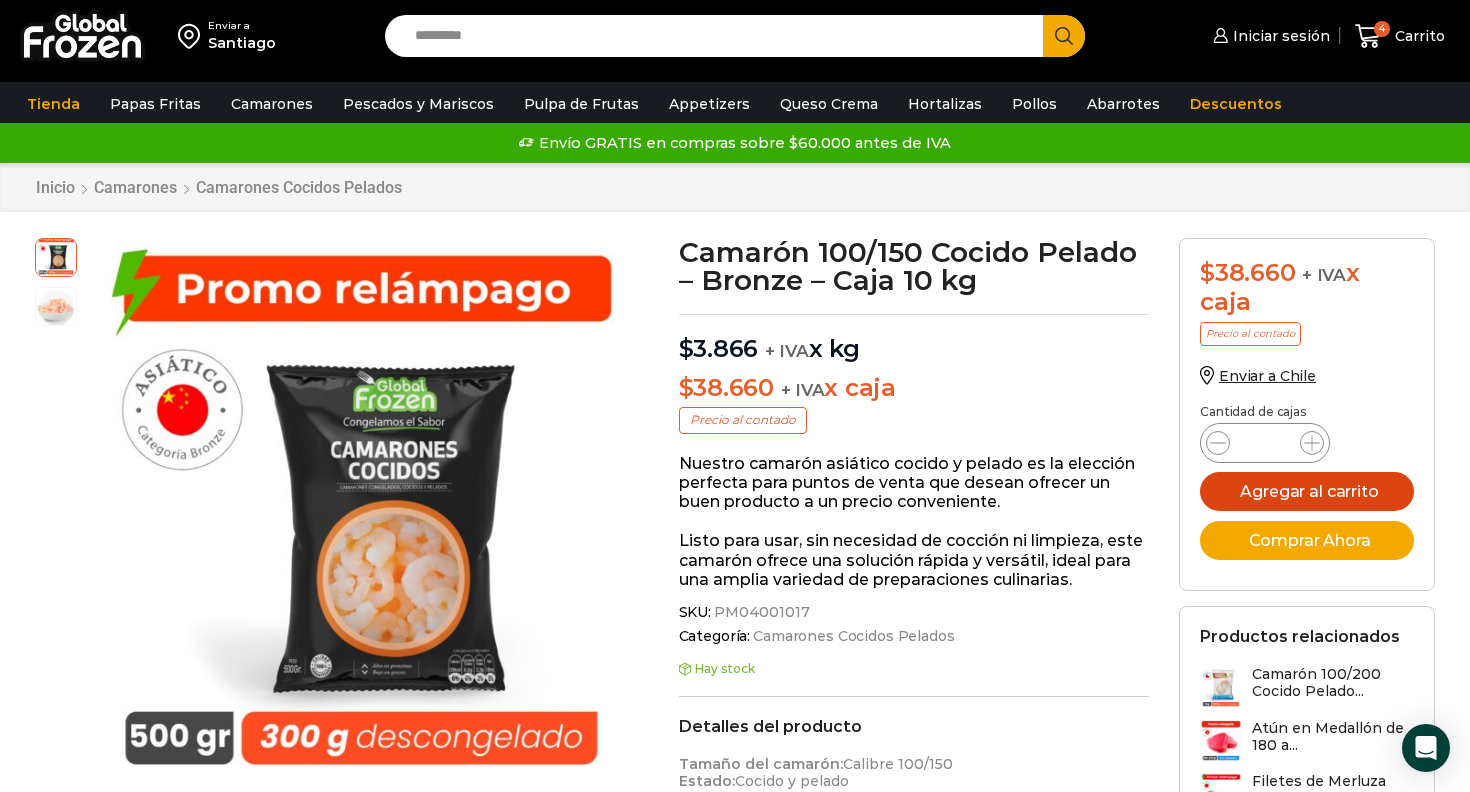 click on "Agregar al carrito" at bounding box center (1307, 491) 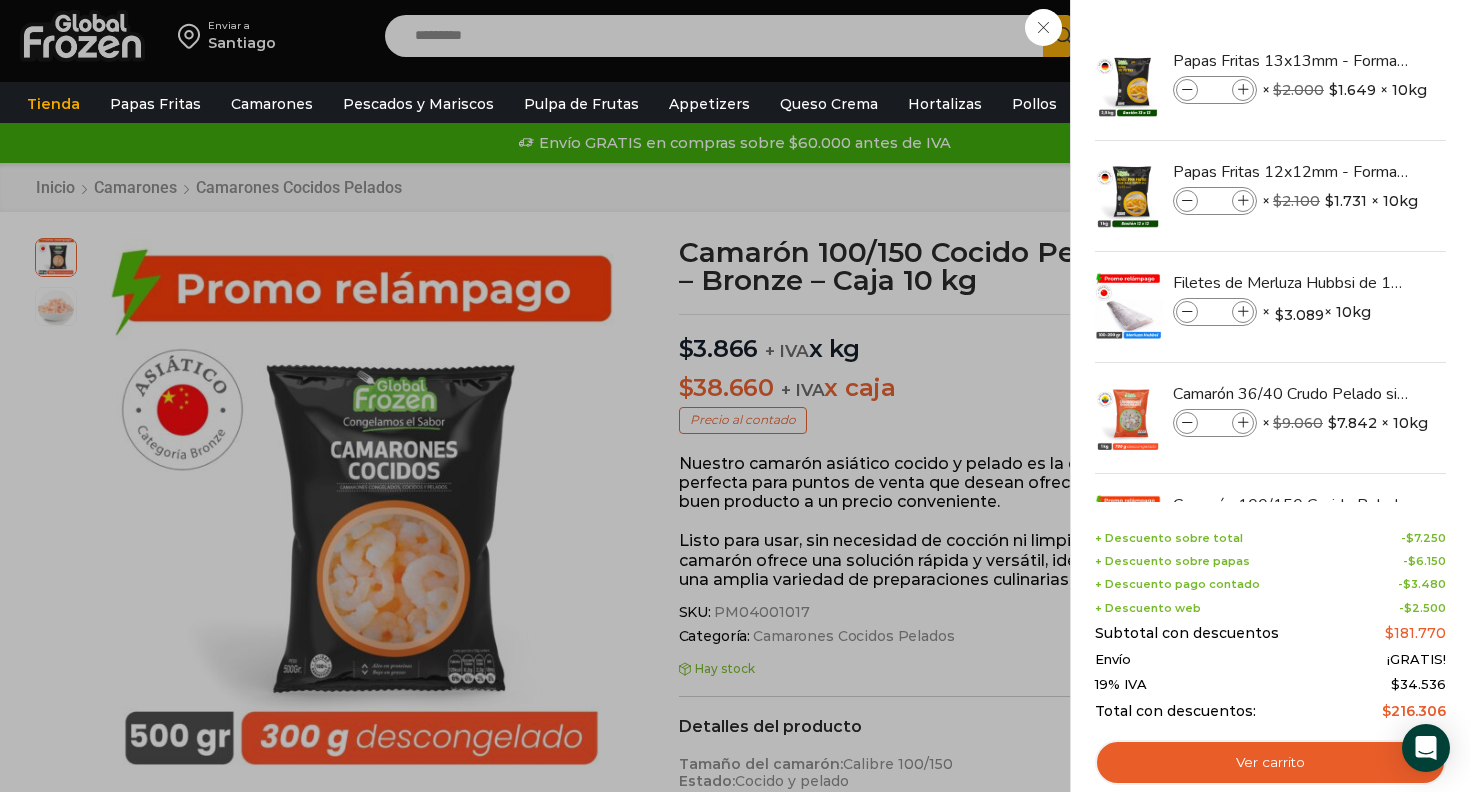 click on "5
Carrito
5
5
Shopping Cart
*" at bounding box center [1400, 36] 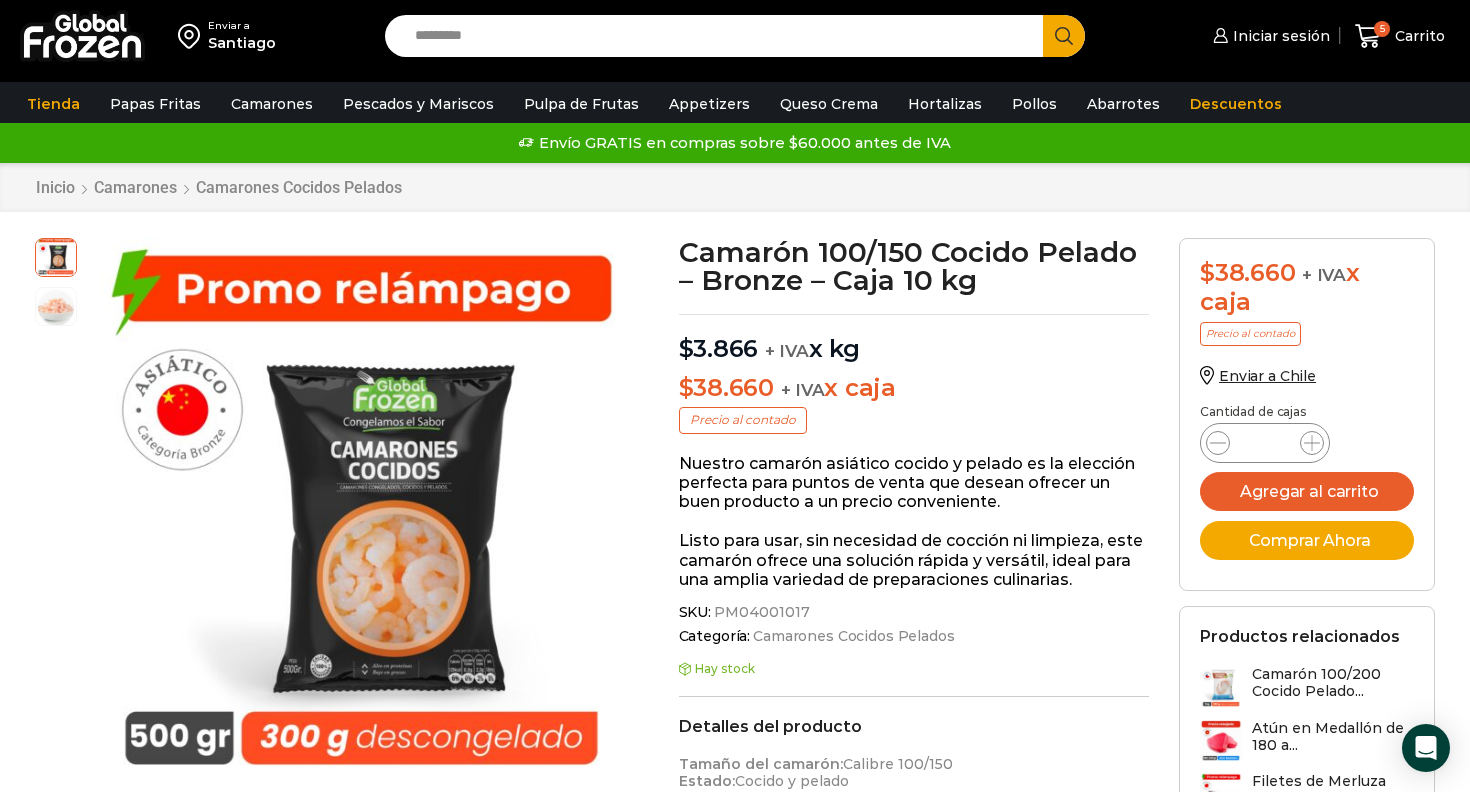 click on "Search input" at bounding box center [719, 36] 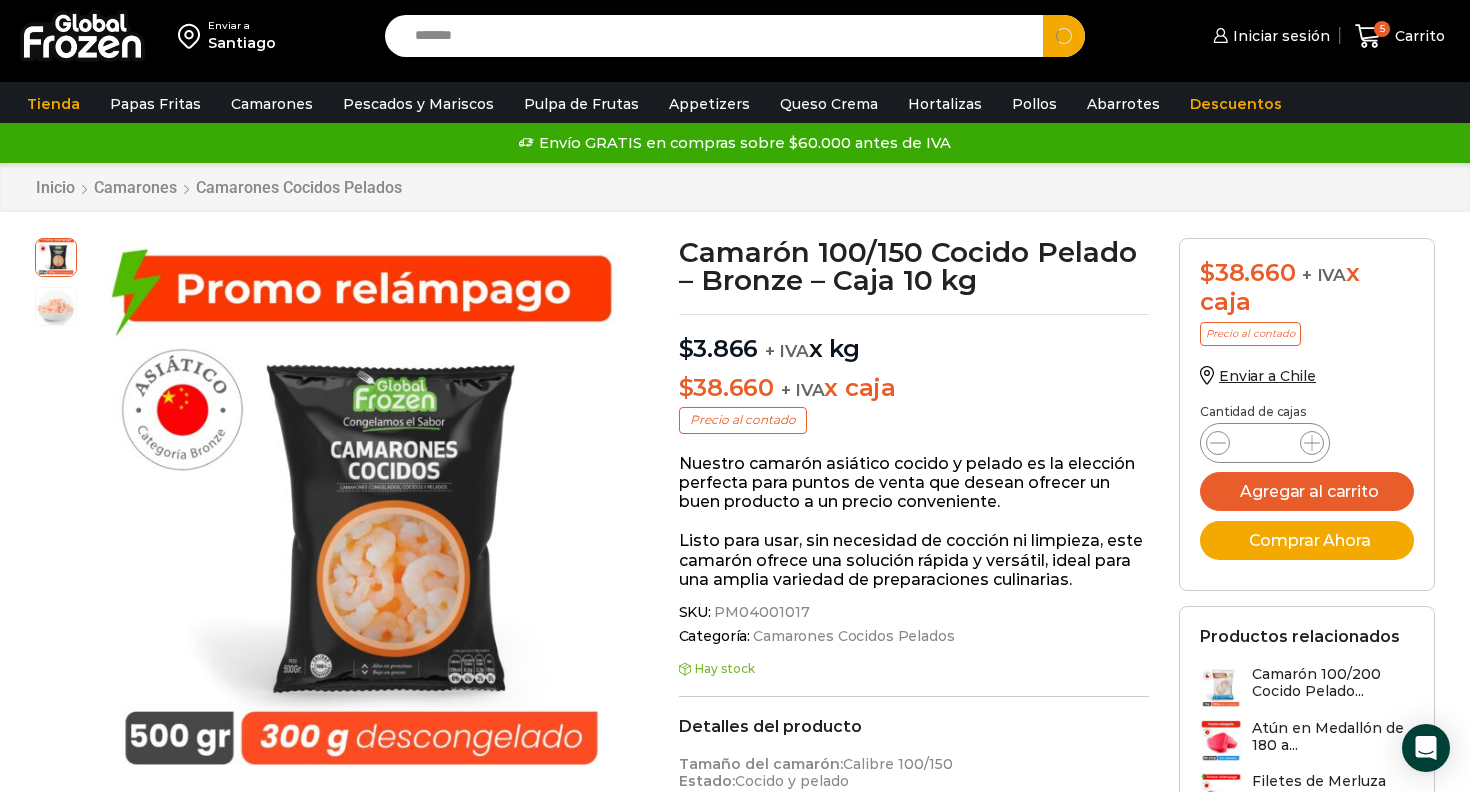 type on "*******" 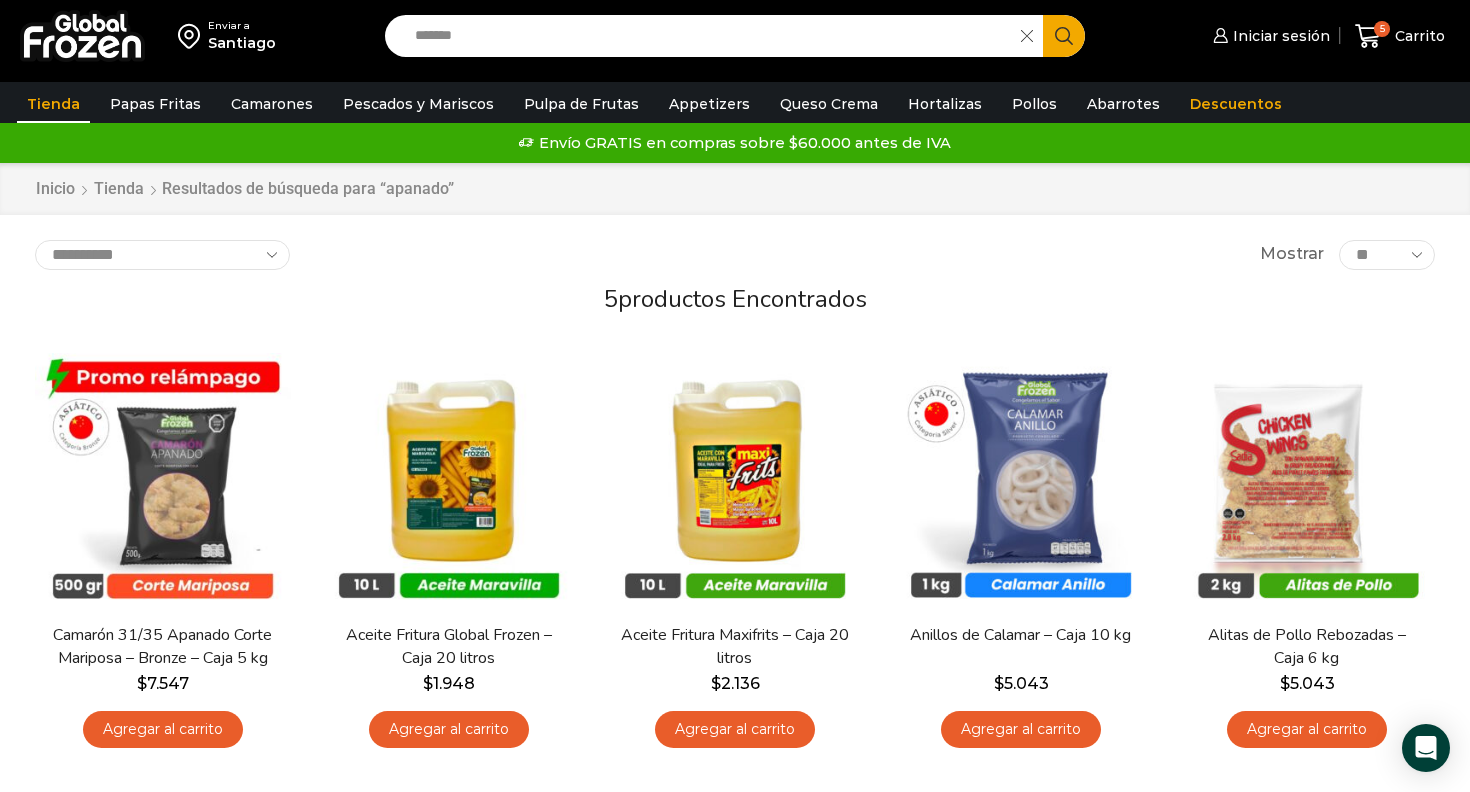 scroll, scrollTop: 0, scrollLeft: 0, axis: both 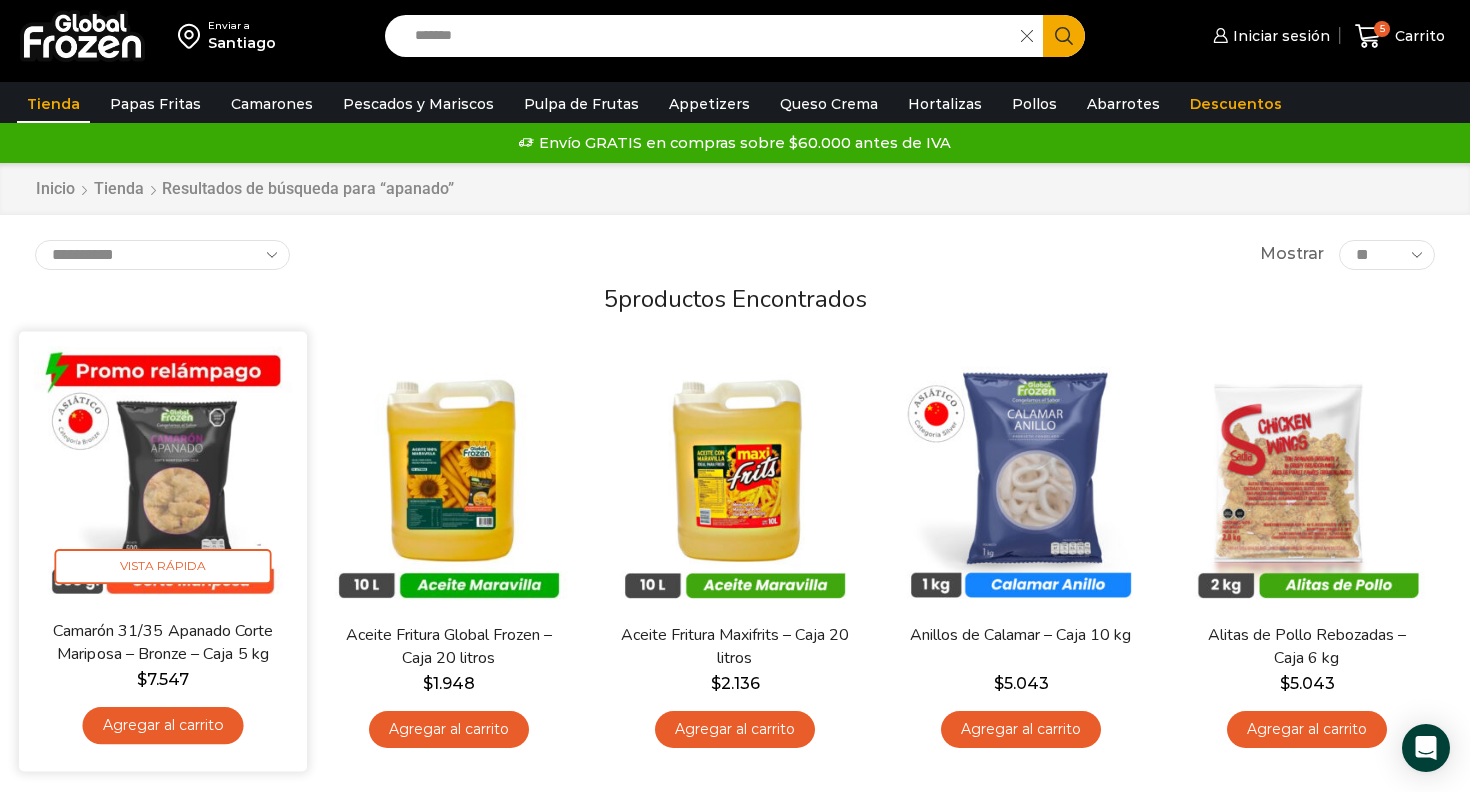 click on "Agregar al carrito" at bounding box center [162, 725] 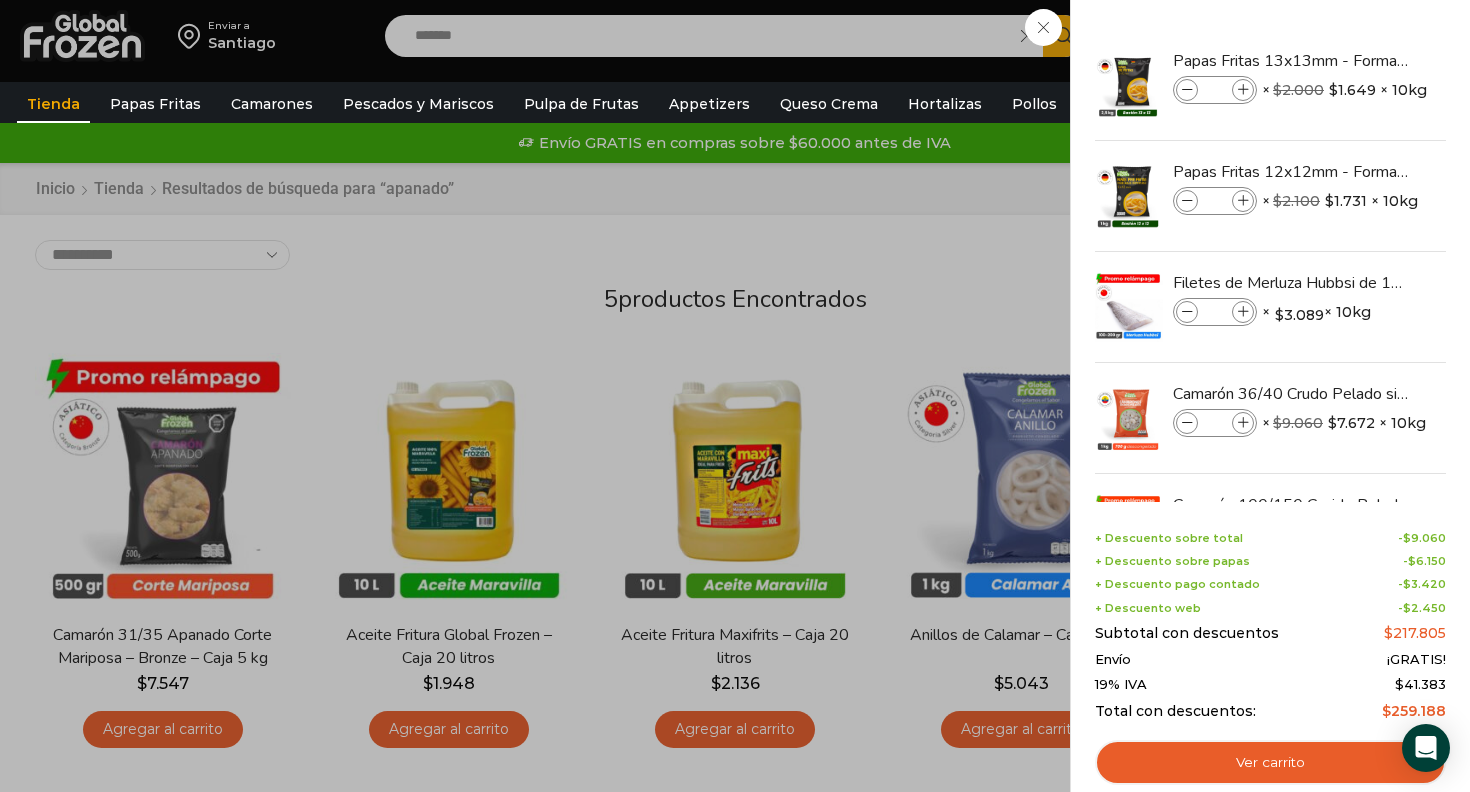 click on "6
Carrito
6
6
Shopping Cart
*" at bounding box center [1400, 36] 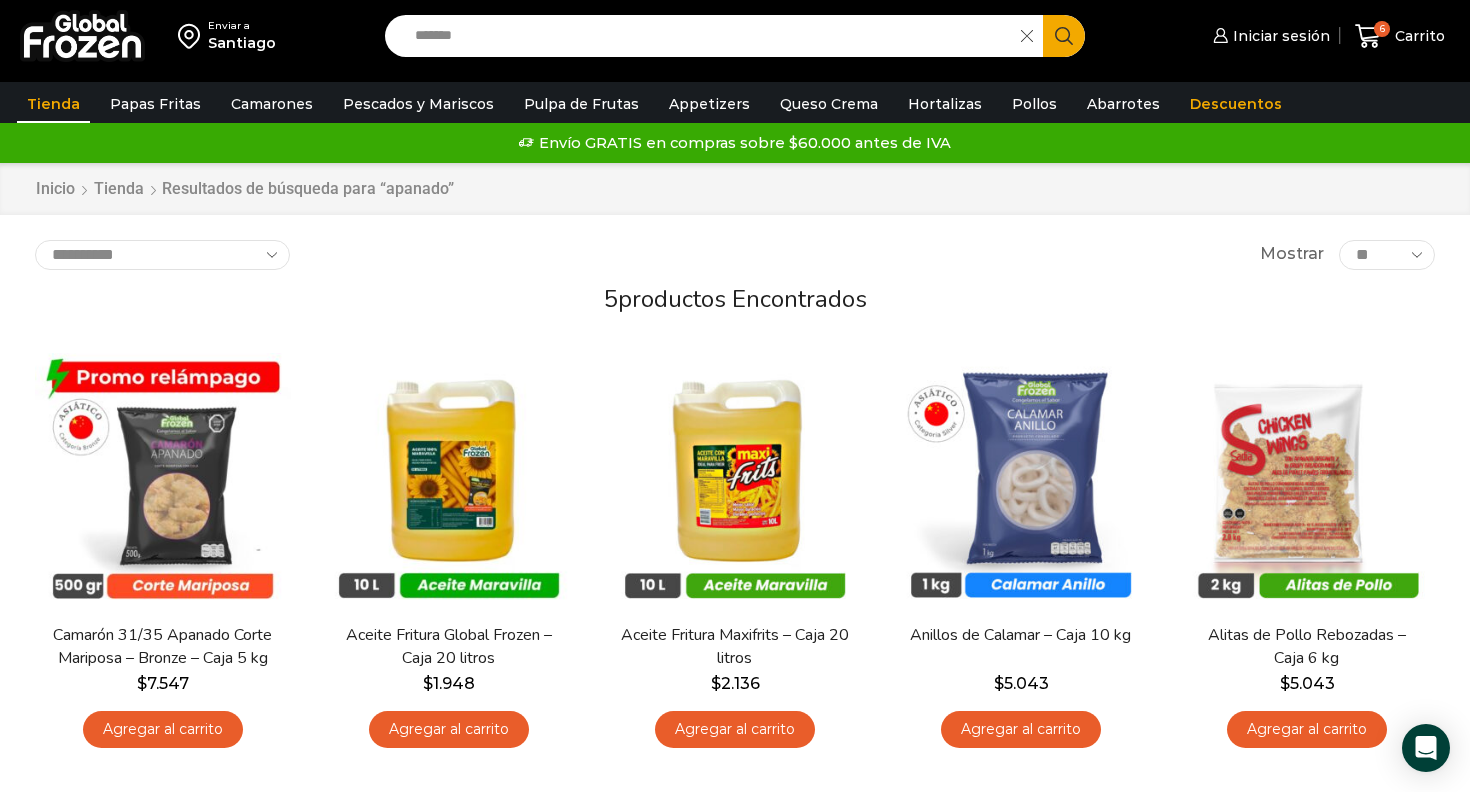 scroll, scrollTop: 0, scrollLeft: 0, axis: both 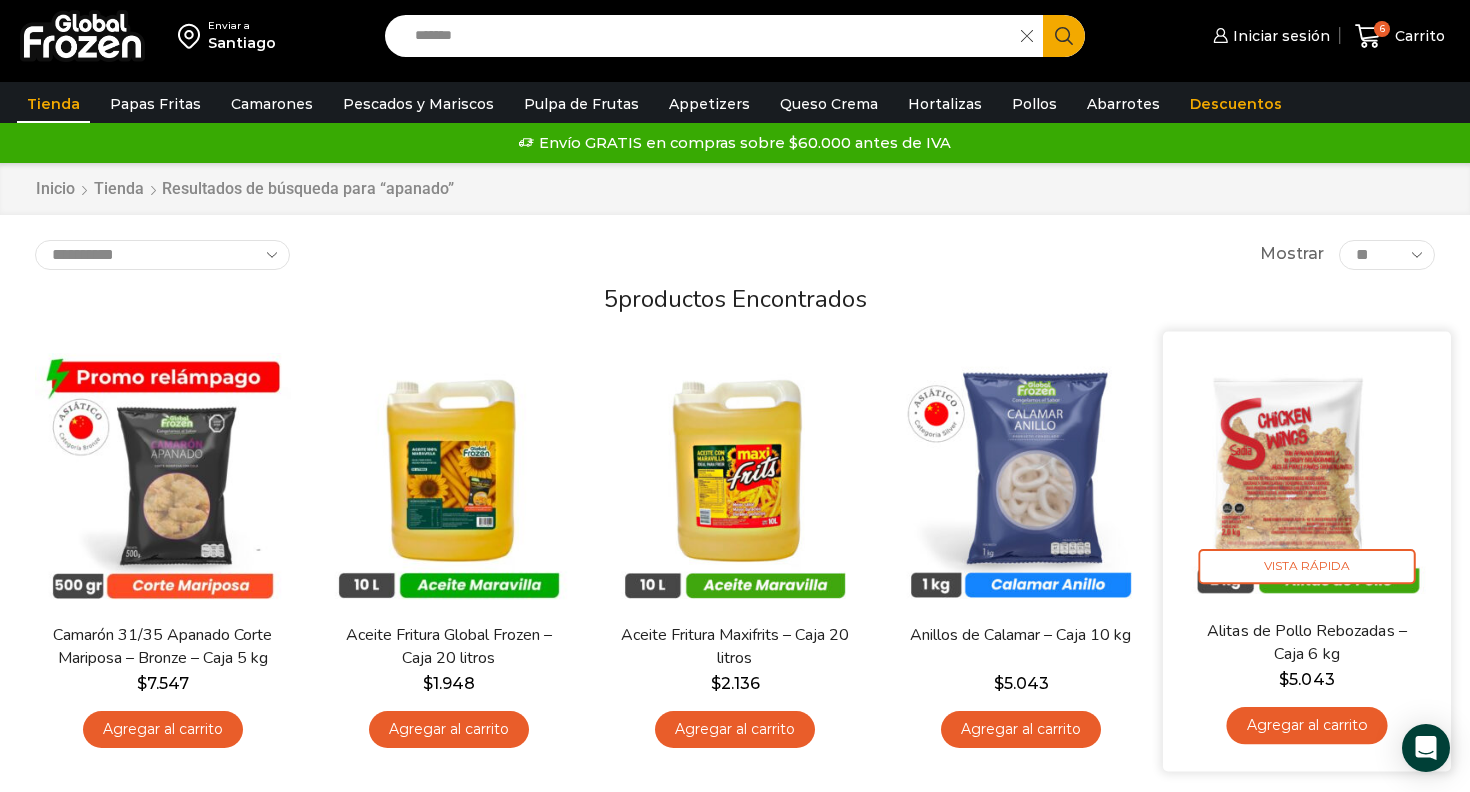 click on "Alitas de Pollo Rebozadas – Caja 6 kg" at bounding box center [1307, 643] 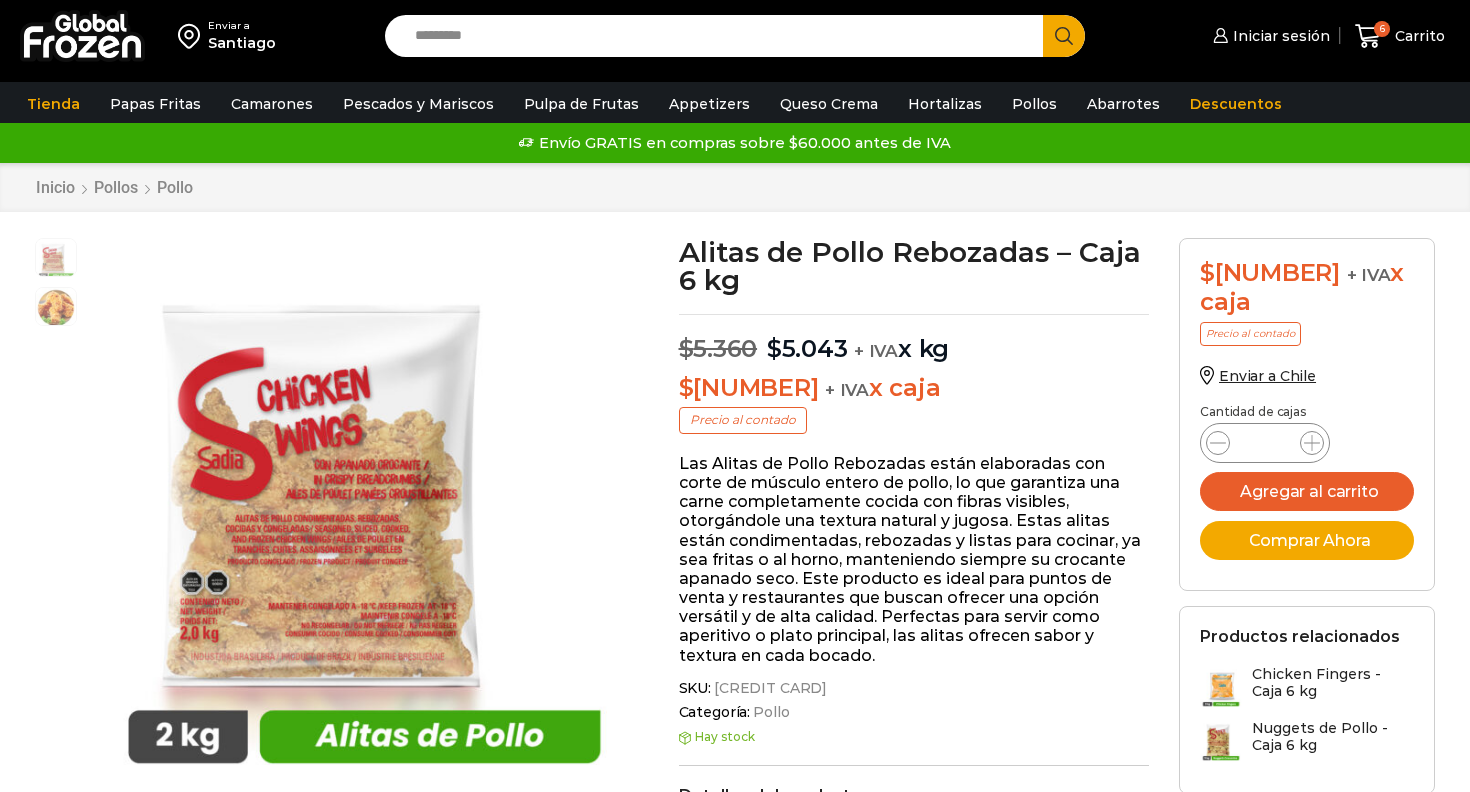 scroll, scrollTop: 1, scrollLeft: 0, axis: vertical 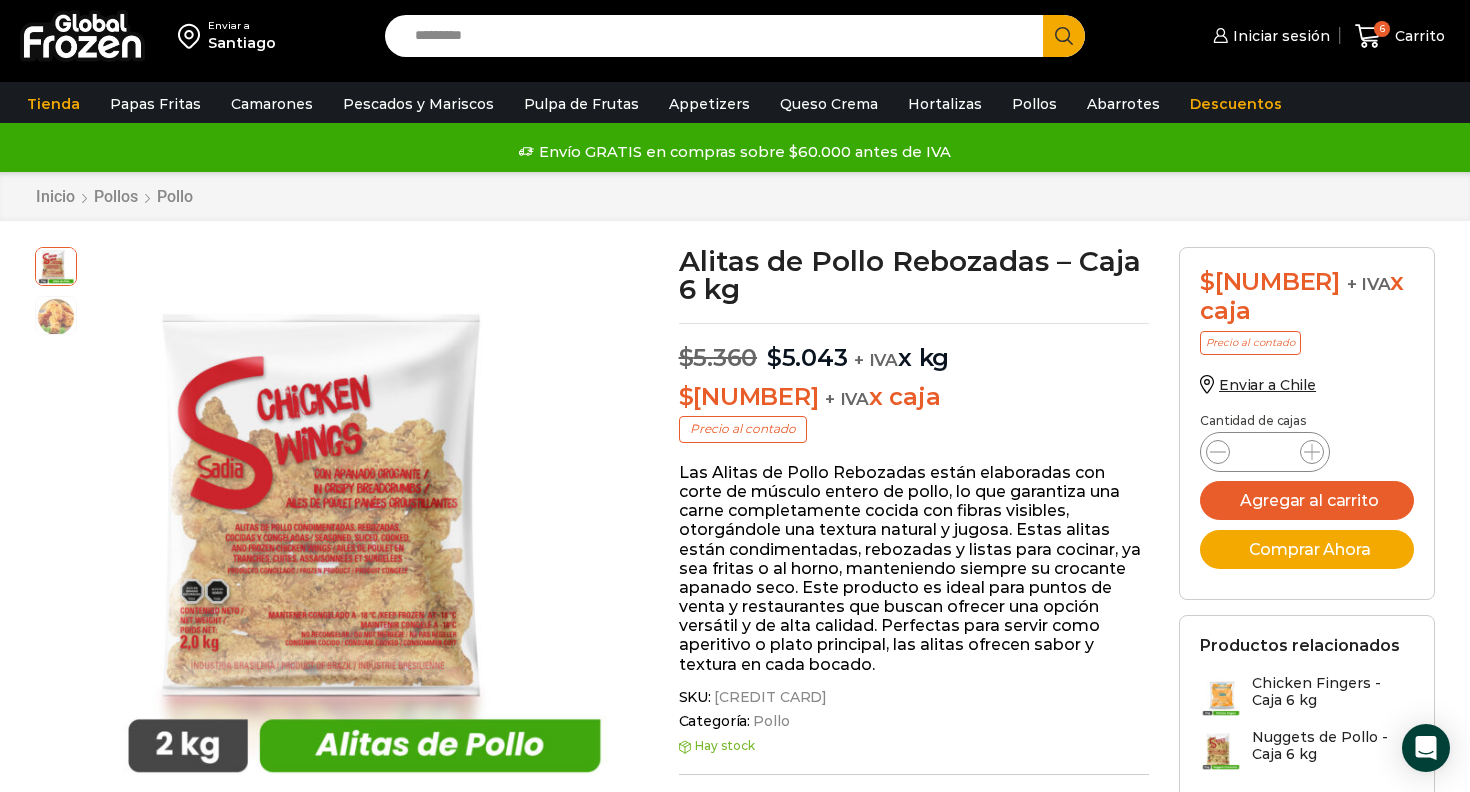 click at bounding box center [1221, 696] 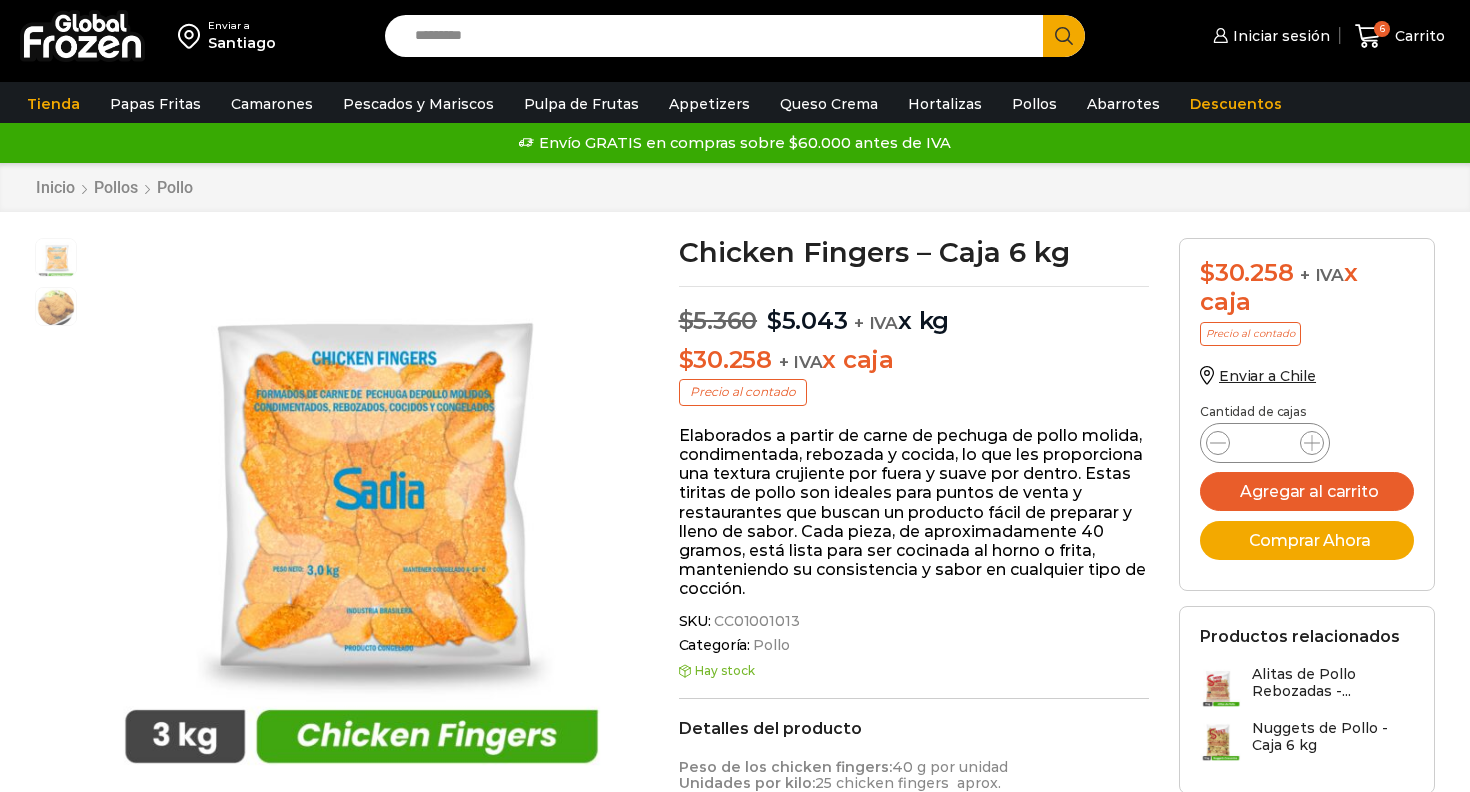 scroll, scrollTop: 0, scrollLeft: 0, axis: both 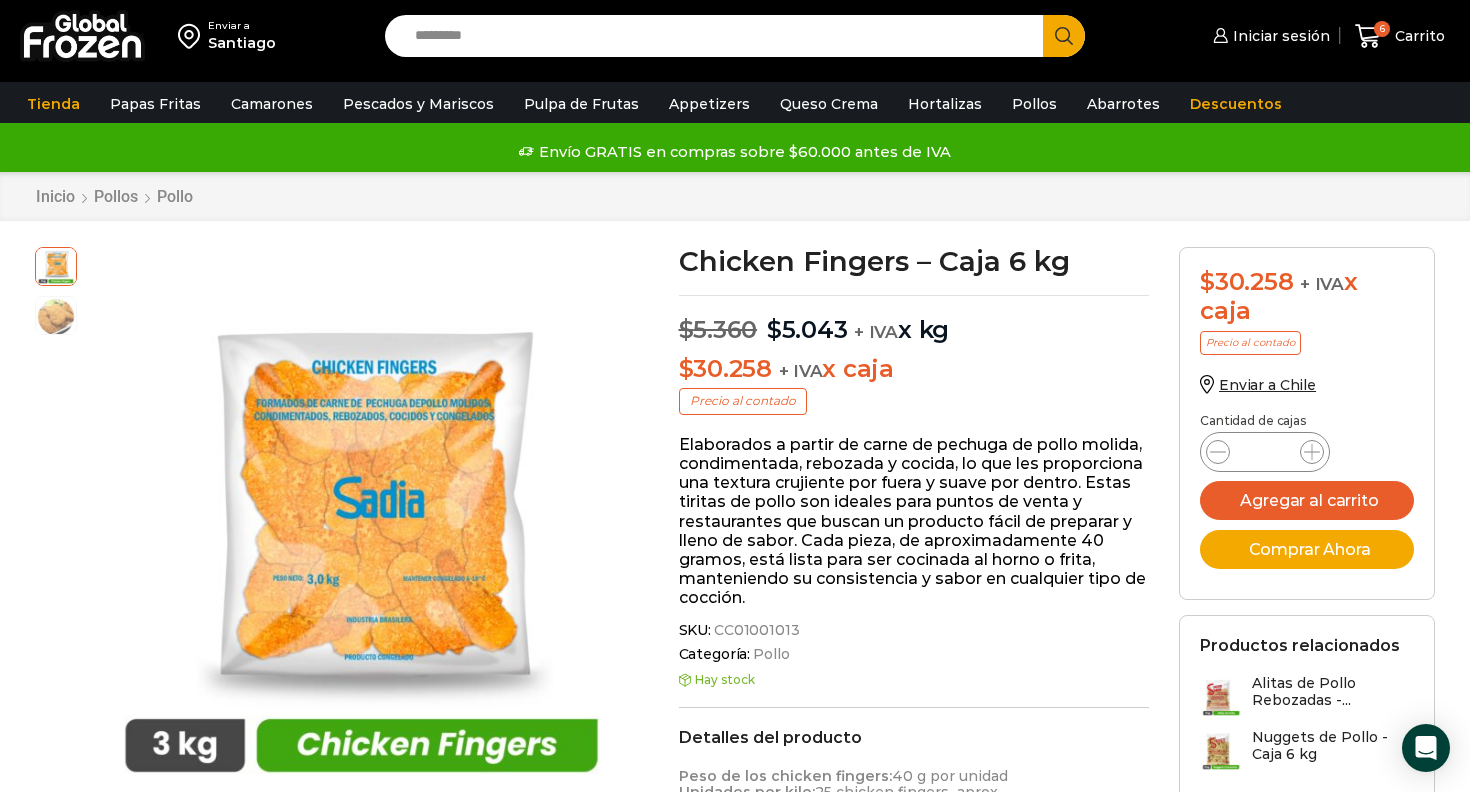 click on "Search input" at bounding box center (719, 36) 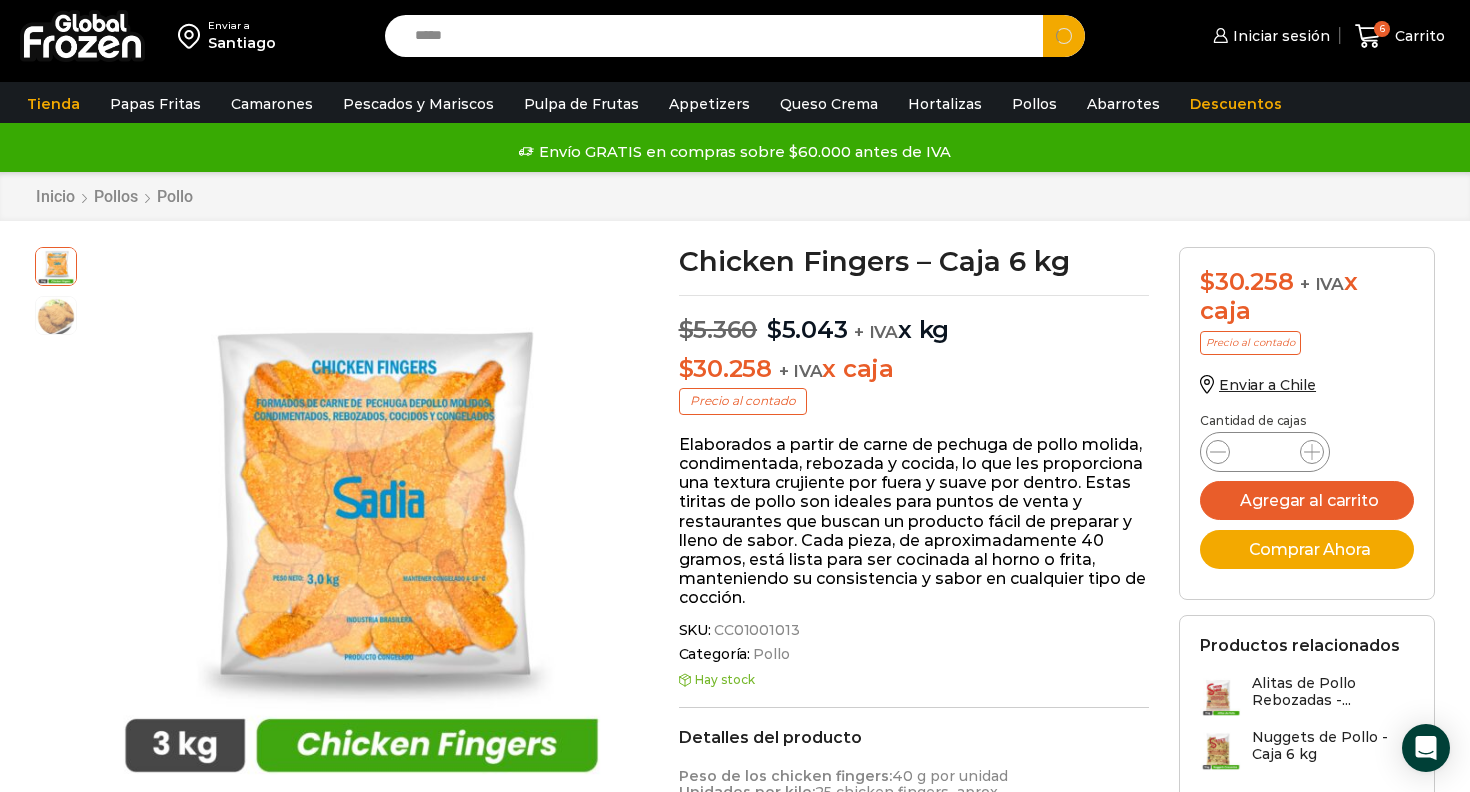 type on "*****" 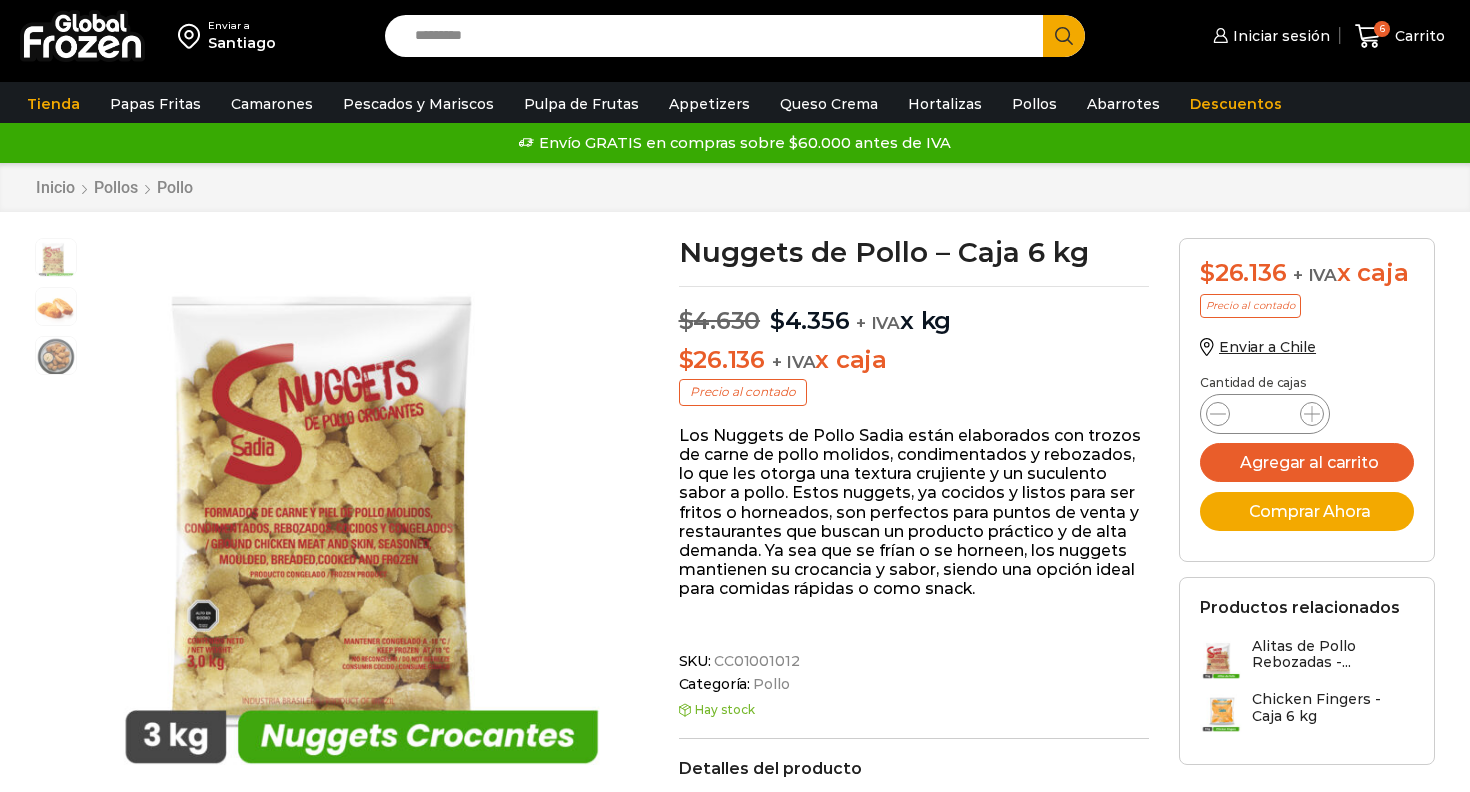 scroll, scrollTop: 1, scrollLeft: 0, axis: vertical 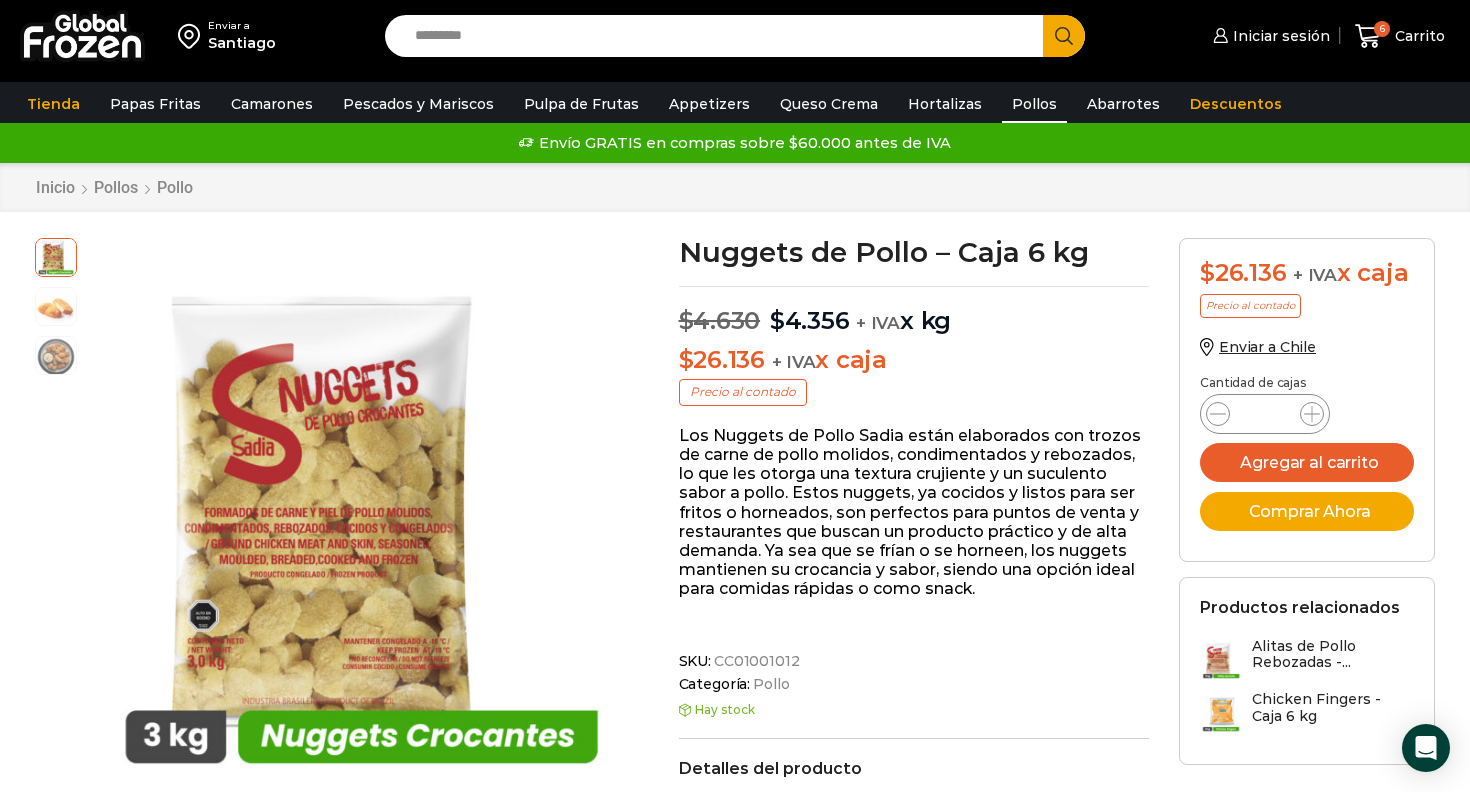 click on "Pollos" at bounding box center (1034, 104) 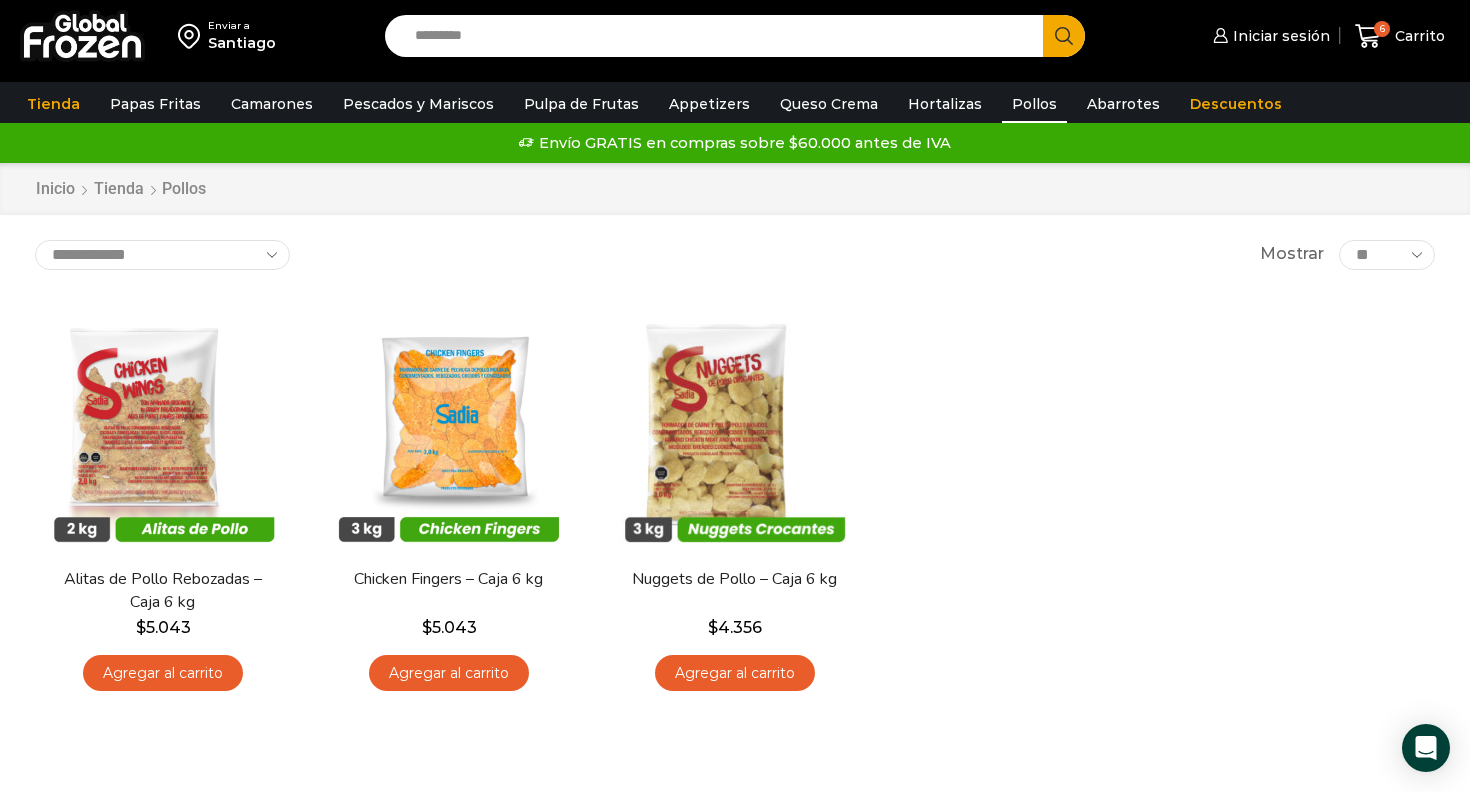 scroll, scrollTop: 0, scrollLeft: 0, axis: both 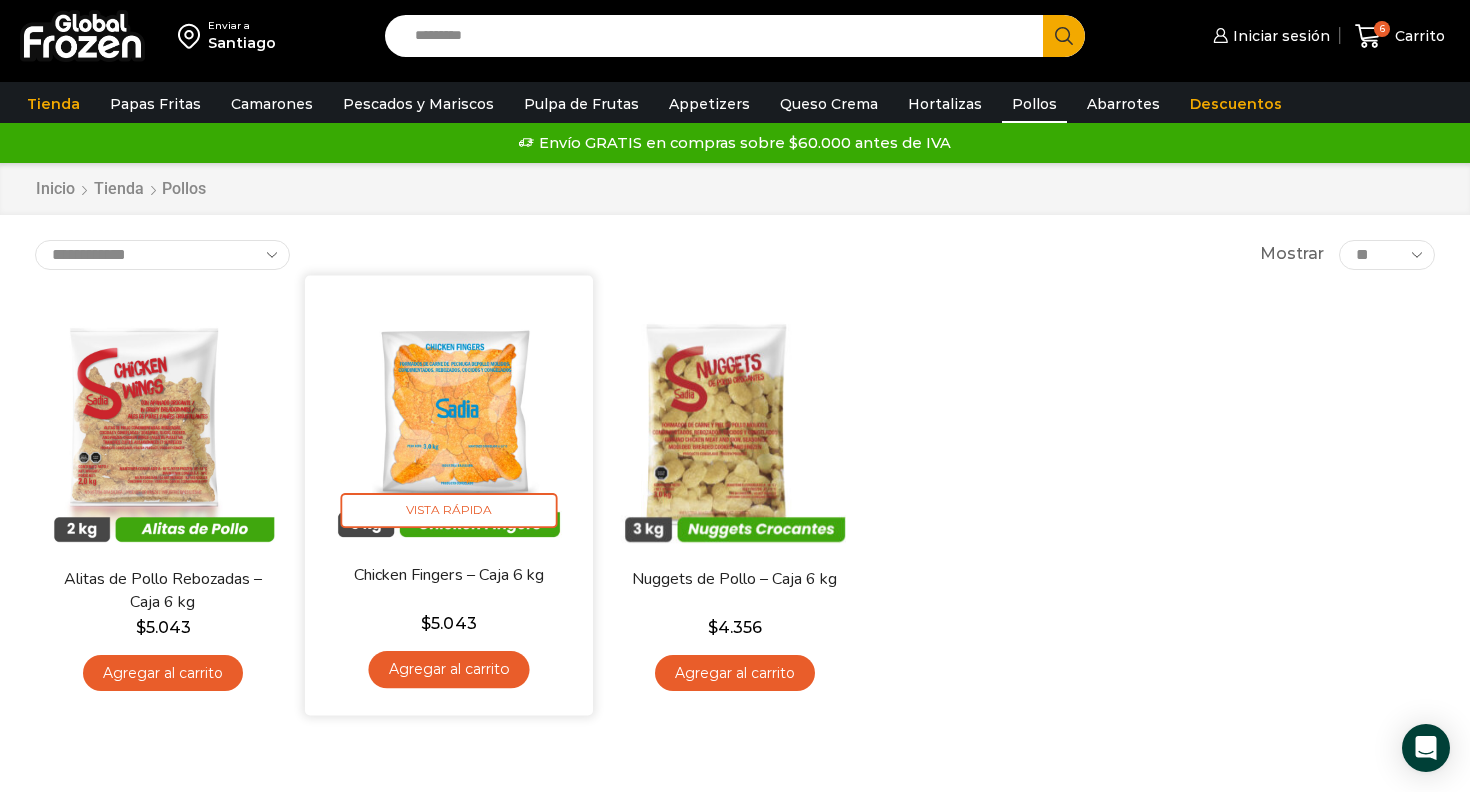 click on "Agregar al carrito" at bounding box center [448, 669] 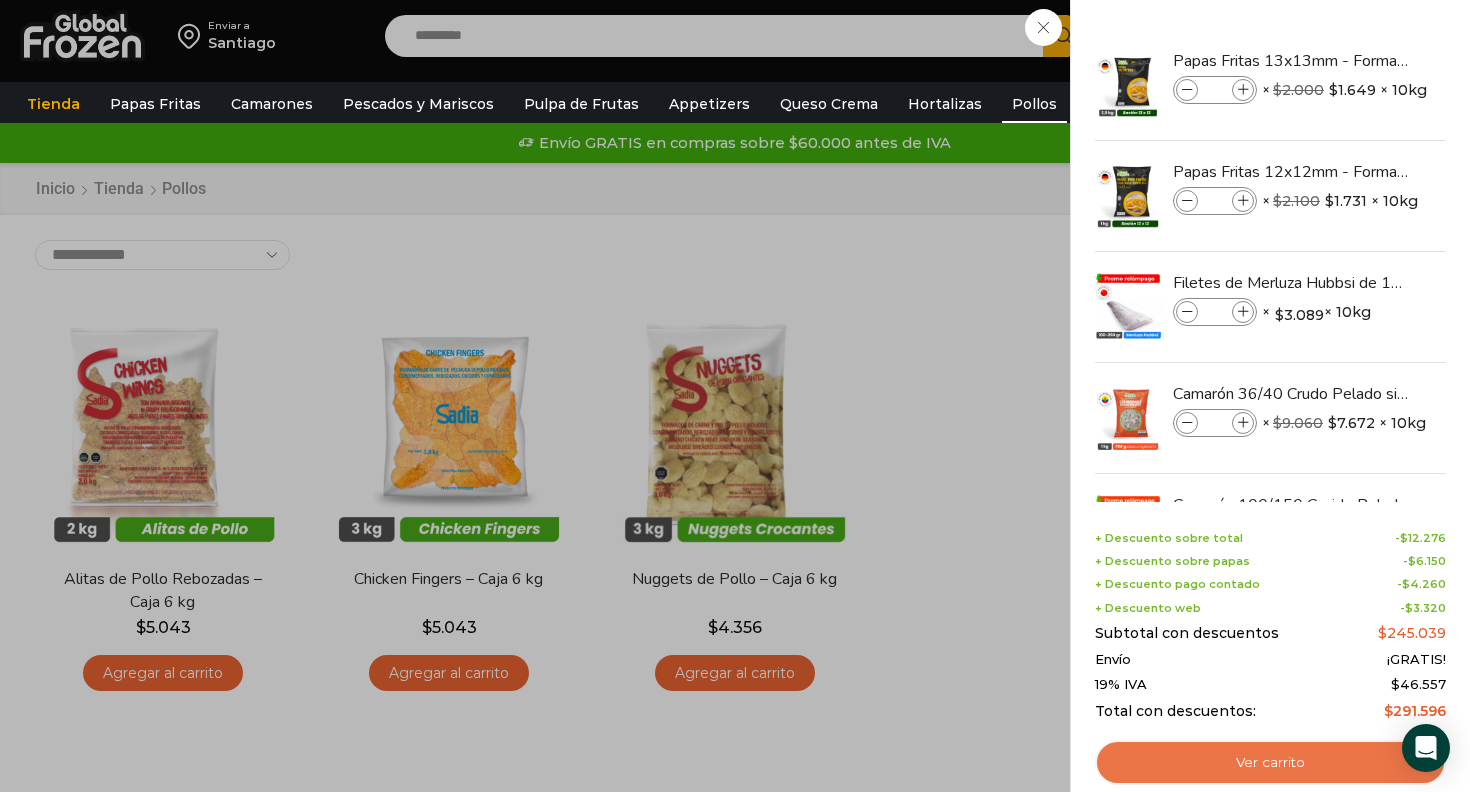 click on "Ver carrito" at bounding box center (1270, 763) 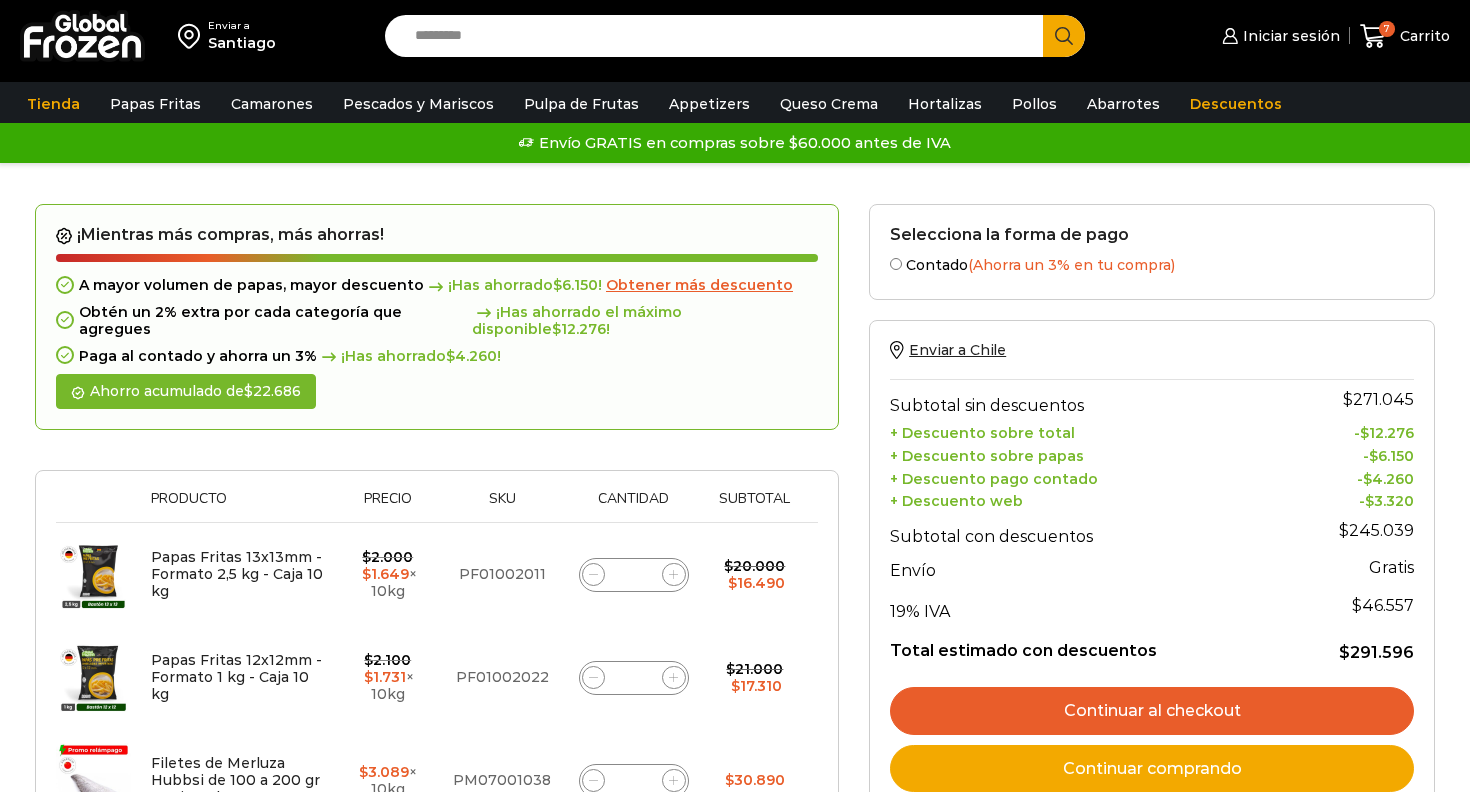 scroll, scrollTop: 0, scrollLeft: 0, axis: both 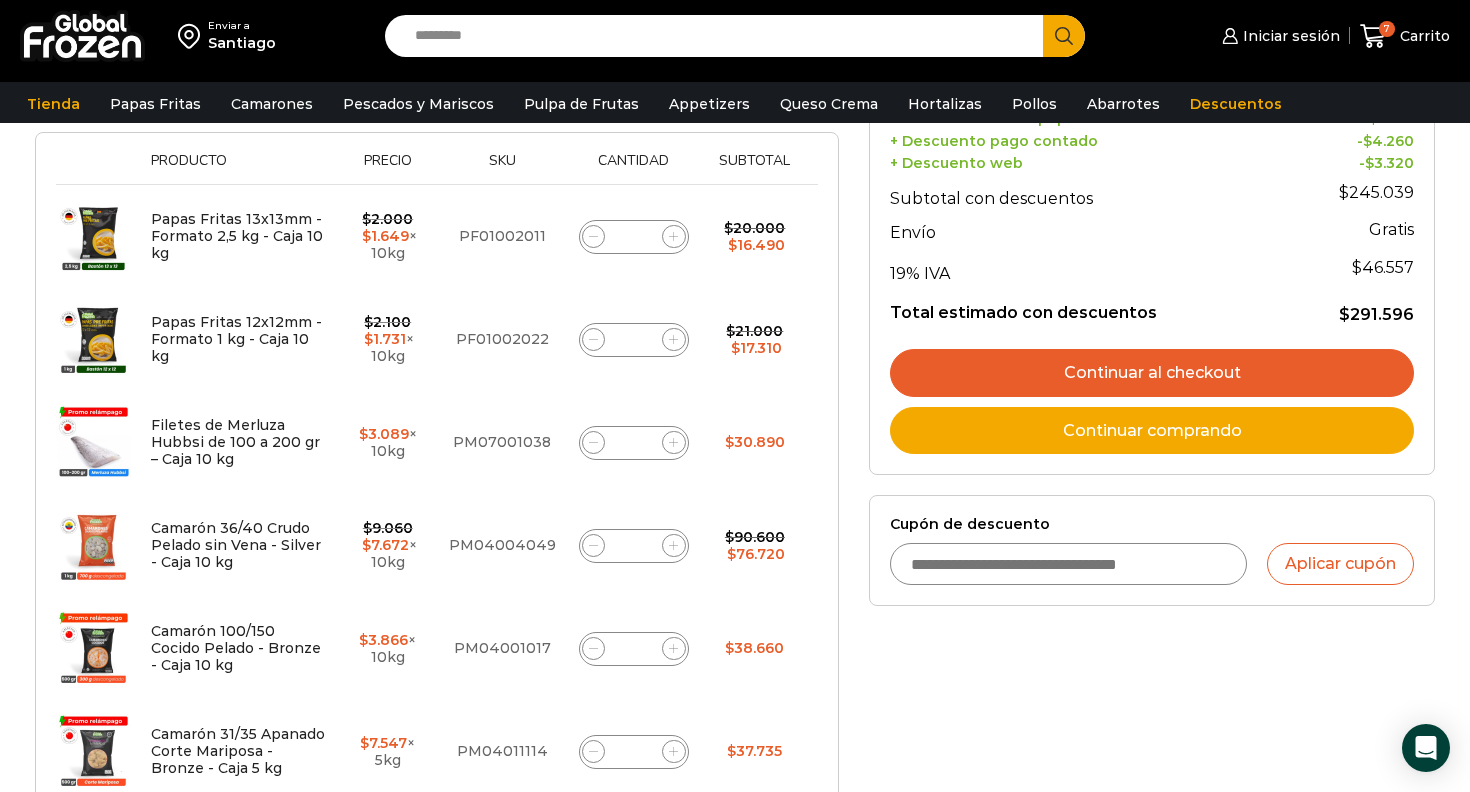 click 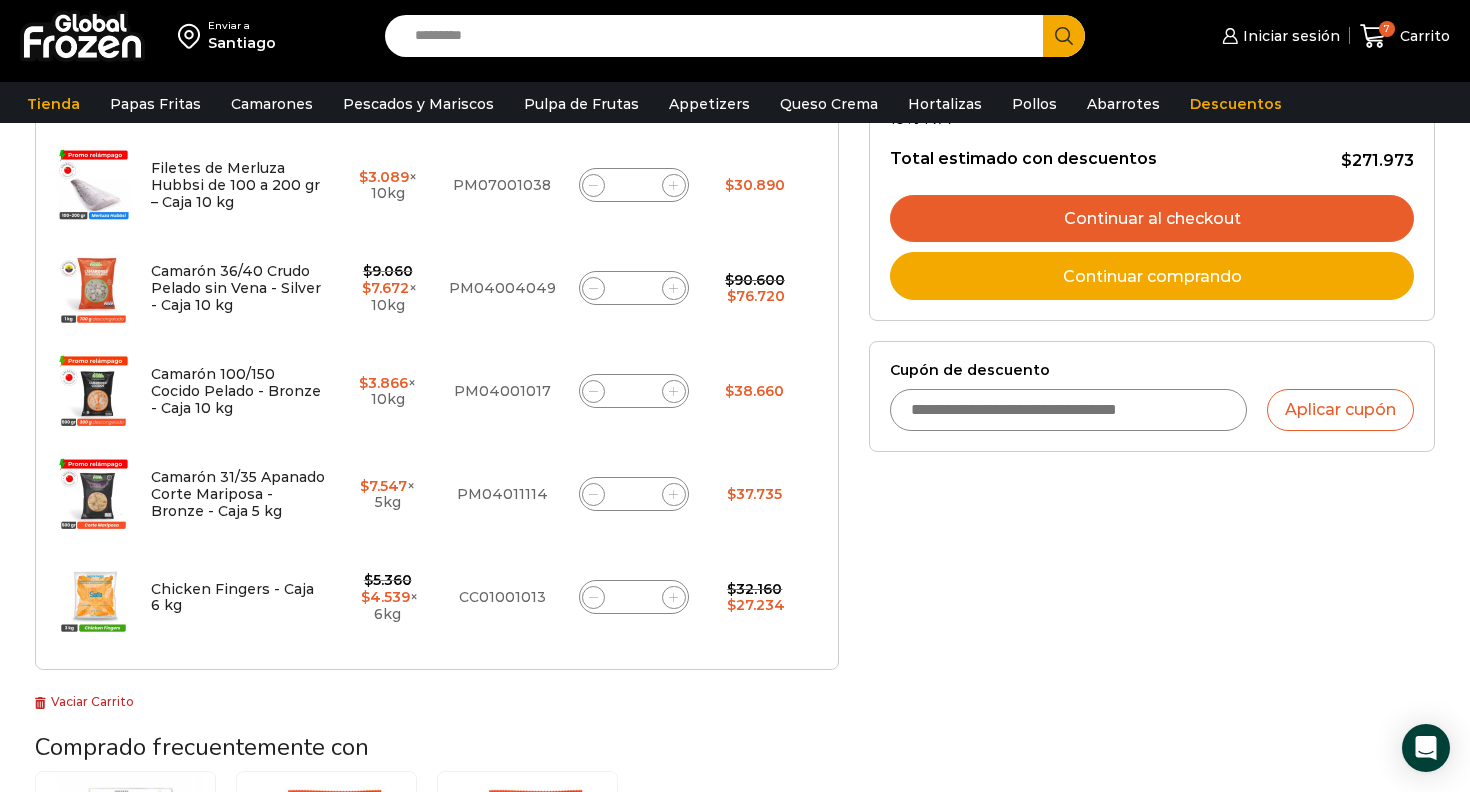 scroll, scrollTop: 579, scrollLeft: 0, axis: vertical 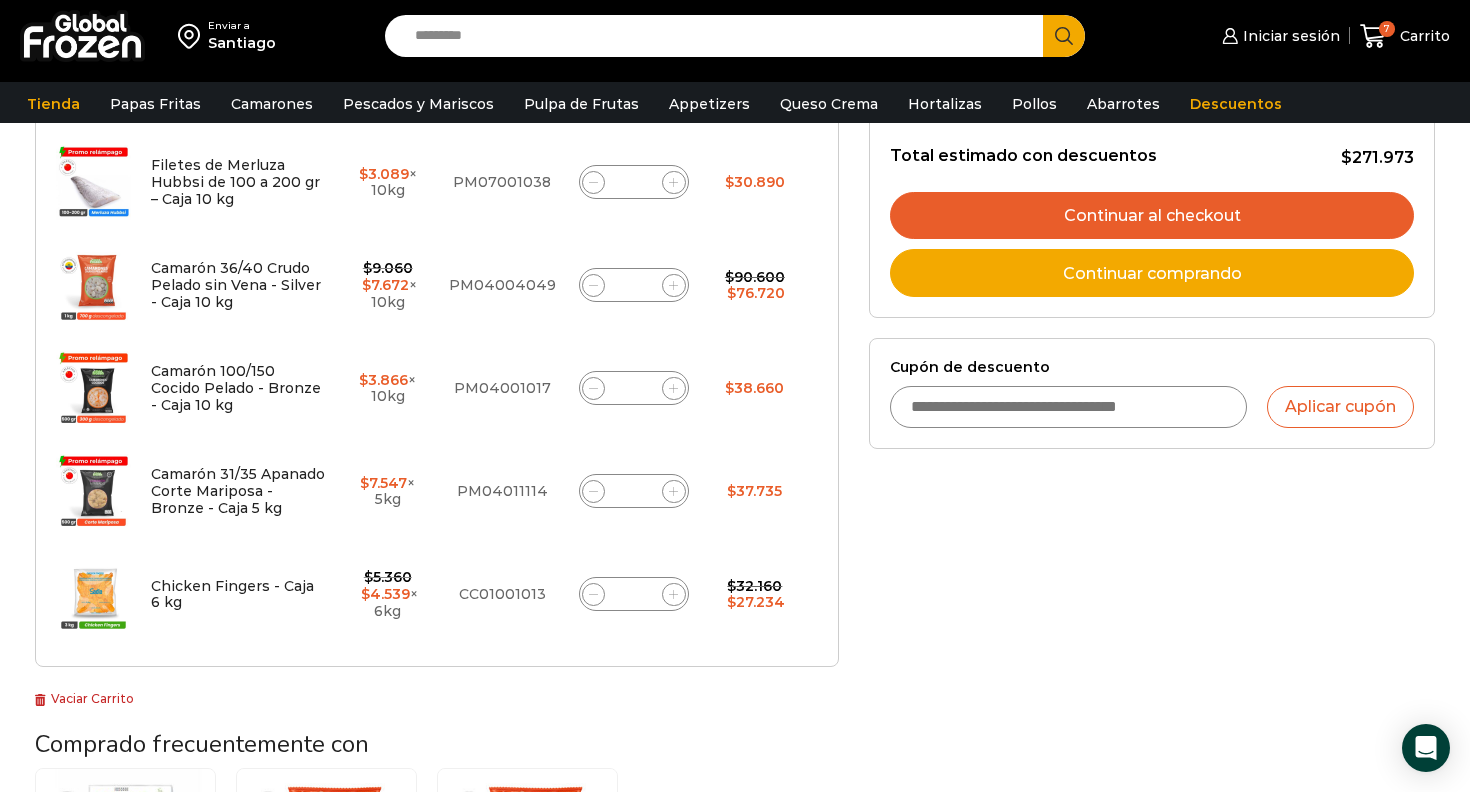 click 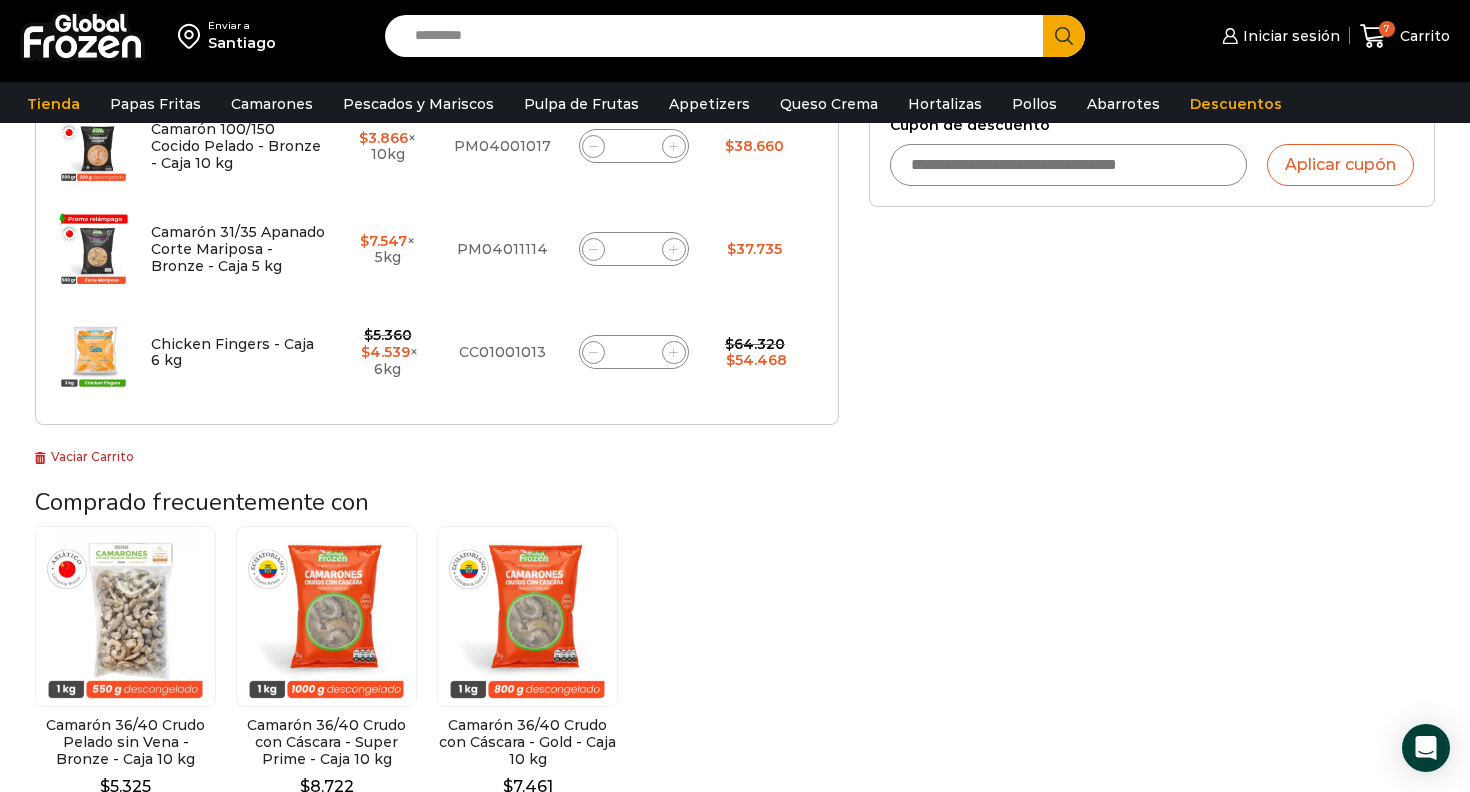 scroll, scrollTop: 846, scrollLeft: 0, axis: vertical 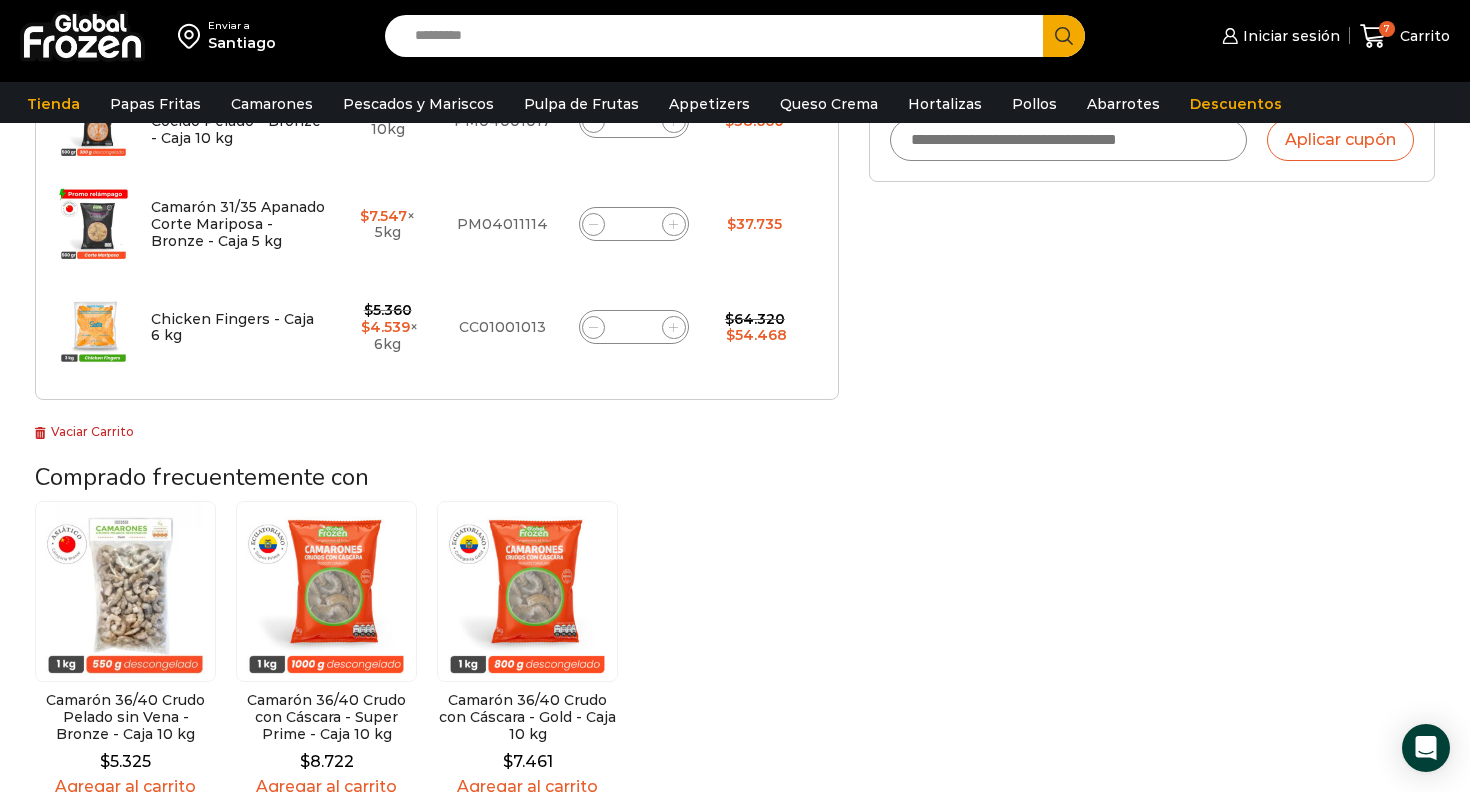 click 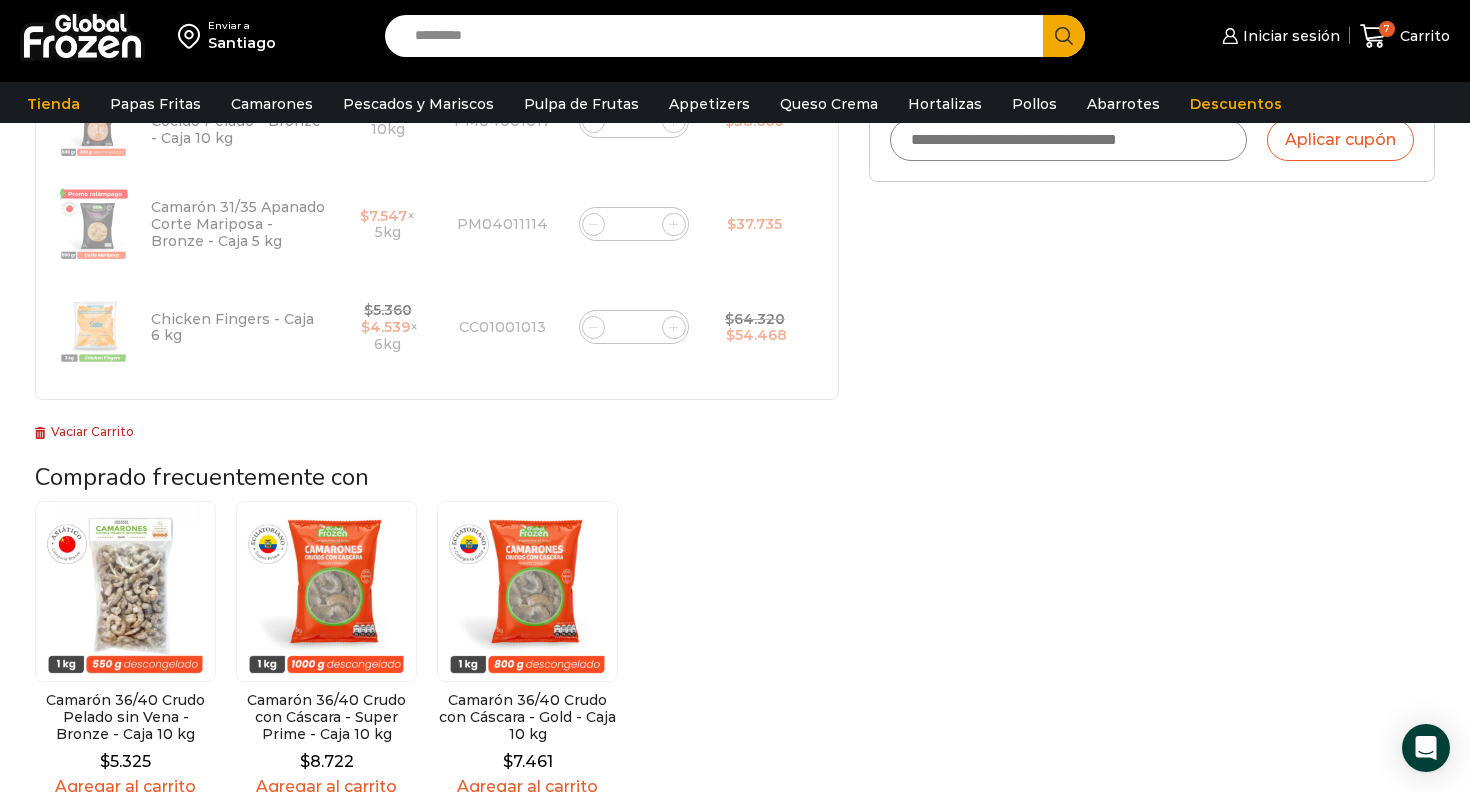 click 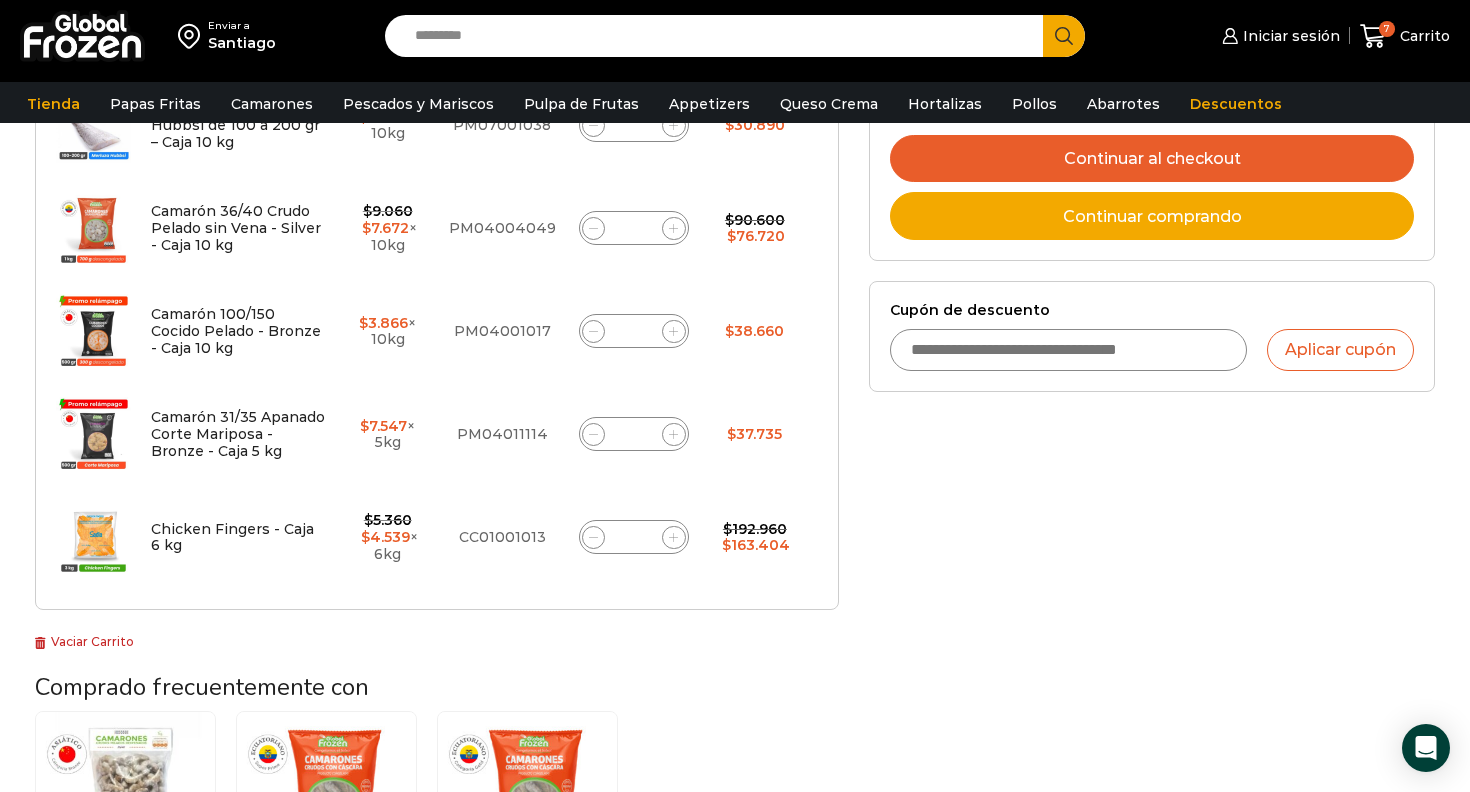 scroll, scrollTop: 789, scrollLeft: 0, axis: vertical 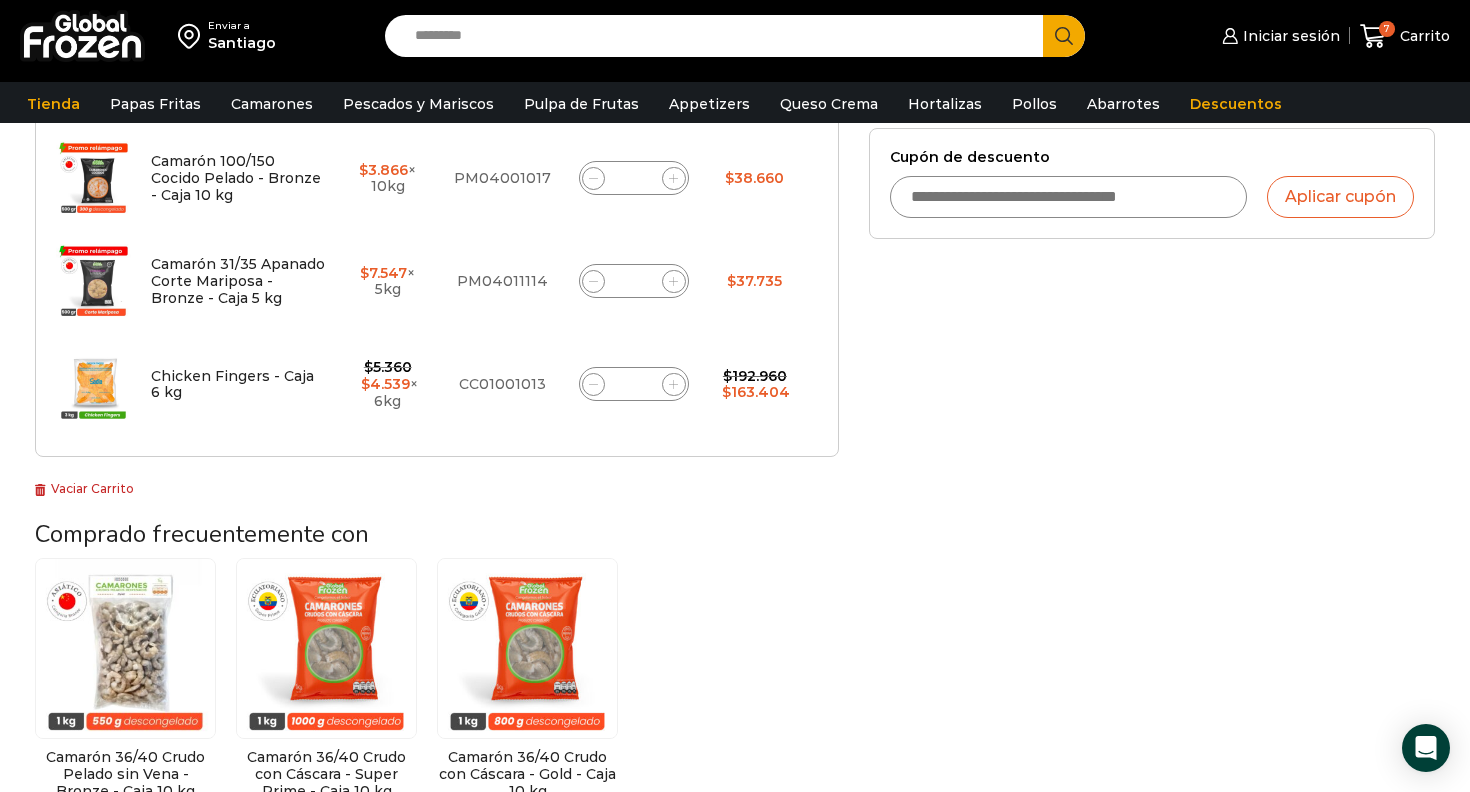 click 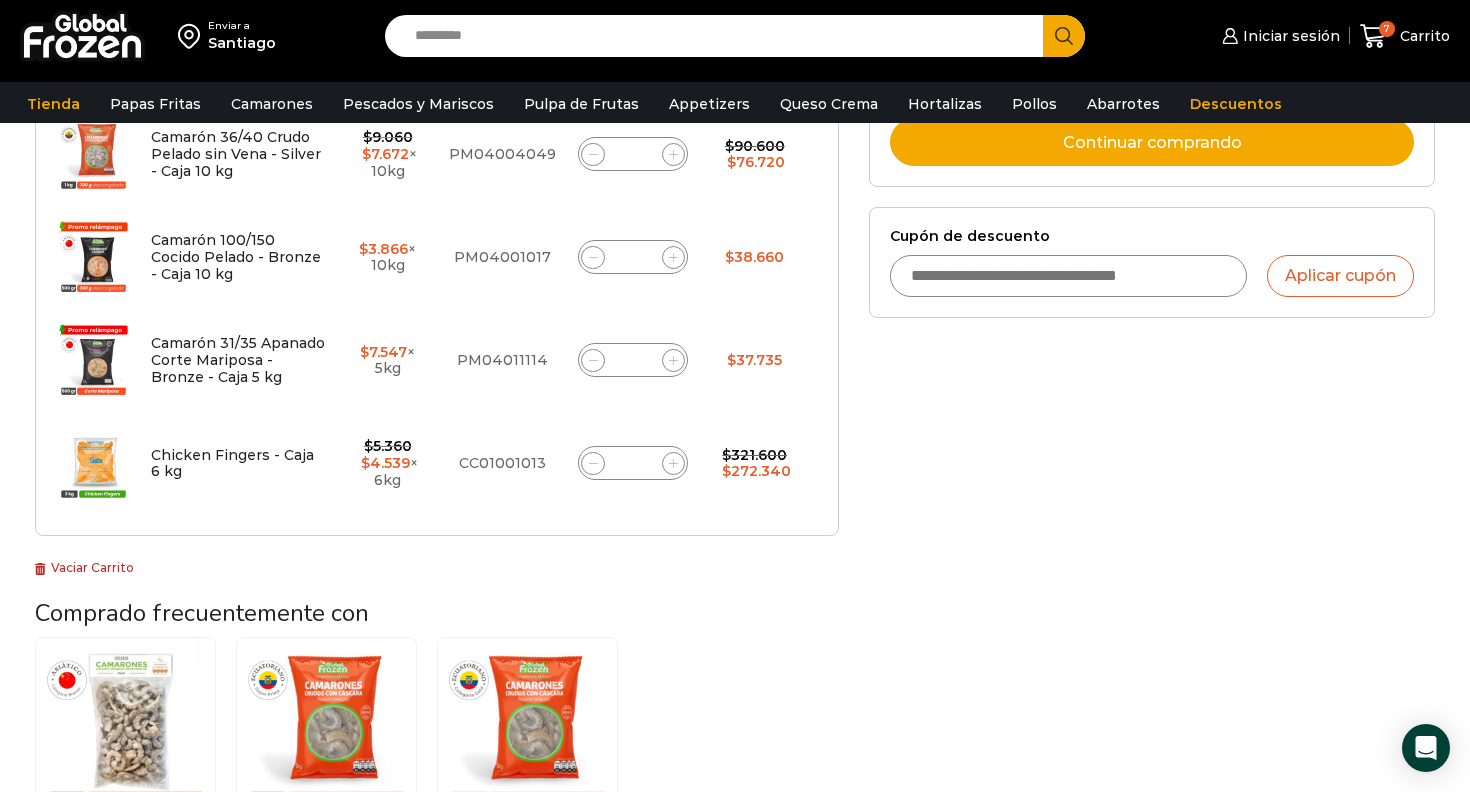 scroll, scrollTop: 712, scrollLeft: 0, axis: vertical 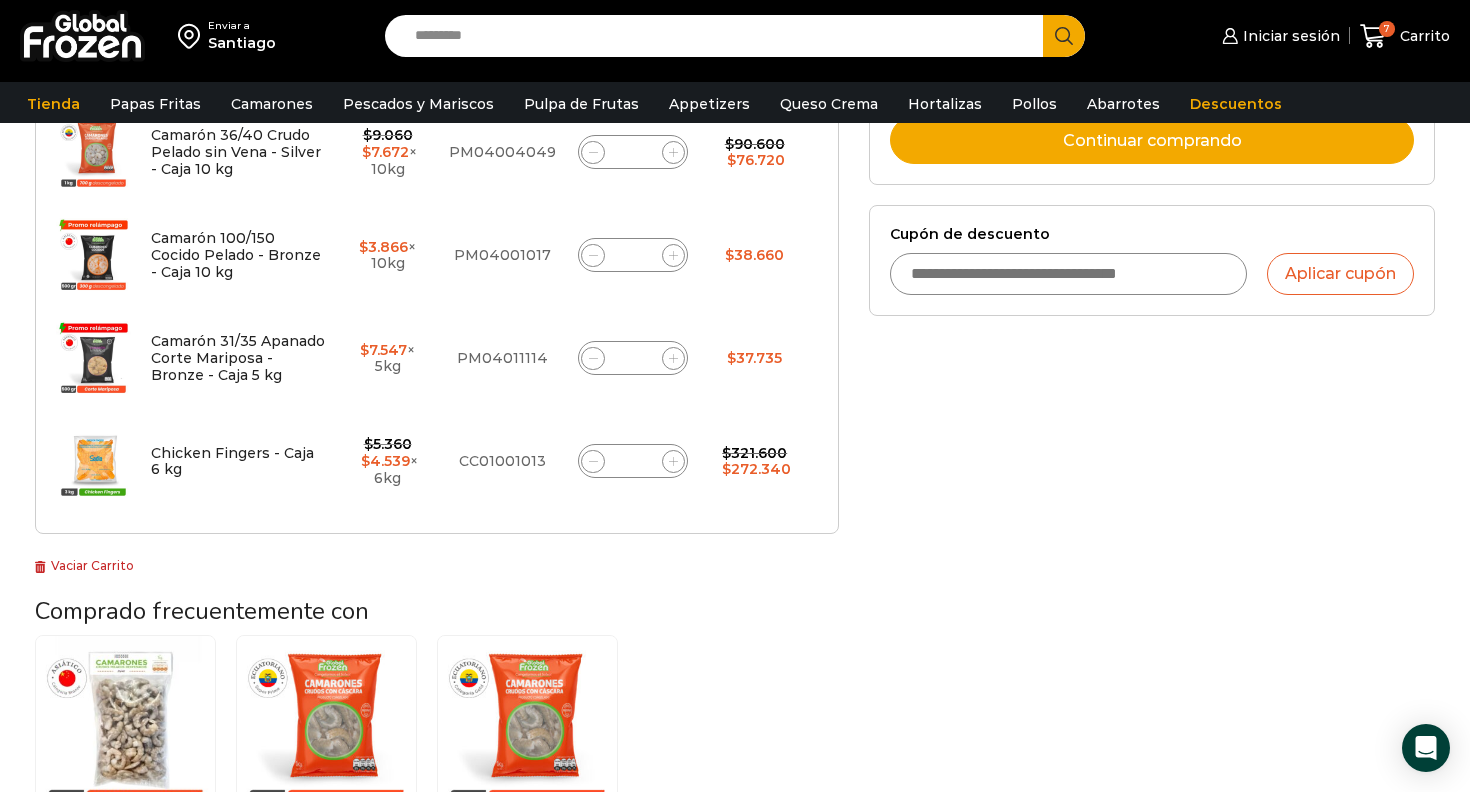 click 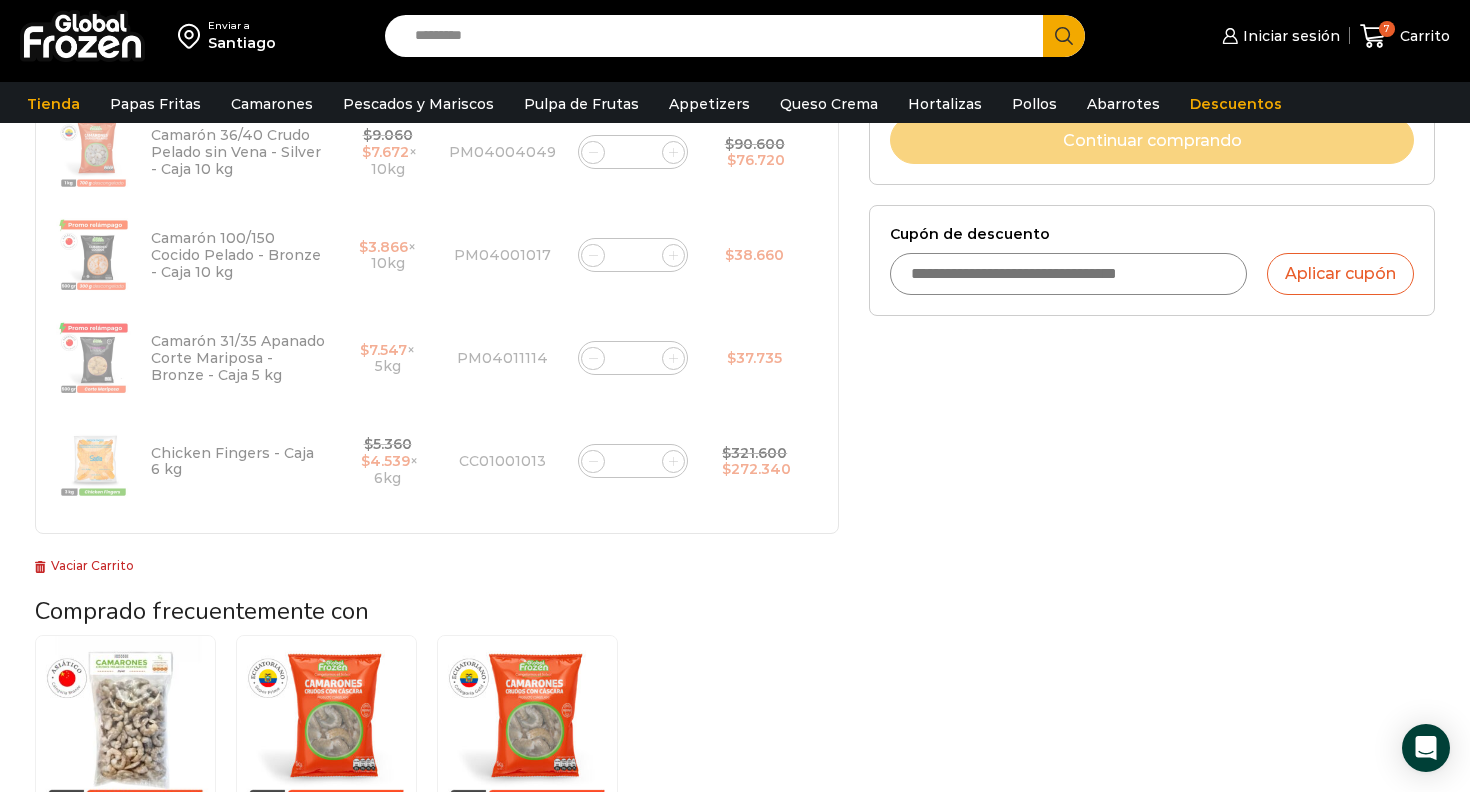 click 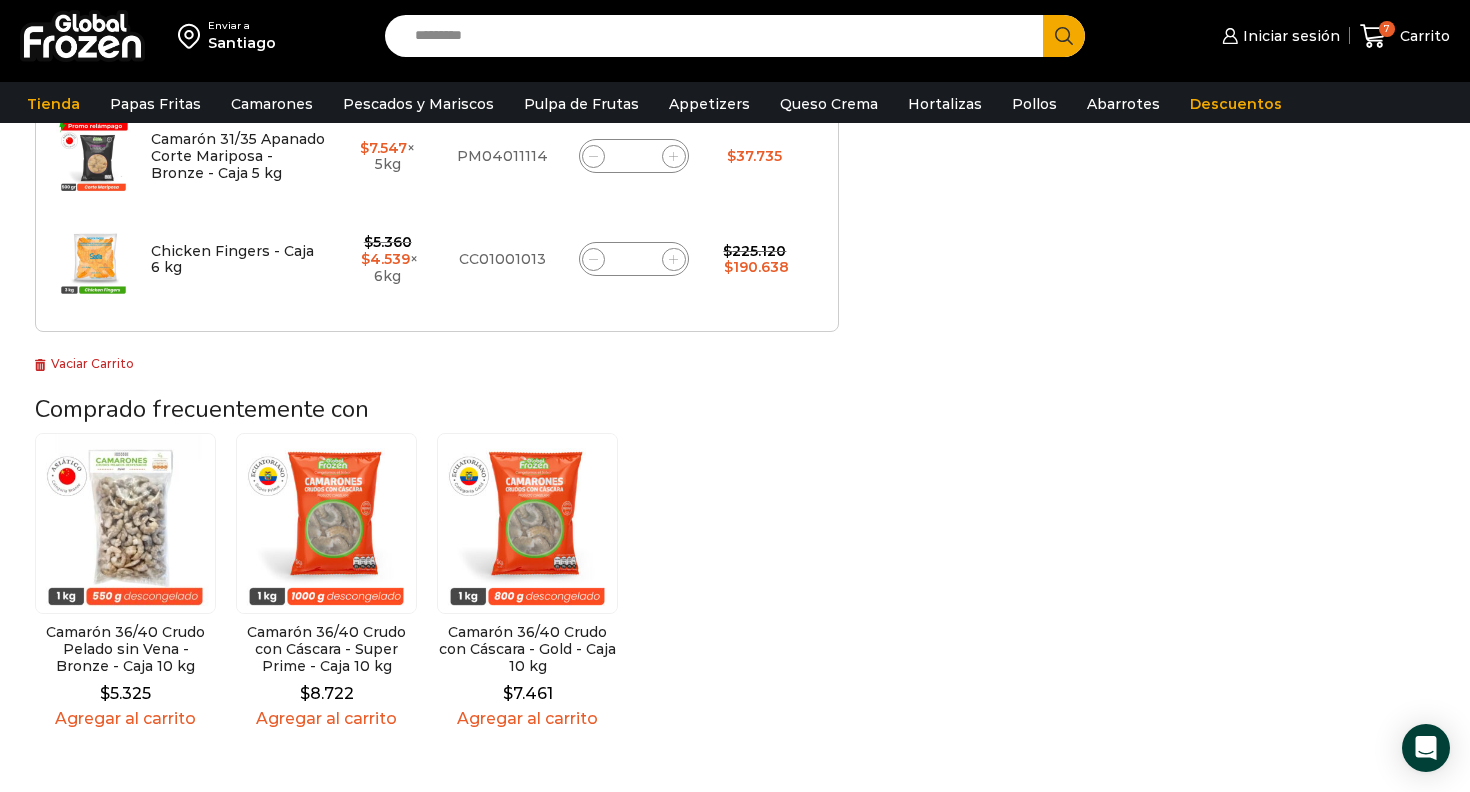 scroll, scrollTop: 995, scrollLeft: 0, axis: vertical 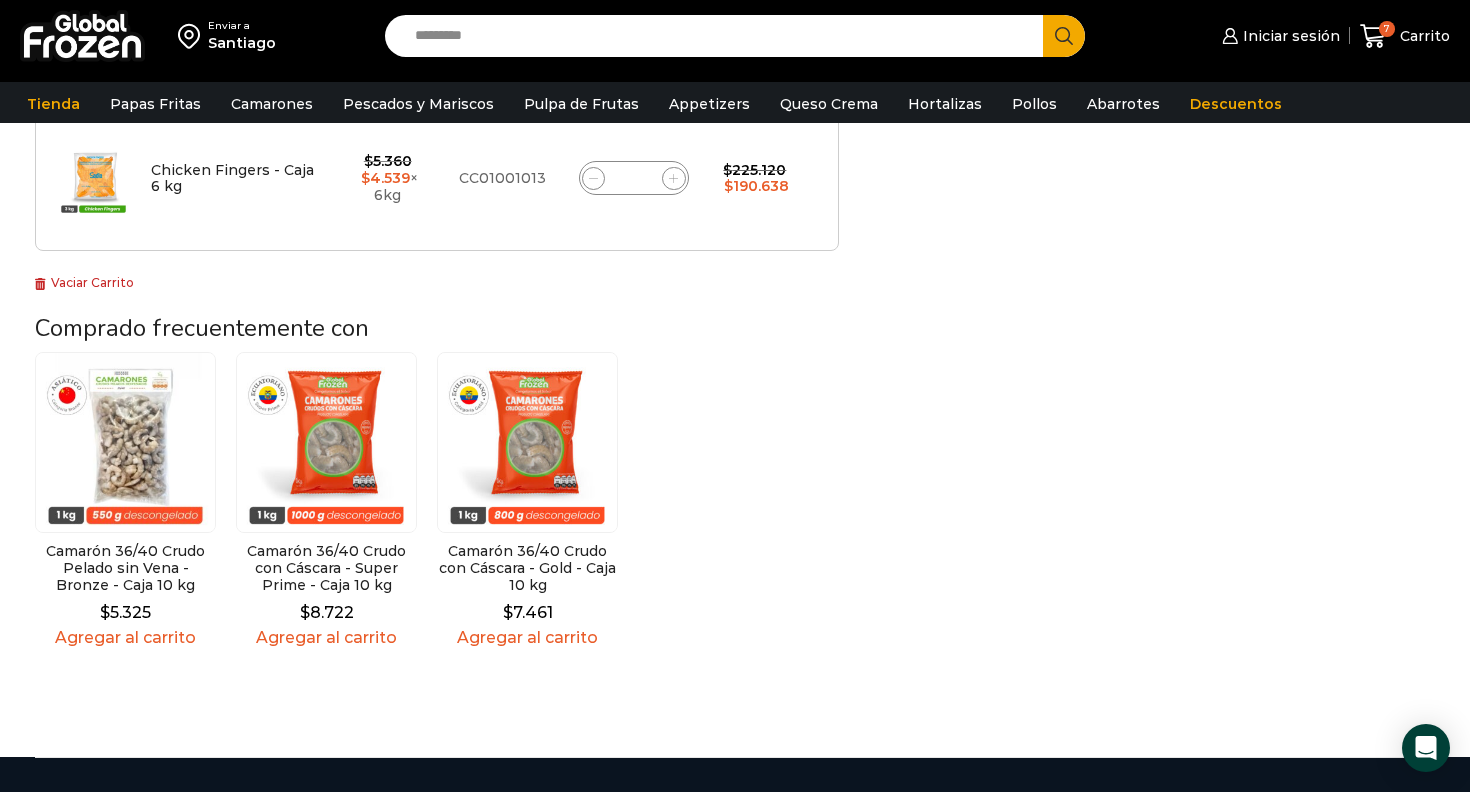 click 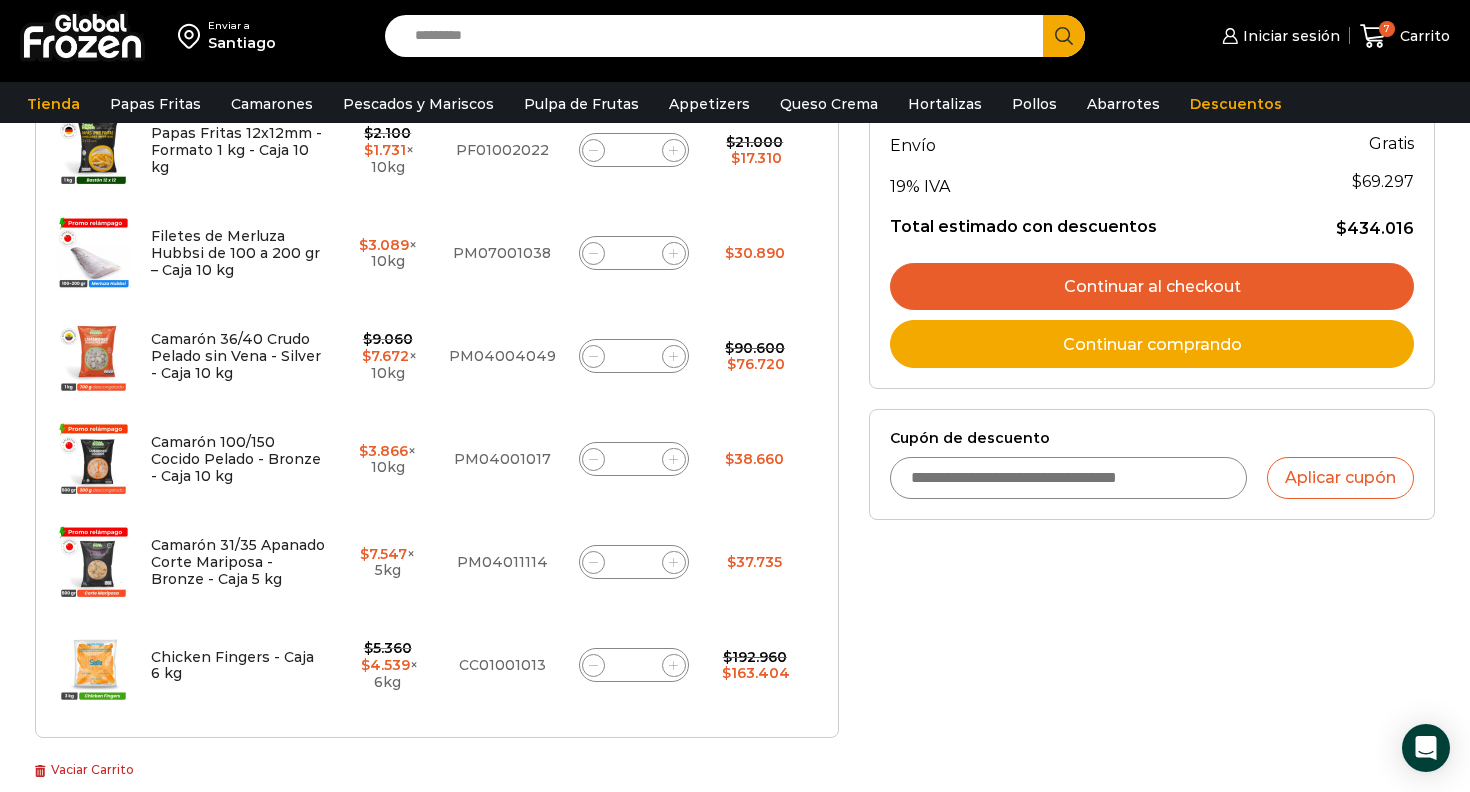 scroll, scrollTop: 575, scrollLeft: 0, axis: vertical 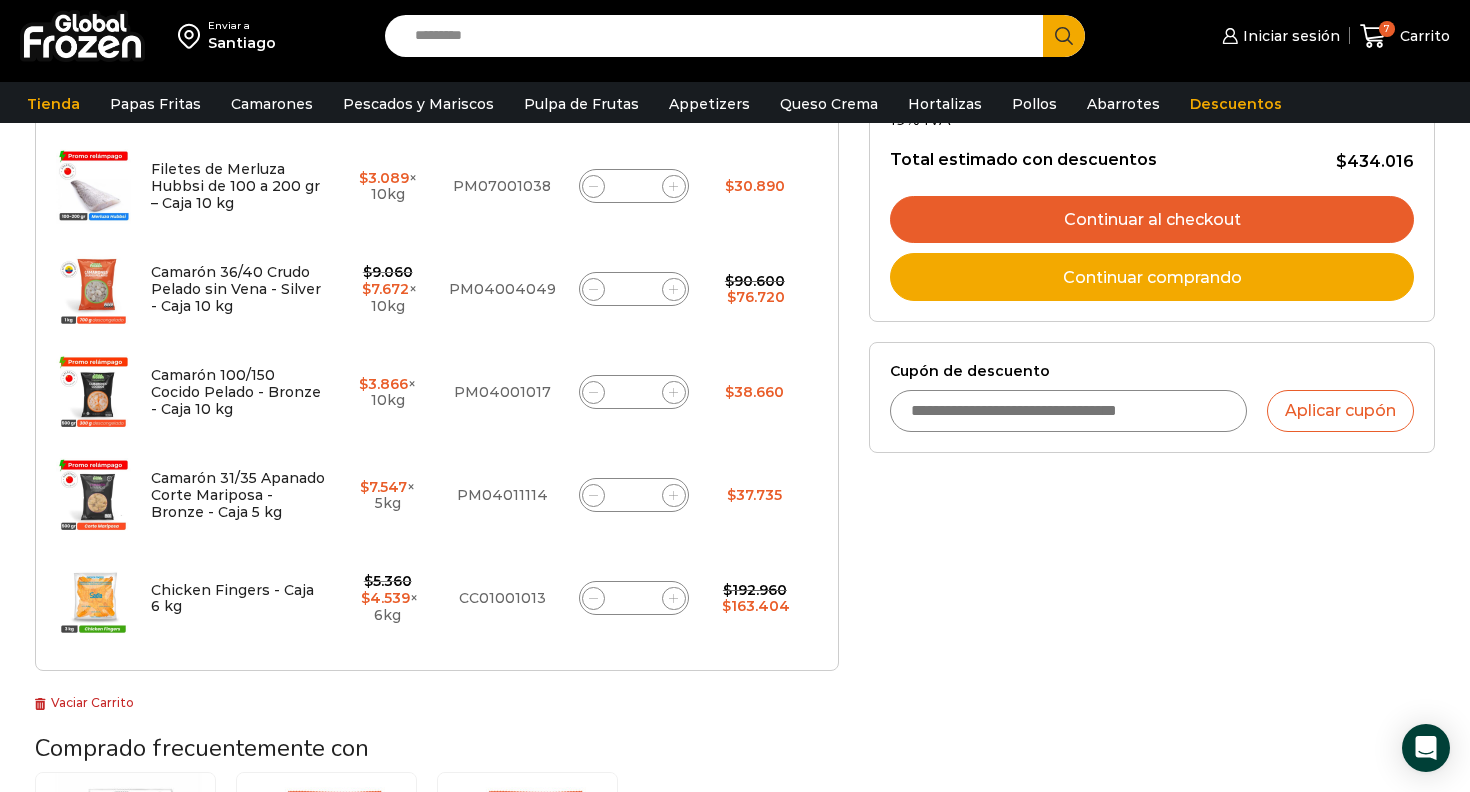 click on "Chicken Fingers - Caja 6 kg cantidad
*" 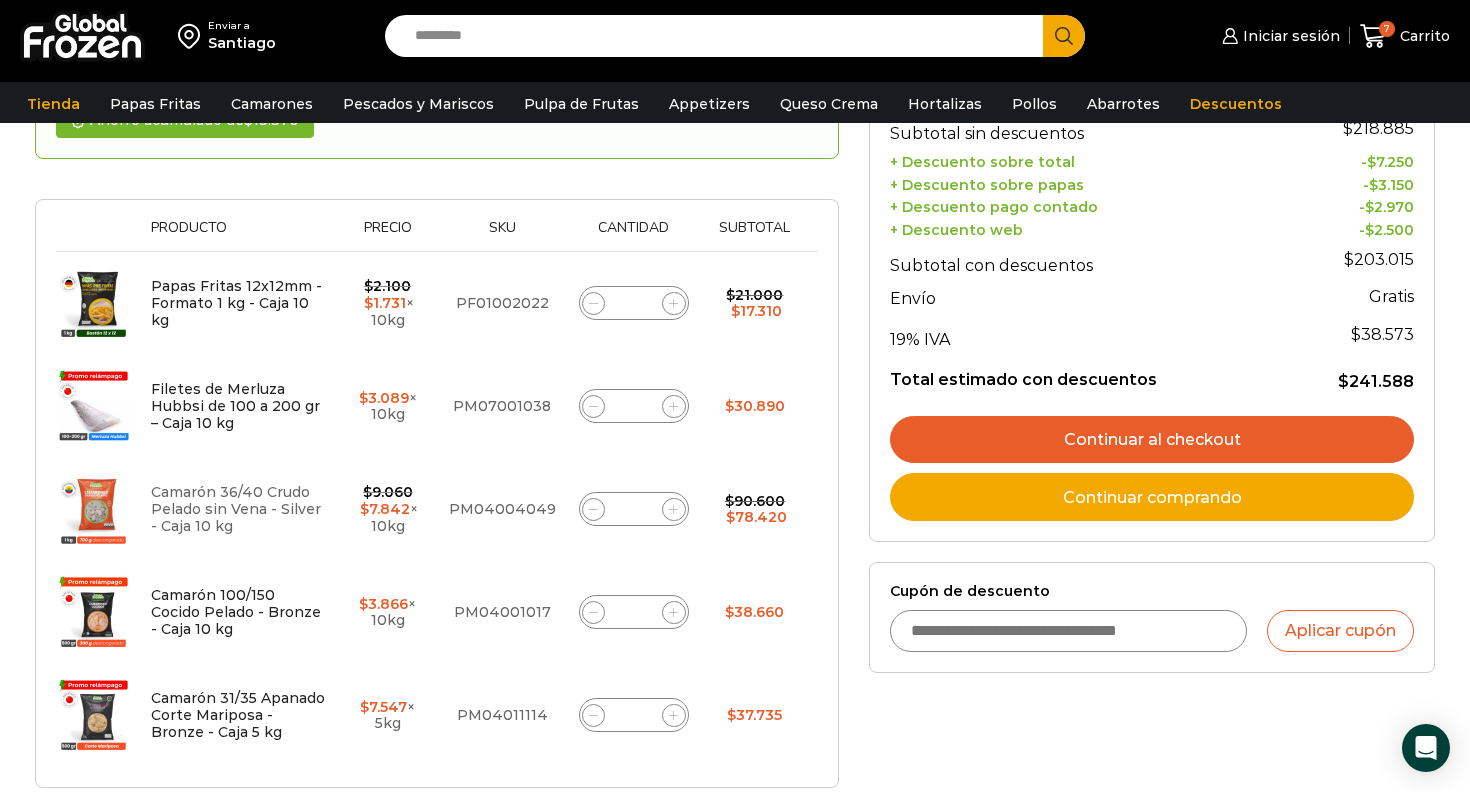 scroll, scrollTop: 354, scrollLeft: 0, axis: vertical 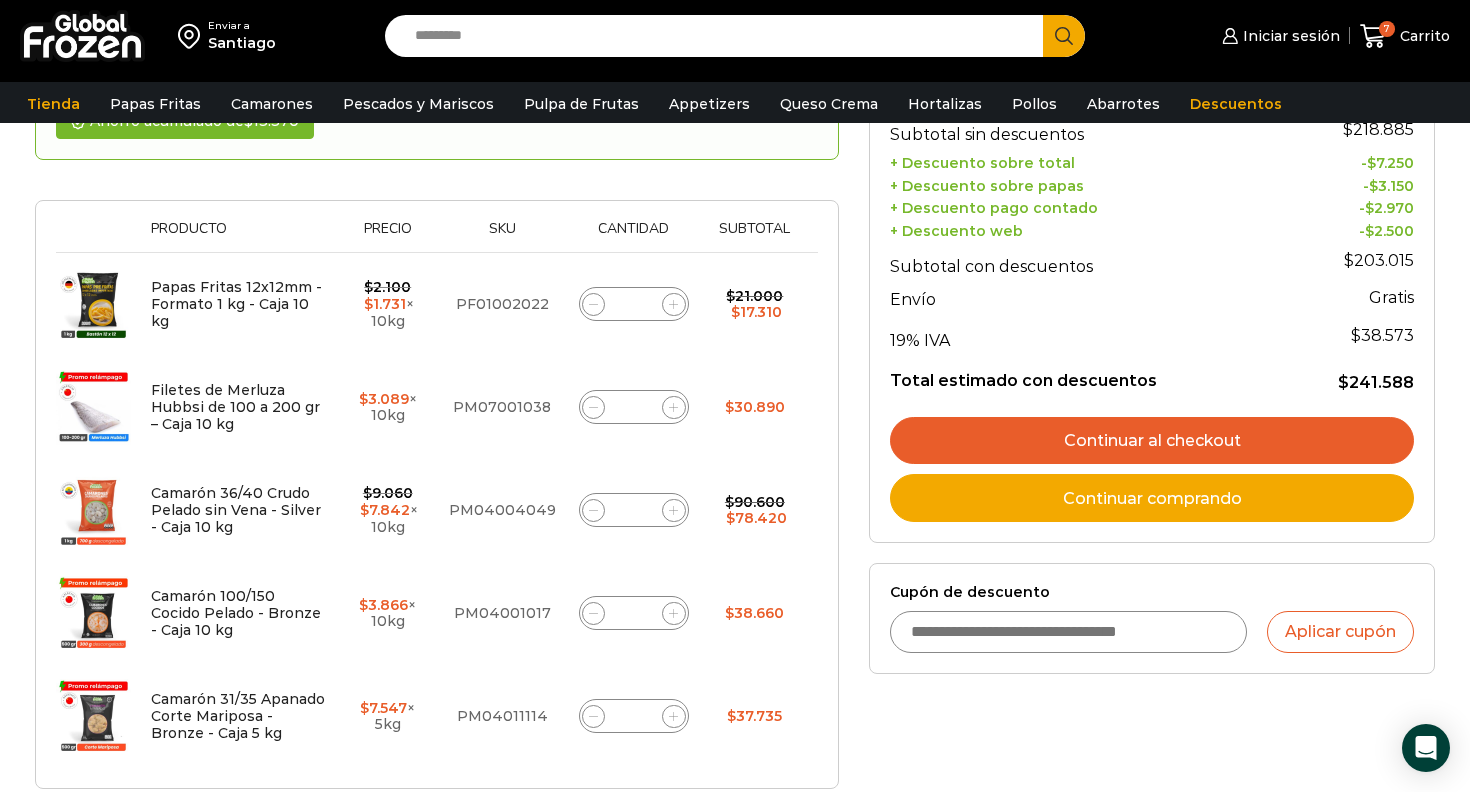 click on "Search input" at bounding box center [719, 36] 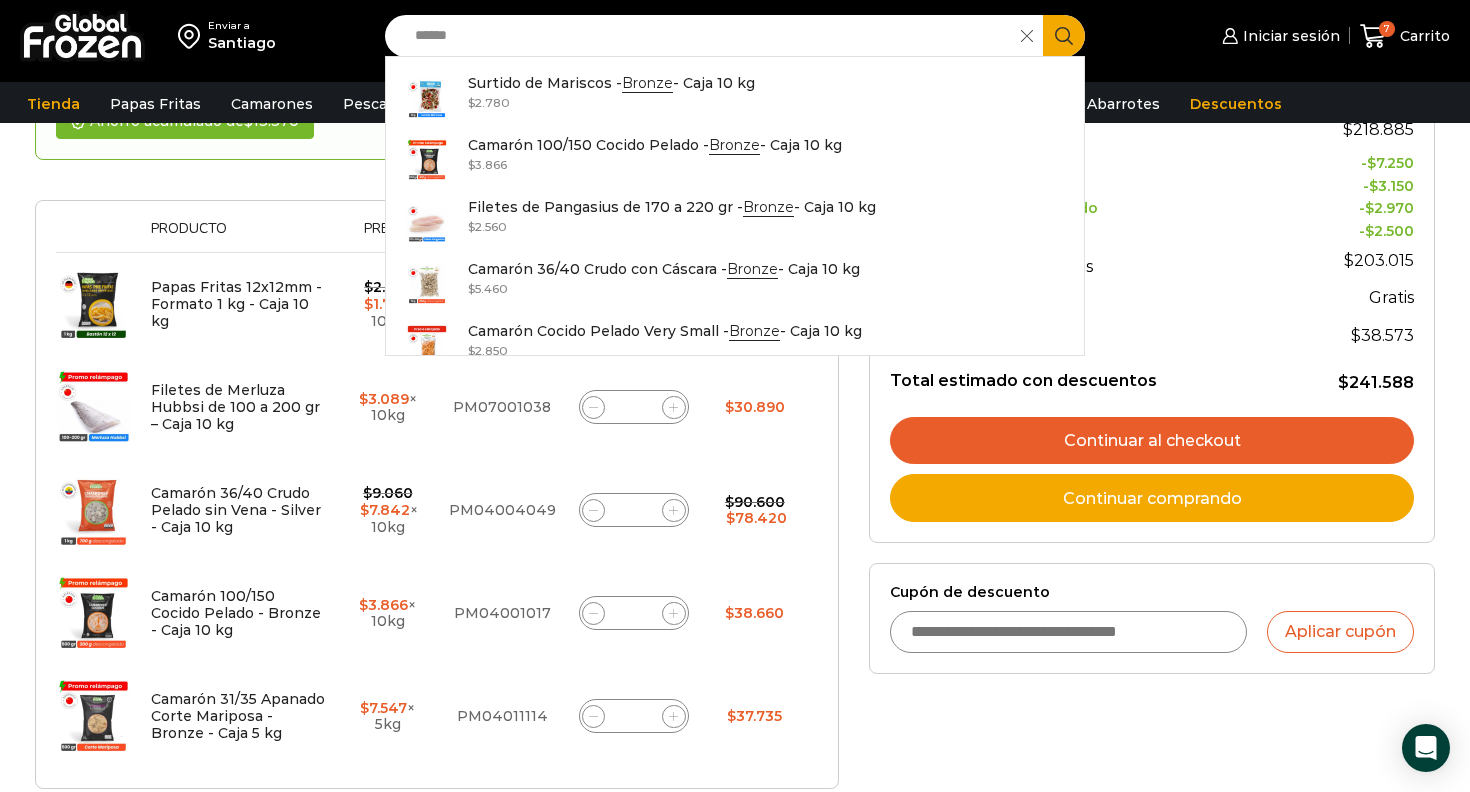 type on "******" 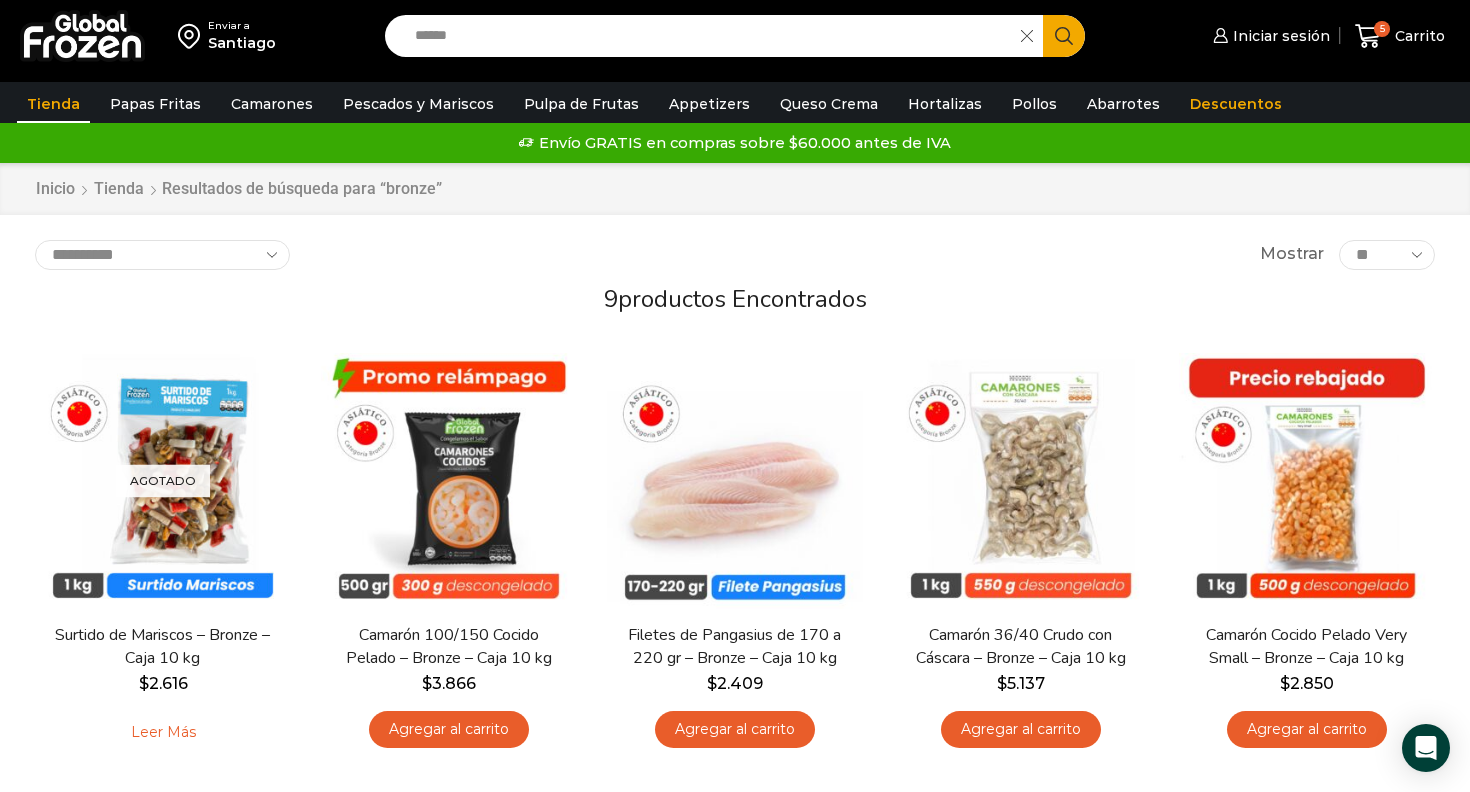 scroll, scrollTop: 0, scrollLeft: 0, axis: both 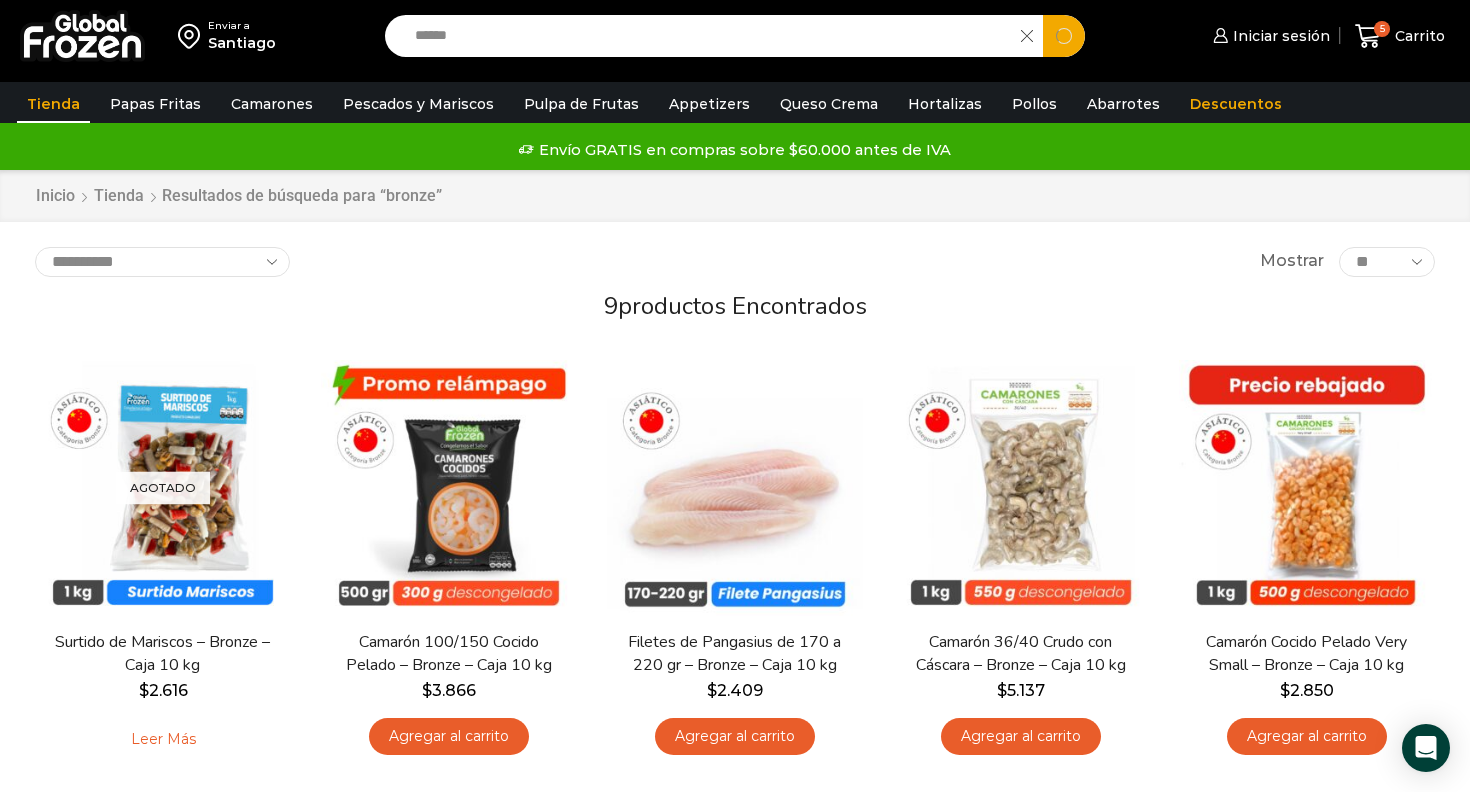 click on "******" at bounding box center [708, 36] 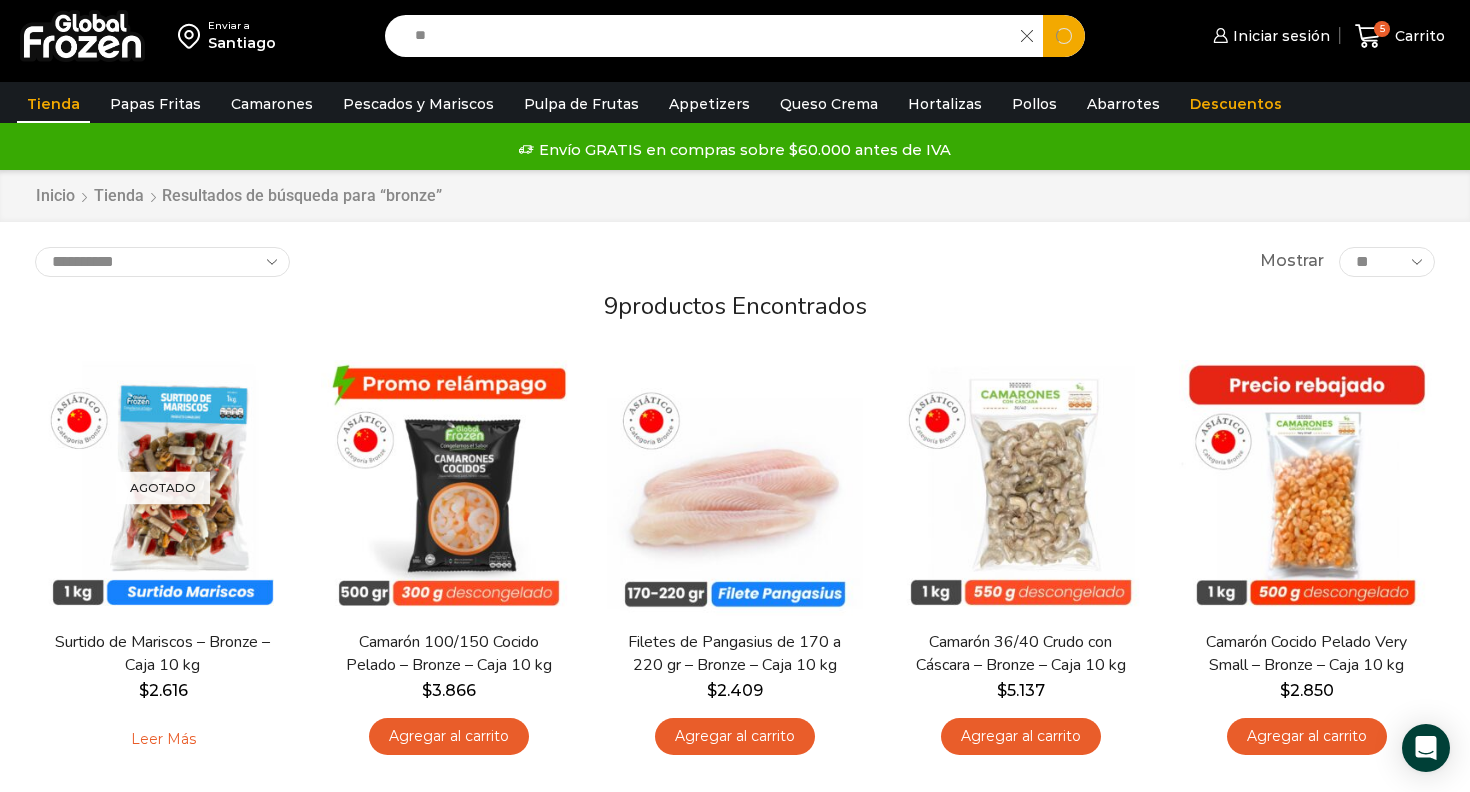 type on "*" 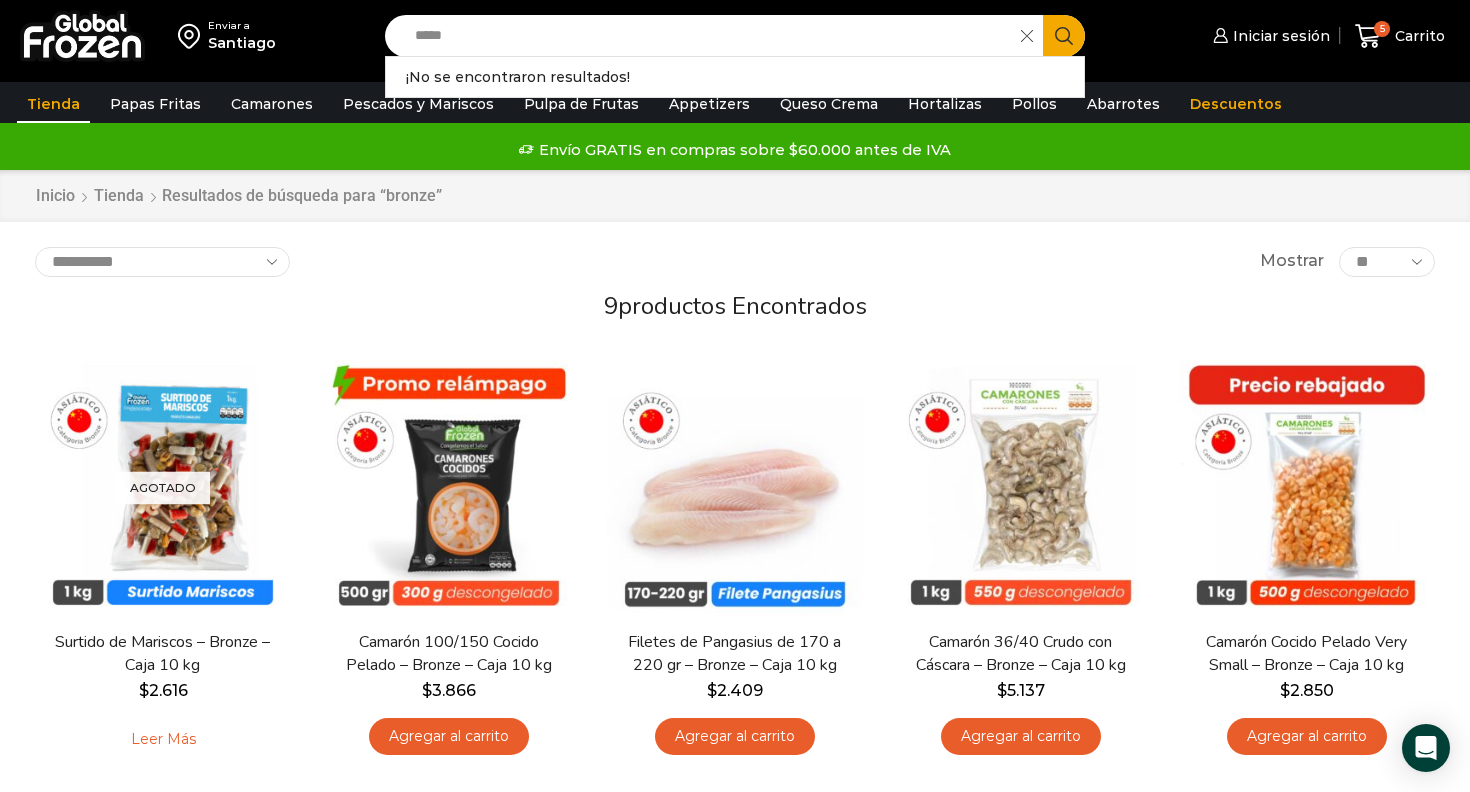 click on "*****" at bounding box center [708, 36] 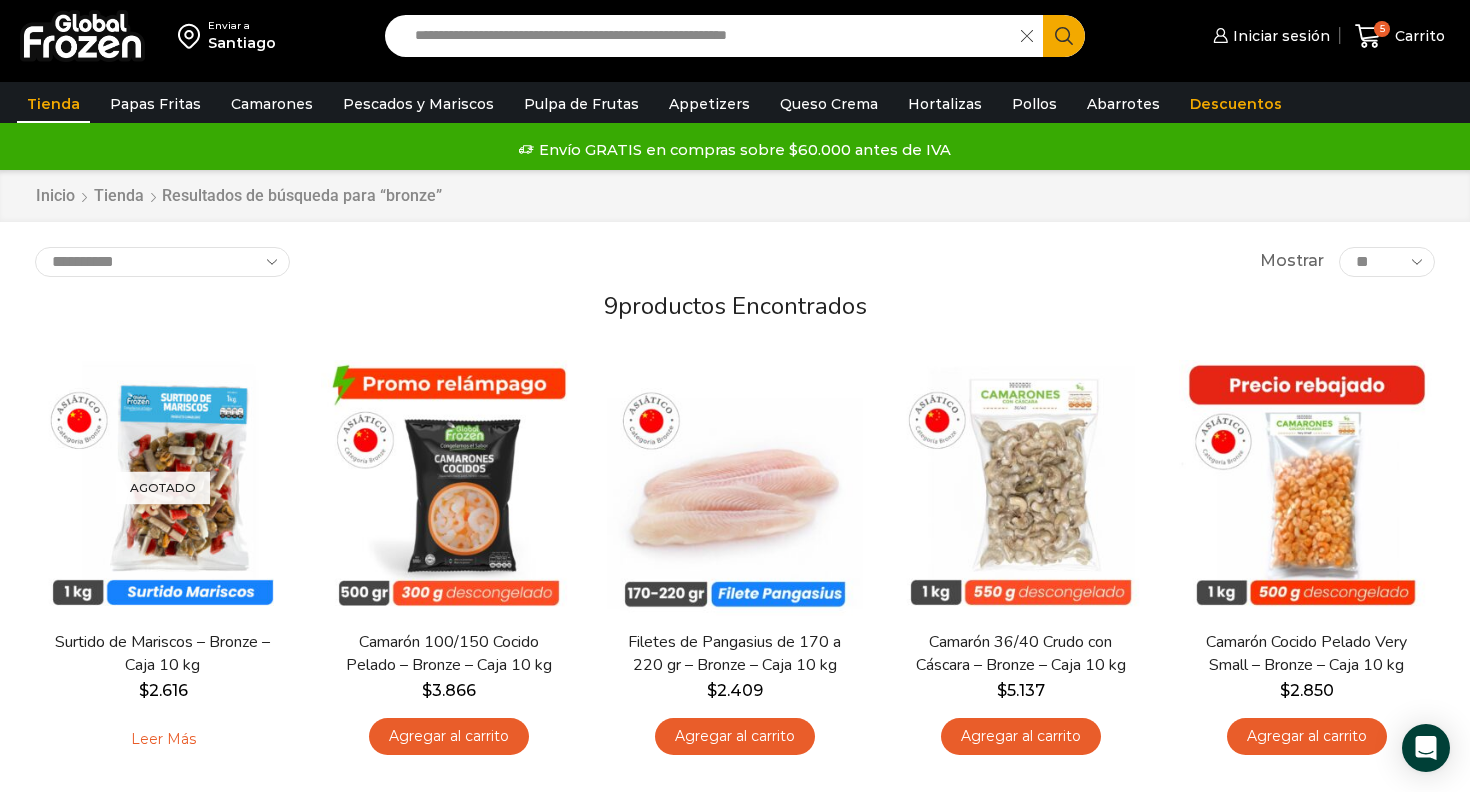 drag, startPoint x: 904, startPoint y: 36, endPoint x: 520, endPoint y: 40, distance: 384.02084 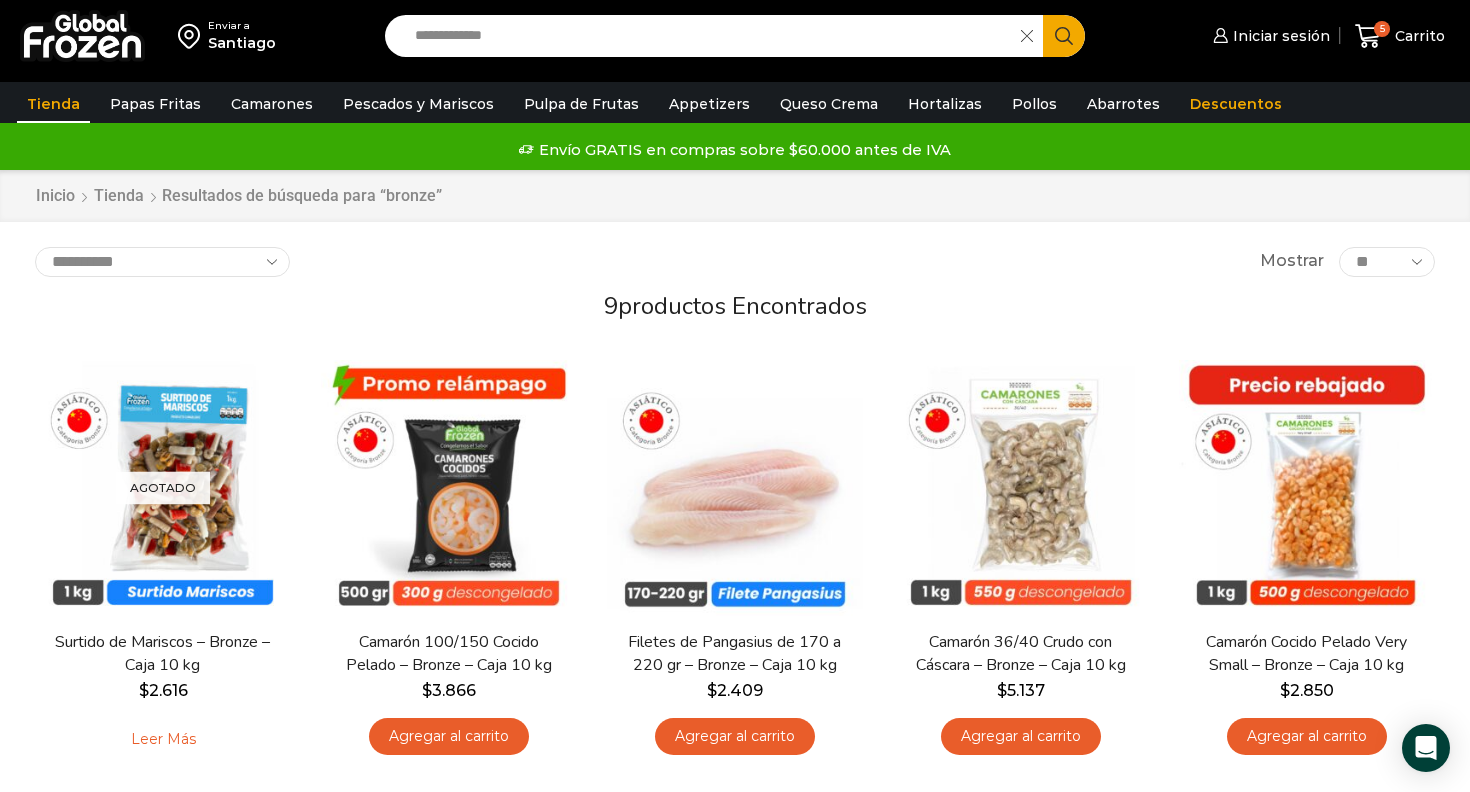 type on "**********" 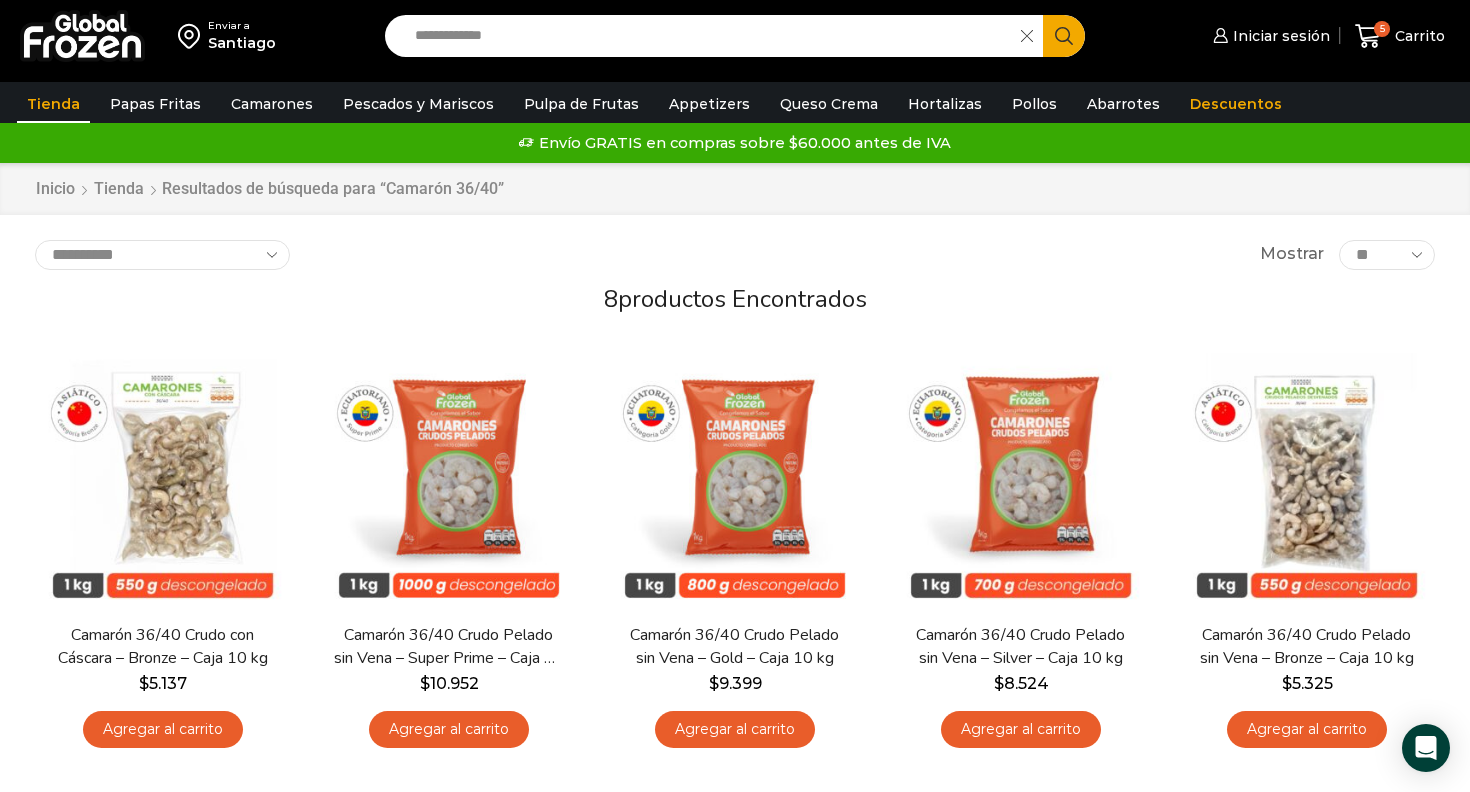 scroll, scrollTop: 0, scrollLeft: 0, axis: both 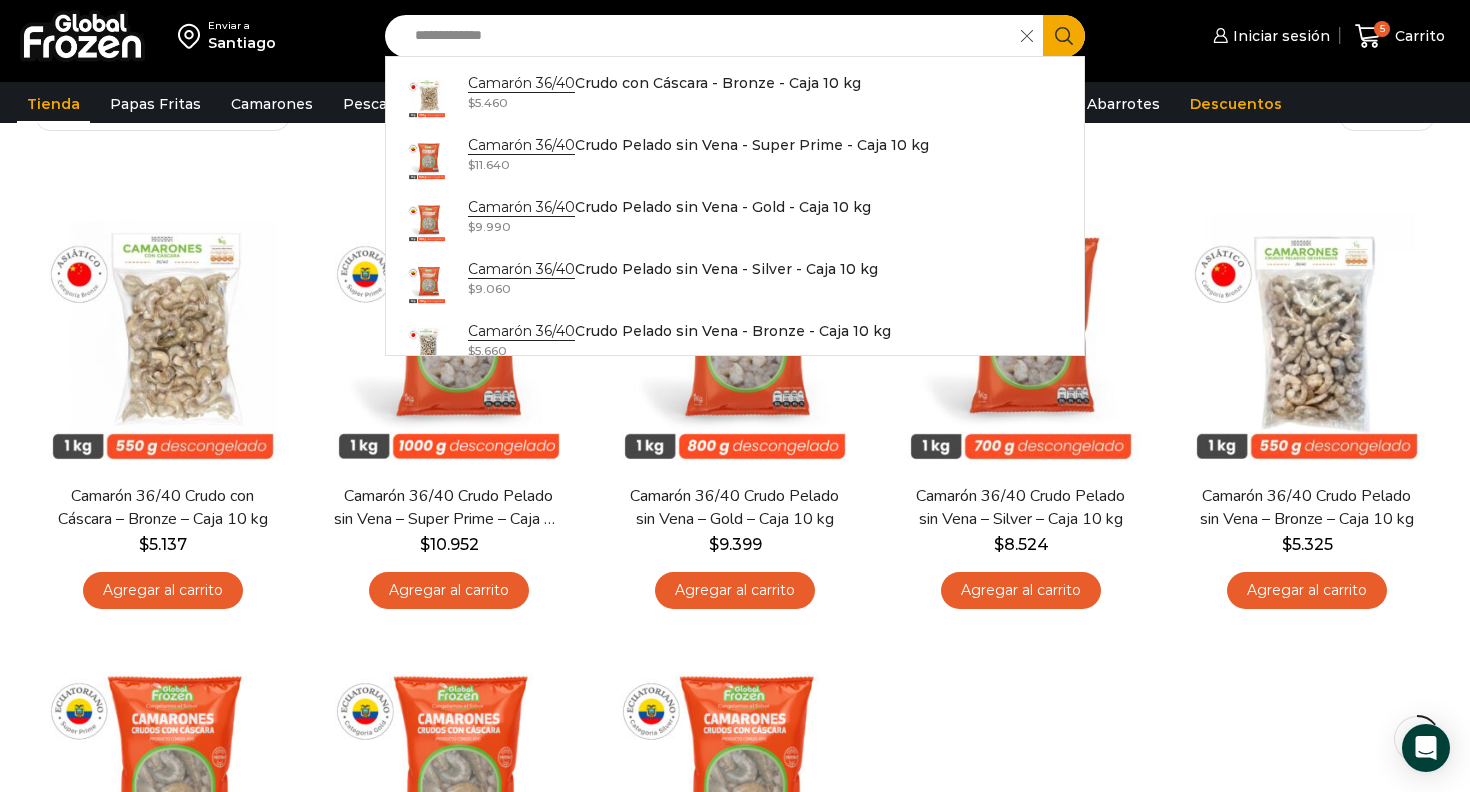 drag, startPoint x: 578, startPoint y: 36, endPoint x: 604, endPoint y: 47, distance: 28.231188 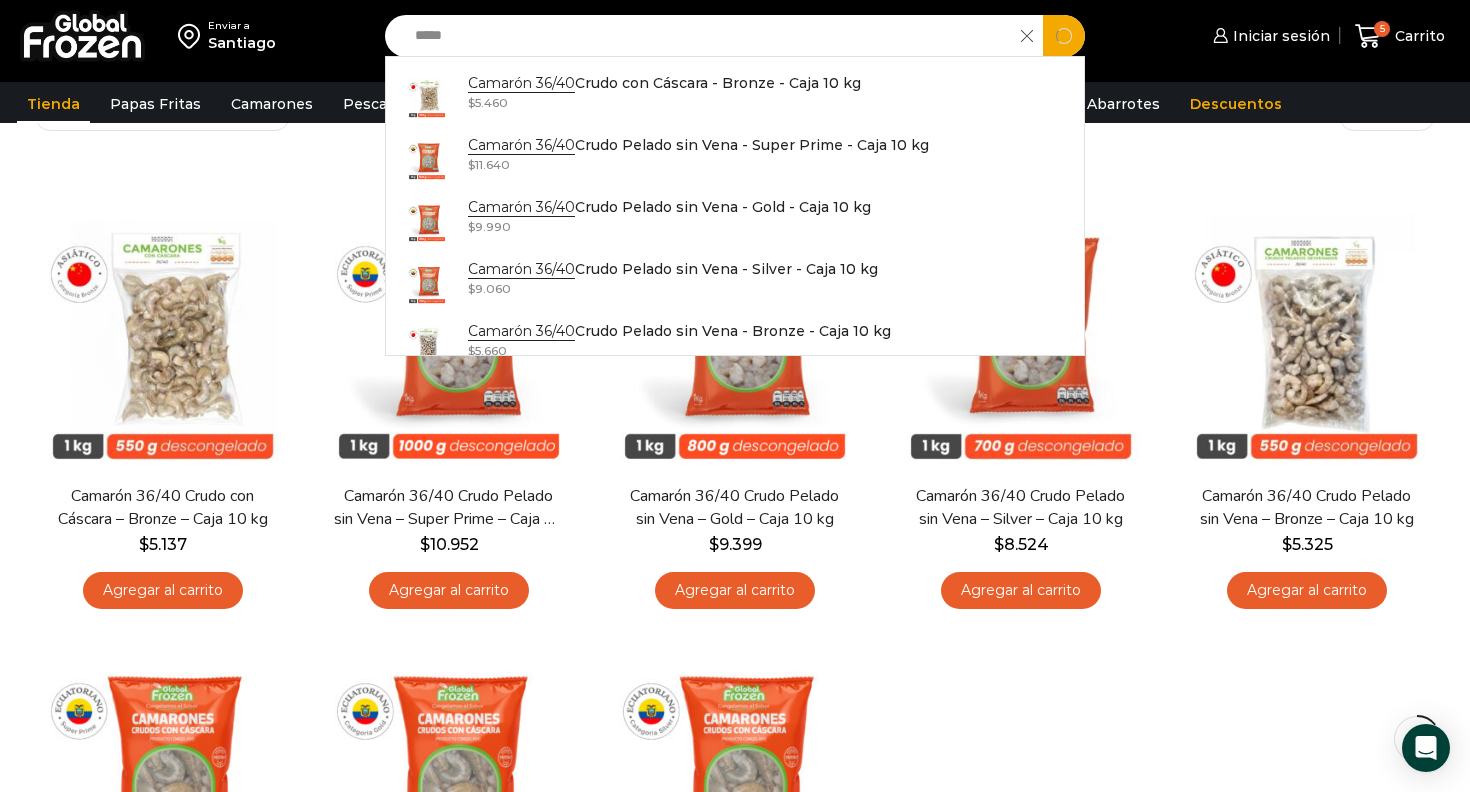 type on "*****" 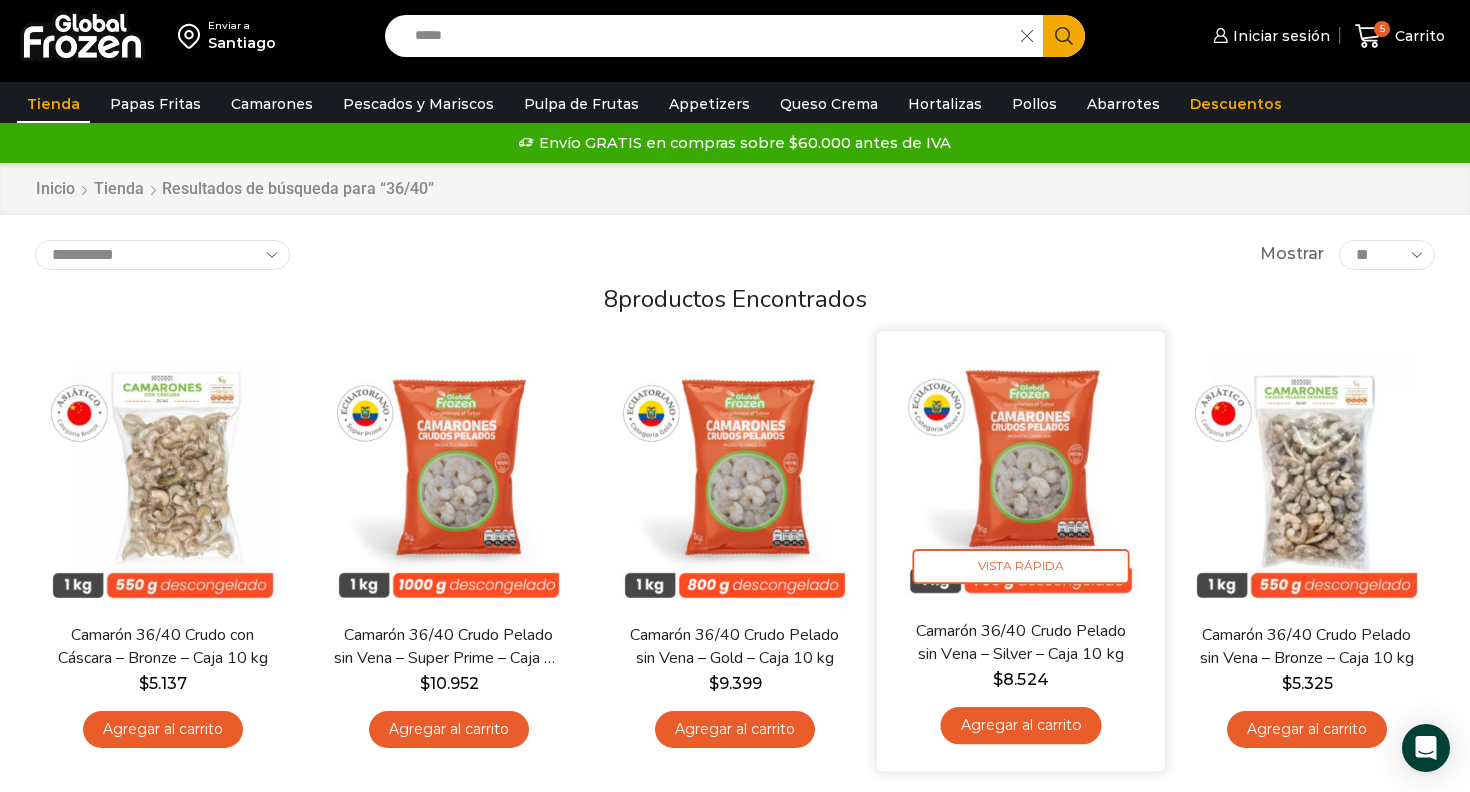 scroll, scrollTop: 0, scrollLeft: 0, axis: both 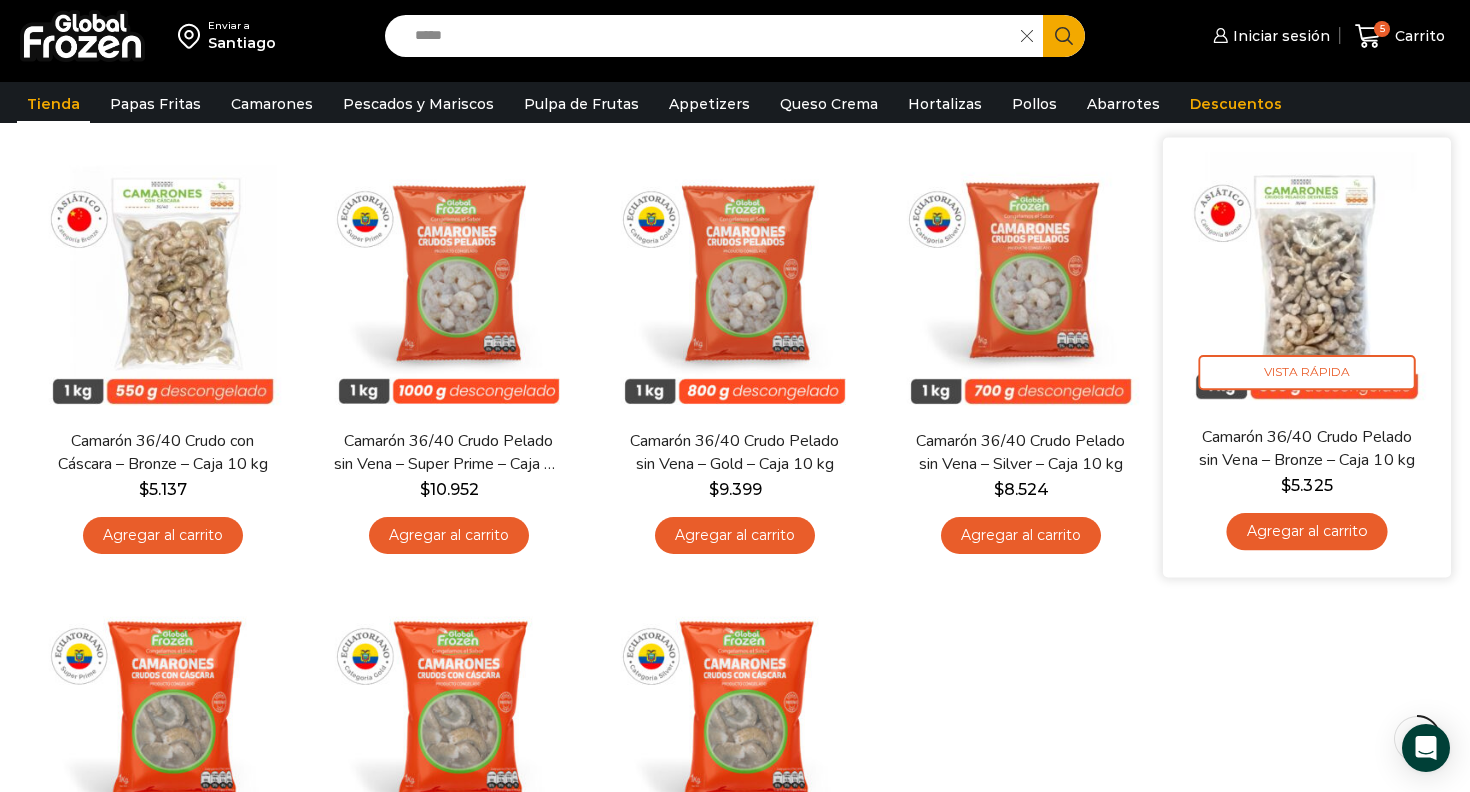 click on "Agregar al carrito" at bounding box center [1306, 531] 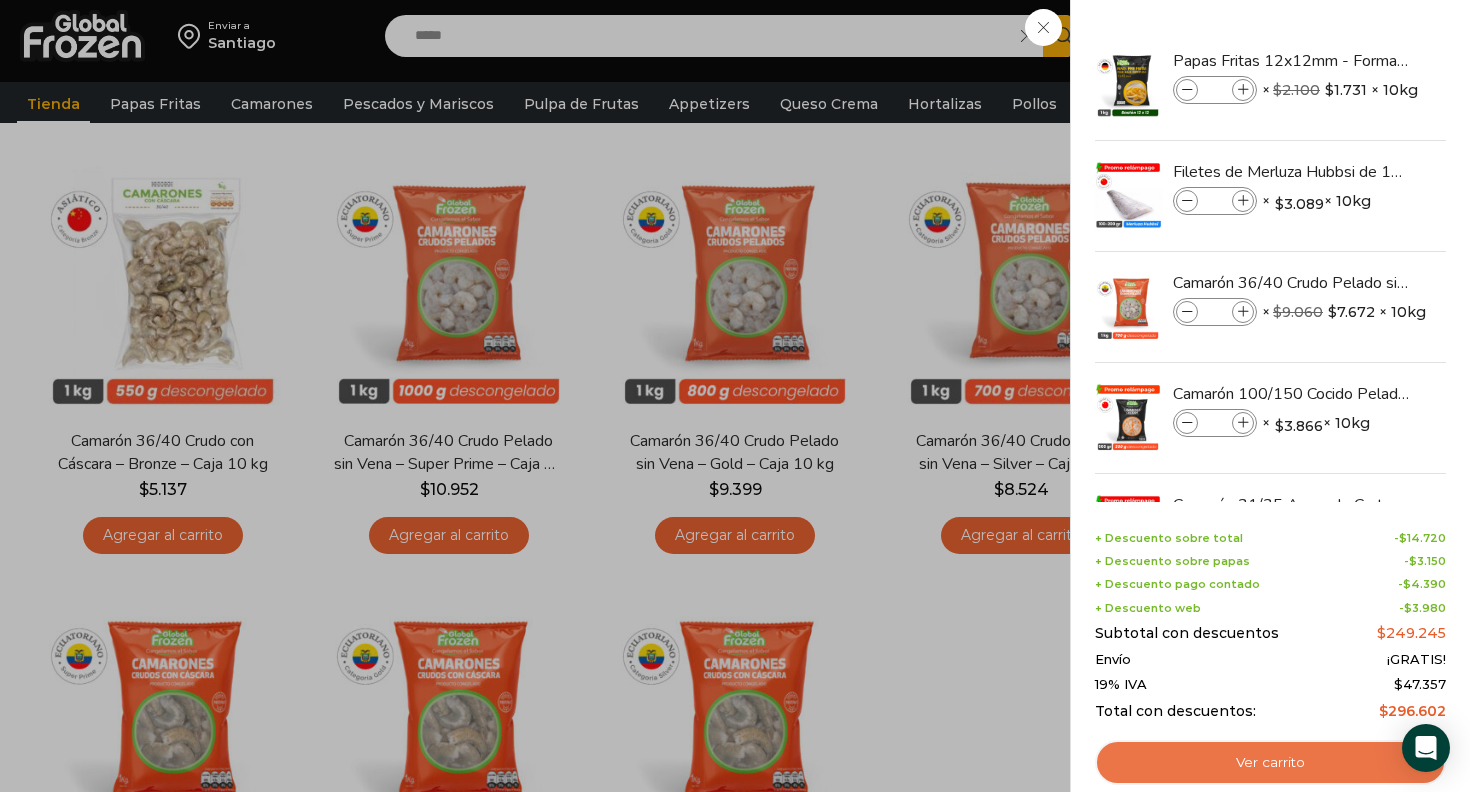 click on "Ver carrito" at bounding box center [1270, 763] 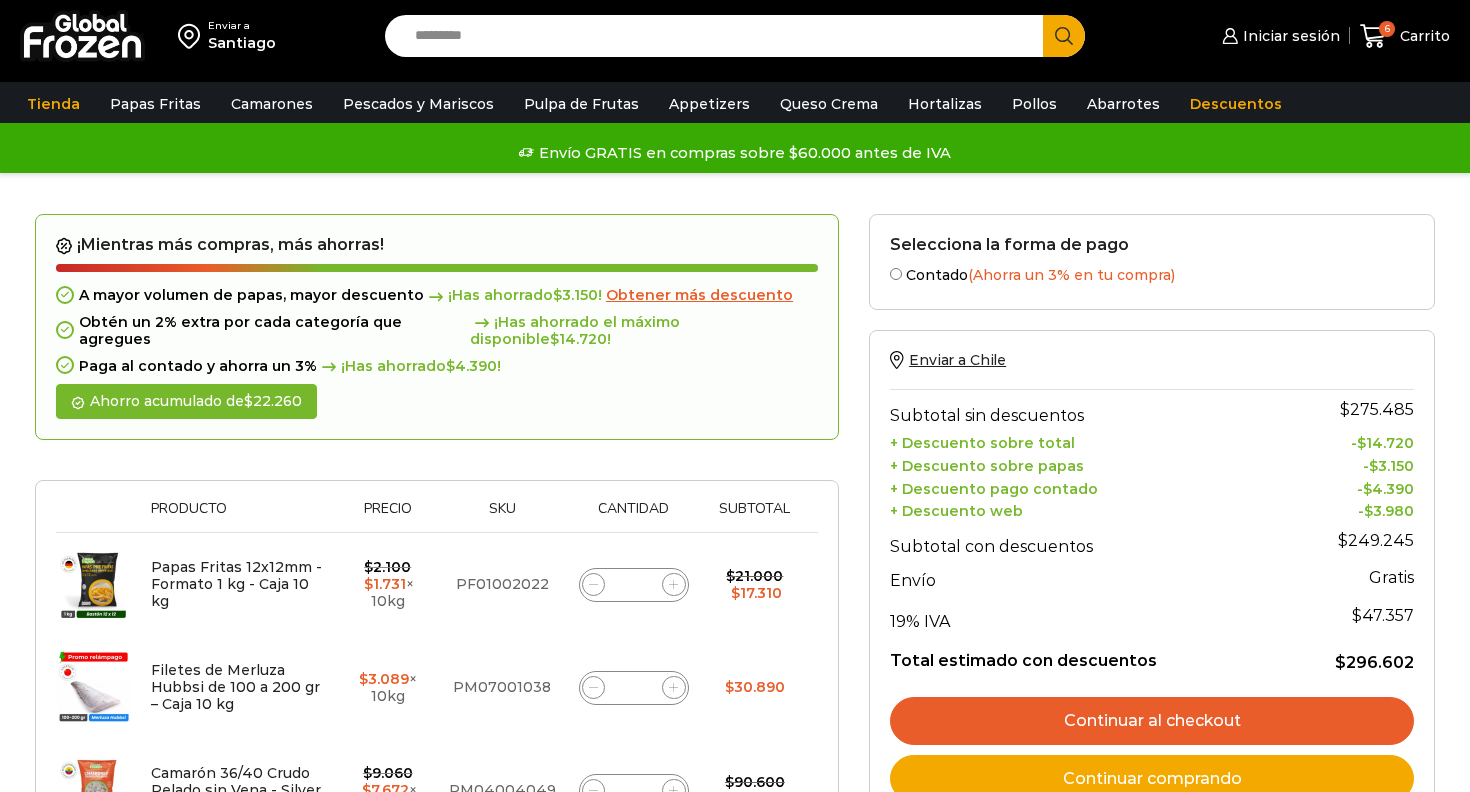 scroll, scrollTop: 152, scrollLeft: 0, axis: vertical 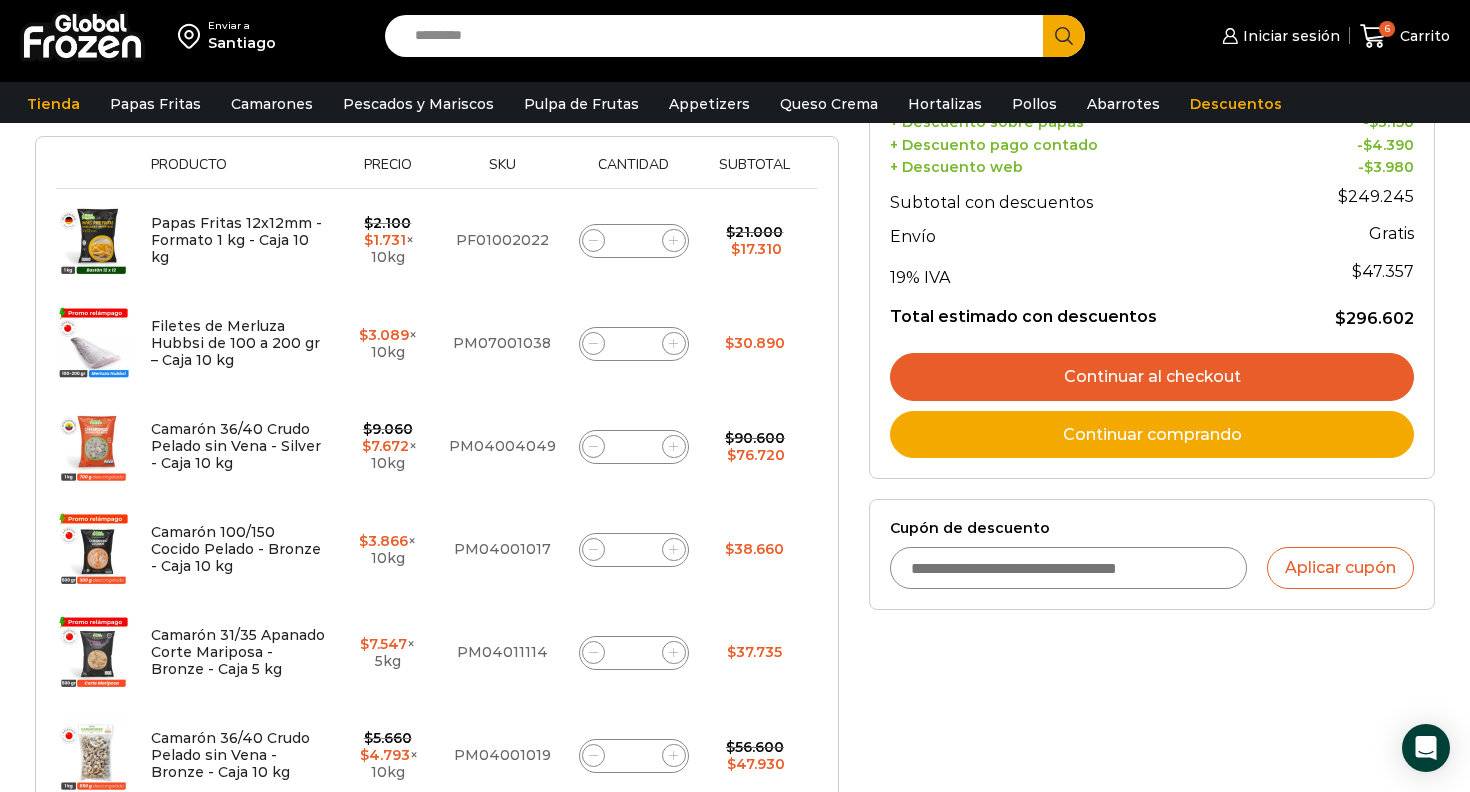 click 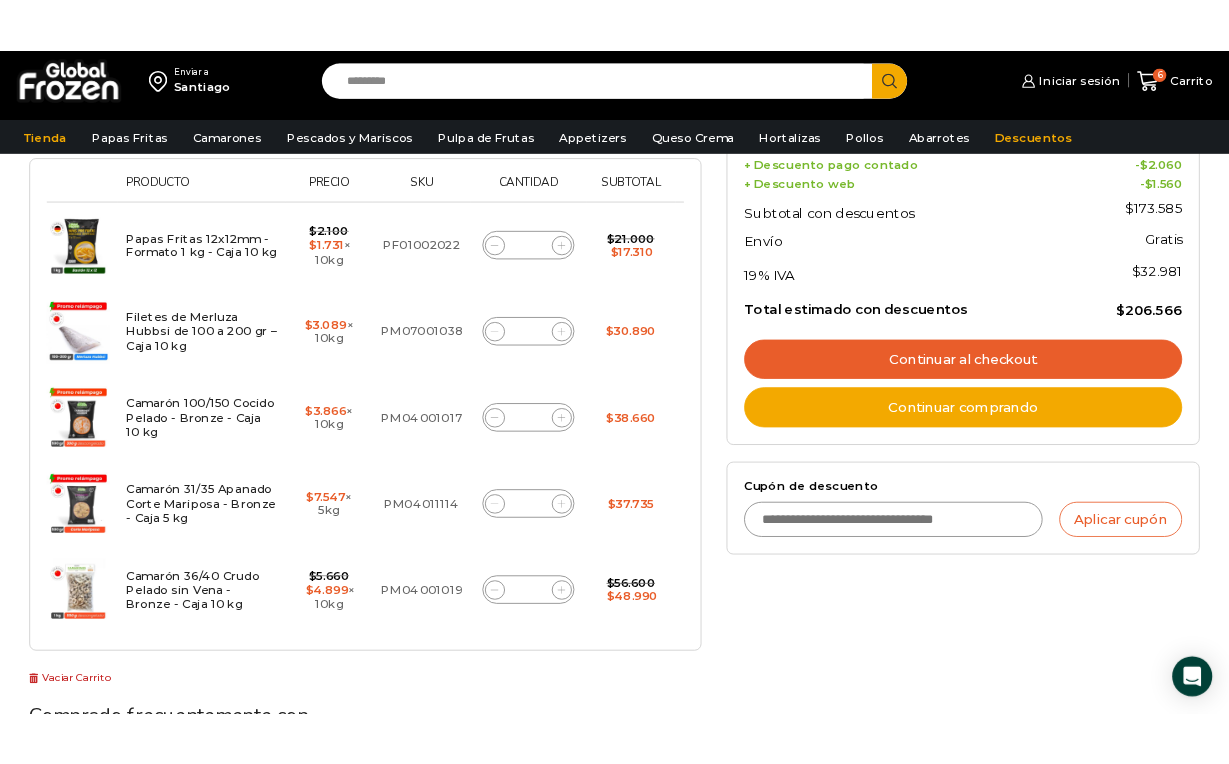 scroll, scrollTop: 399, scrollLeft: 0, axis: vertical 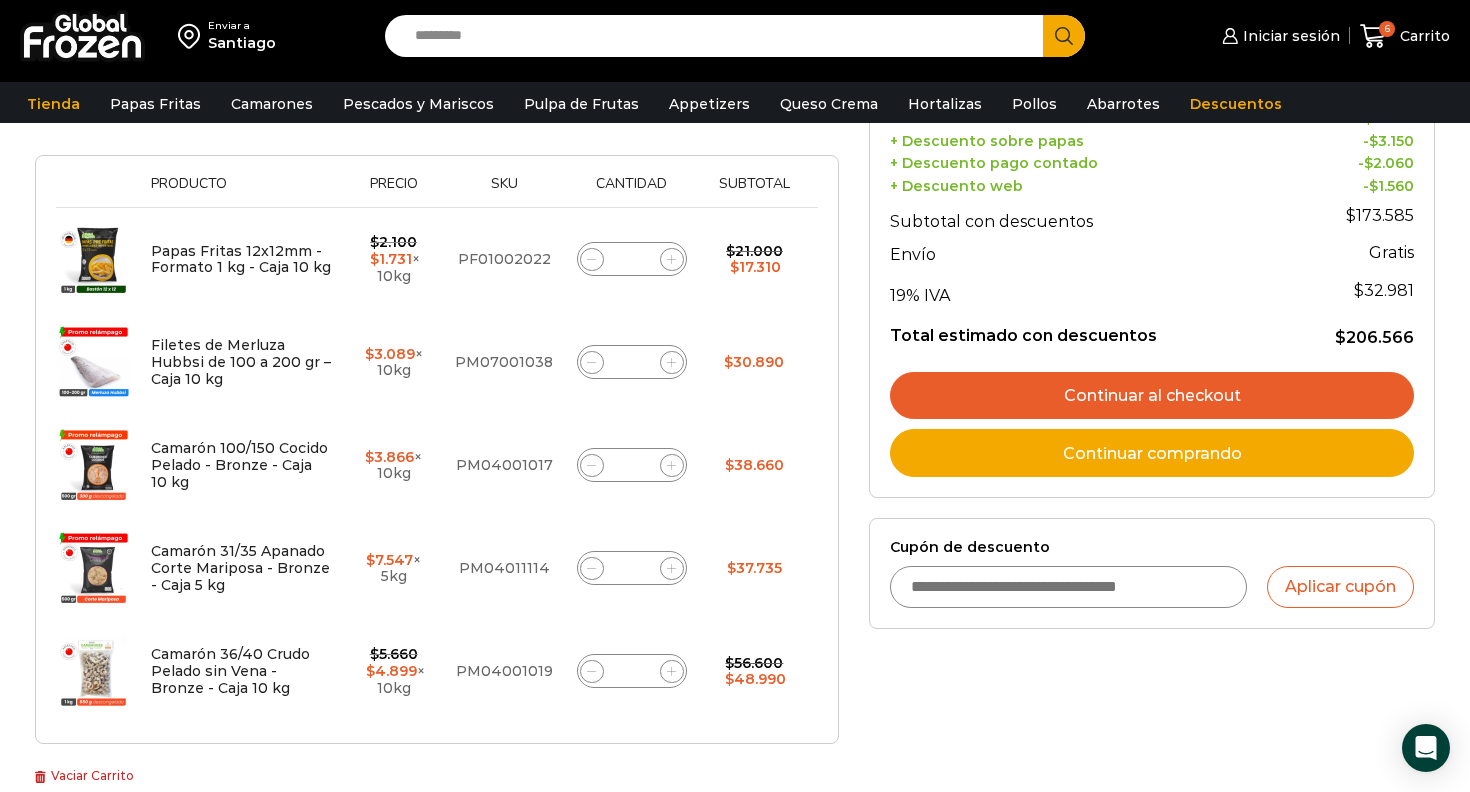 click on "Cupón de descuento" at bounding box center (1068, 587) 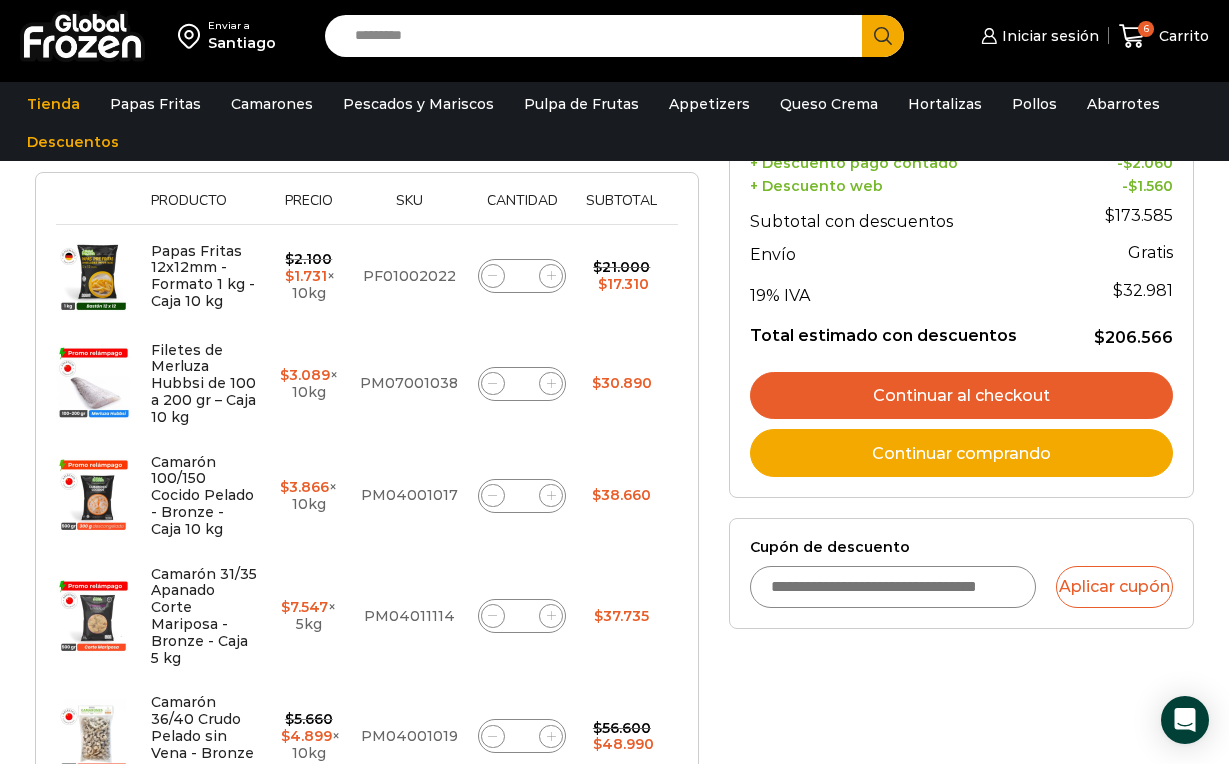 click on "Cupón de descuento" at bounding box center [893, 587] 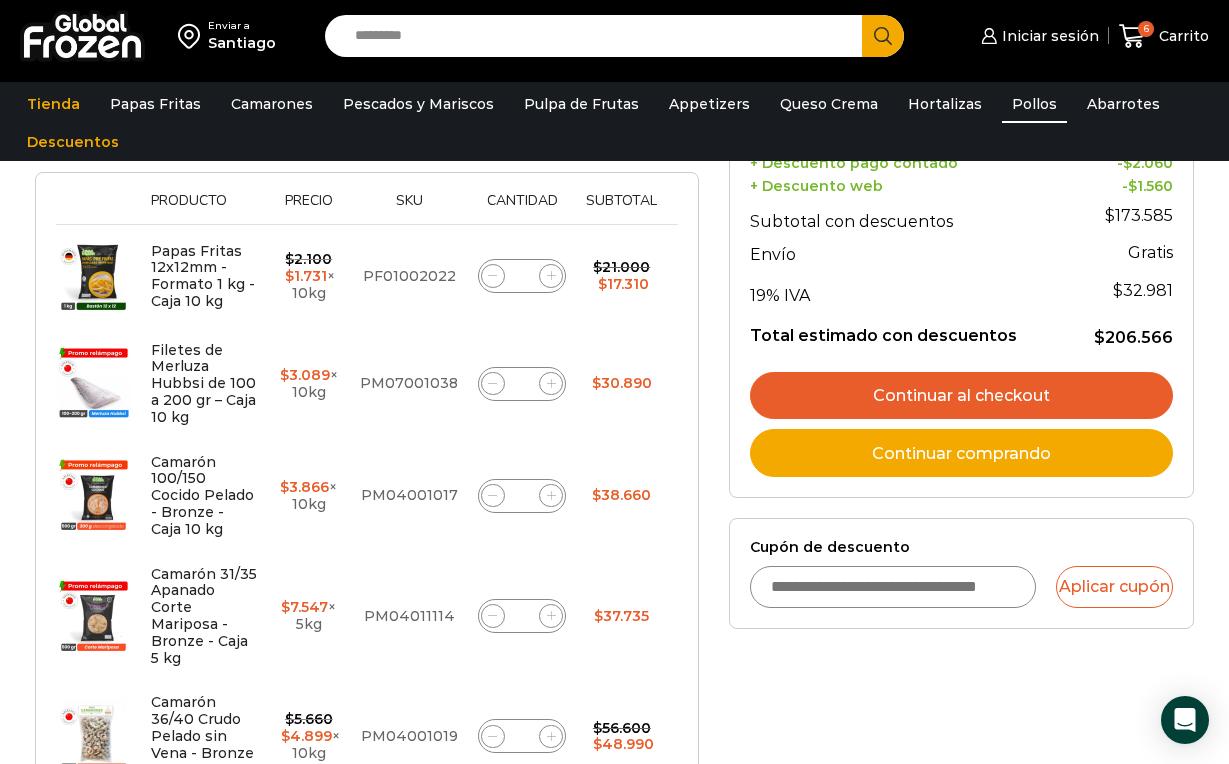 click on "Pollos" at bounding box center (1034, 104) 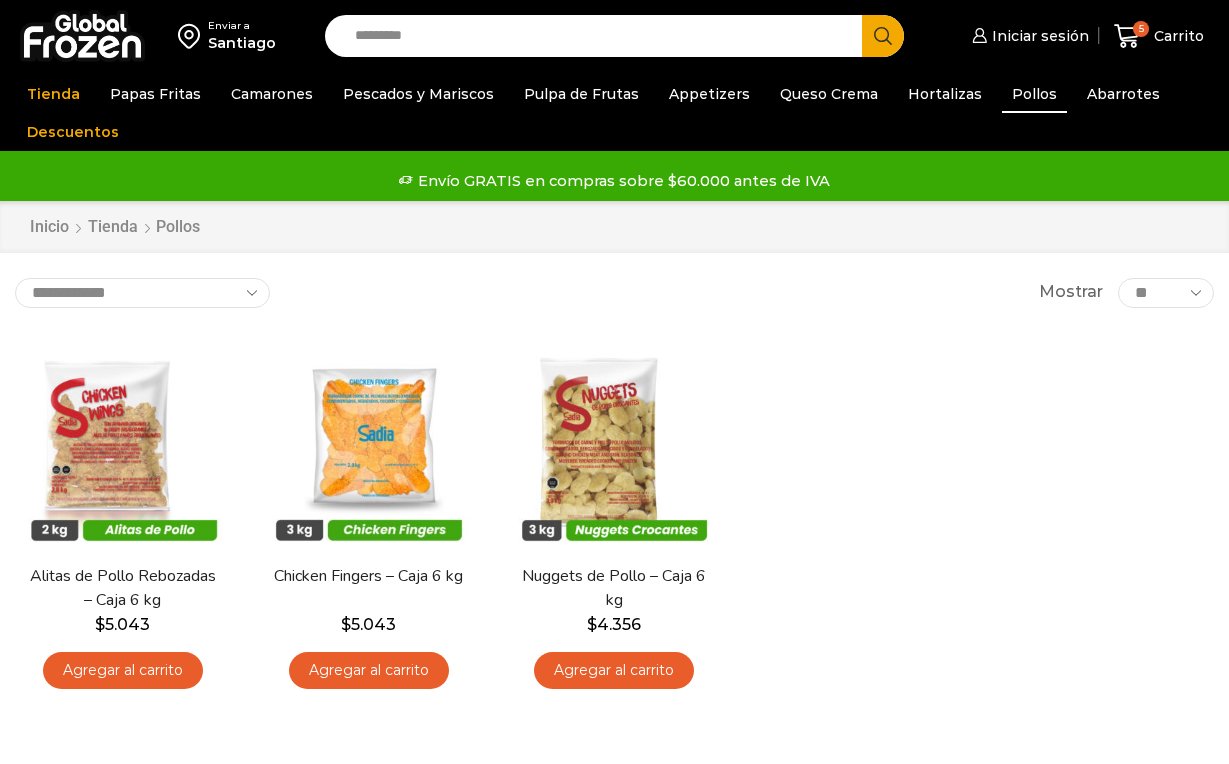 scroll, scrollTop: 0, scrollLeft: 0, axis: both 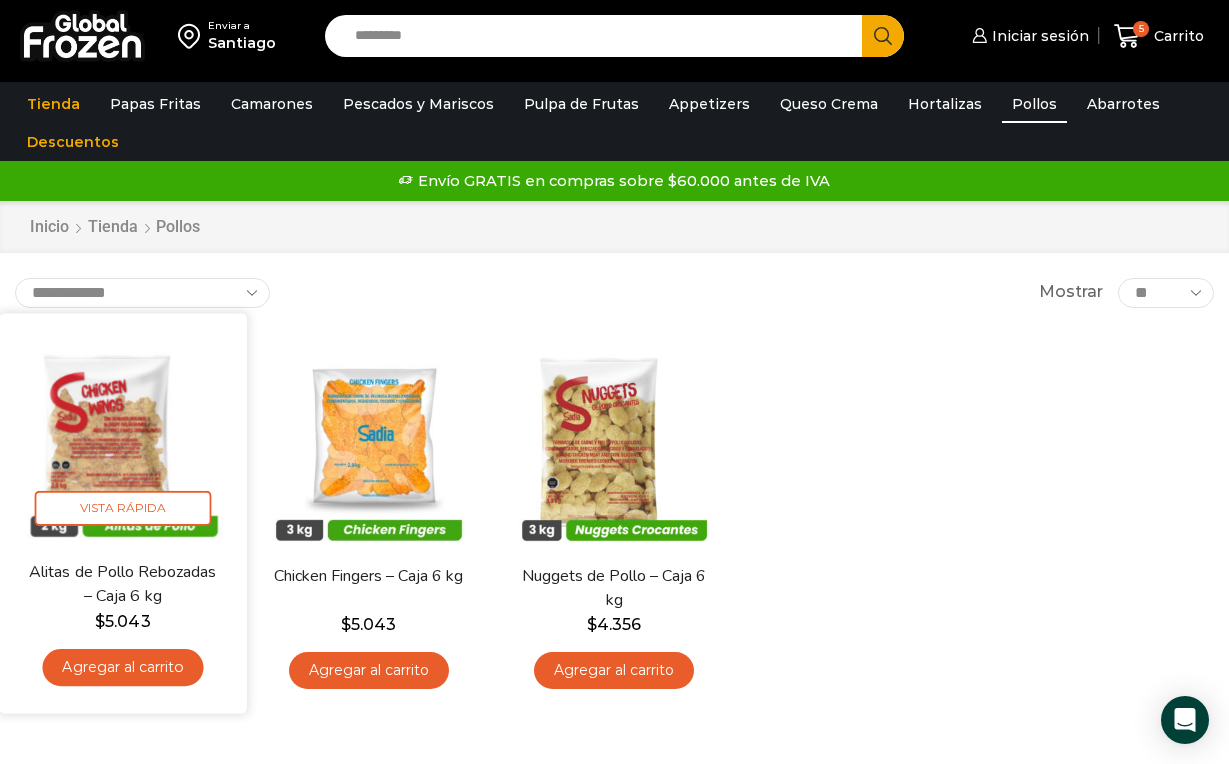 click on "Agregar al carrito" at bounding box center (122, 666) 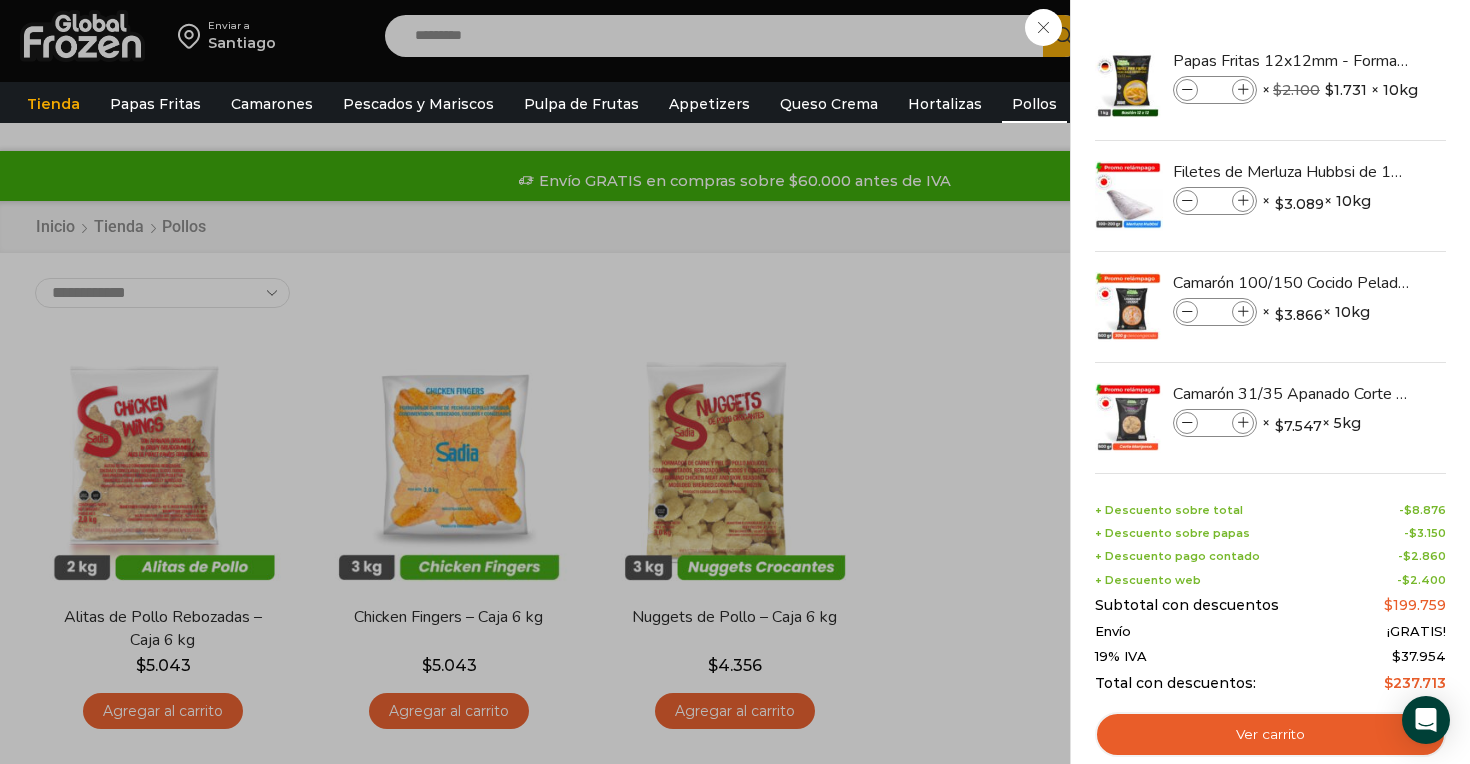 click on "6
Carrito
6
6
Shopping Cart
*" at bounding box center [1400, 36] 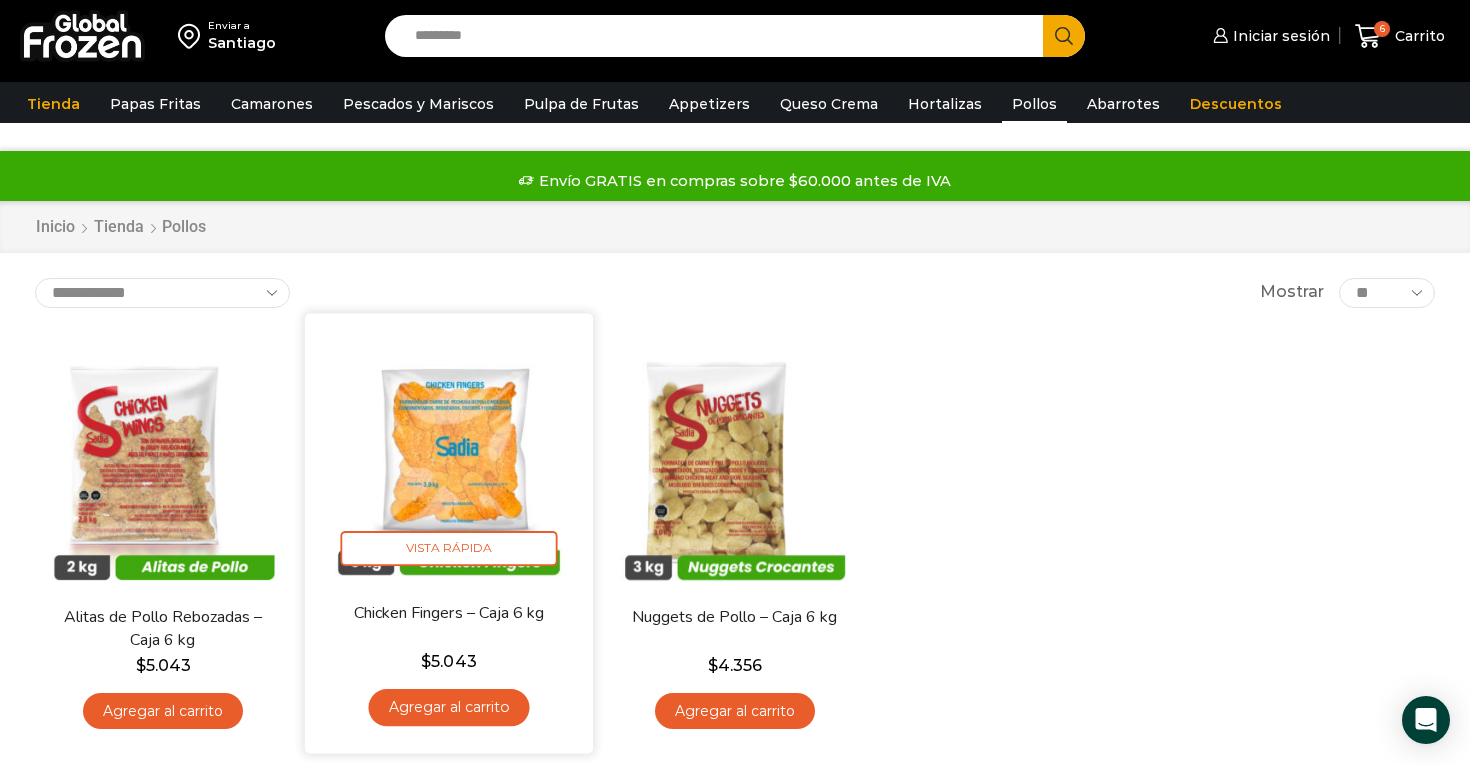 click on "Agregar al carrito" at bounding box center (448, 707) 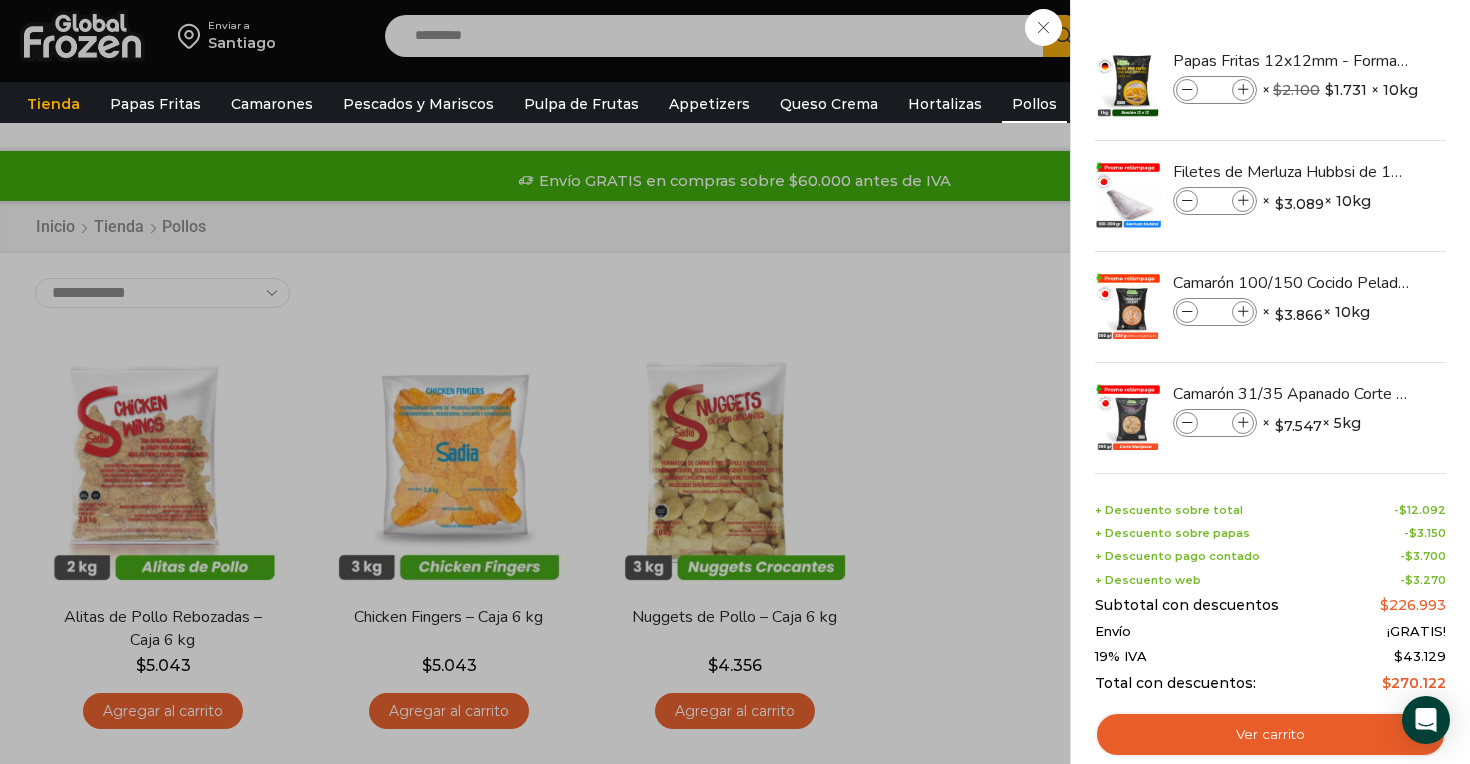click on "7
Carrito
7
7
Shopping Cart
*" at bounding box center (1400, 36) 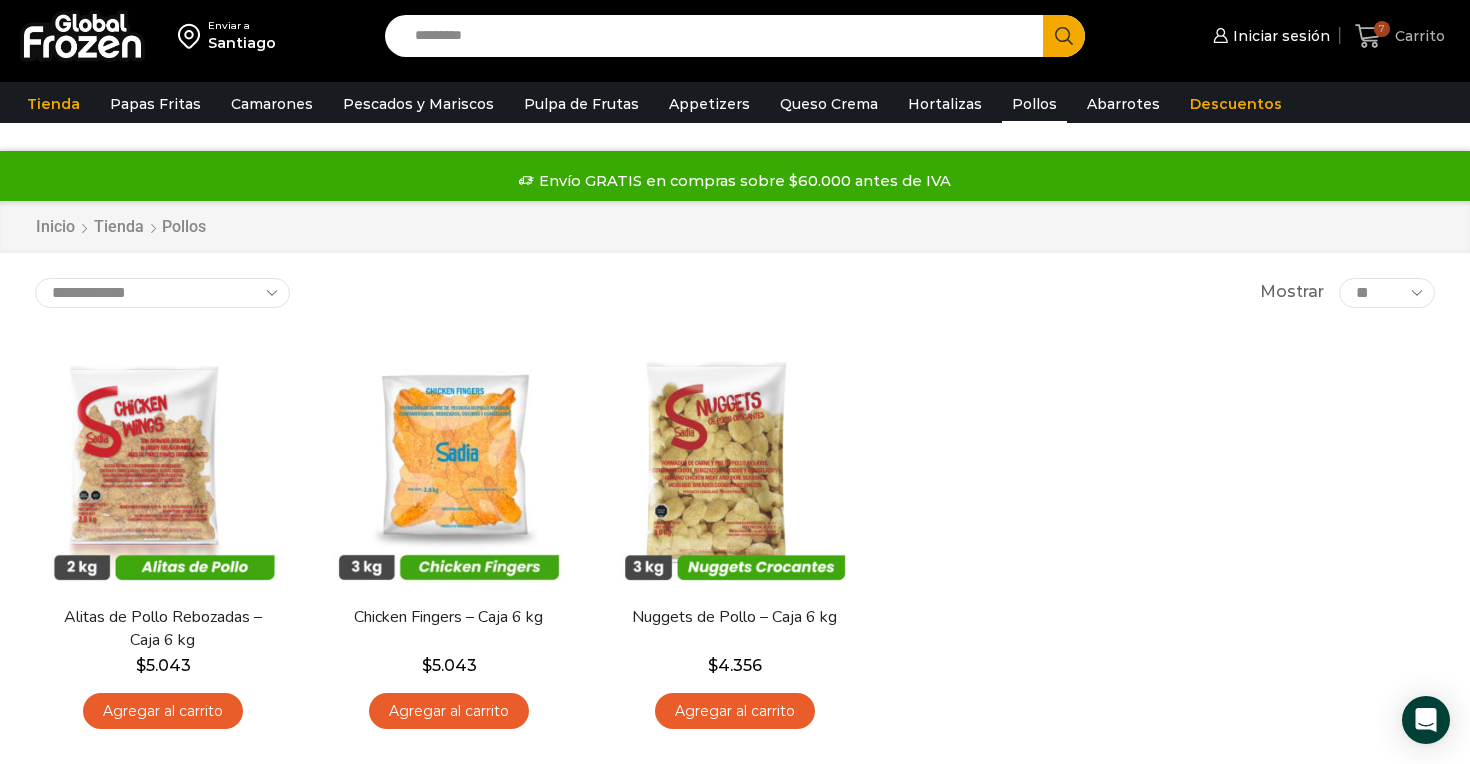 click on "7" at bounding box center [1382, 29] 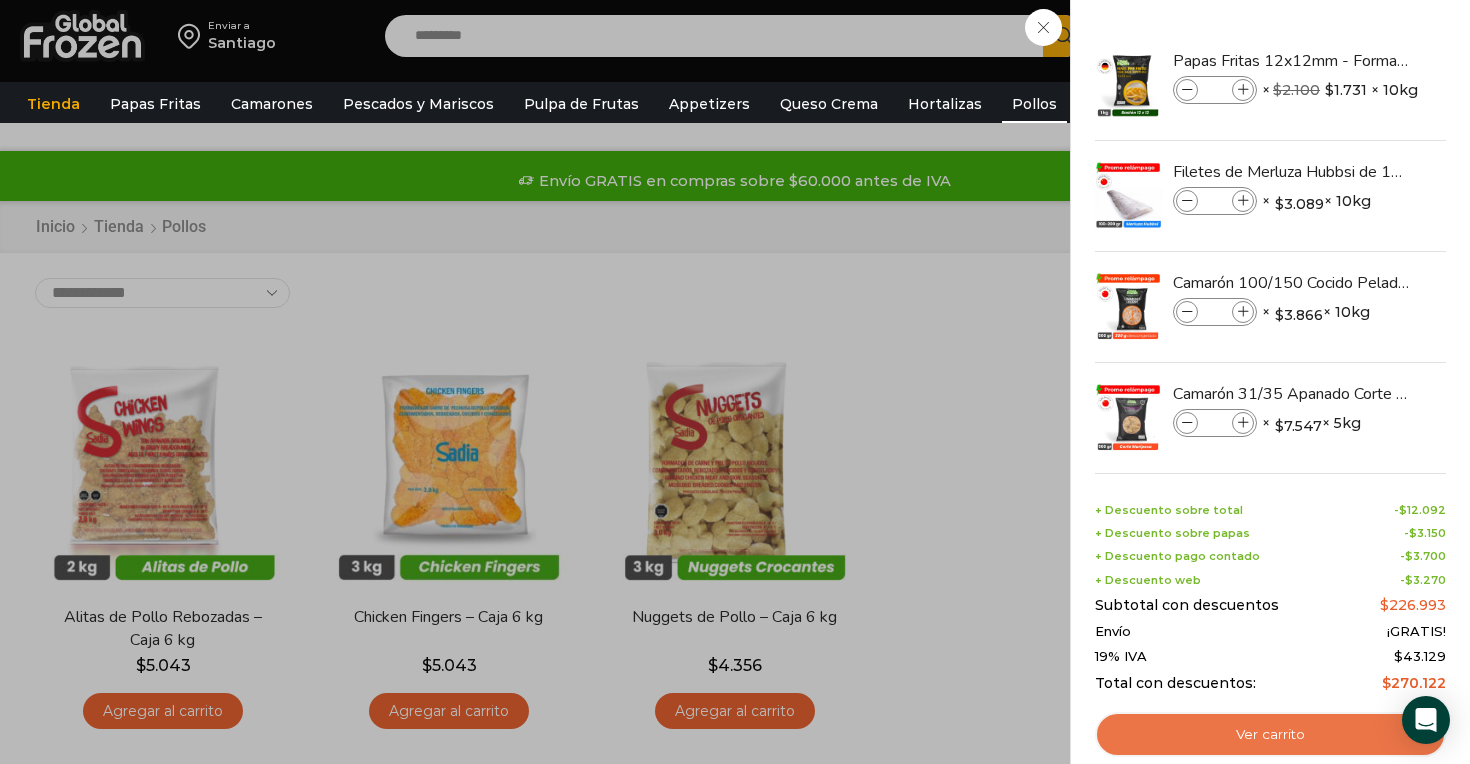 click on "Ver carrito" at bounding box center (1270, 735) 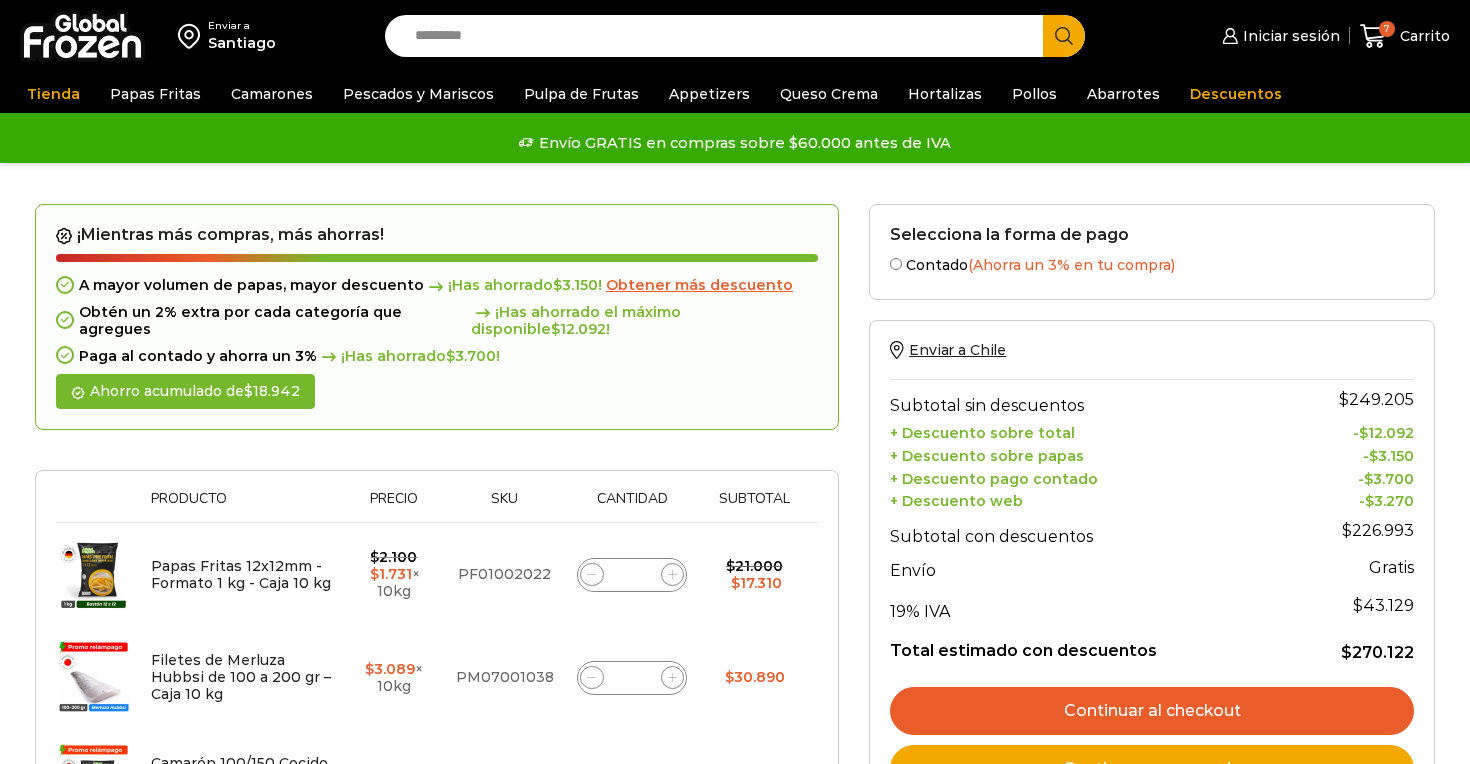 scroll, scrollTop: 0, scrollLeft: 0, axis: both 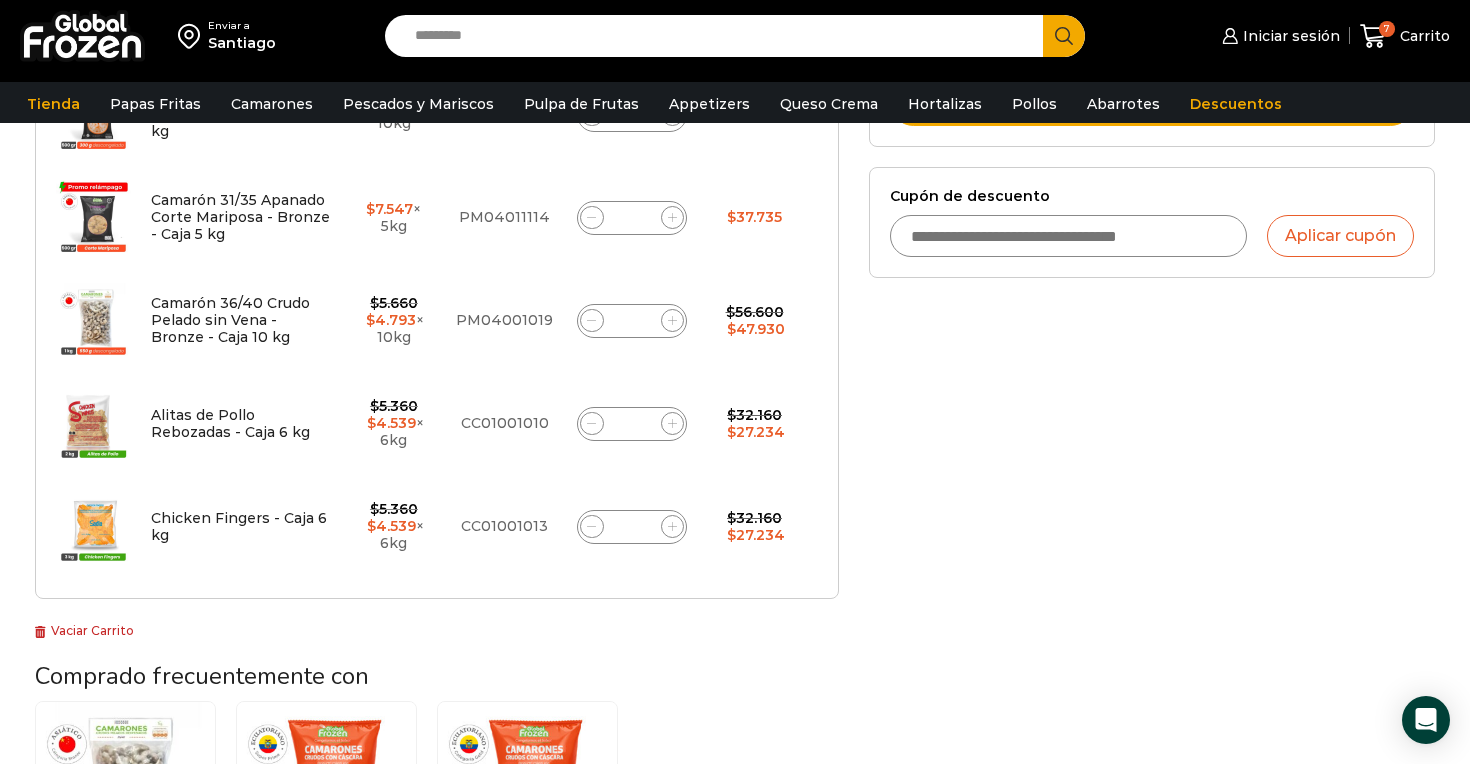 click 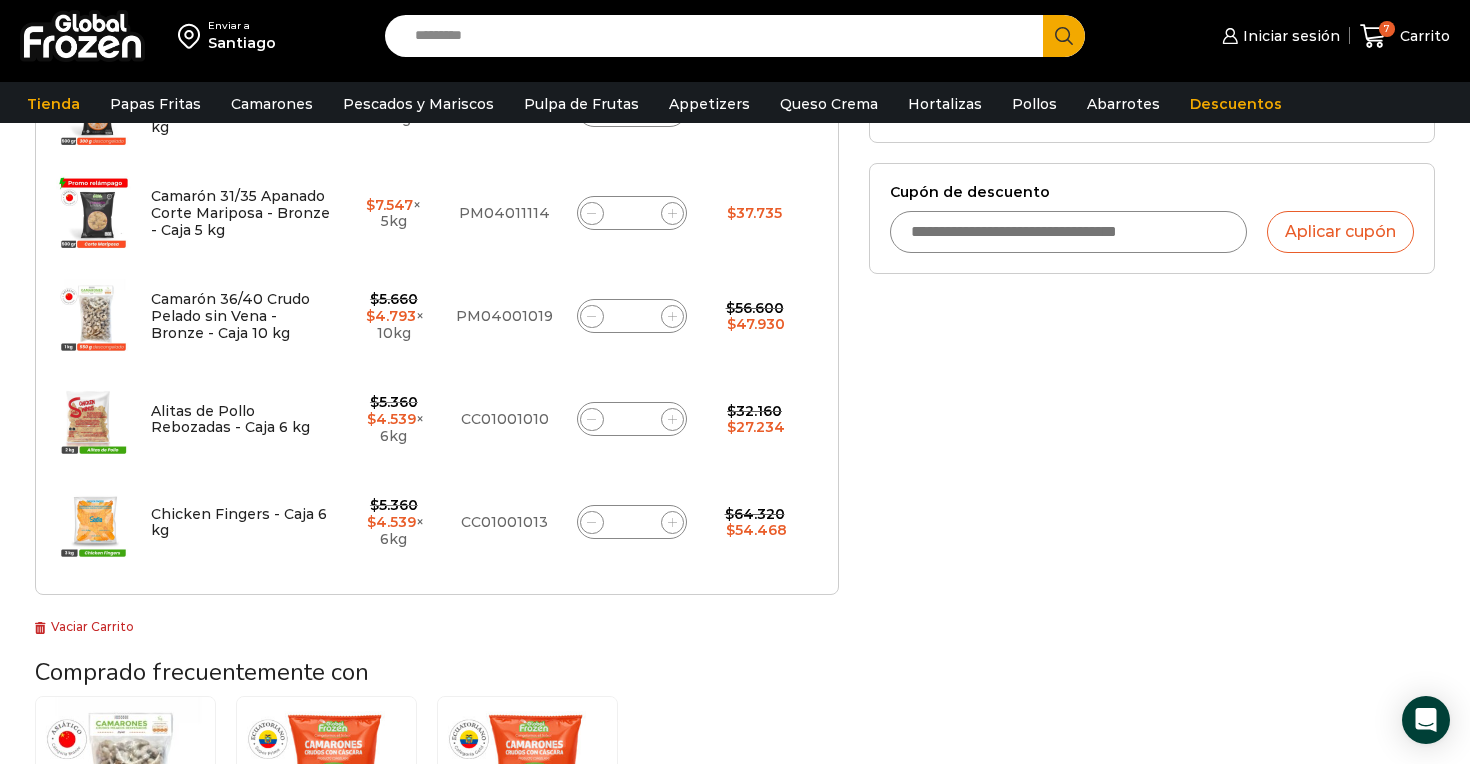 scroll, scrollTop: 782, scrollLeft: 0, axis: vertical 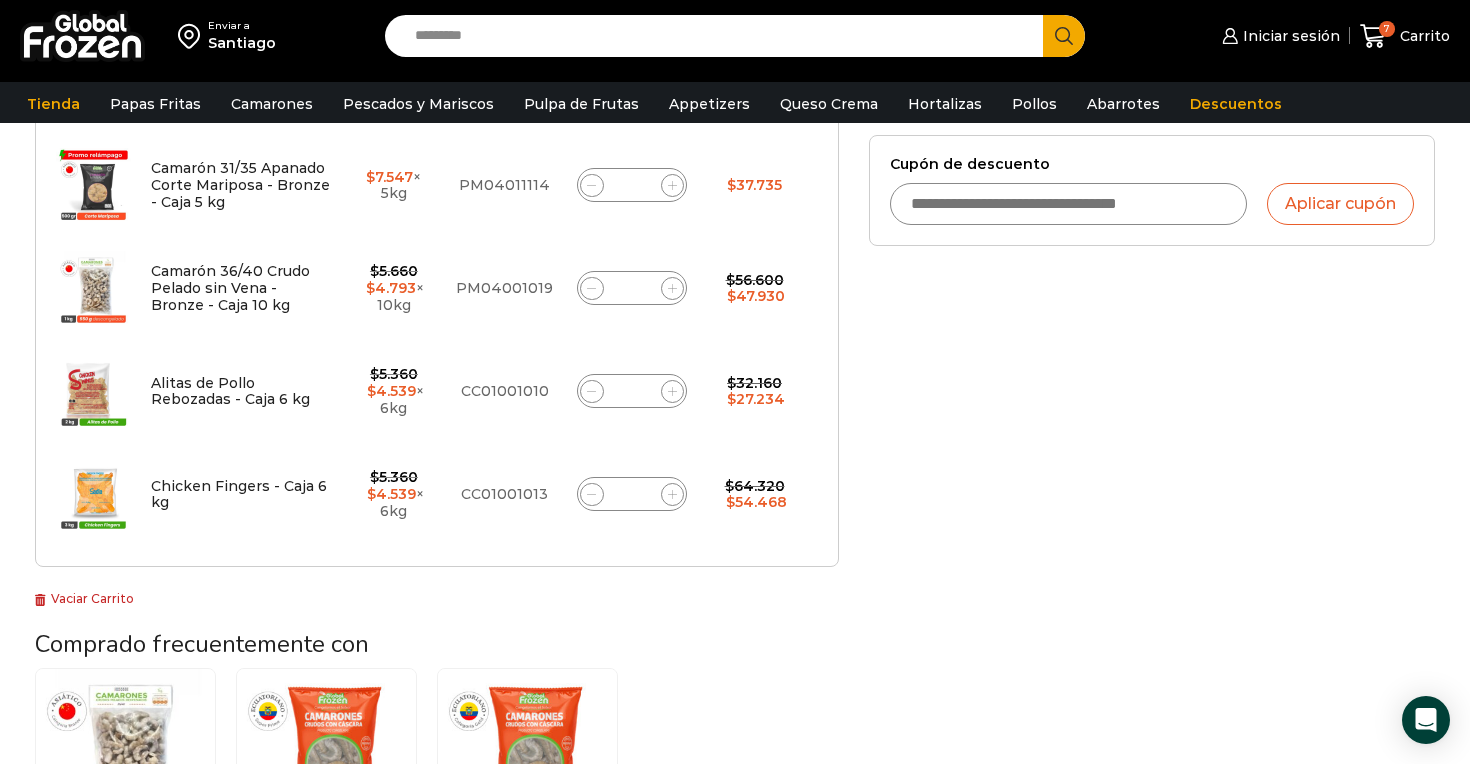 click 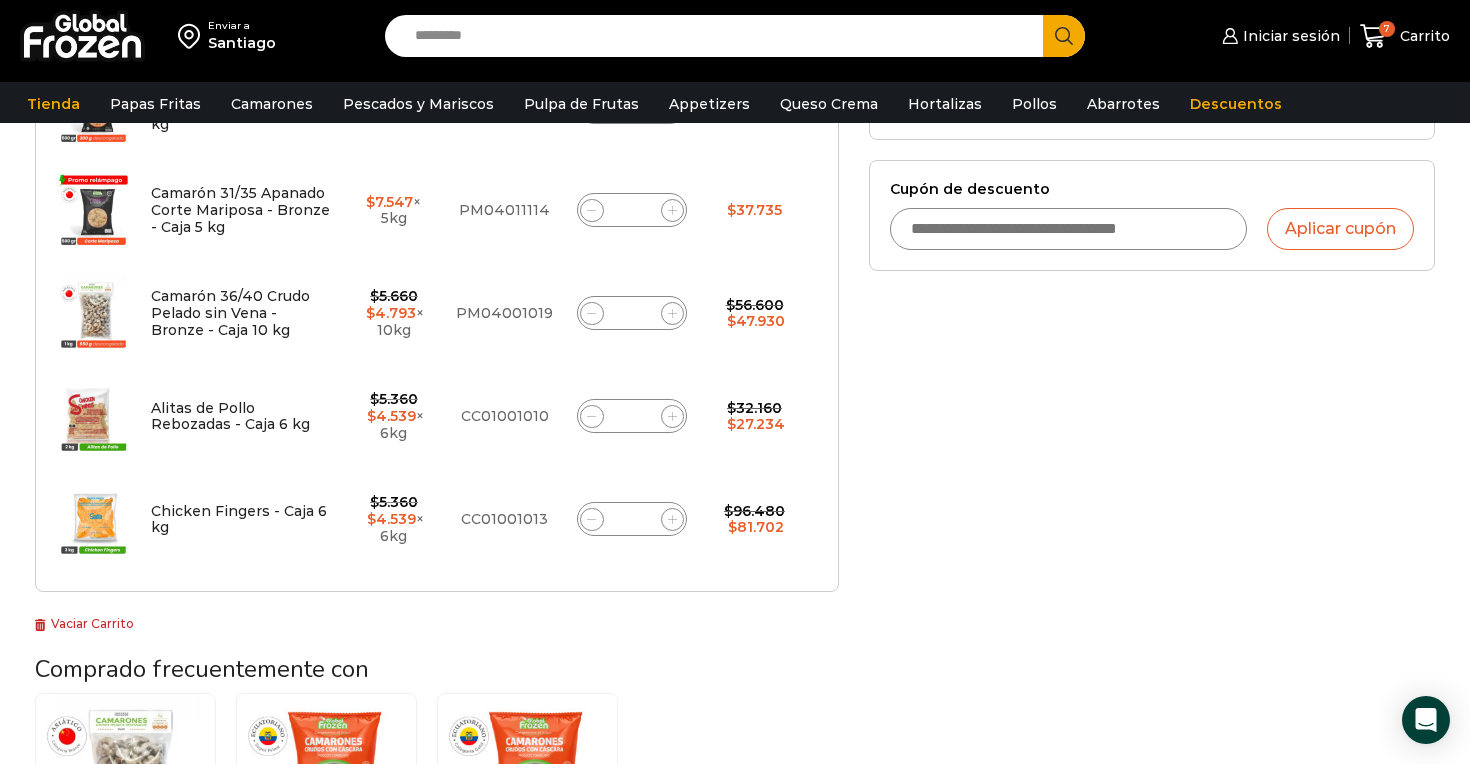 scroll, scrollTop: 758, scrollLeft: 0, axis: vertical 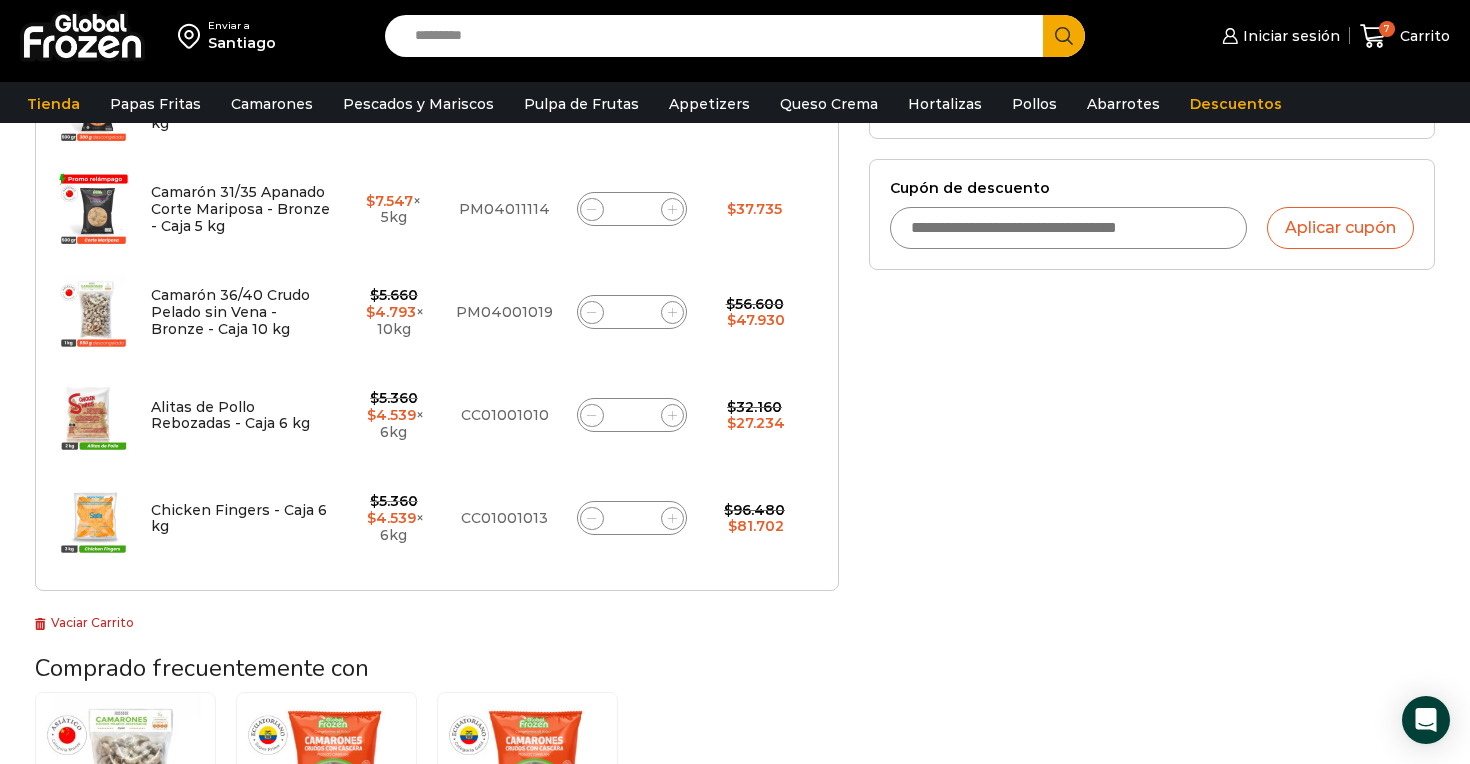 click 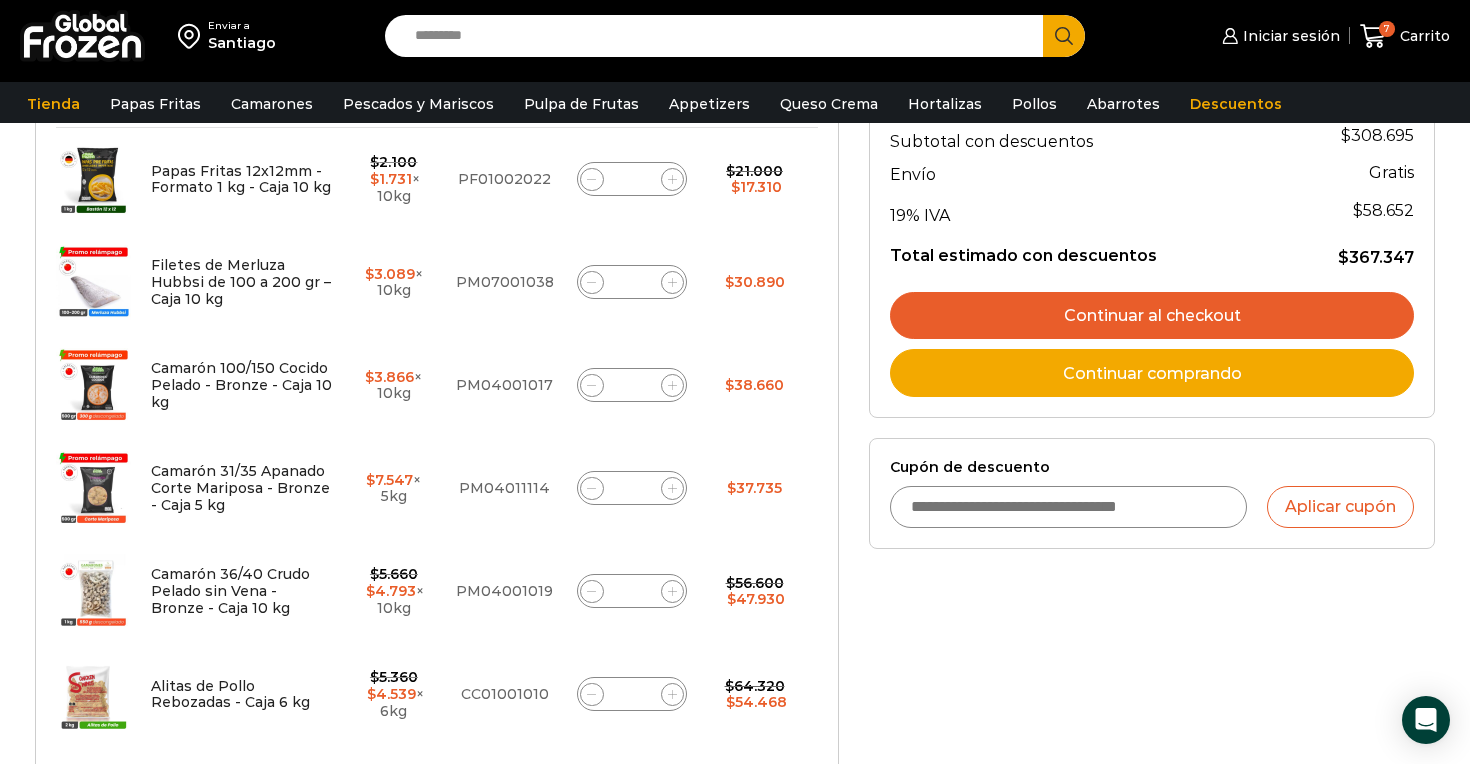 scroll, scrollTop: 505, scrollLeft: 0, axis: vertical 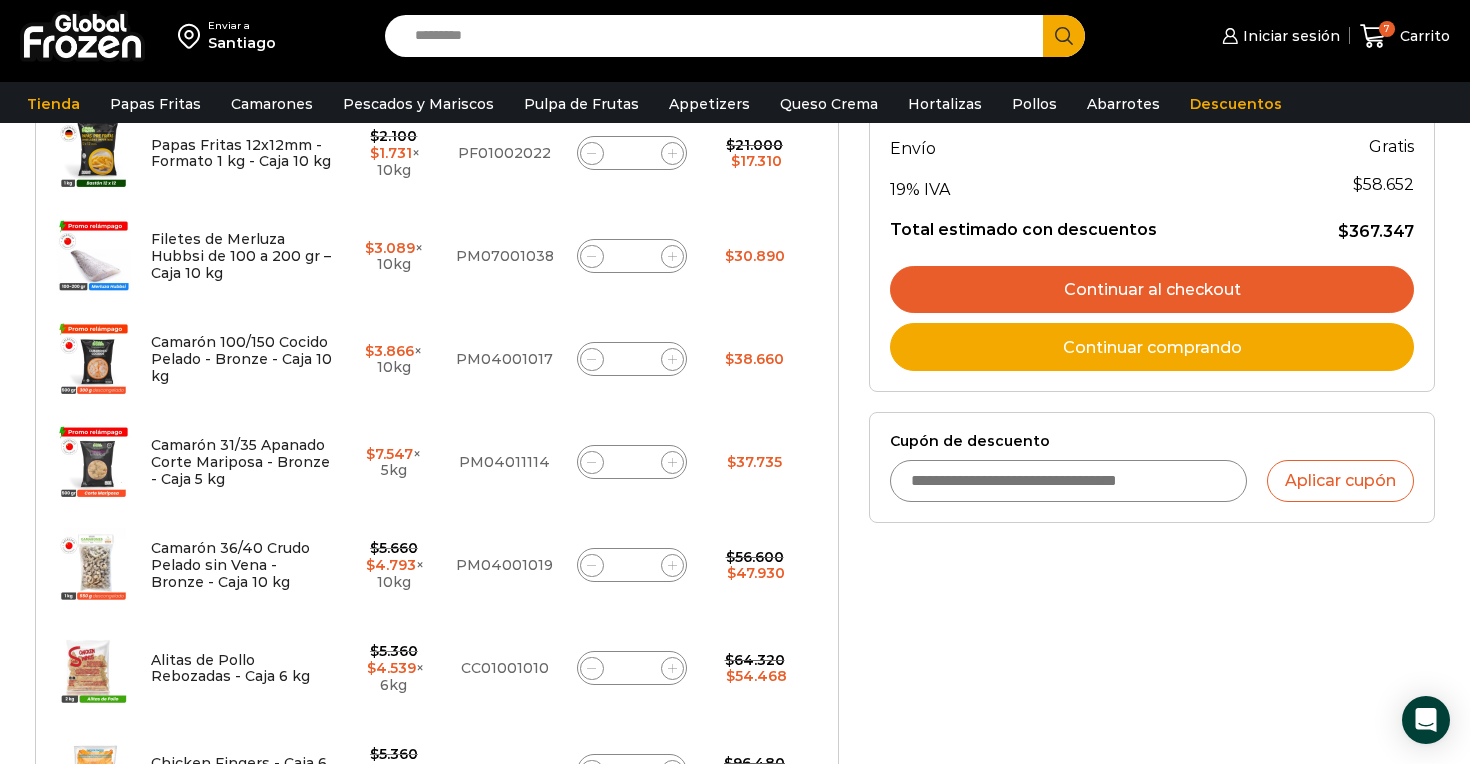 paste on "********" 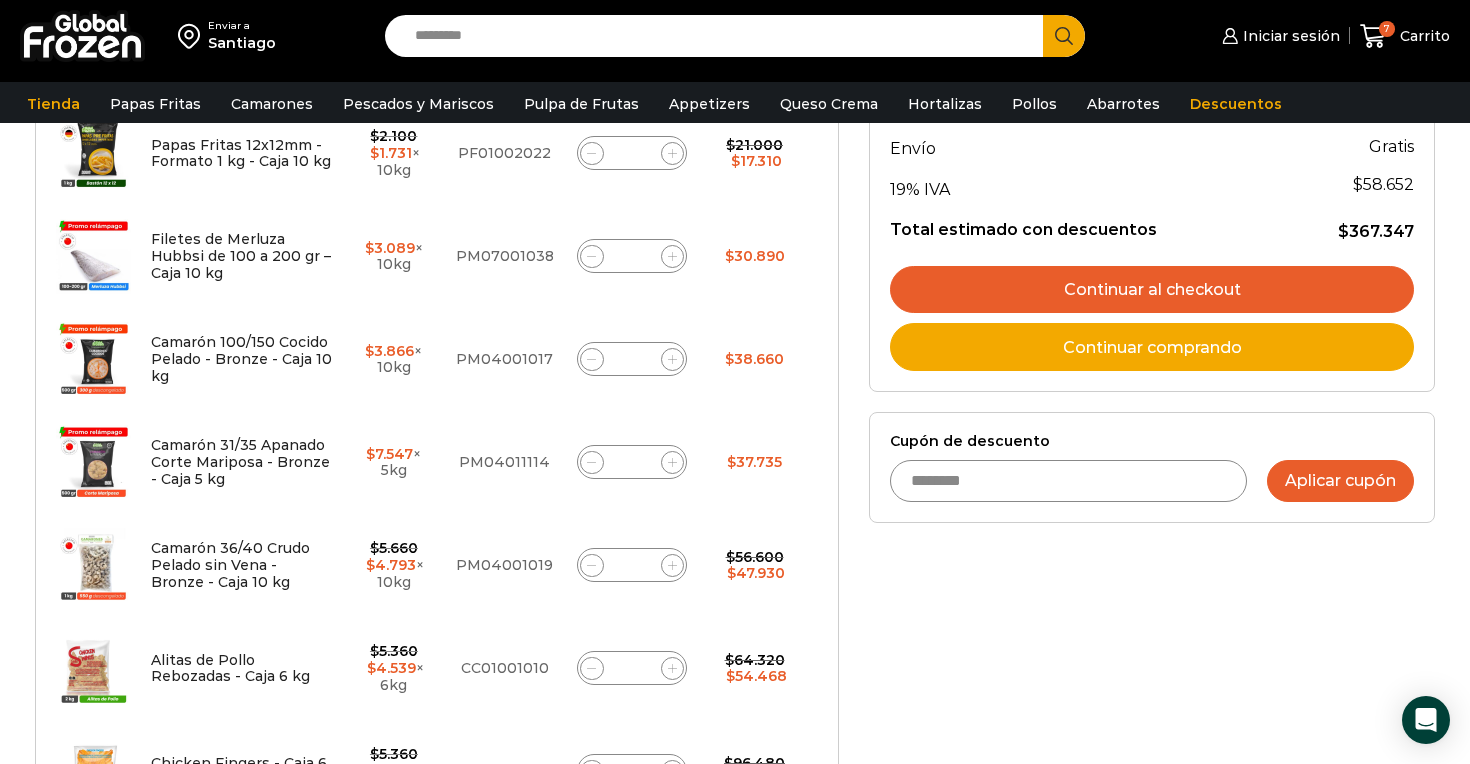 type on "********" 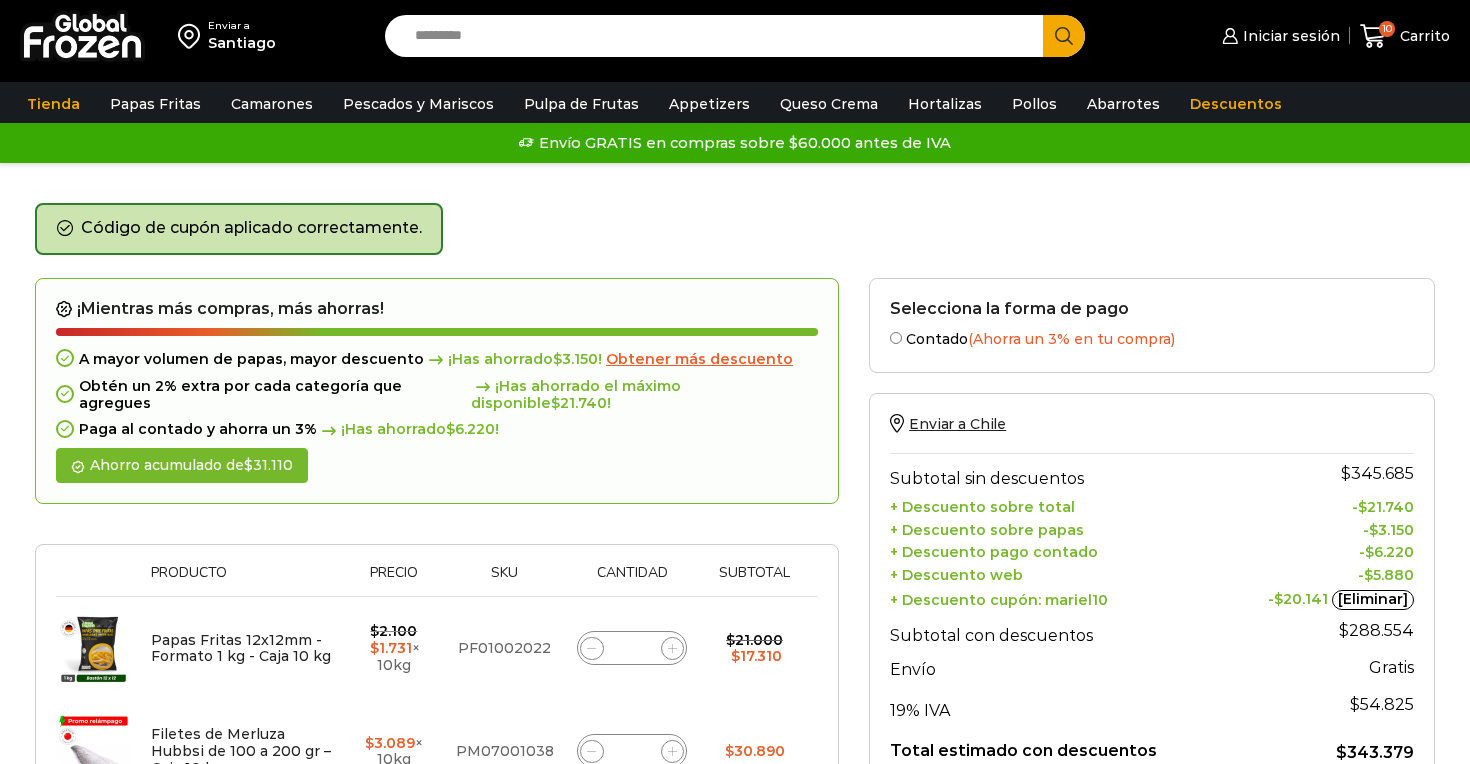 scroll, scrollTop: 0, scrollLeft: 0, axis: both 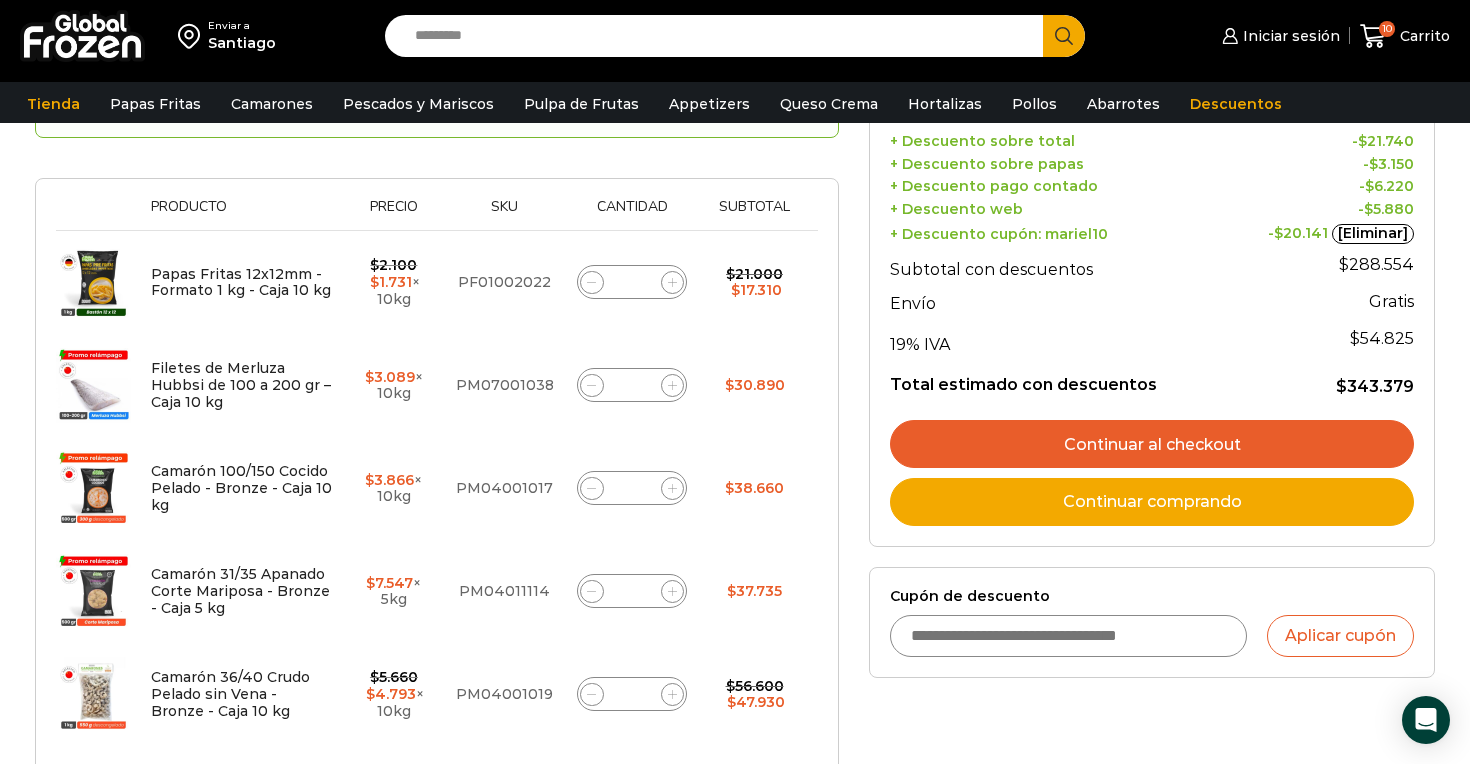 click on "Continuar al checkout" at bounding box center [1152, 444] 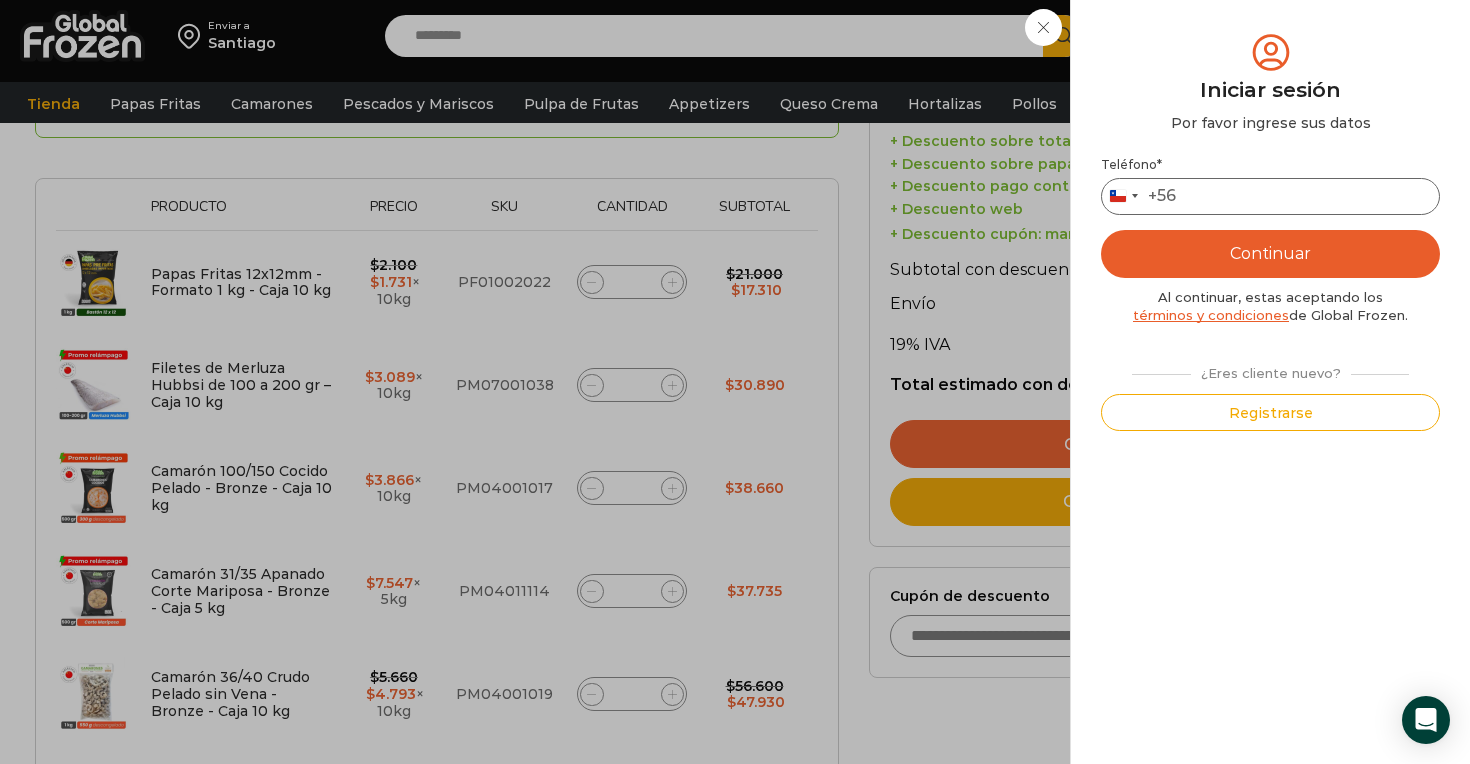 click on "Teléfono
*" at bounding box center (1270, 196) 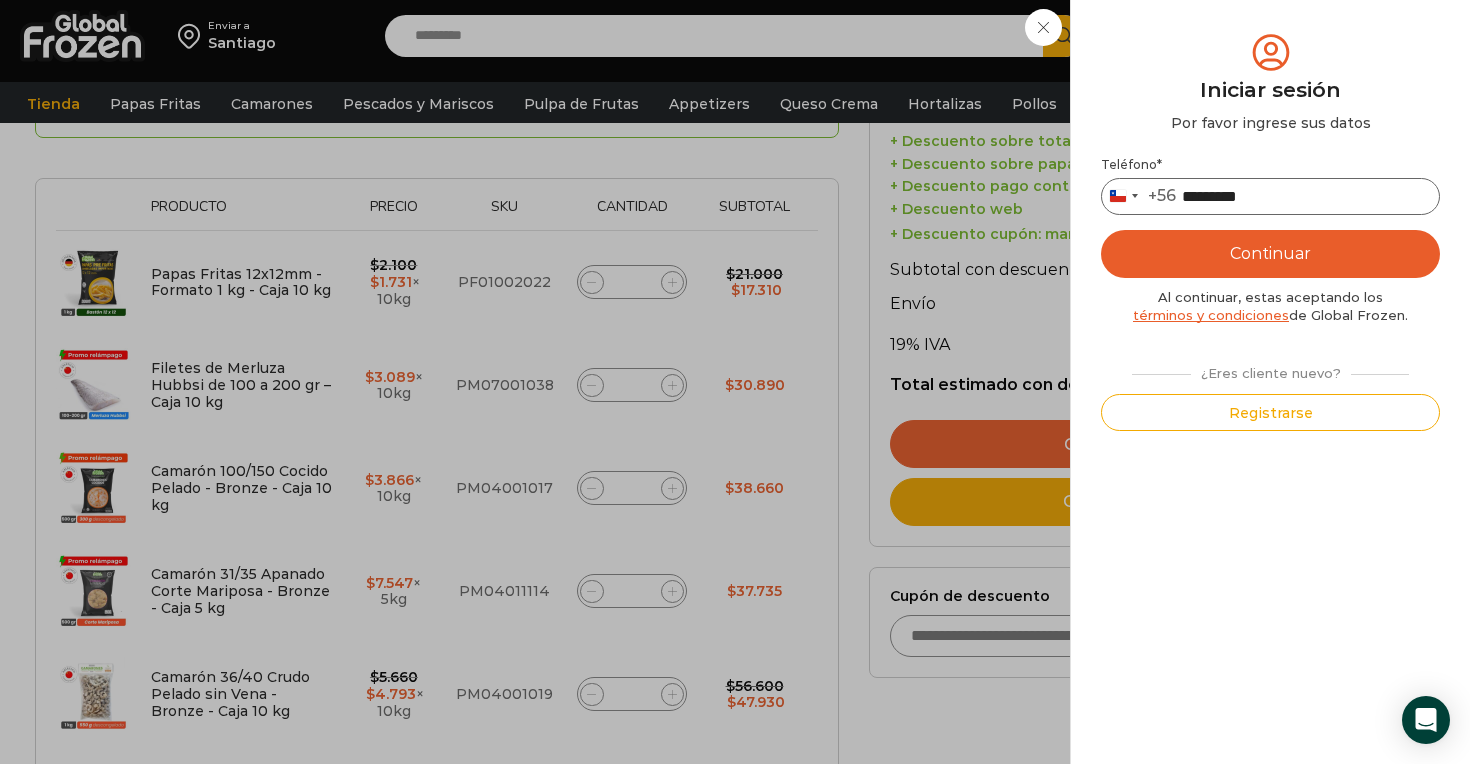 type on "*********" 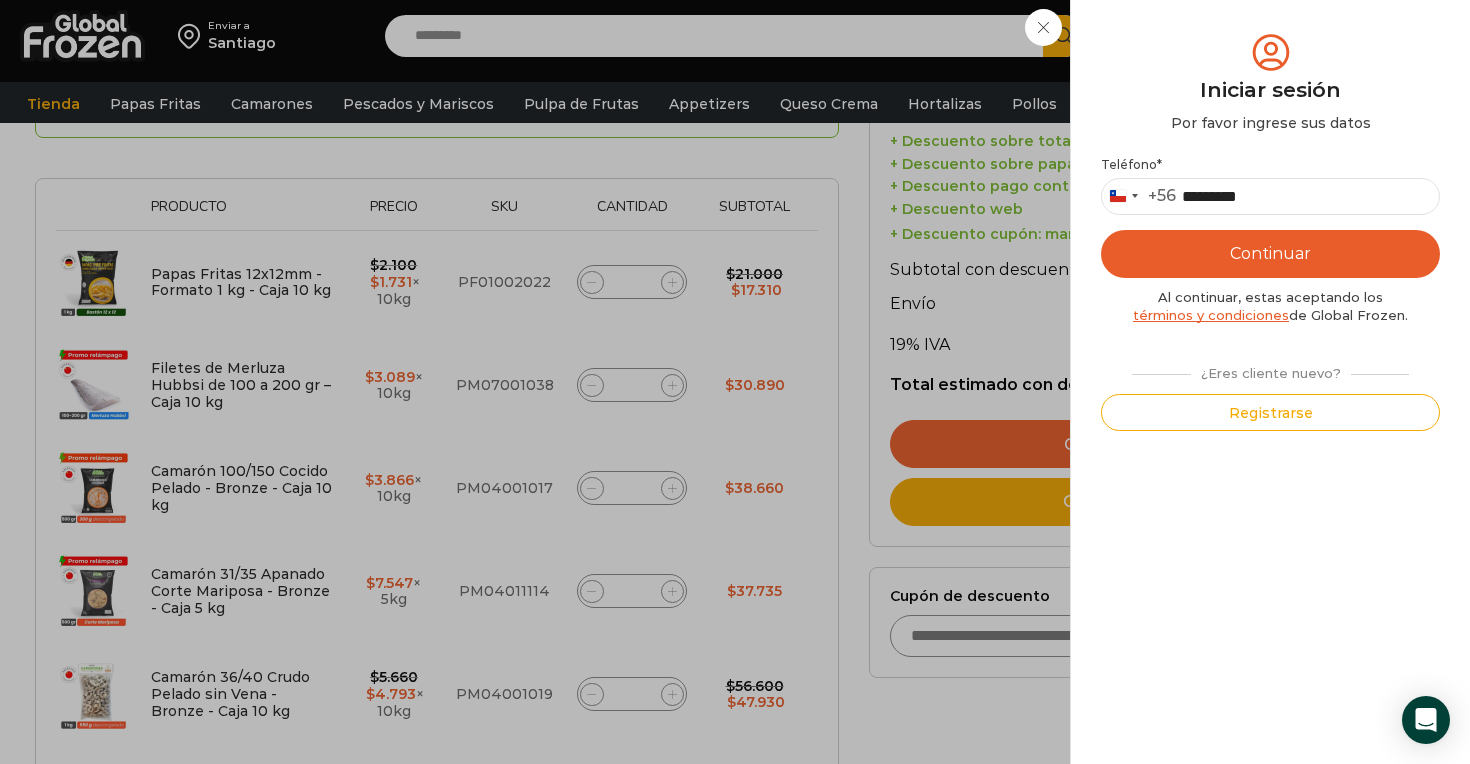 click on "Continuar" at bounding box center [1270, 254] 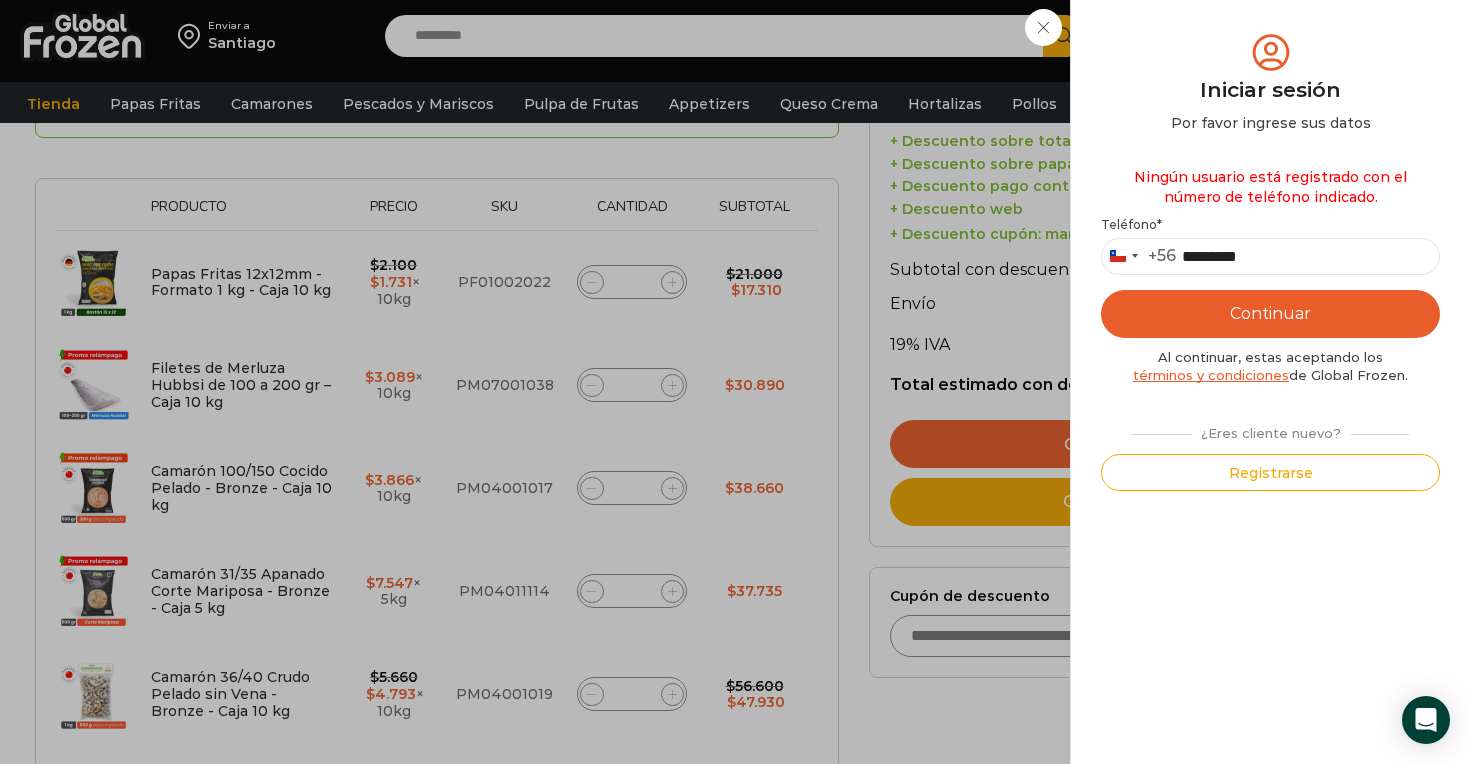click on "Registrarse" at bounding box center [1270, 472] 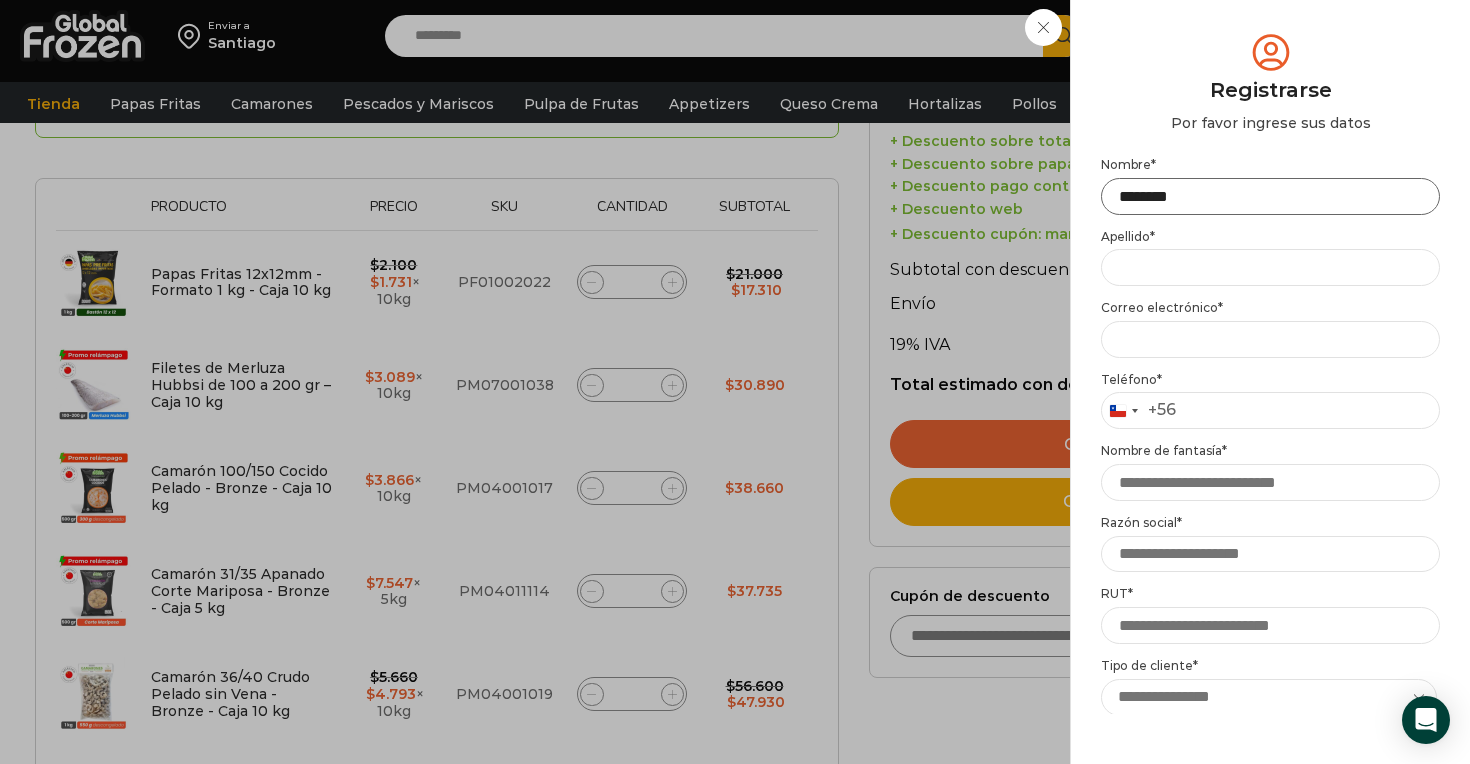 type on "*******" 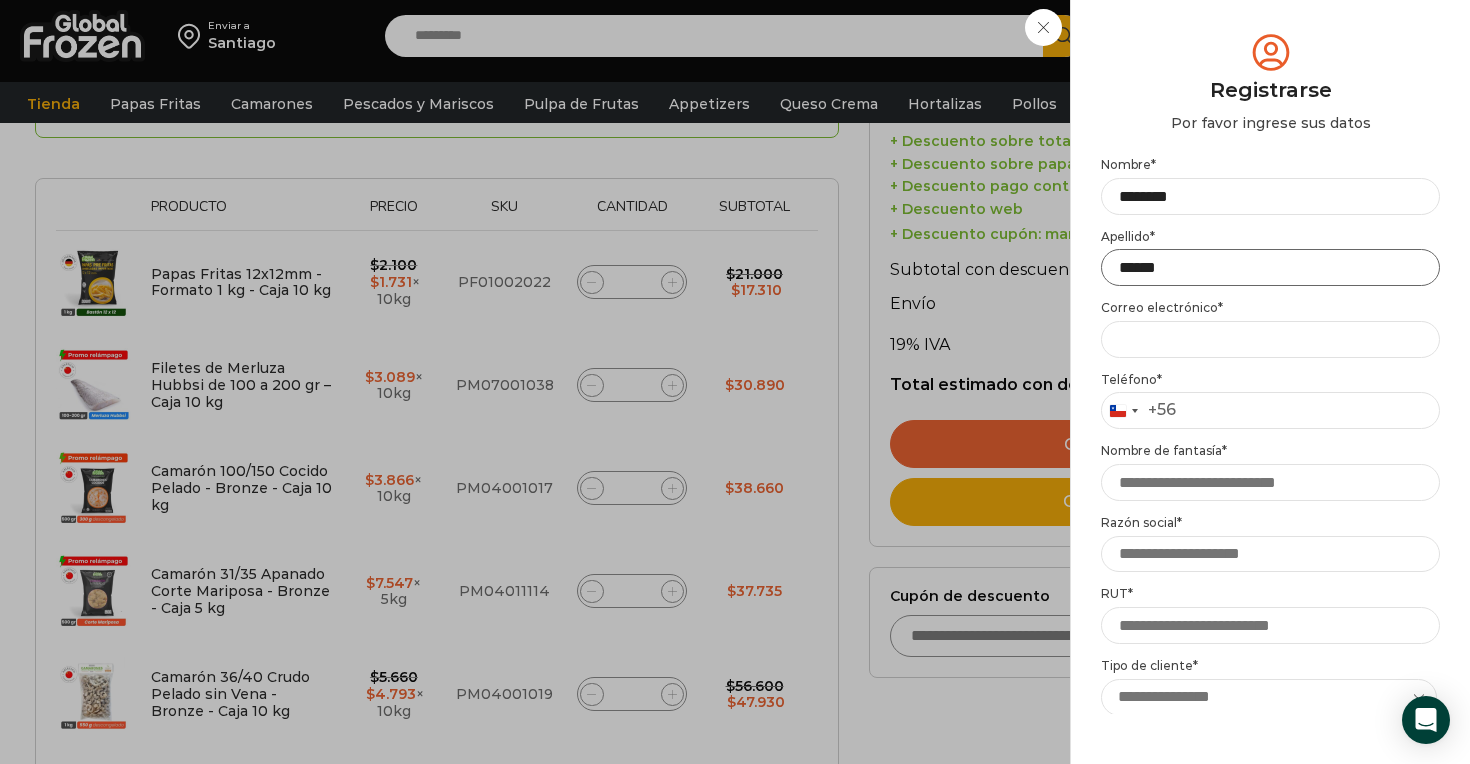 type on "******" 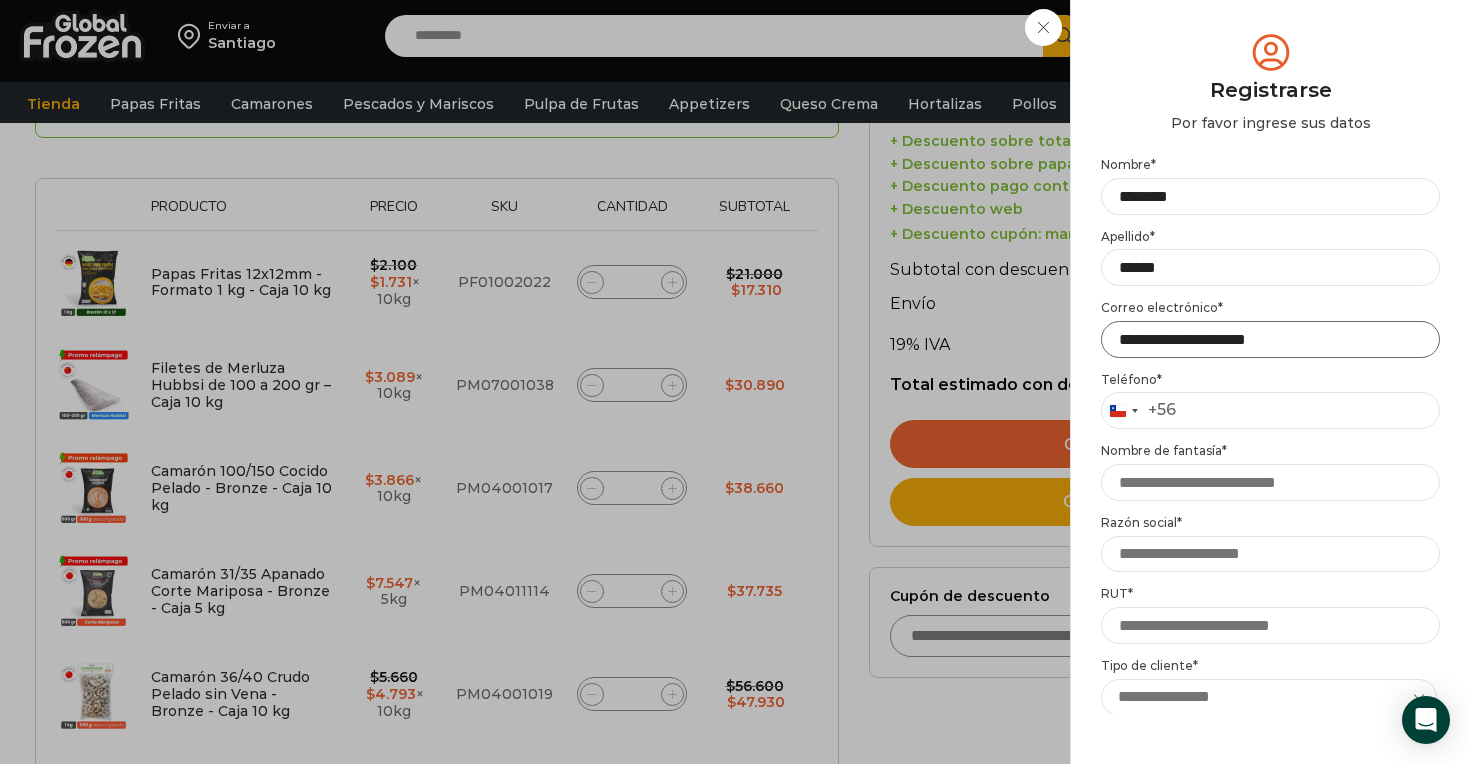 type on "**********" 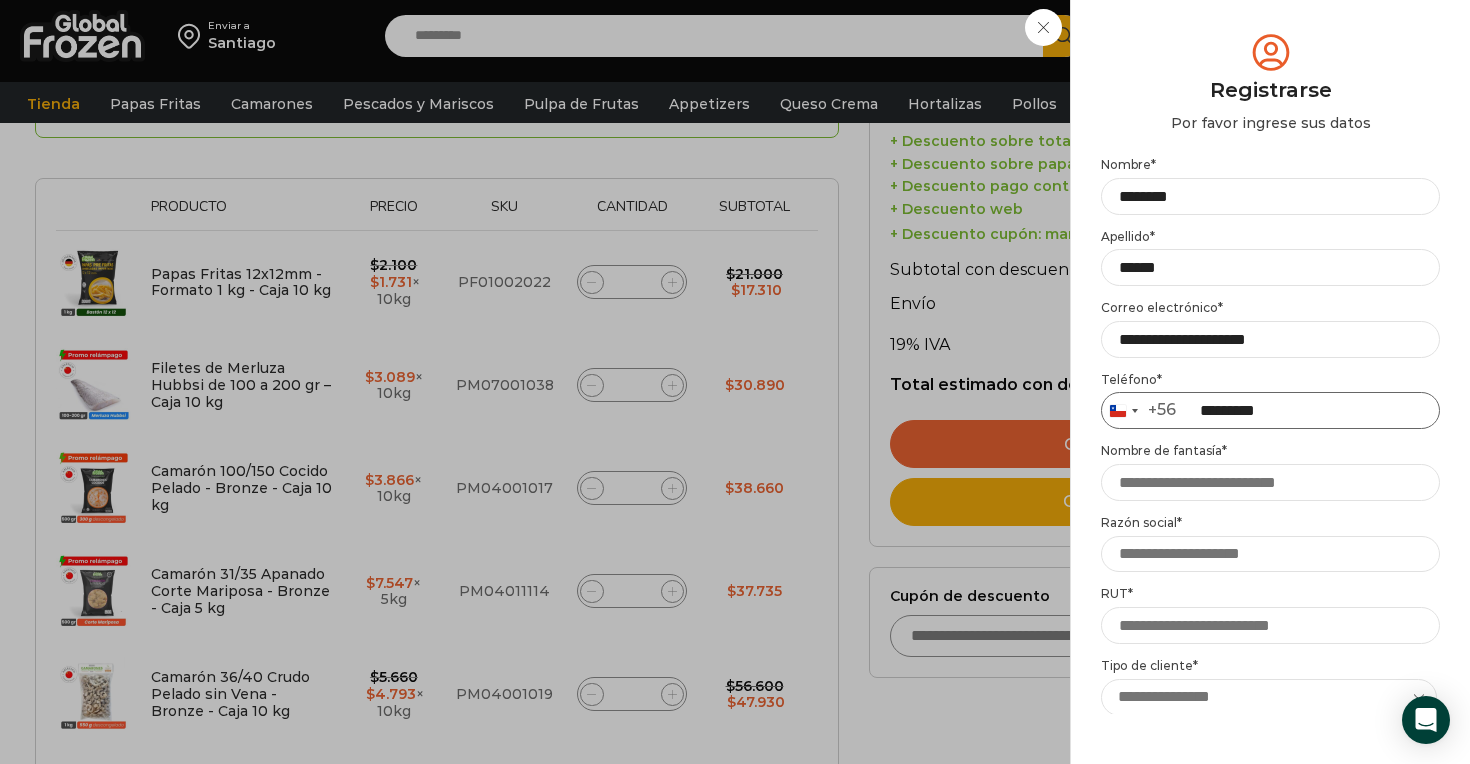 type on "*********" 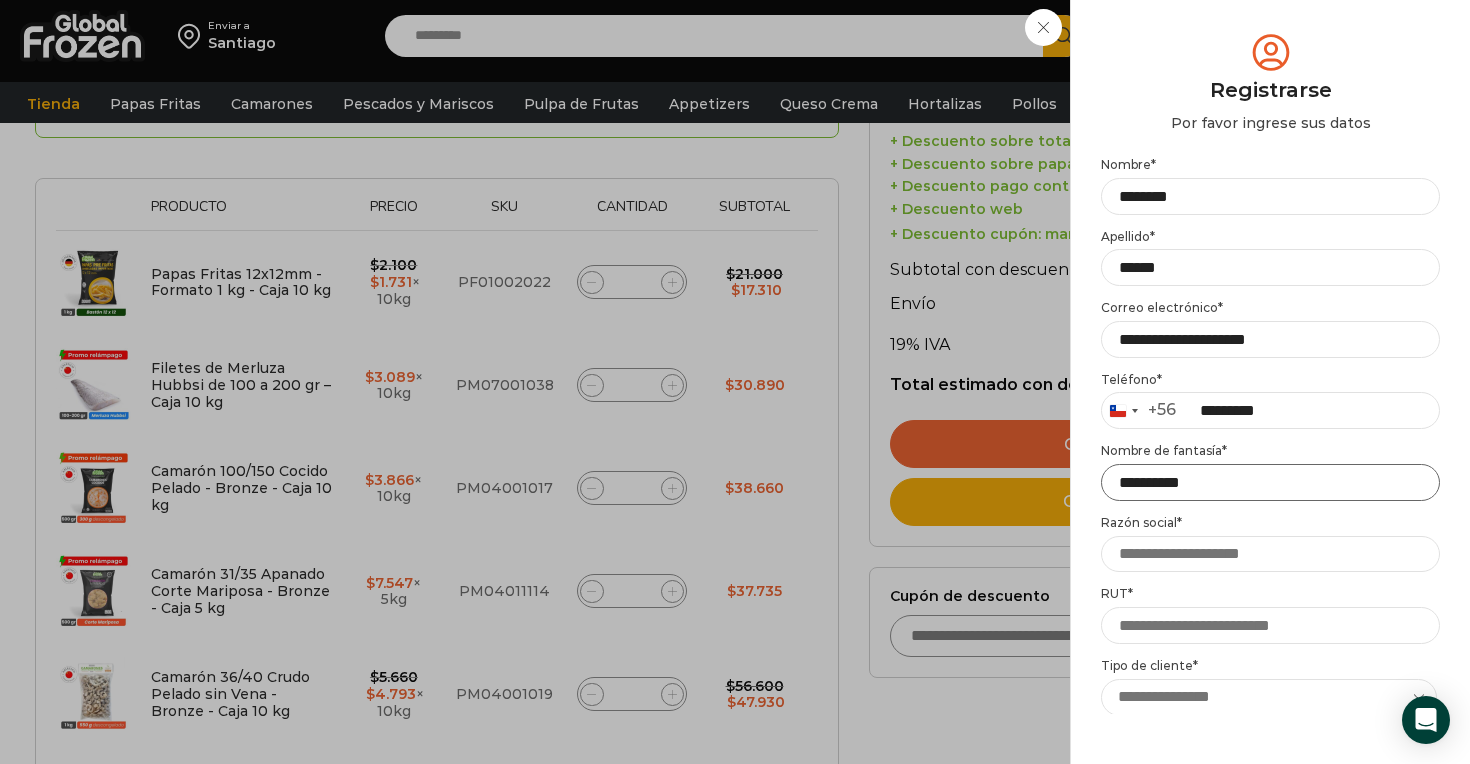 type on "**********" 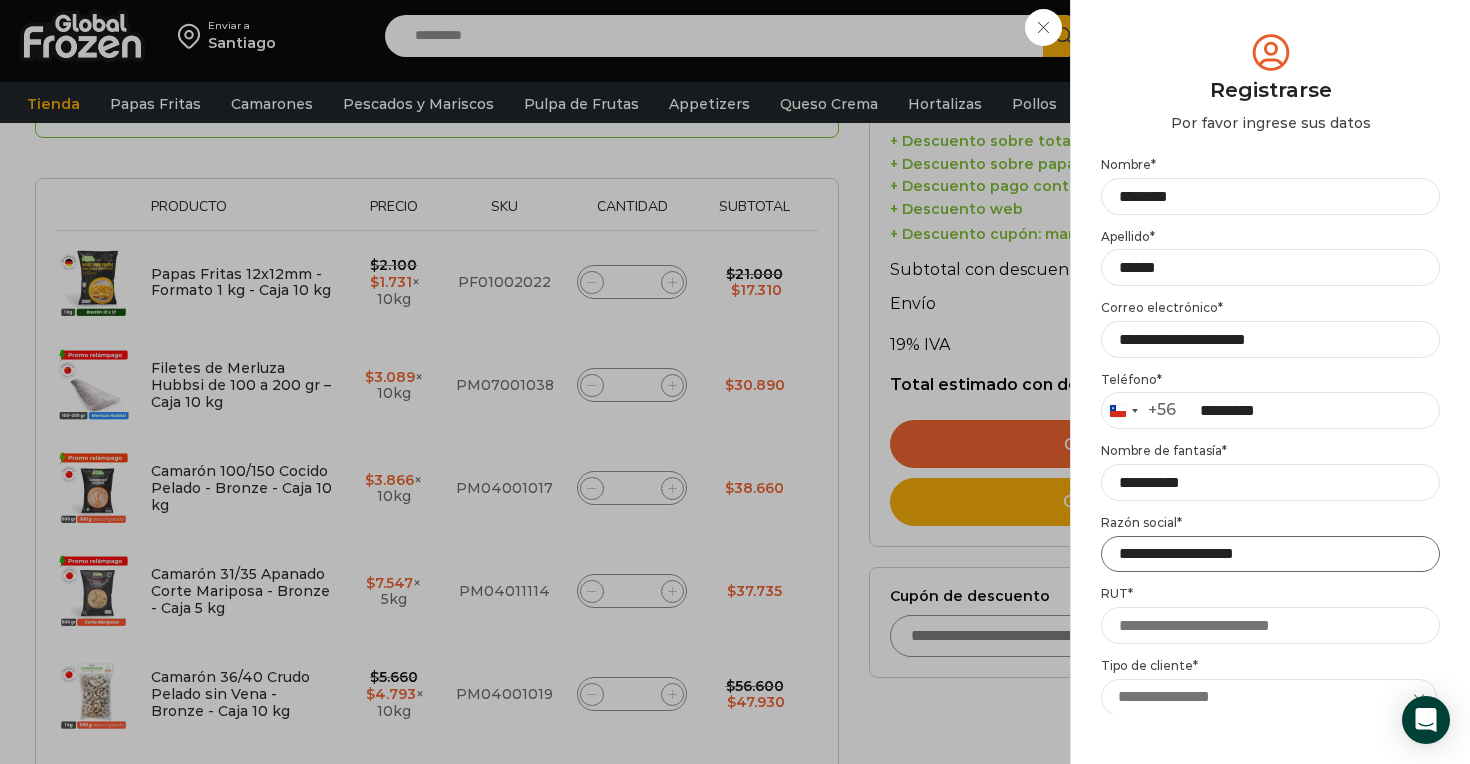 type on "**********" 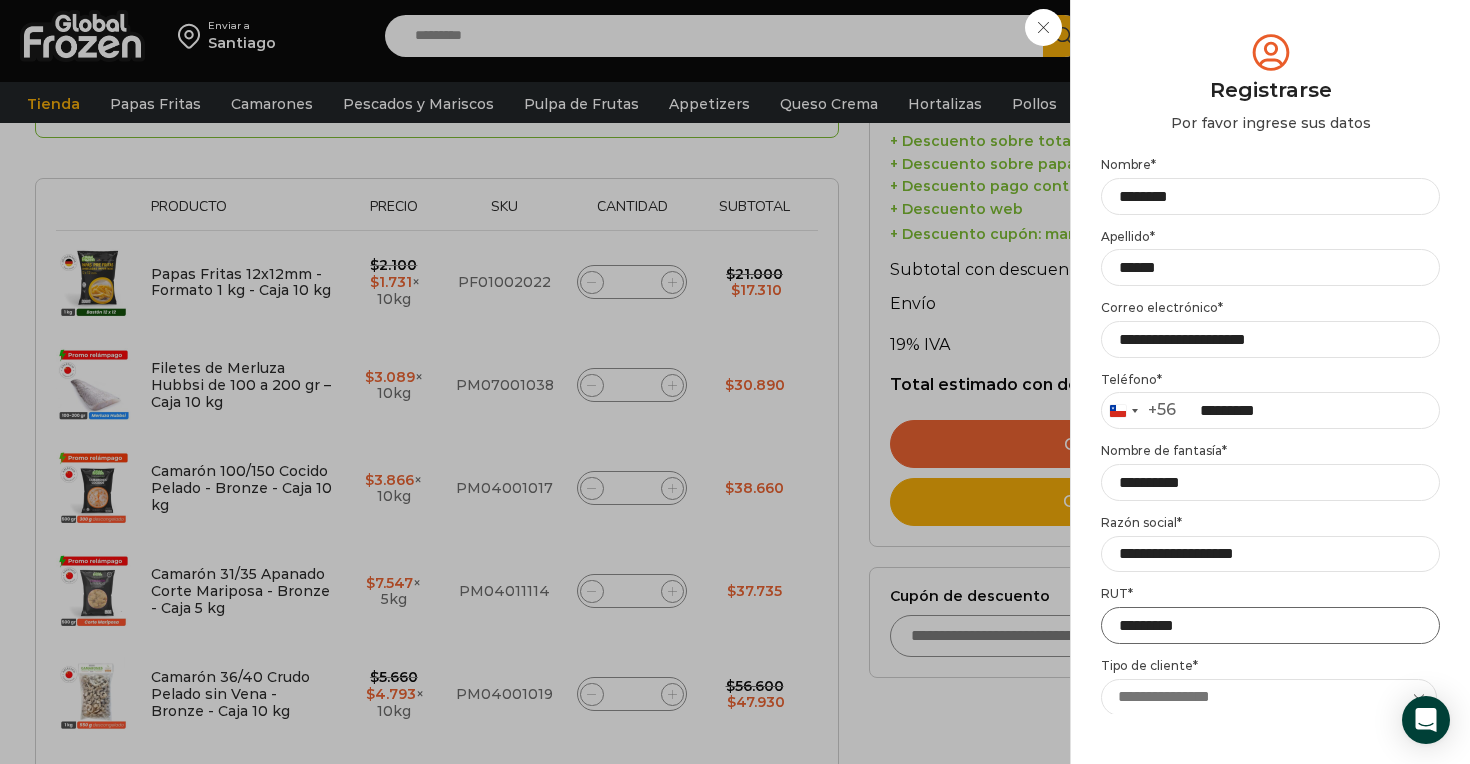 type on "**********" 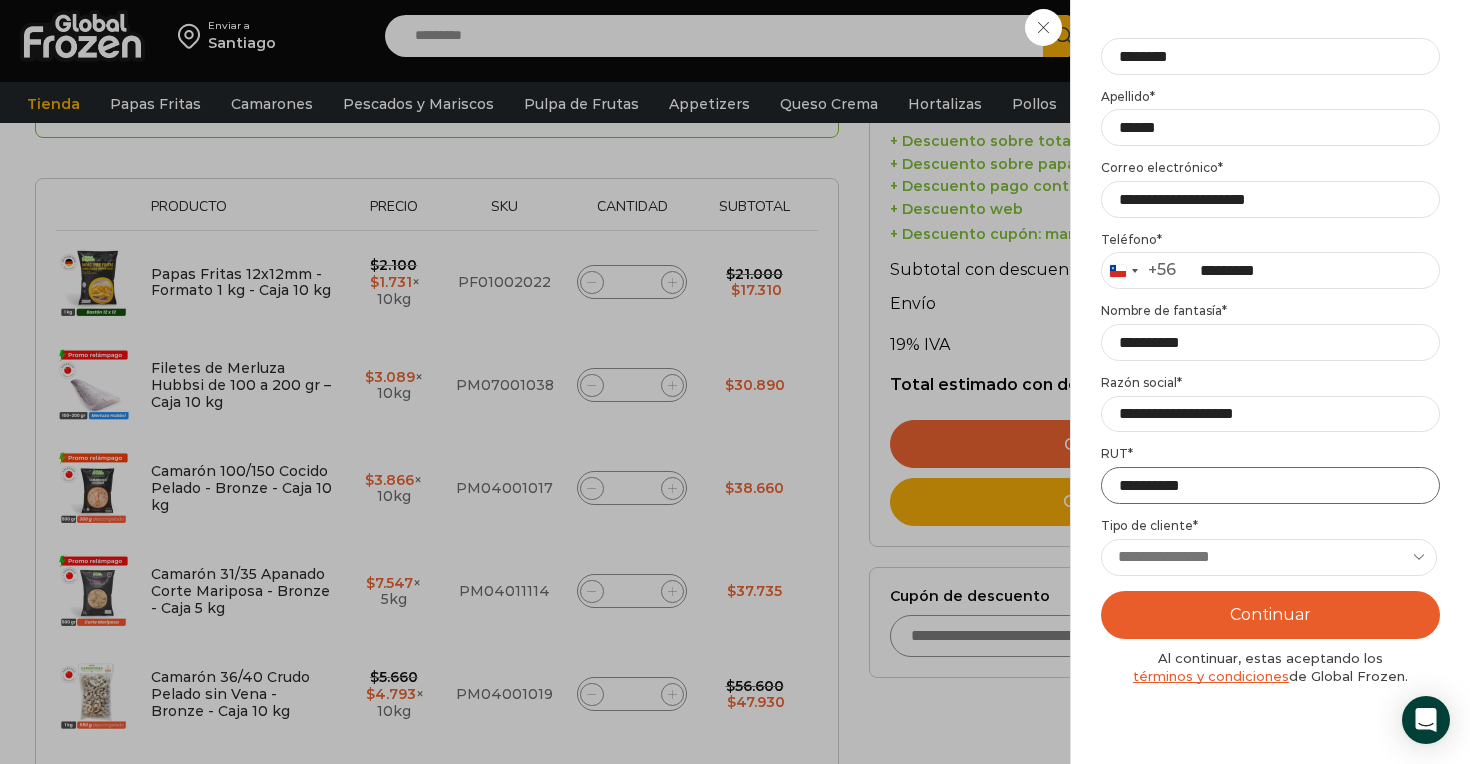 scroll, scrollTop: 147, scrollLeft: 0, axis: vertical 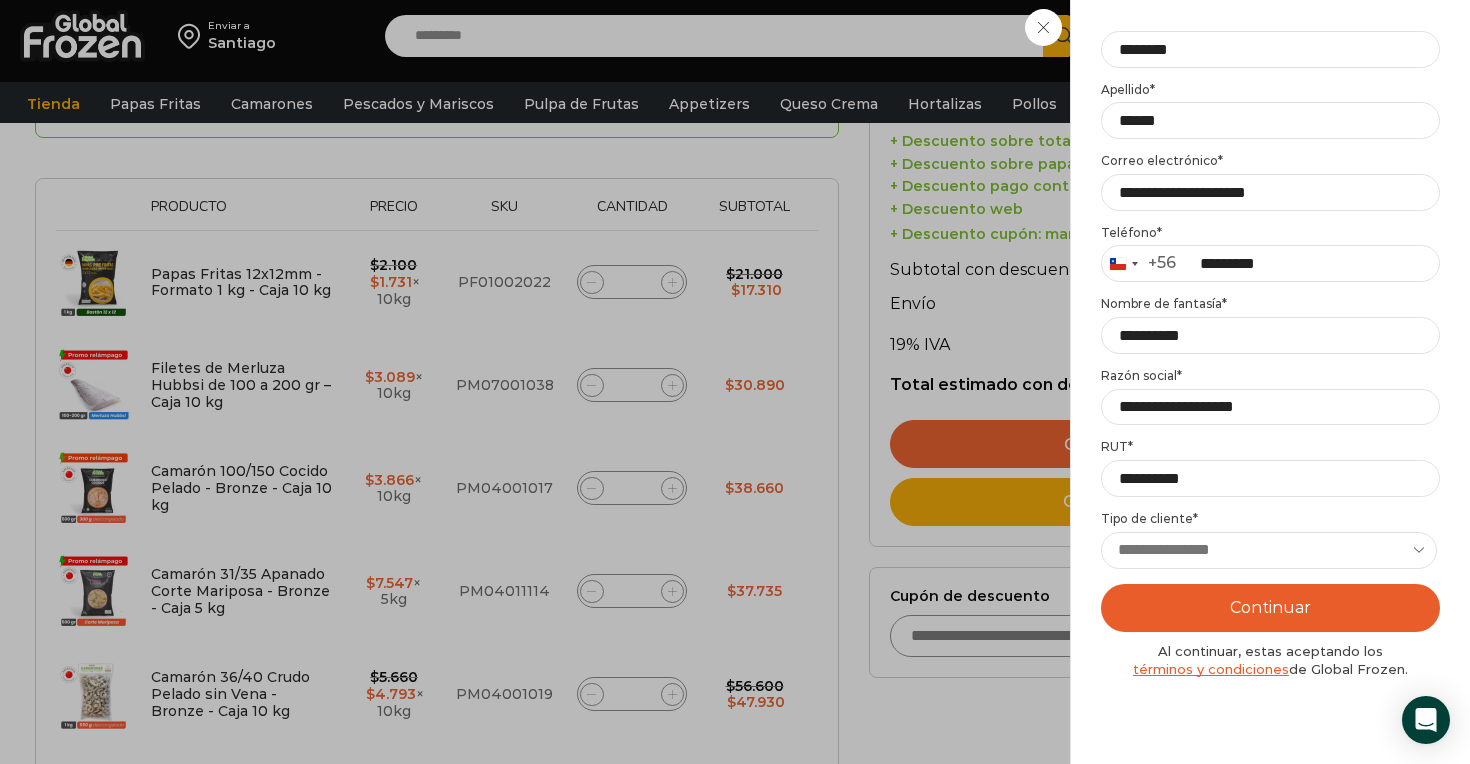 select on "**********" 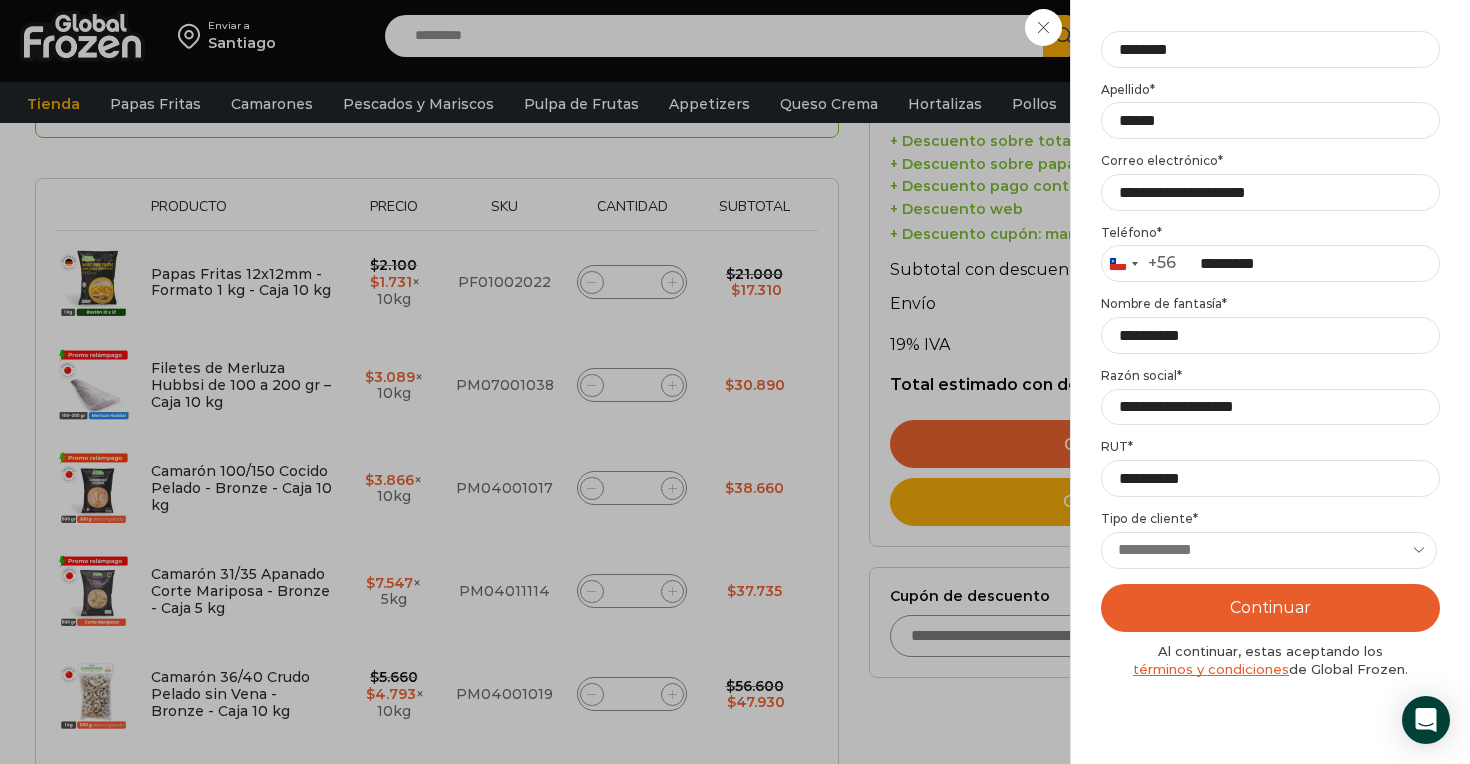 click on "Continuar" at bounding box center (1270, 608) 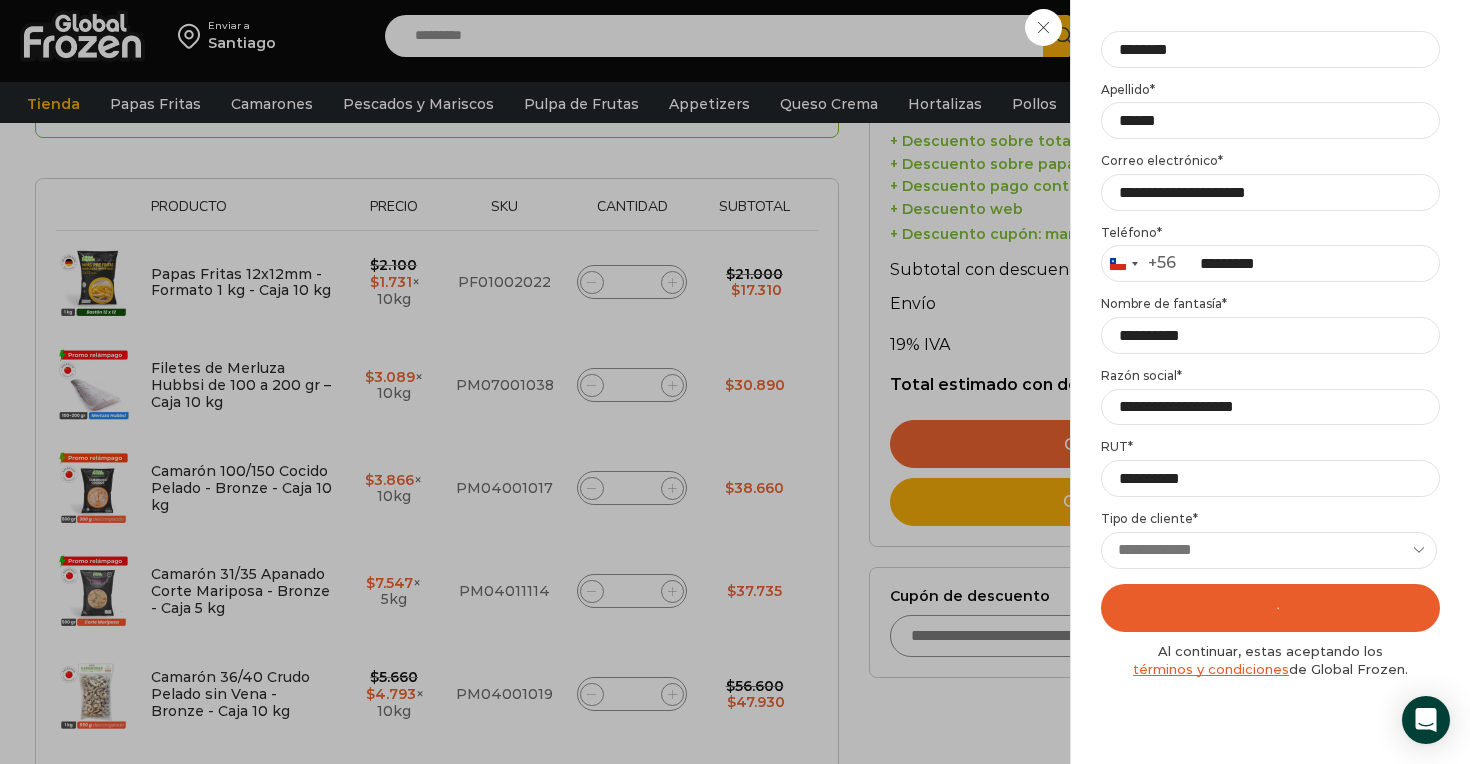 scroll, scrollTop: 0, scrollLeft: 0, axis: both 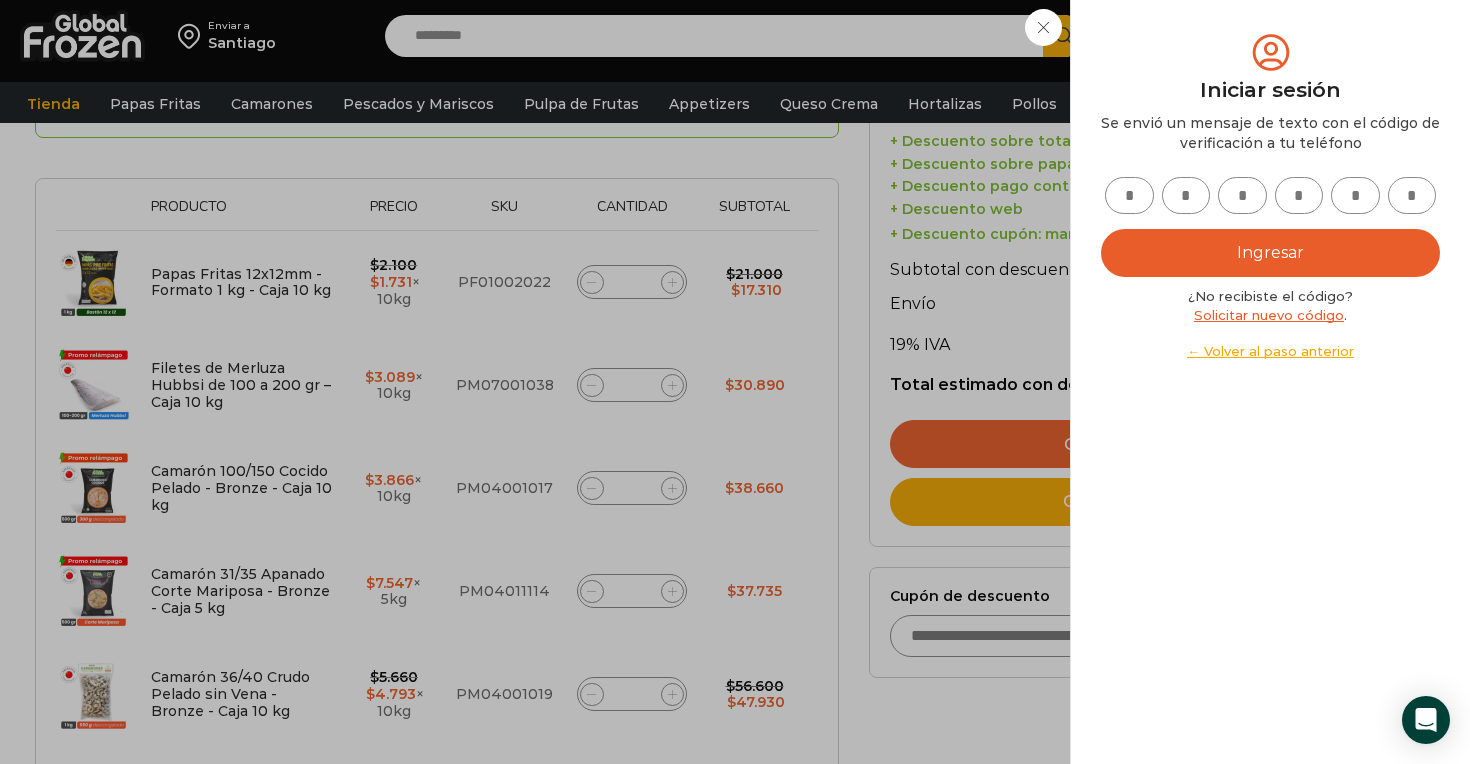 click on "Solicitar nuevo código" at bounding box center (1269, 315) 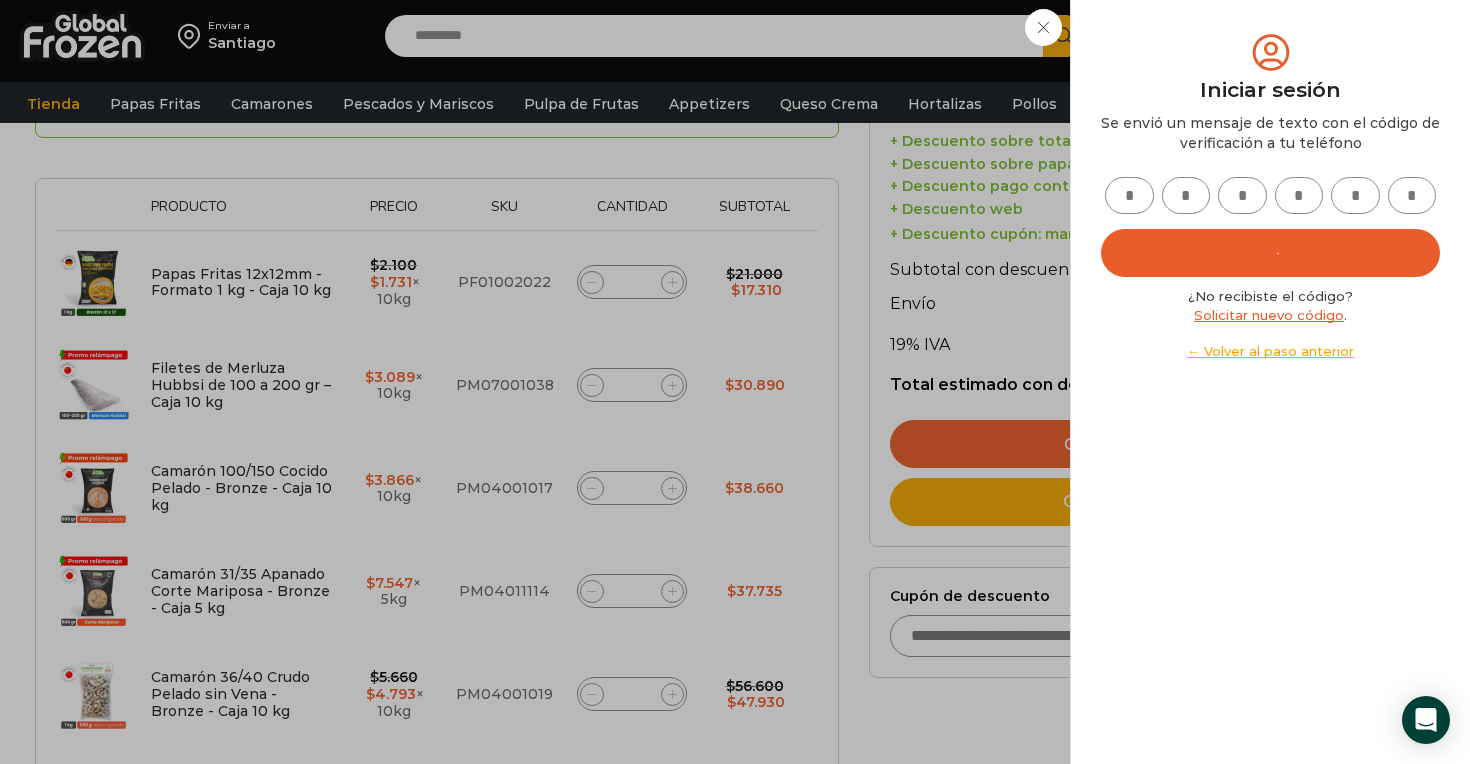 scroll, scrollTop: 0, scrollLeft: 0, axis: both 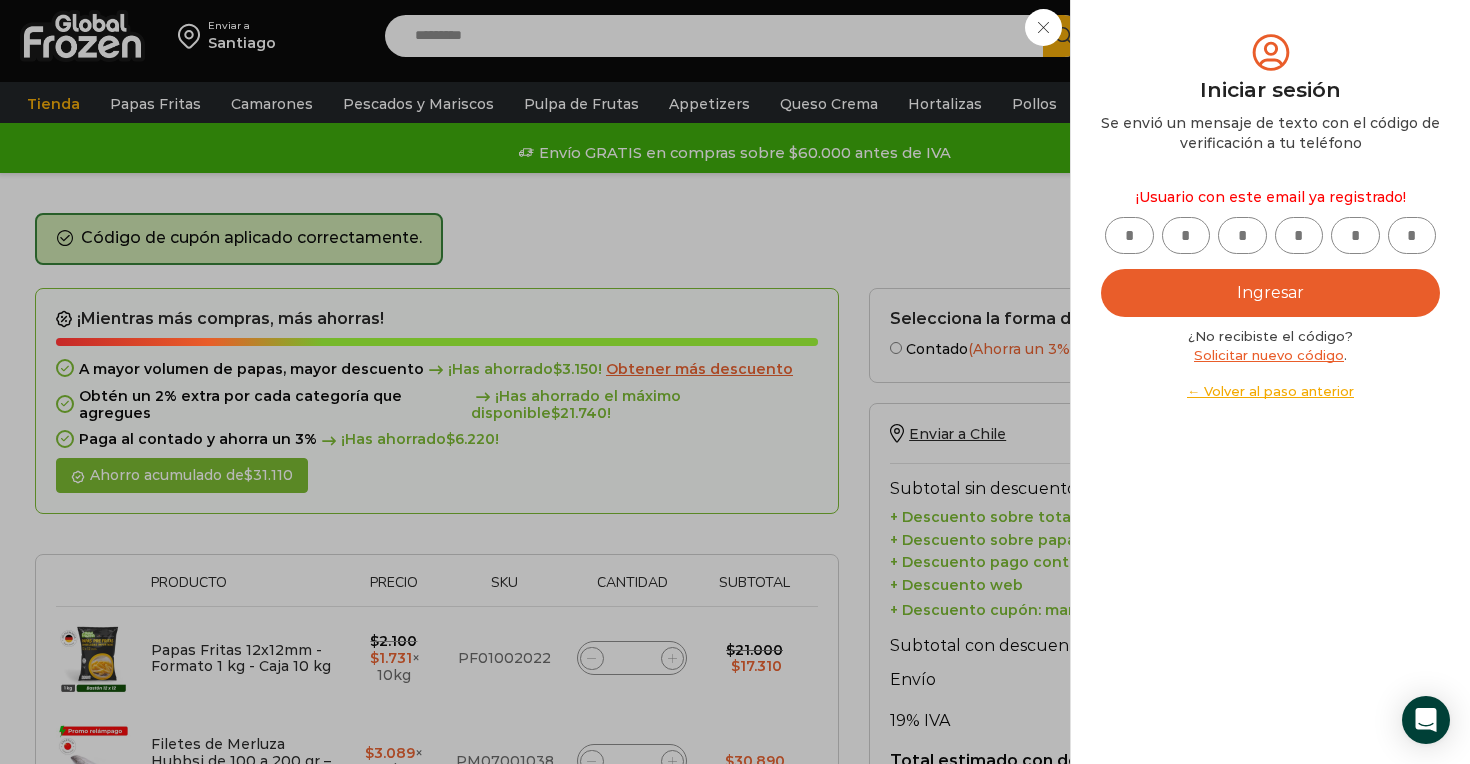 click on "← Volver al paso anterior" at bounding box center [1270, 391] 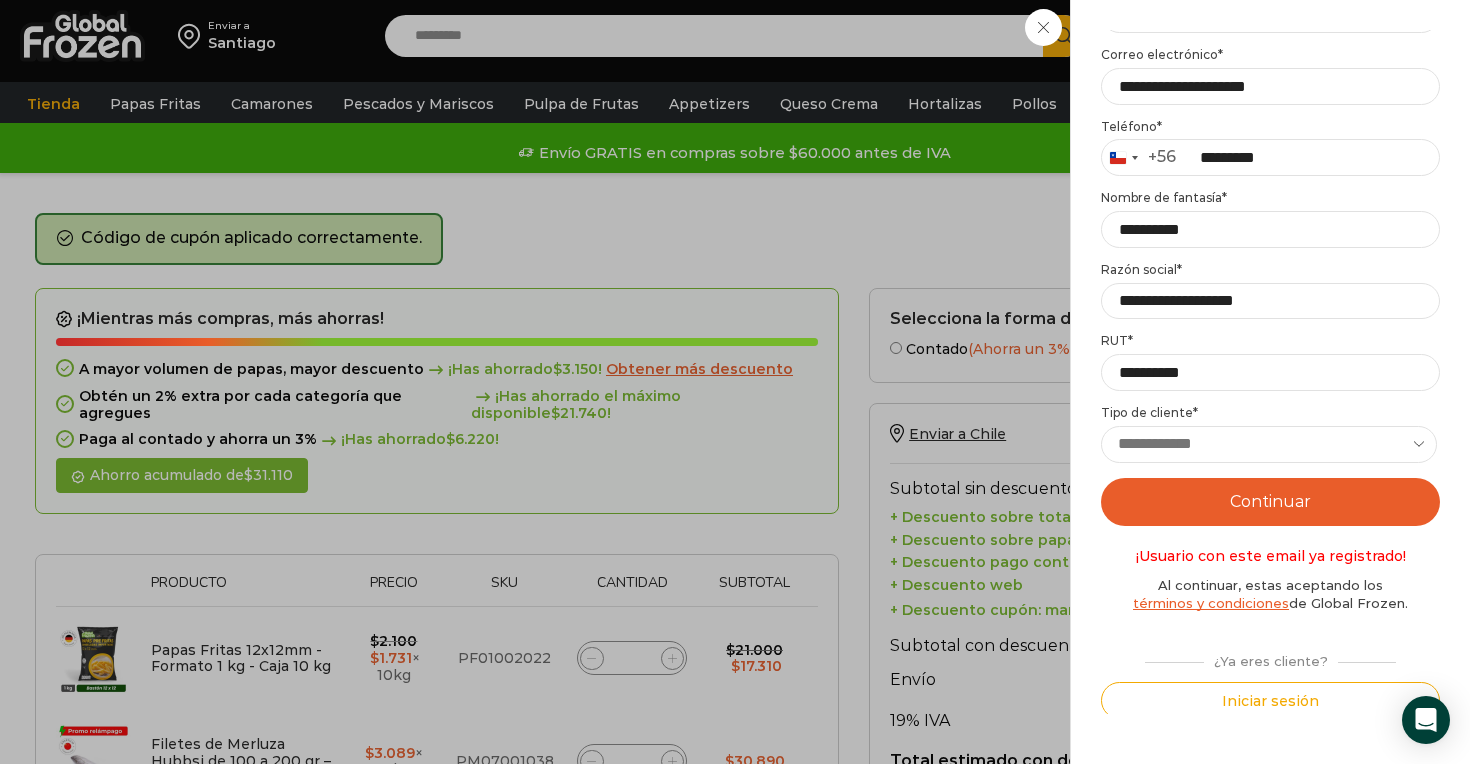 scroll, scrollTop: 252, scrollLeft: 0, axis: vertical 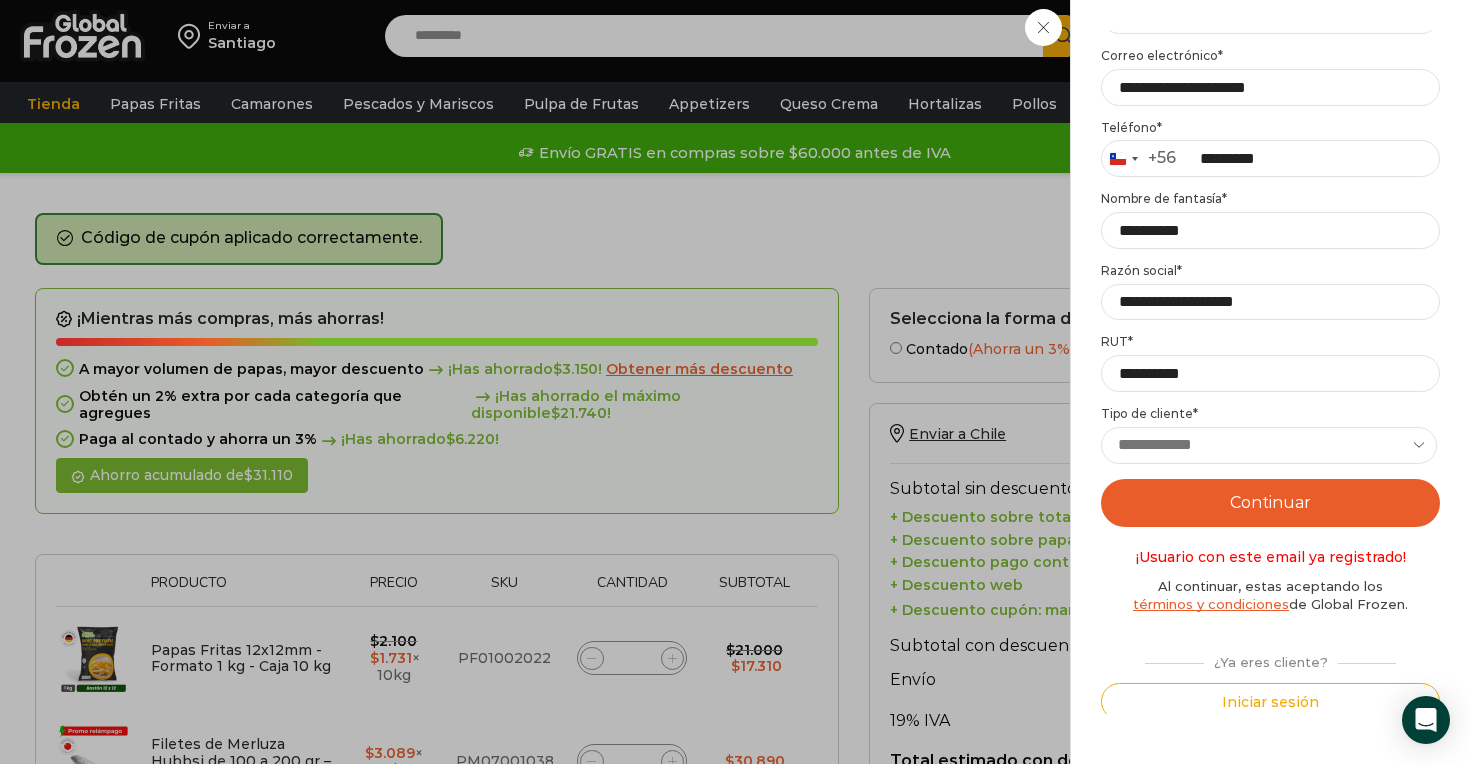 click on "Continuar" at bounding box center [1270, 503] 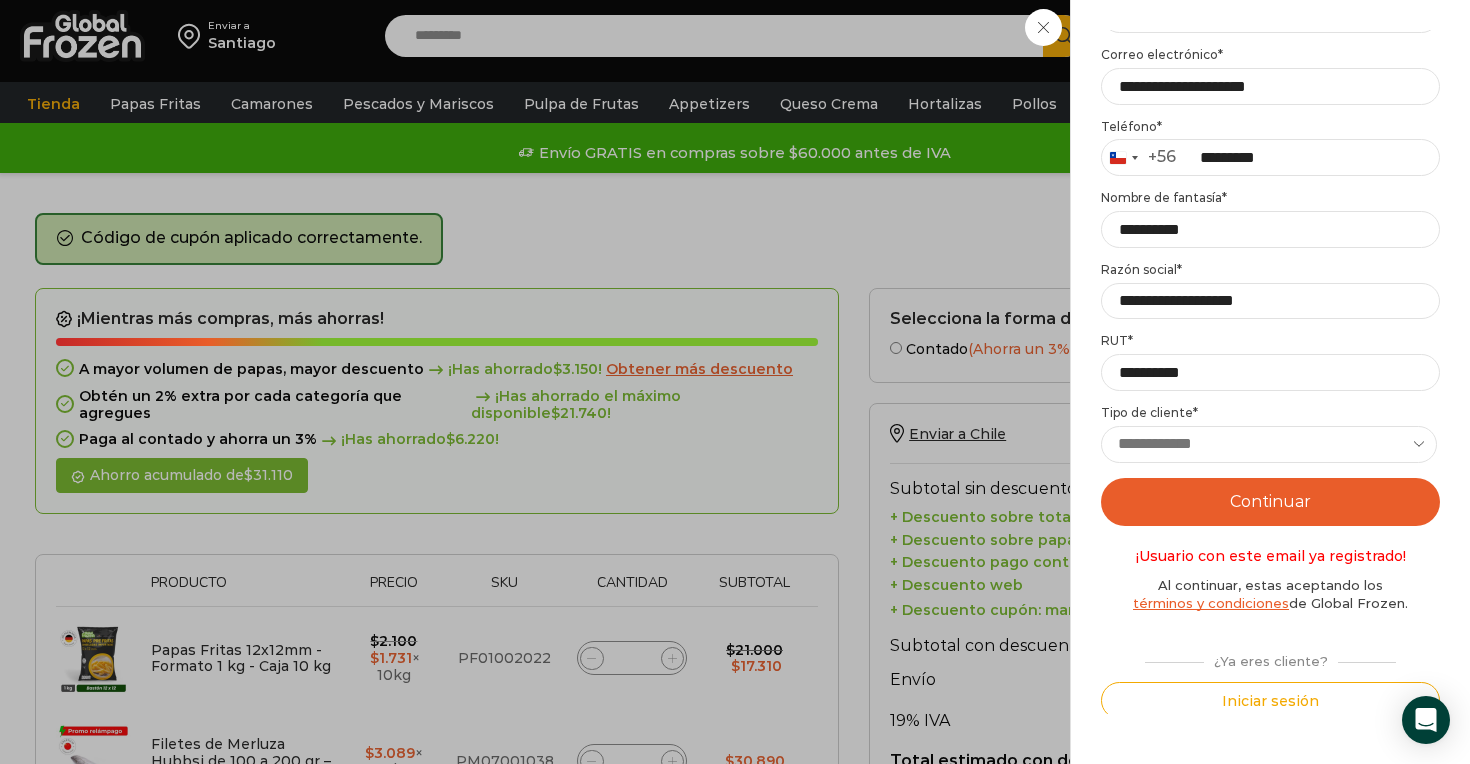 scroll, scrollTop: 252, scrollLeft: 0, axis: vertical 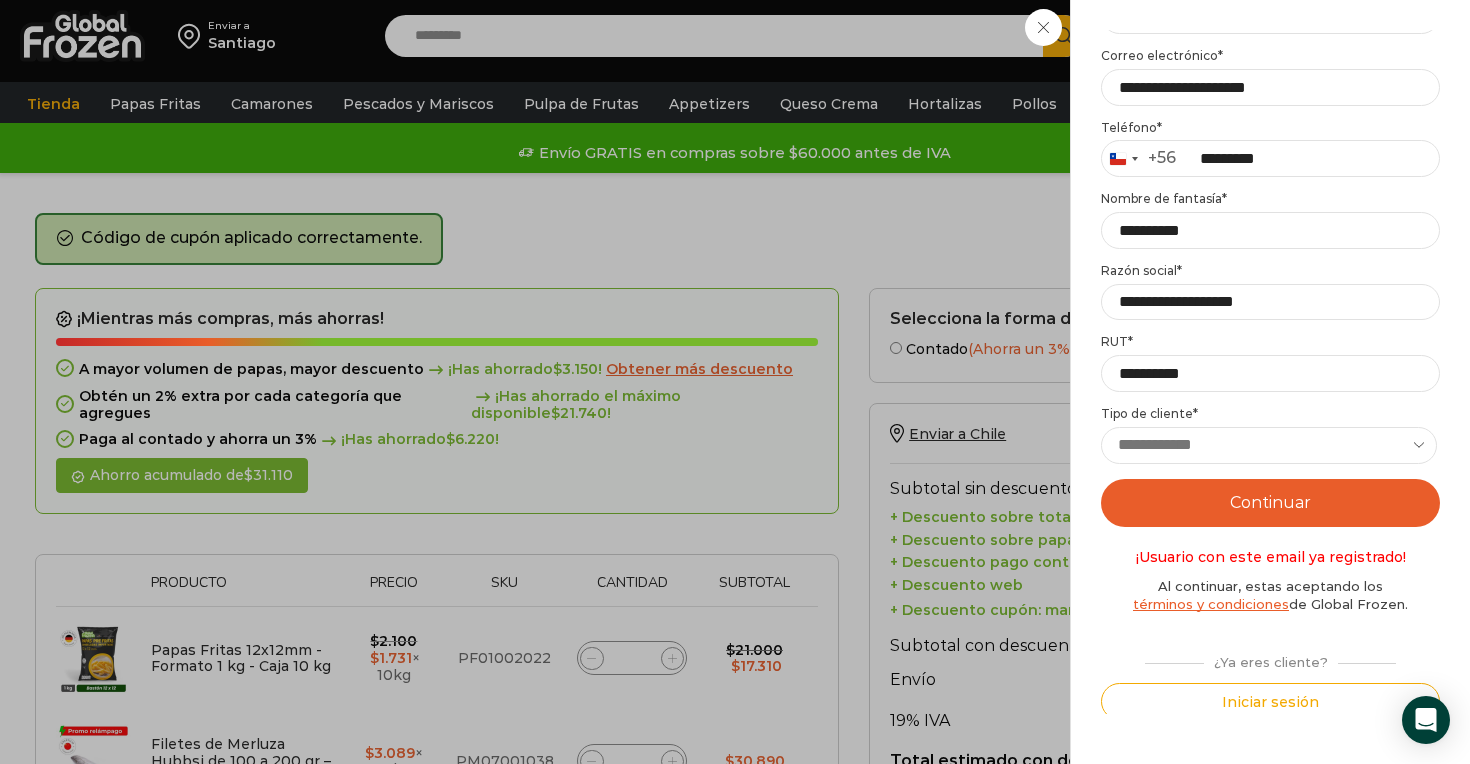 click on "Iniciar sesión" at bounding box center [1270, 701] 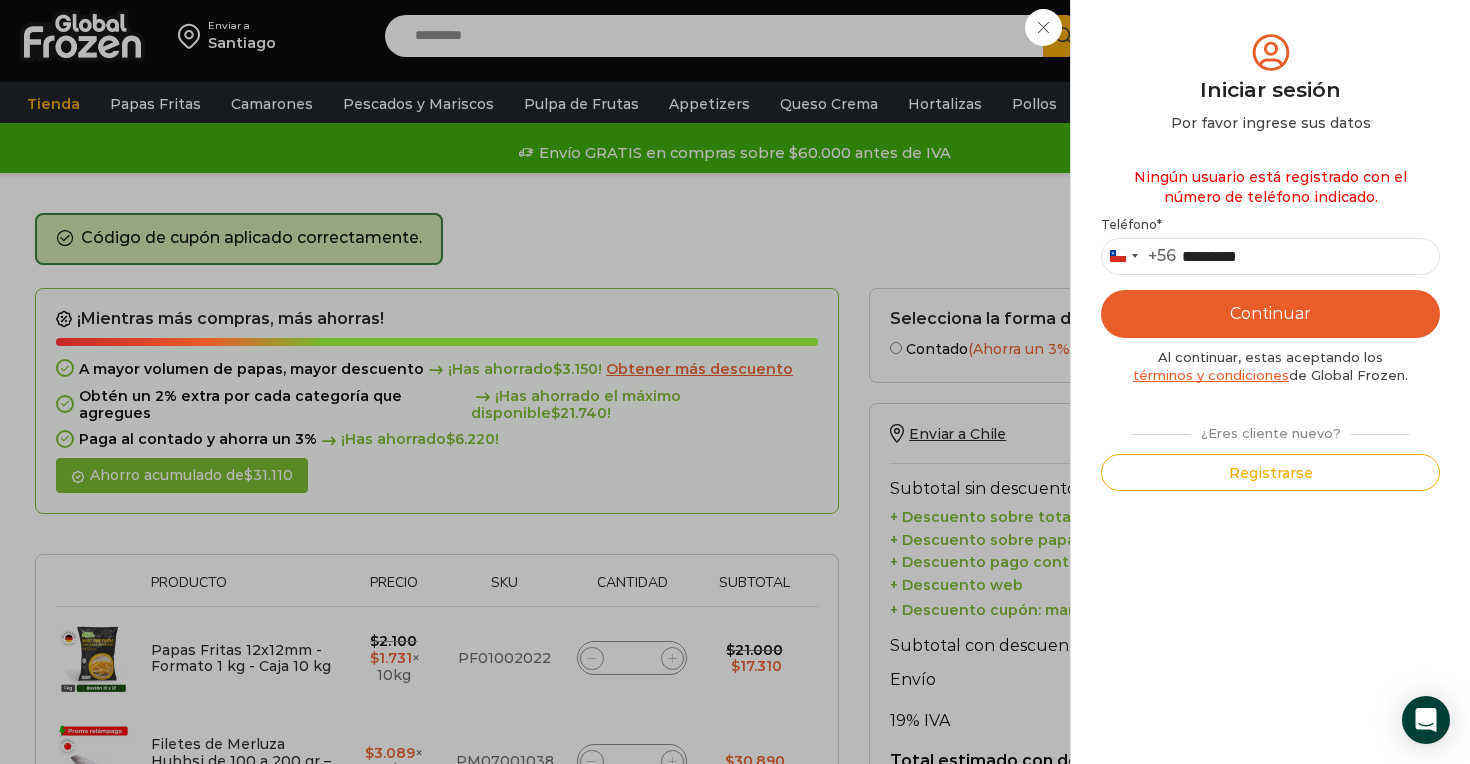 click on "Continuar" at bounding box center [1270, 314] 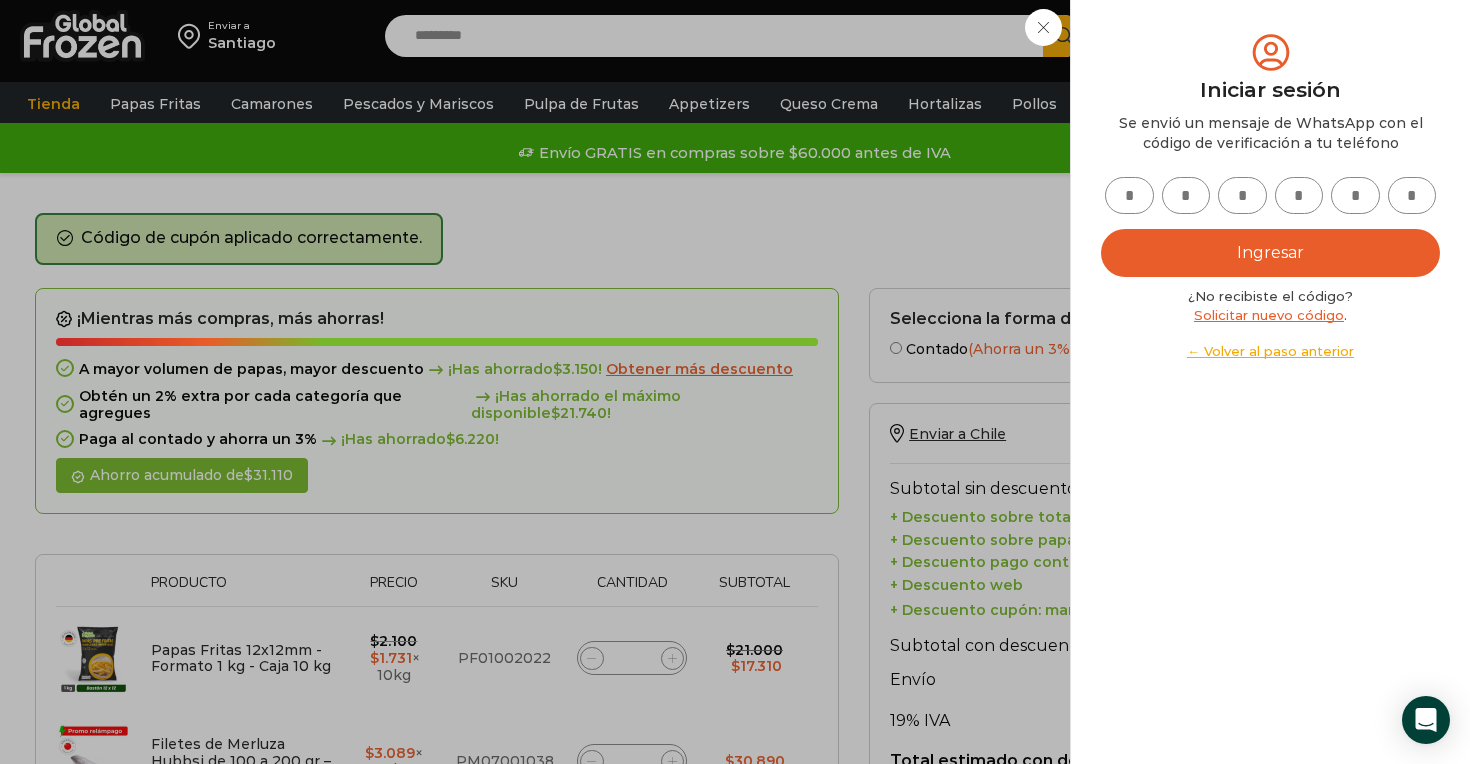 click at bounding box center [1129, 195] 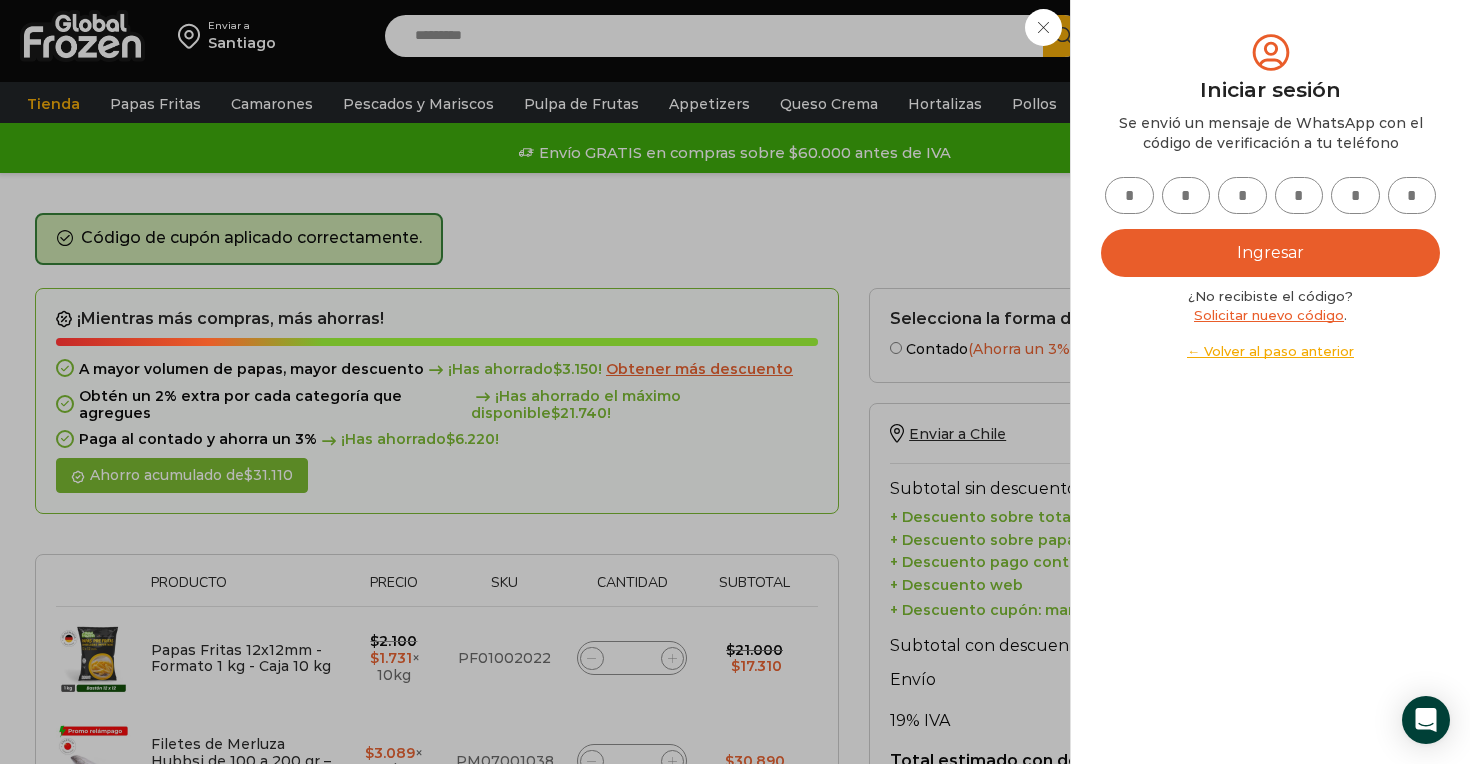 type on "*" 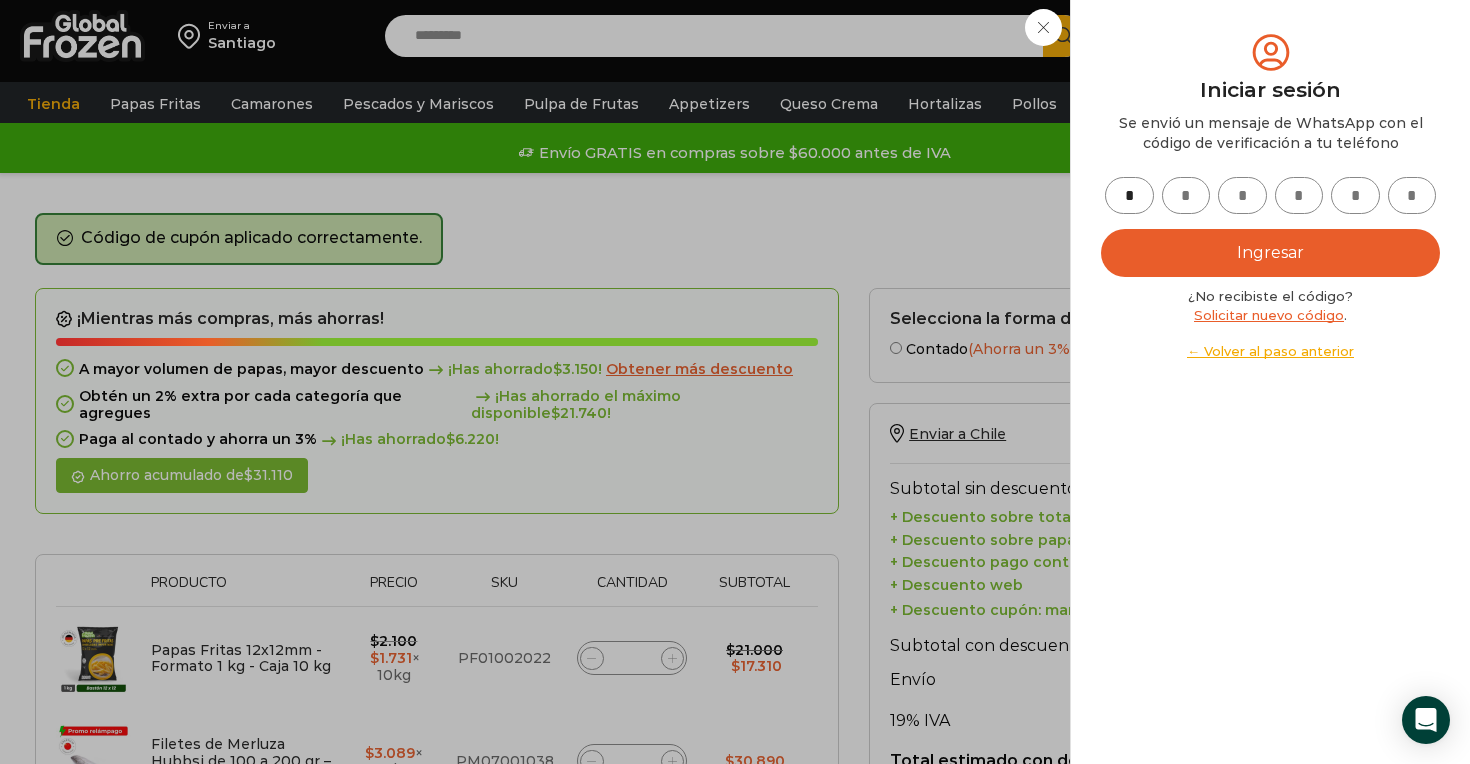 type on "*" 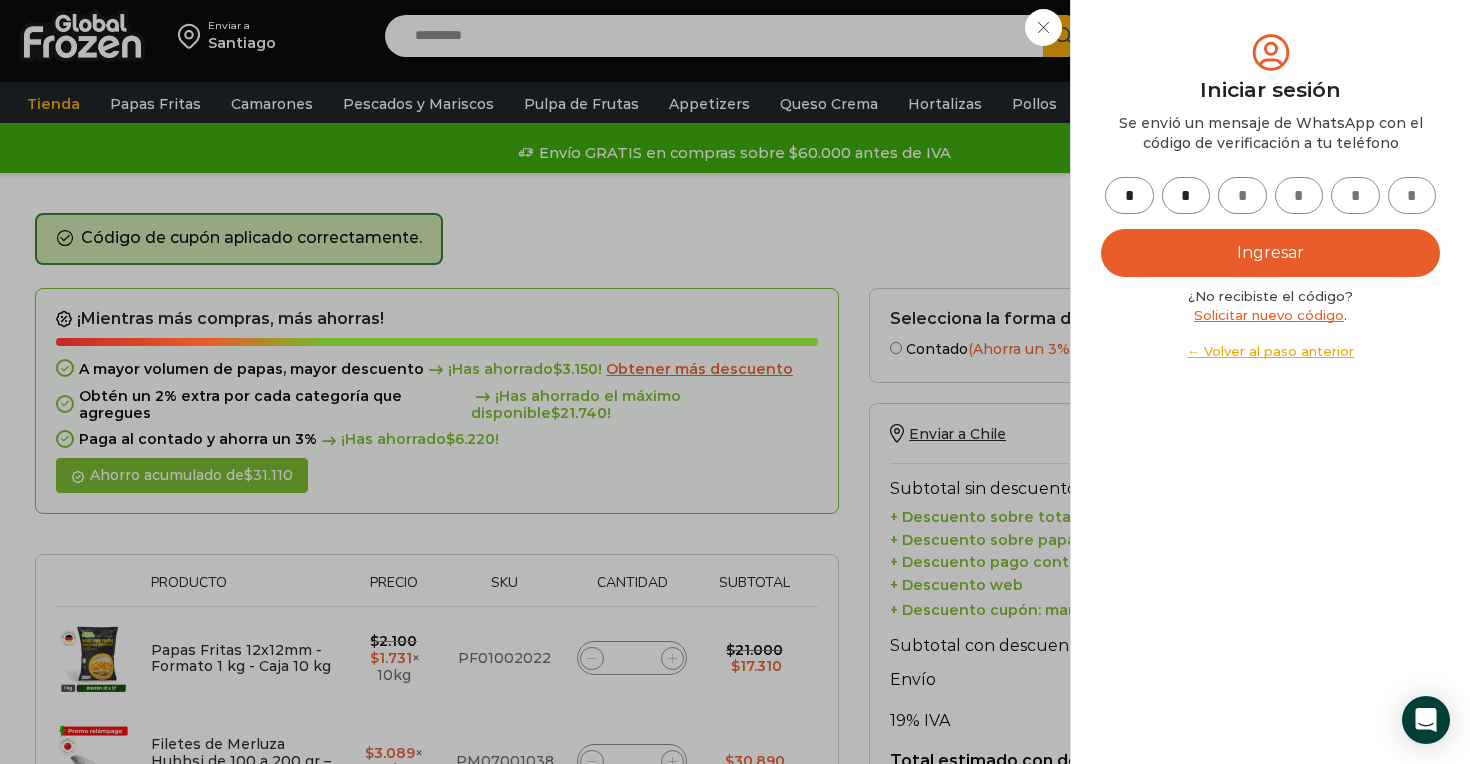 type on "*" 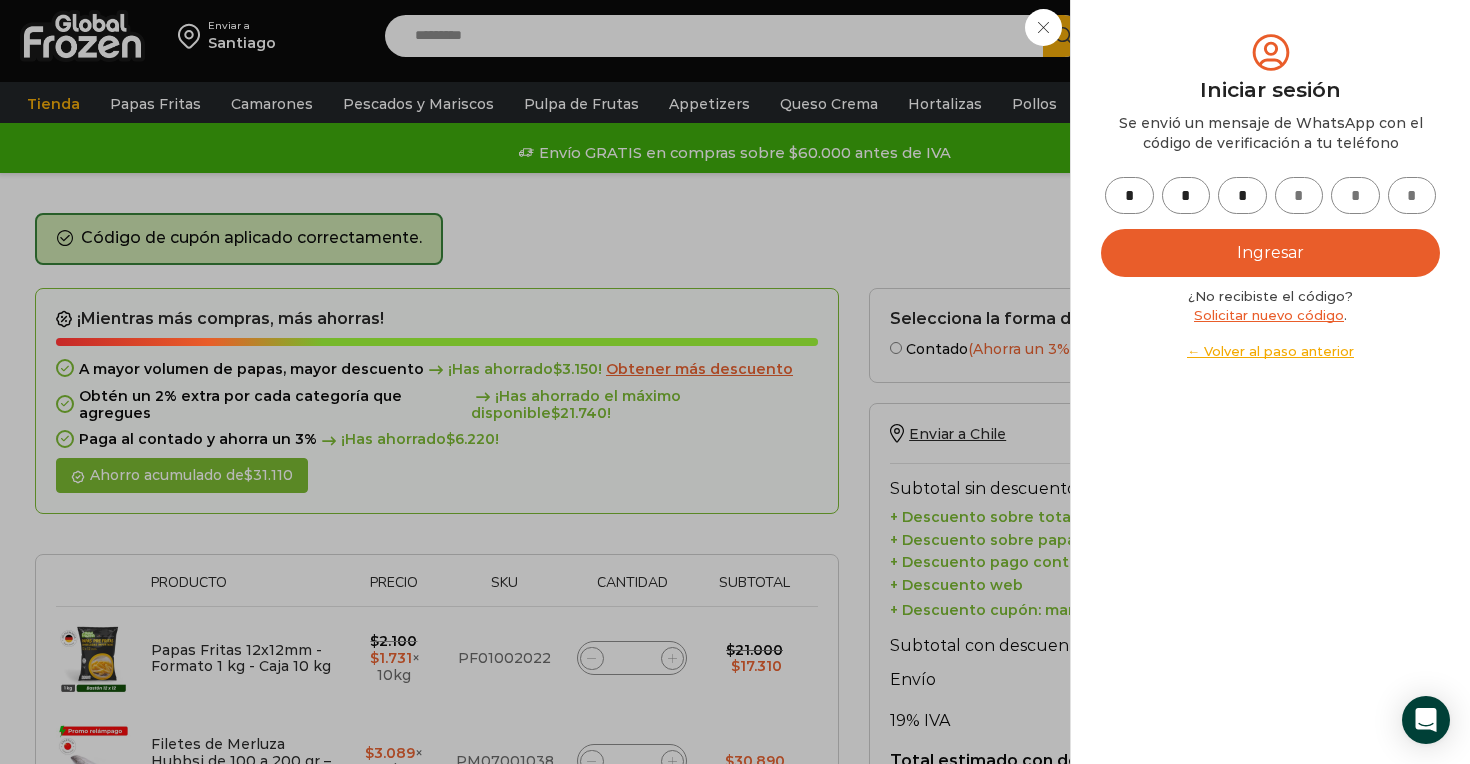 type on "*" 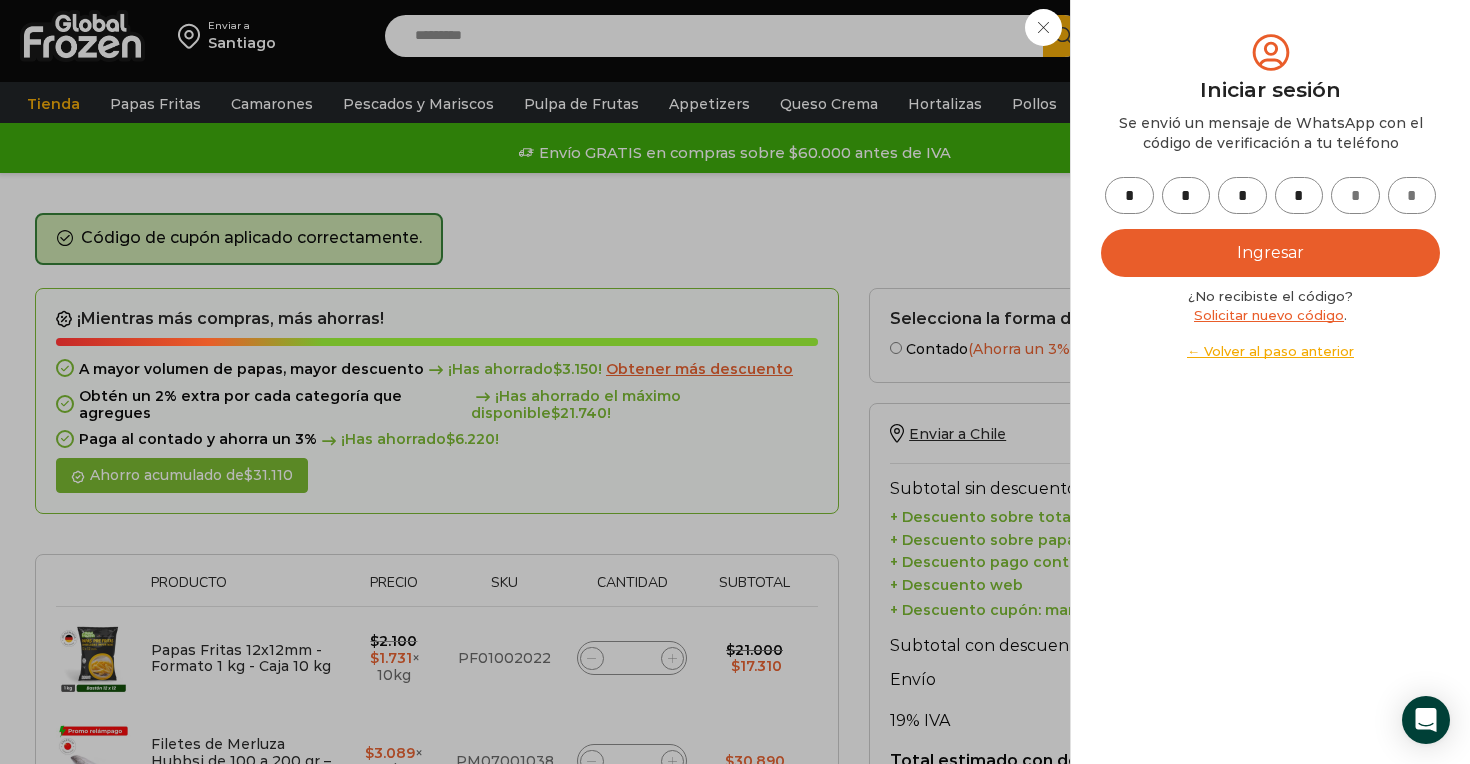 type on "*" 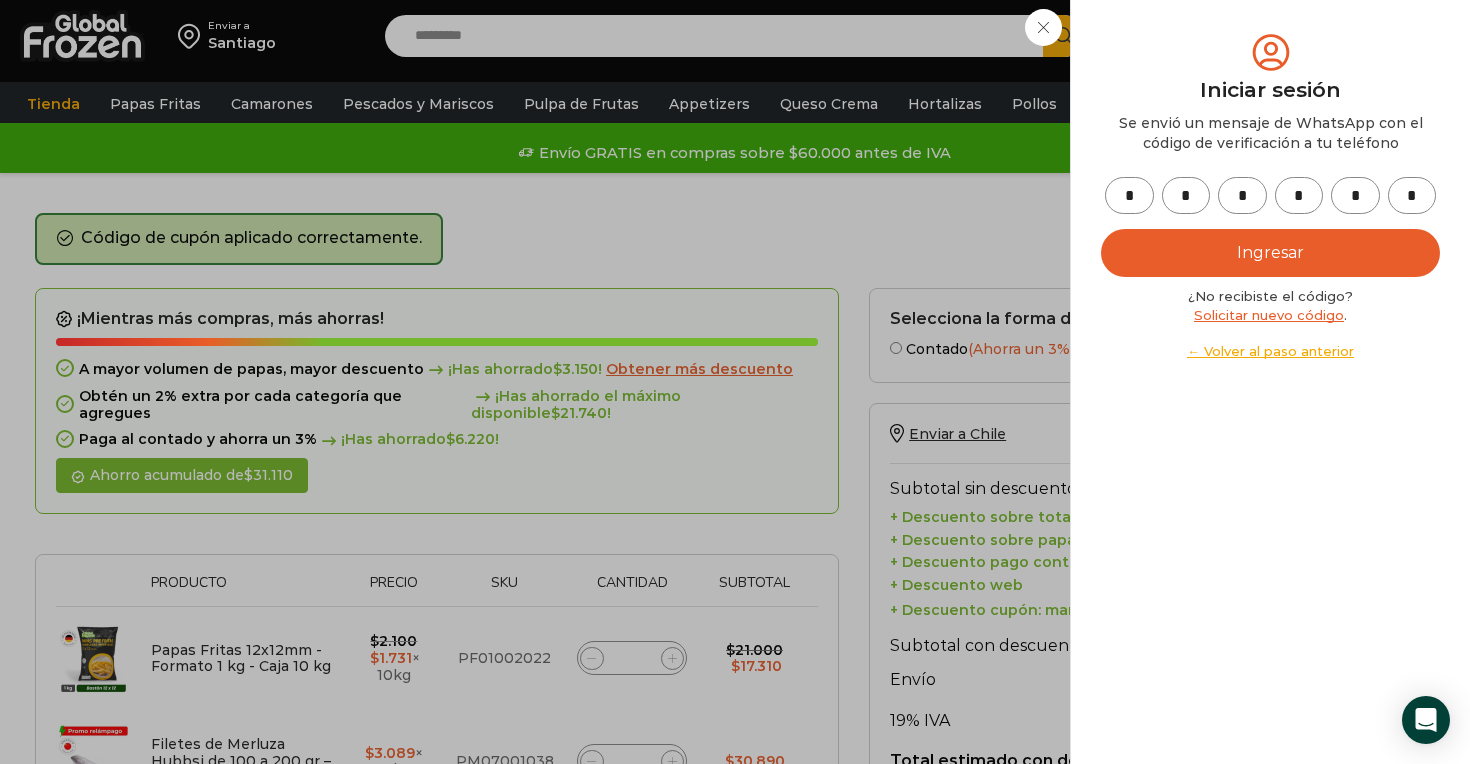 type on "*" 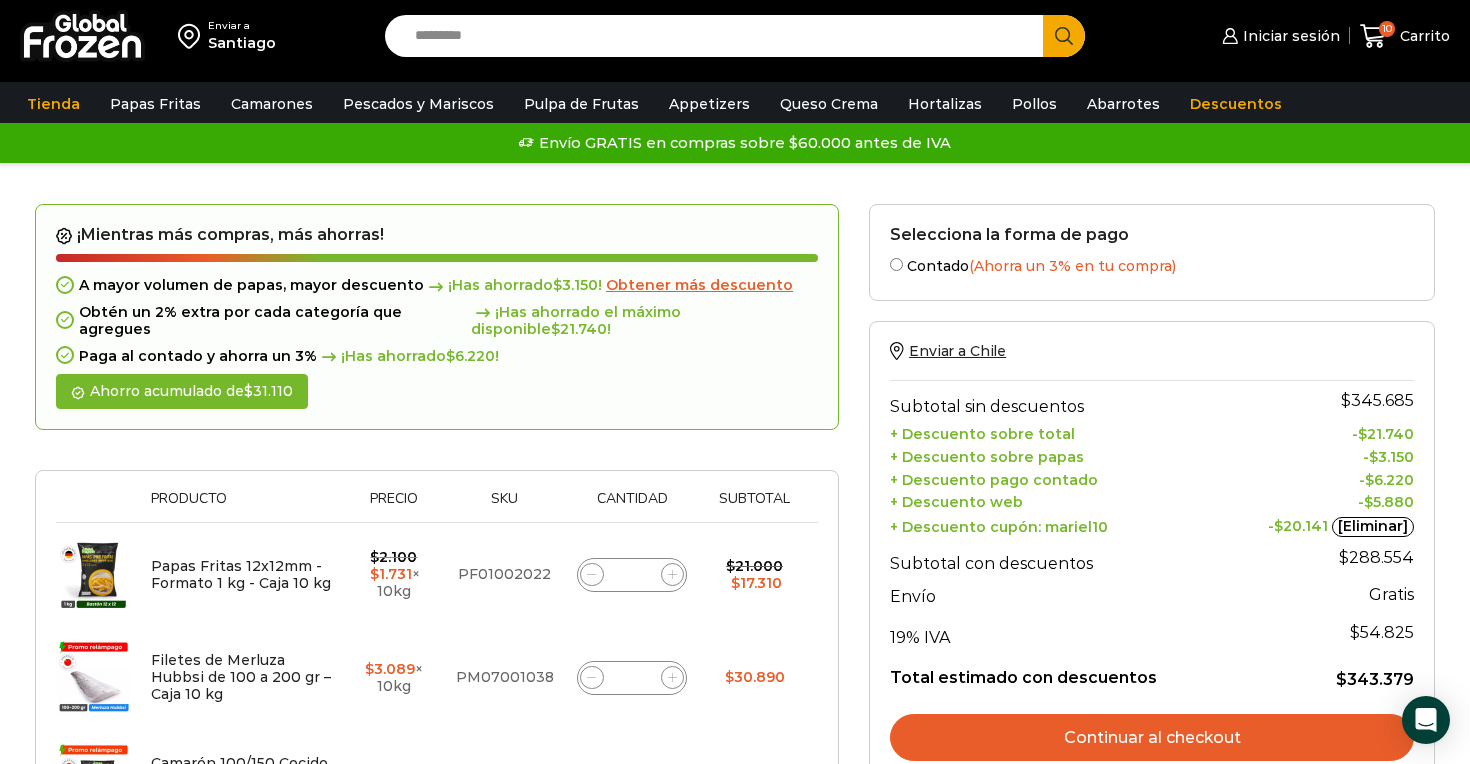 scroll, scrollTop: 0, scrollLeft: 0, axis: both 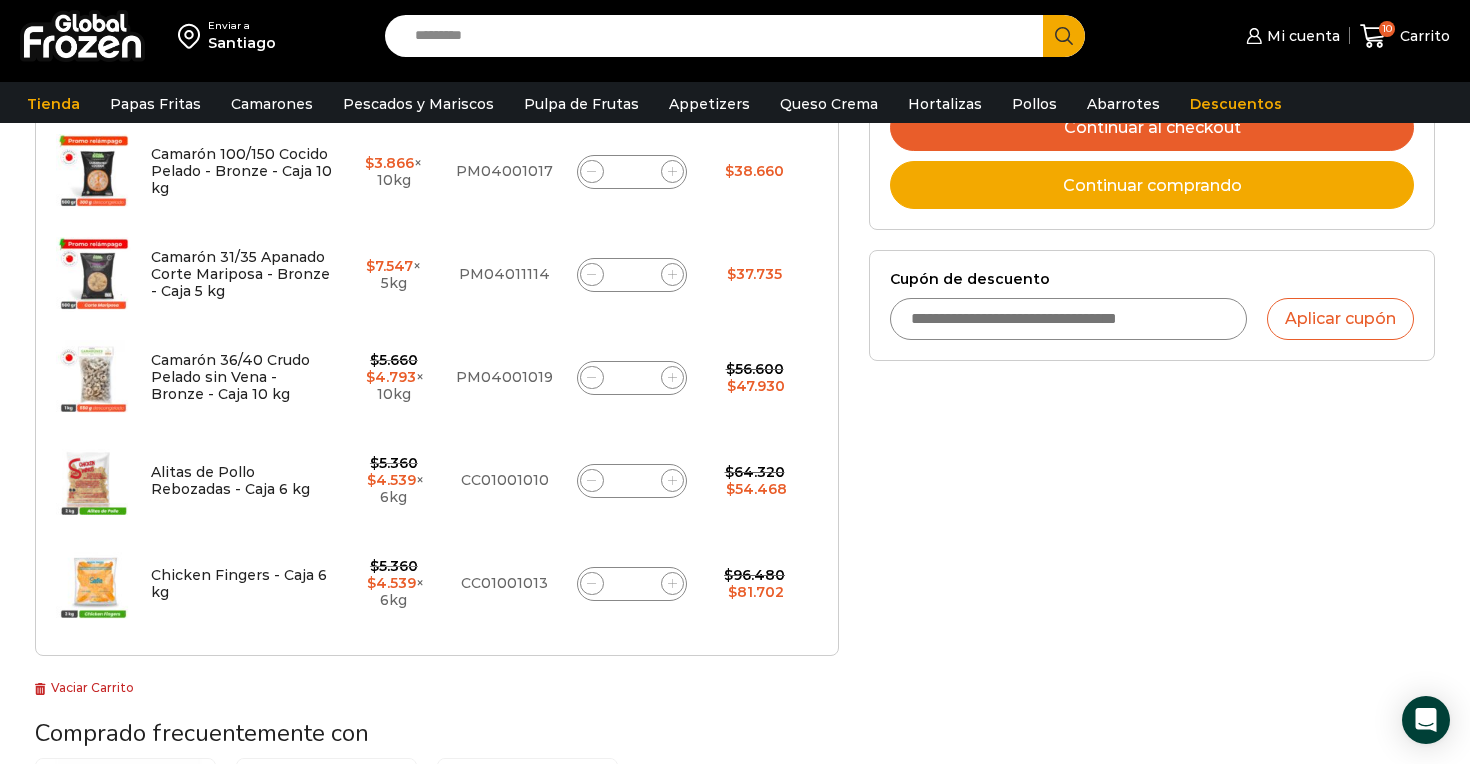 click 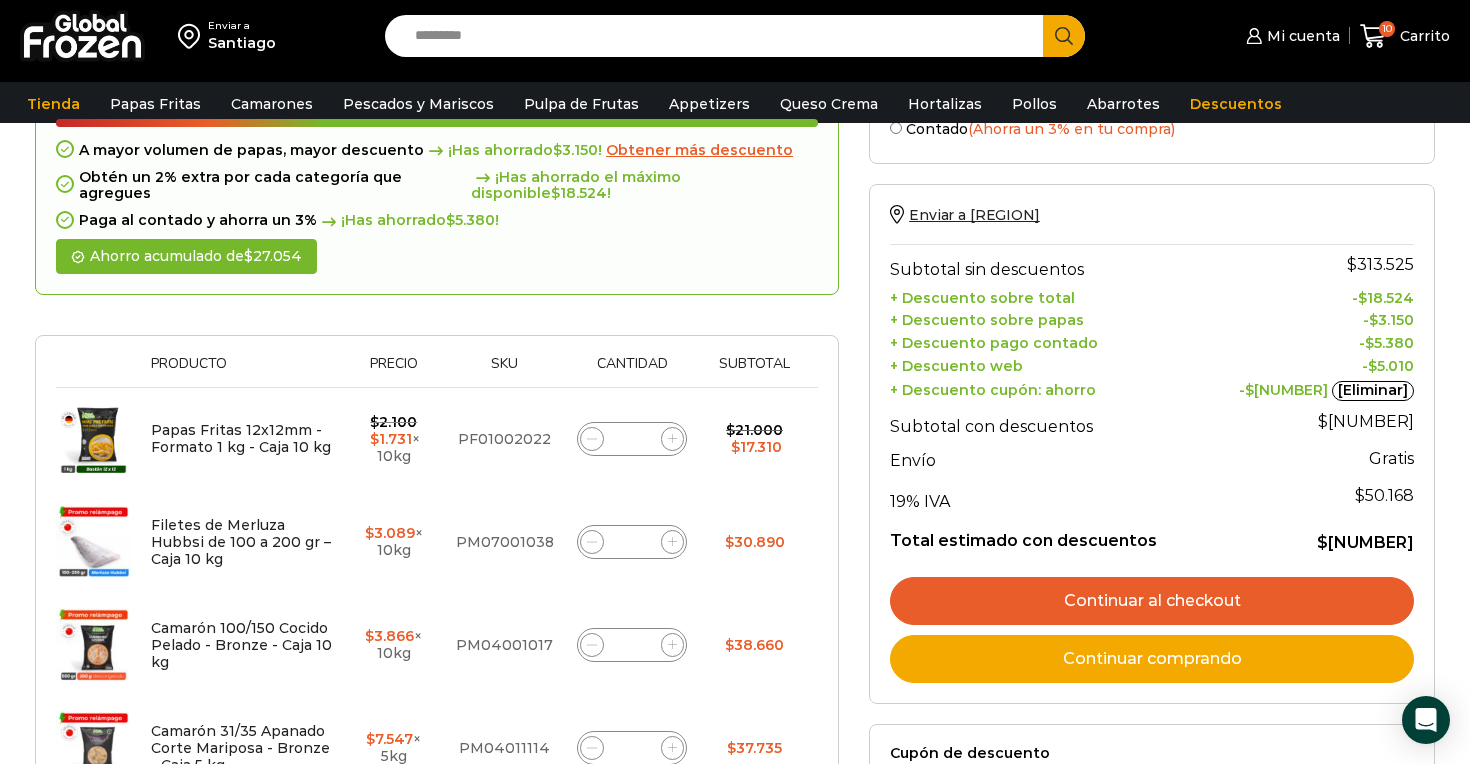 scroll, scrollTop: 313, scrollLeft: 0, axis: vertical 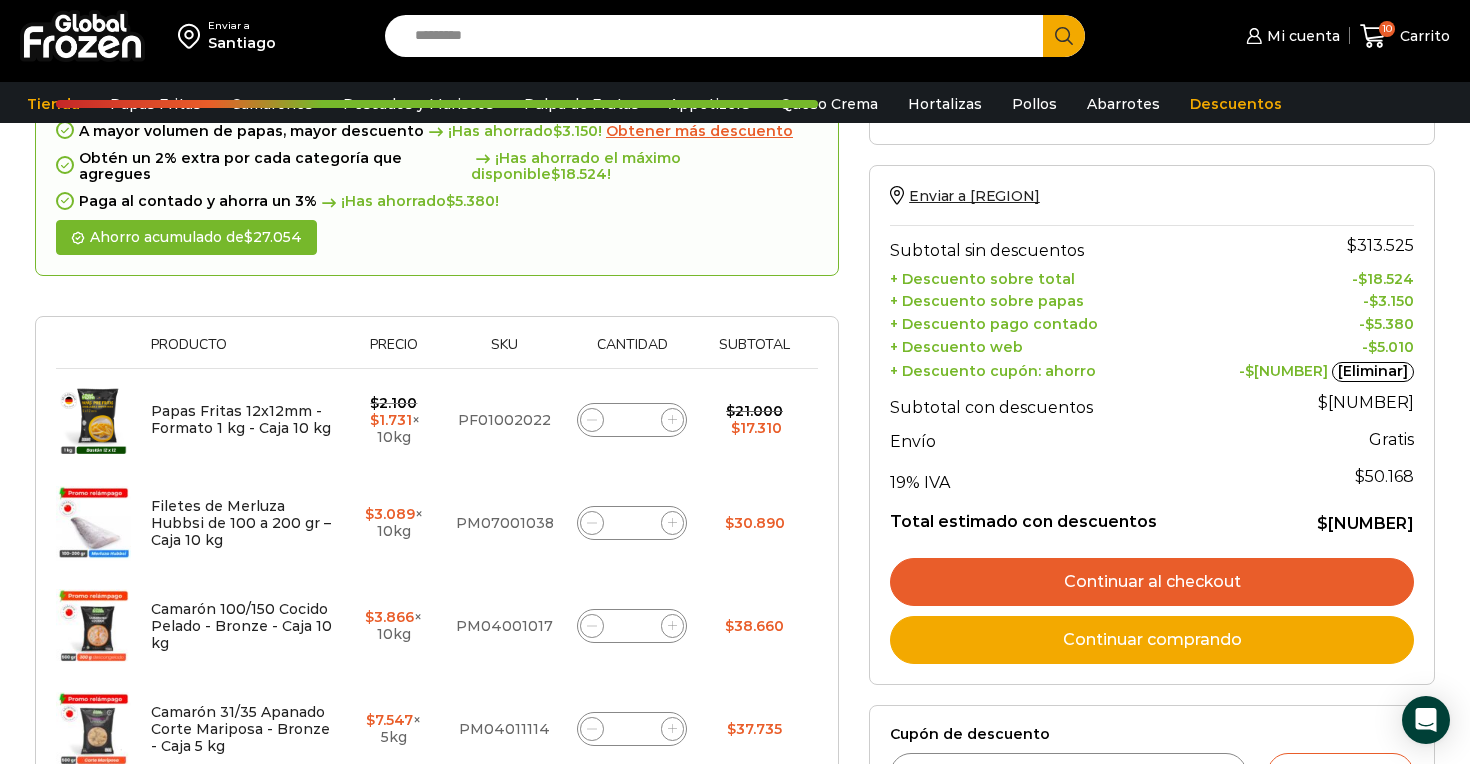 click on "Continuar al checkout" at bounding box center [1152, 582] 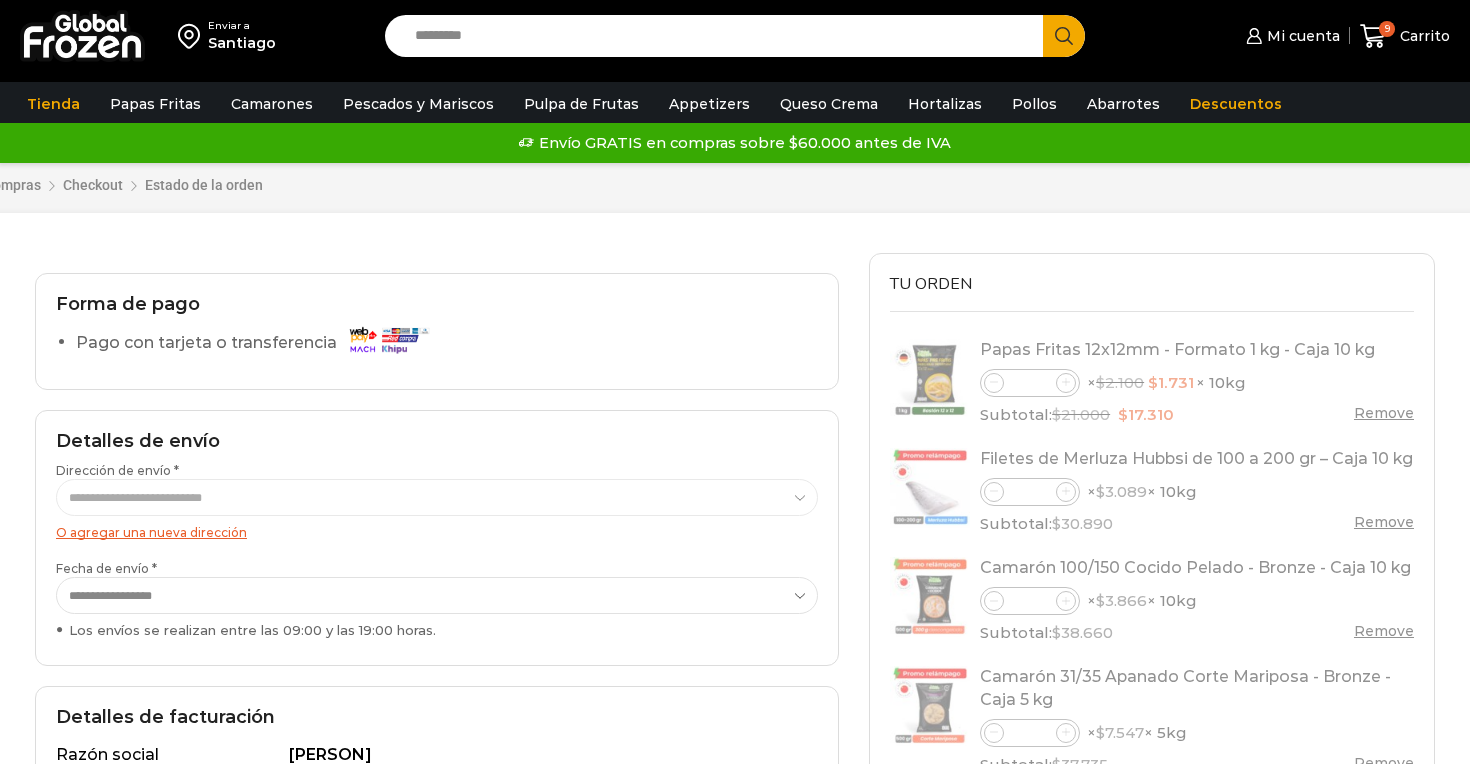 scroll, scrollTop: 0, scrollLeft: 0, axis: both 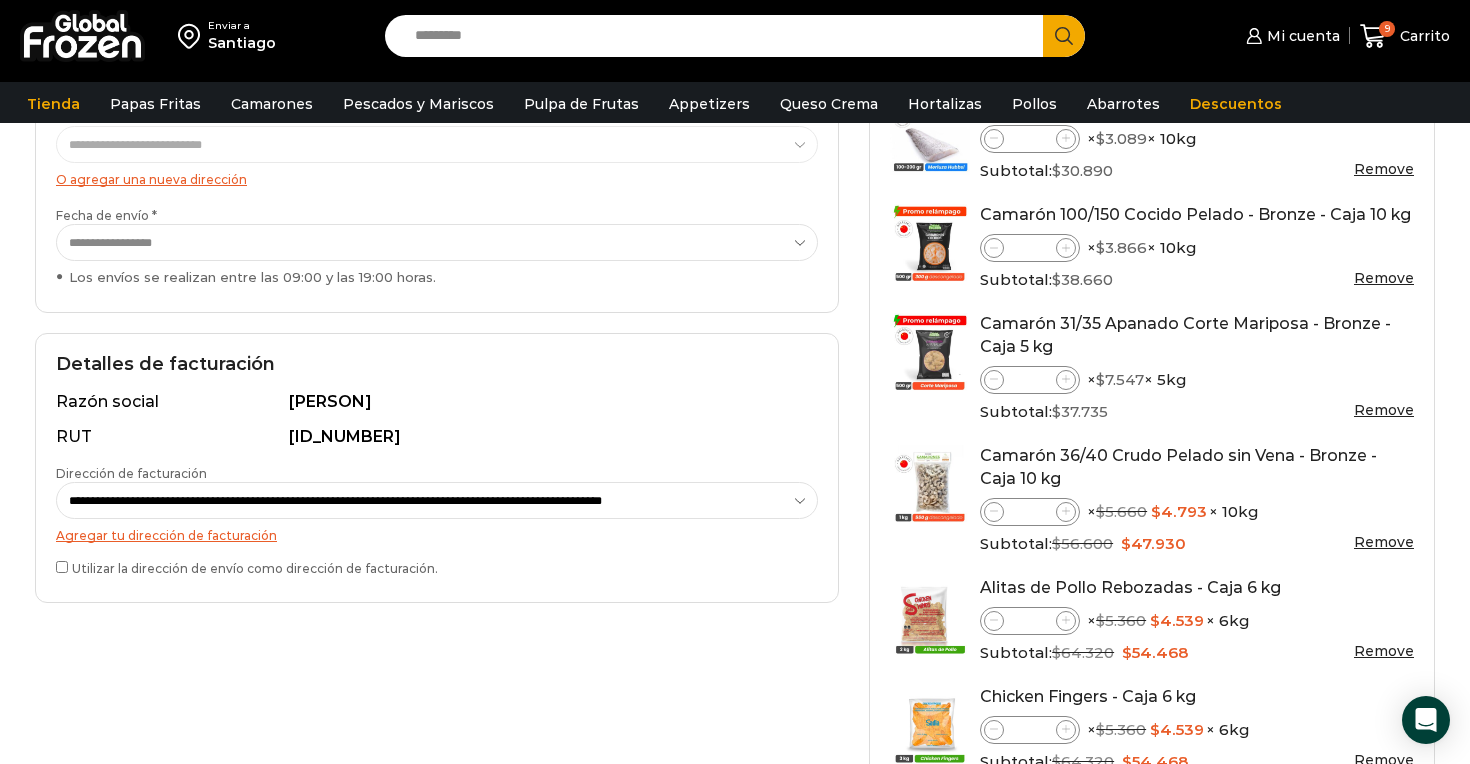 click on "Utilizar la dirección de envío como dirección de facturación." at bounding box center [437, 569] 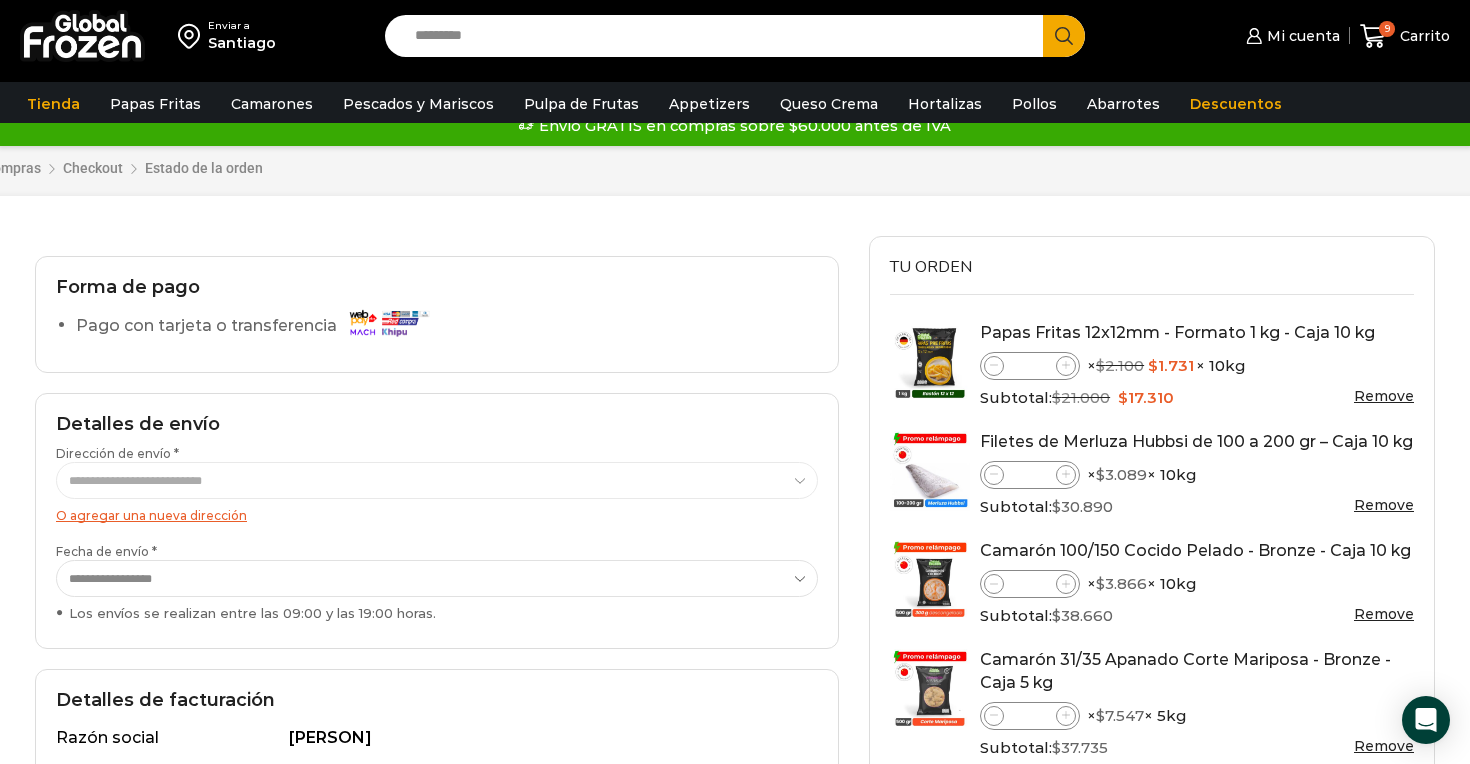 scroll, scrollTop: 29, scrollLeft: 0, axis: vertical 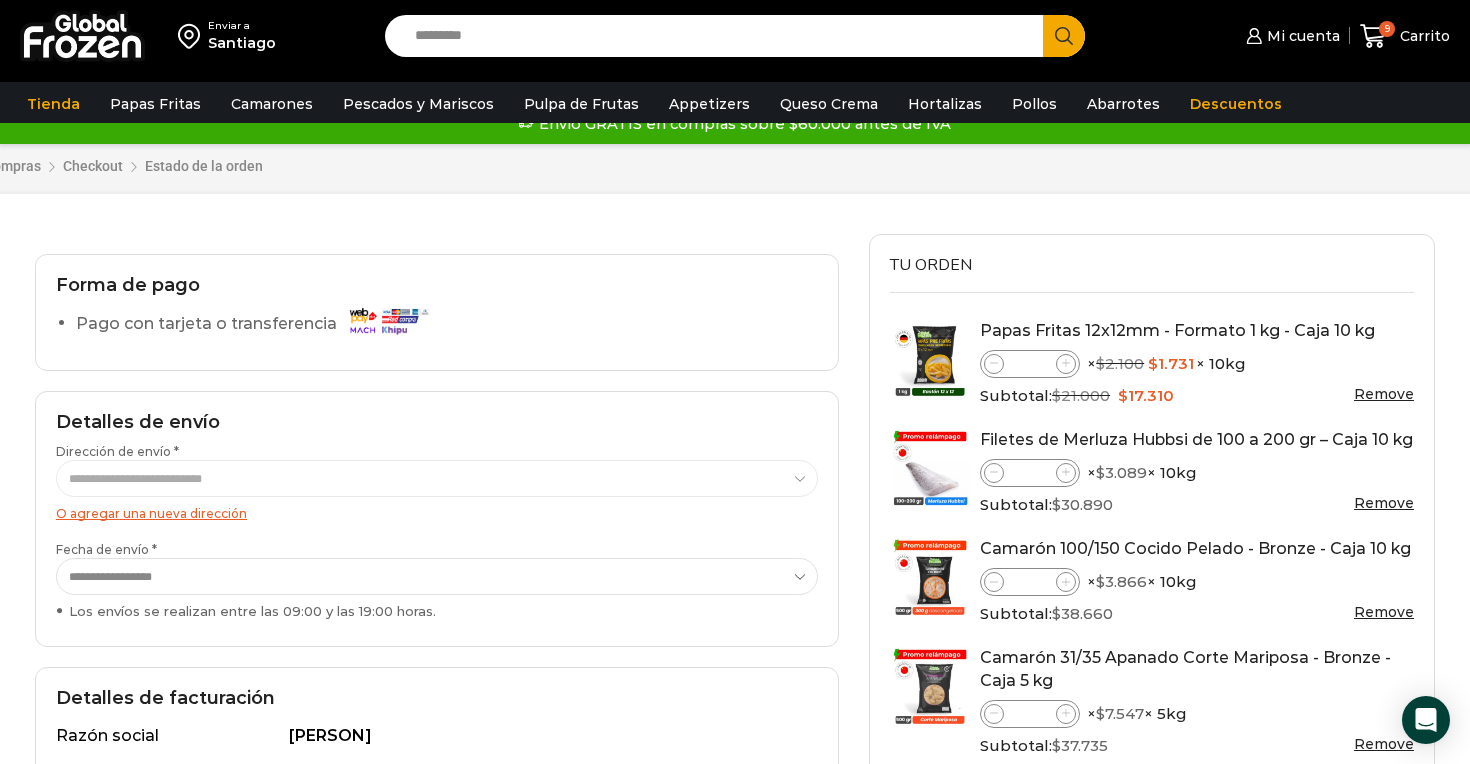 click on "Pago con tarjeta o transferencia" at bounding box center [257, 324] 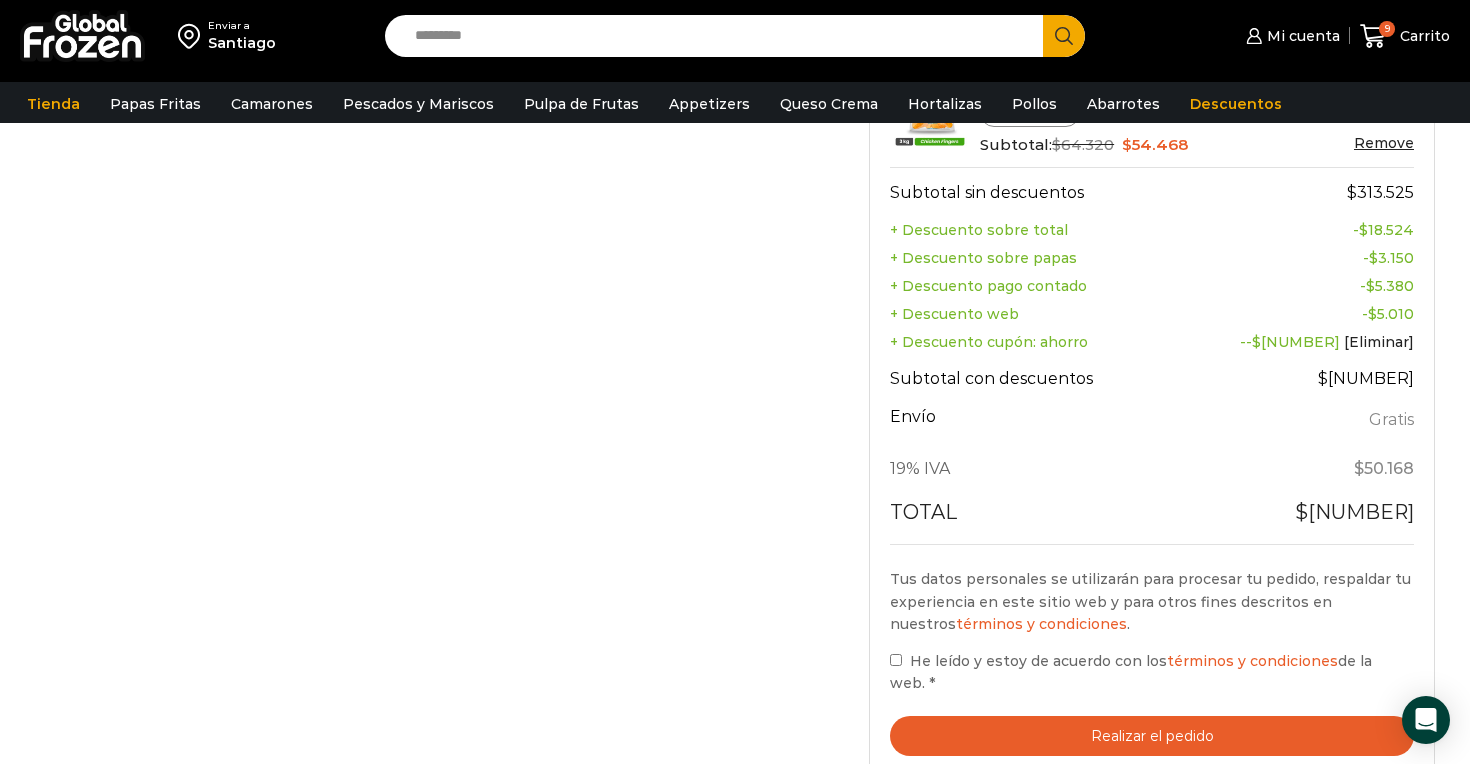 scroll, scrollTop: 1012, scrollLeft: 0, axis: vertical 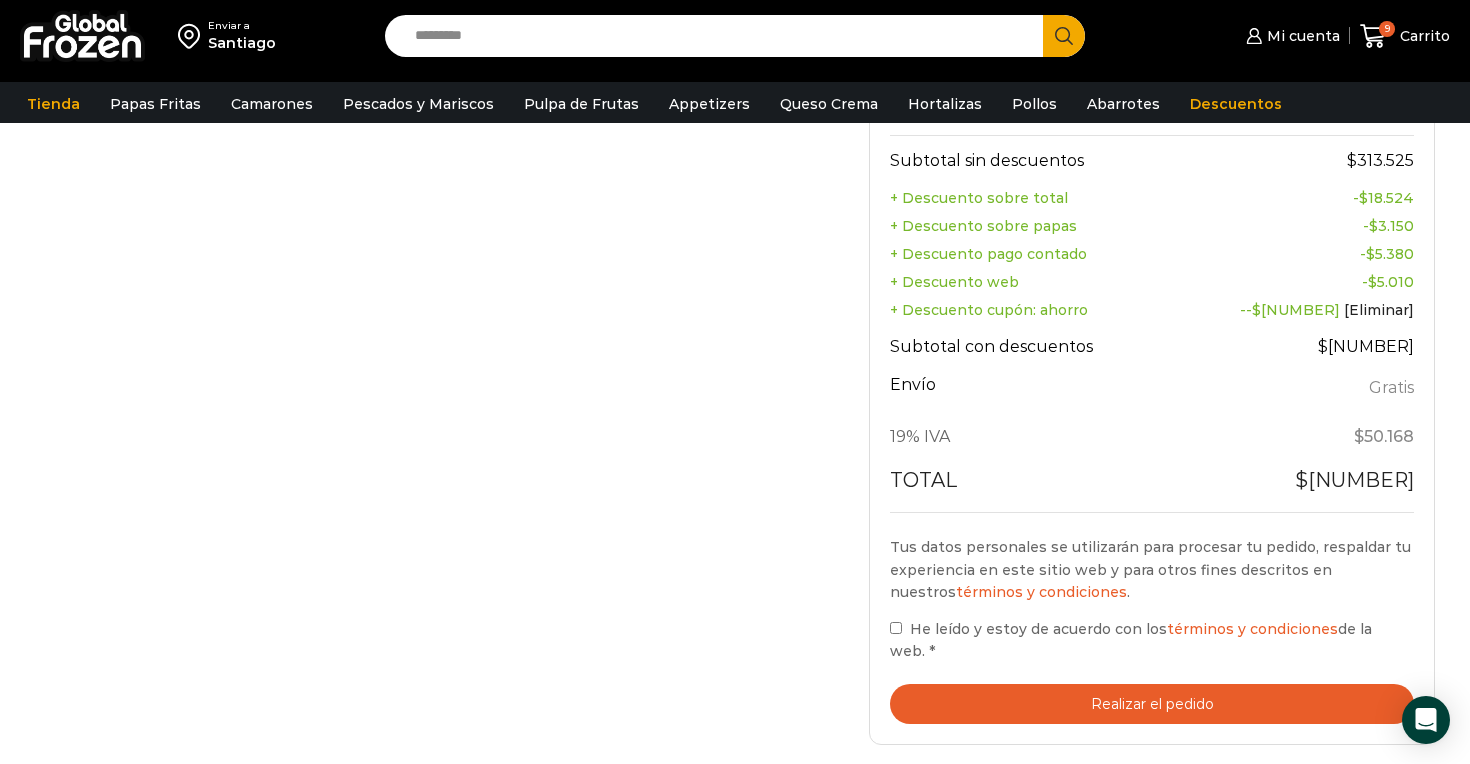 click on "Realizar el pedido" at bounding box center (1152, 704) 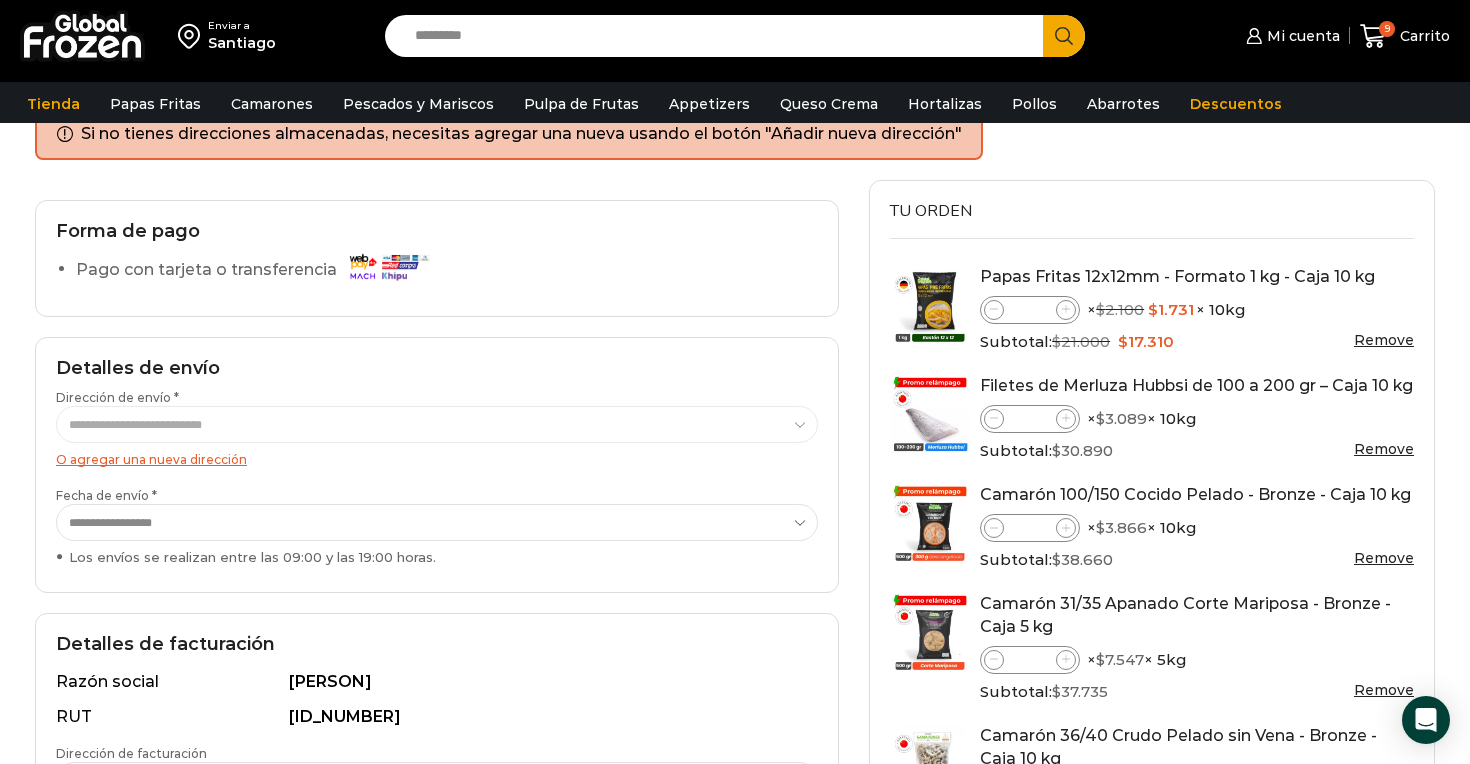 scroll, scrollTop: 161, scrollLeft: 0, axis: vertical 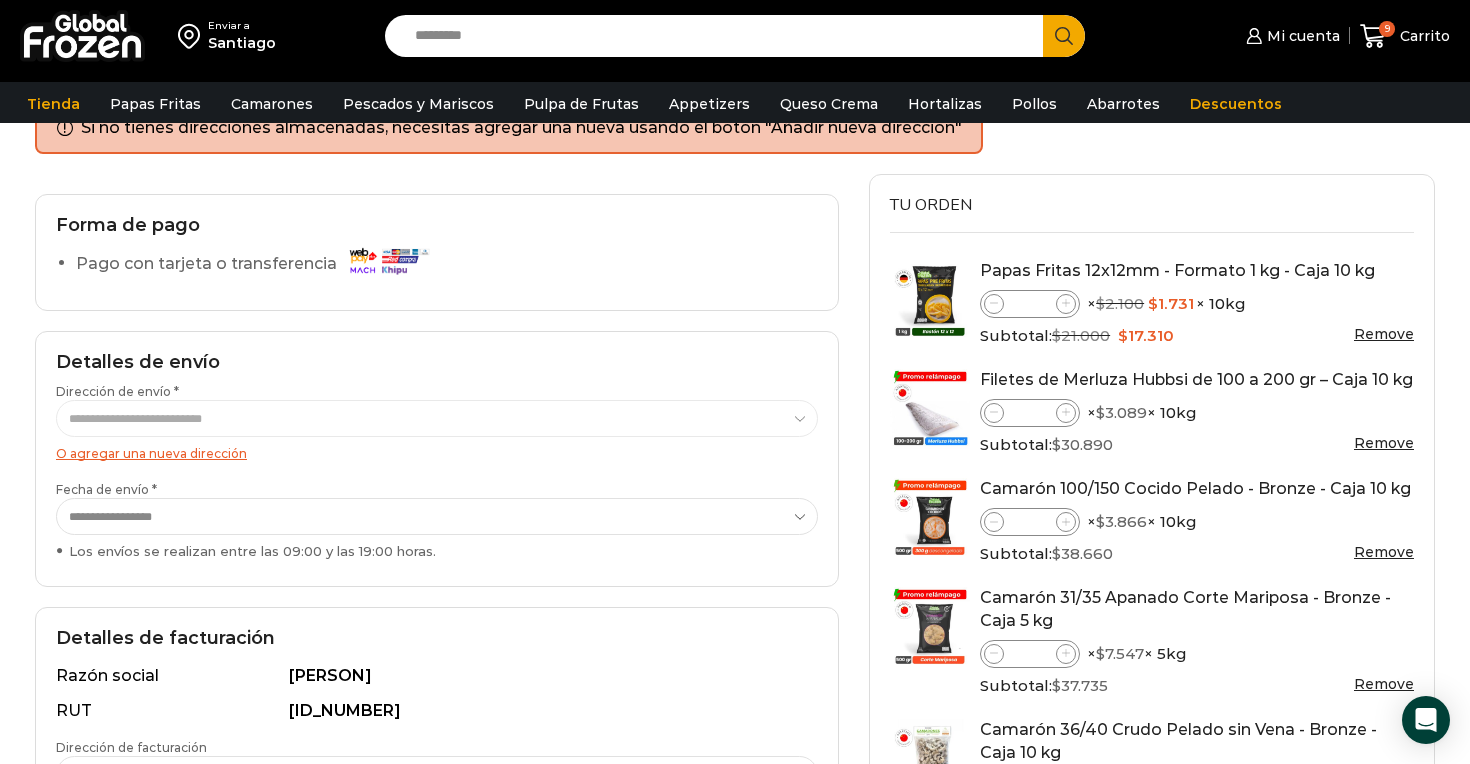 click on "O agregar una nueva dirección" at bounding box center [151, 453] 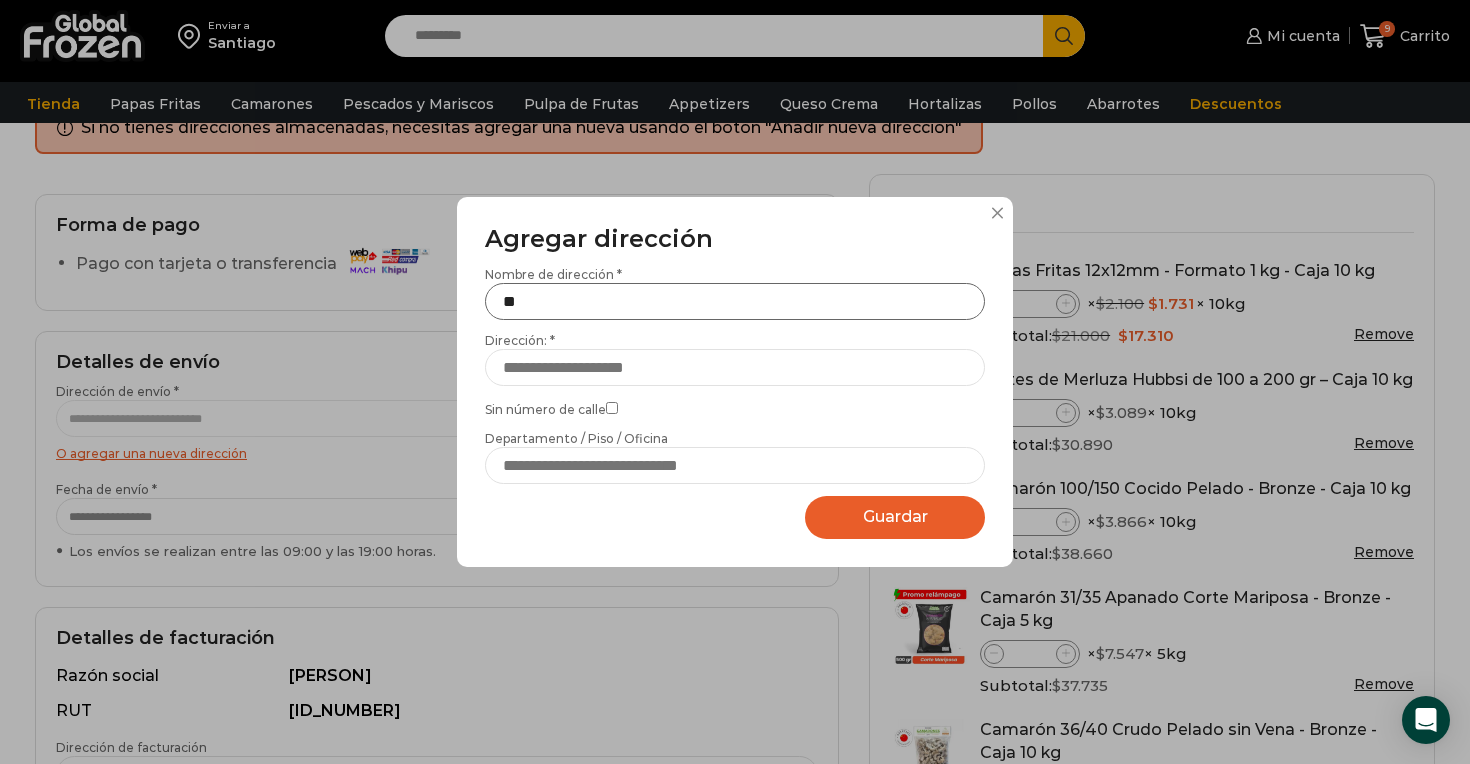 type on "*" 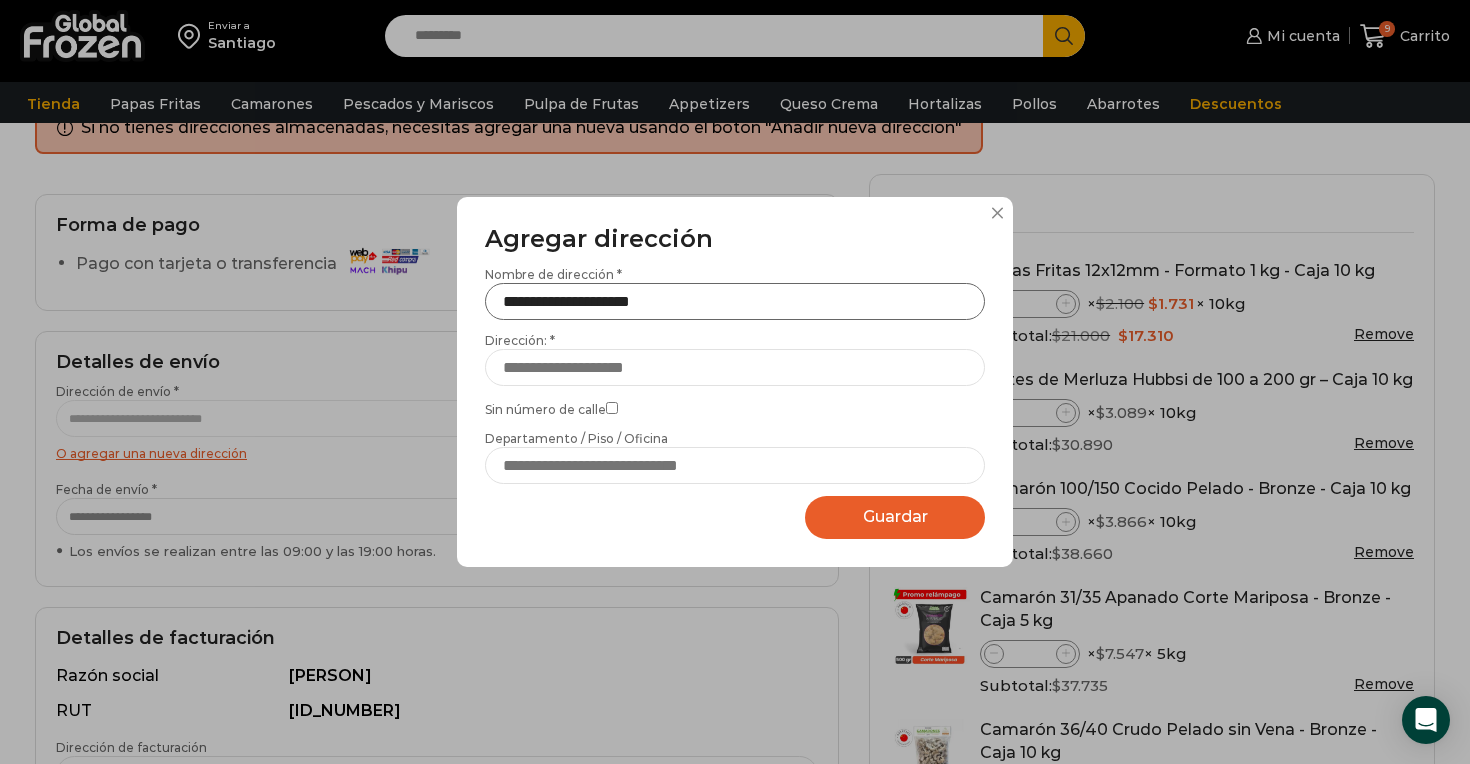 type on "**********" 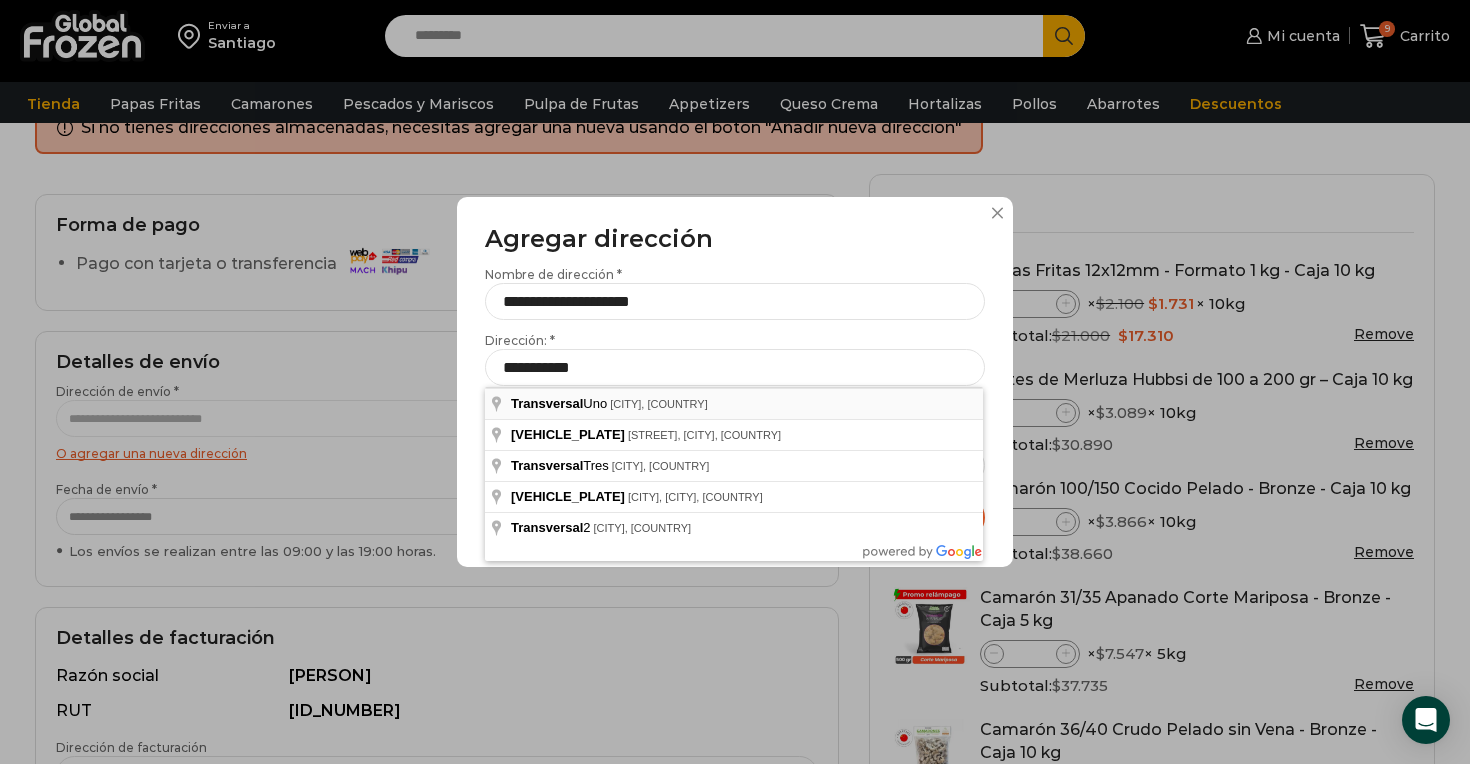 type on "**********" 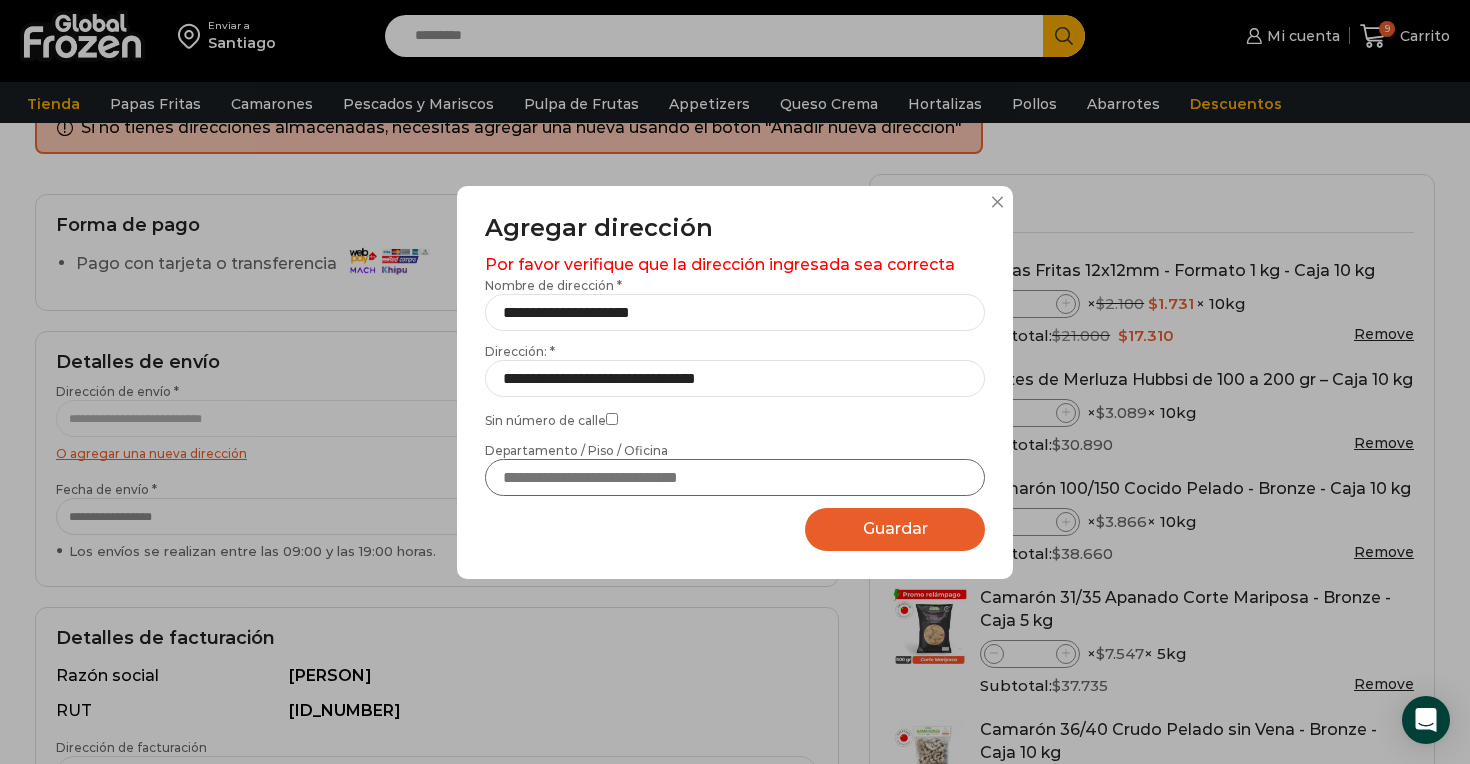 click on "Departamento / Piso / Oficina" at bounding box center [735, 477] 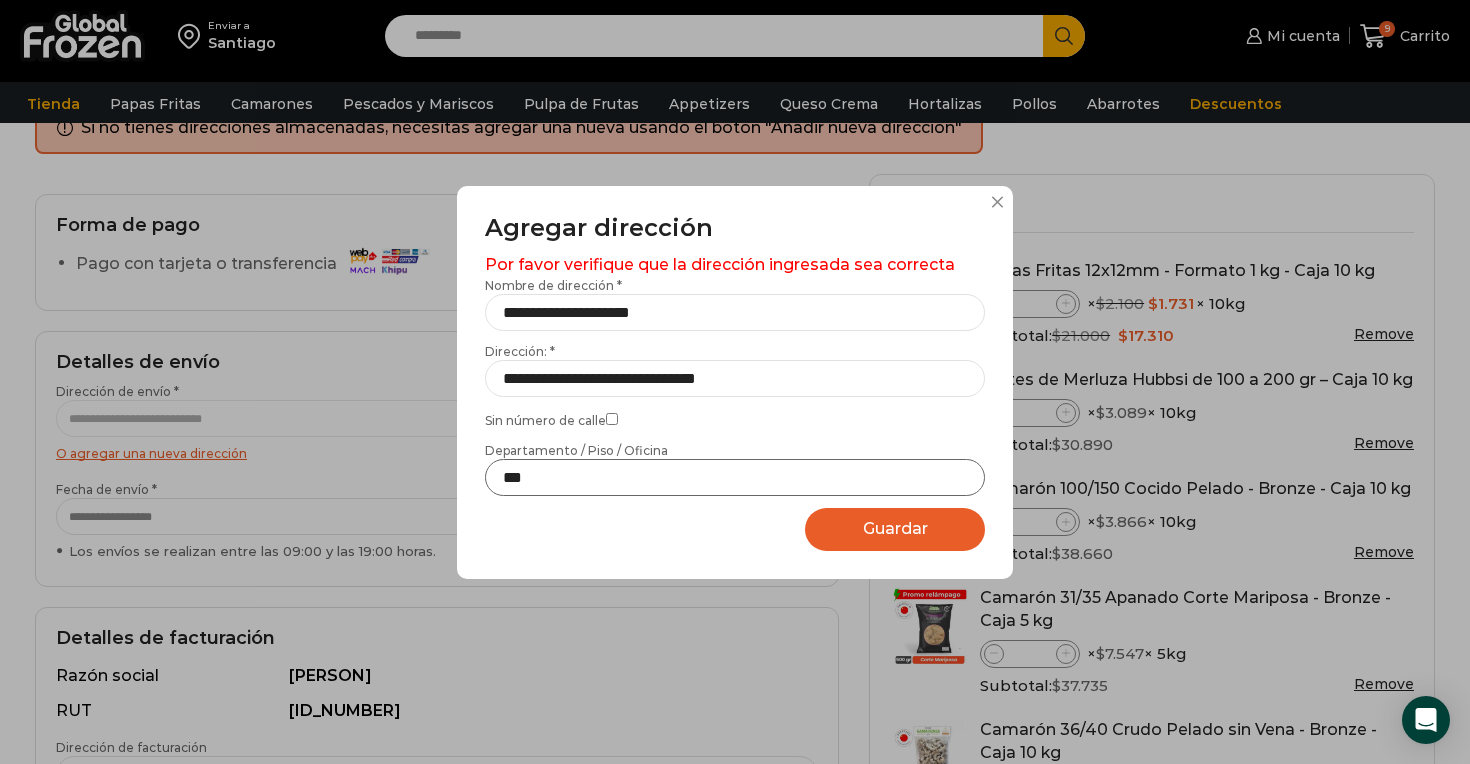 type on "***" 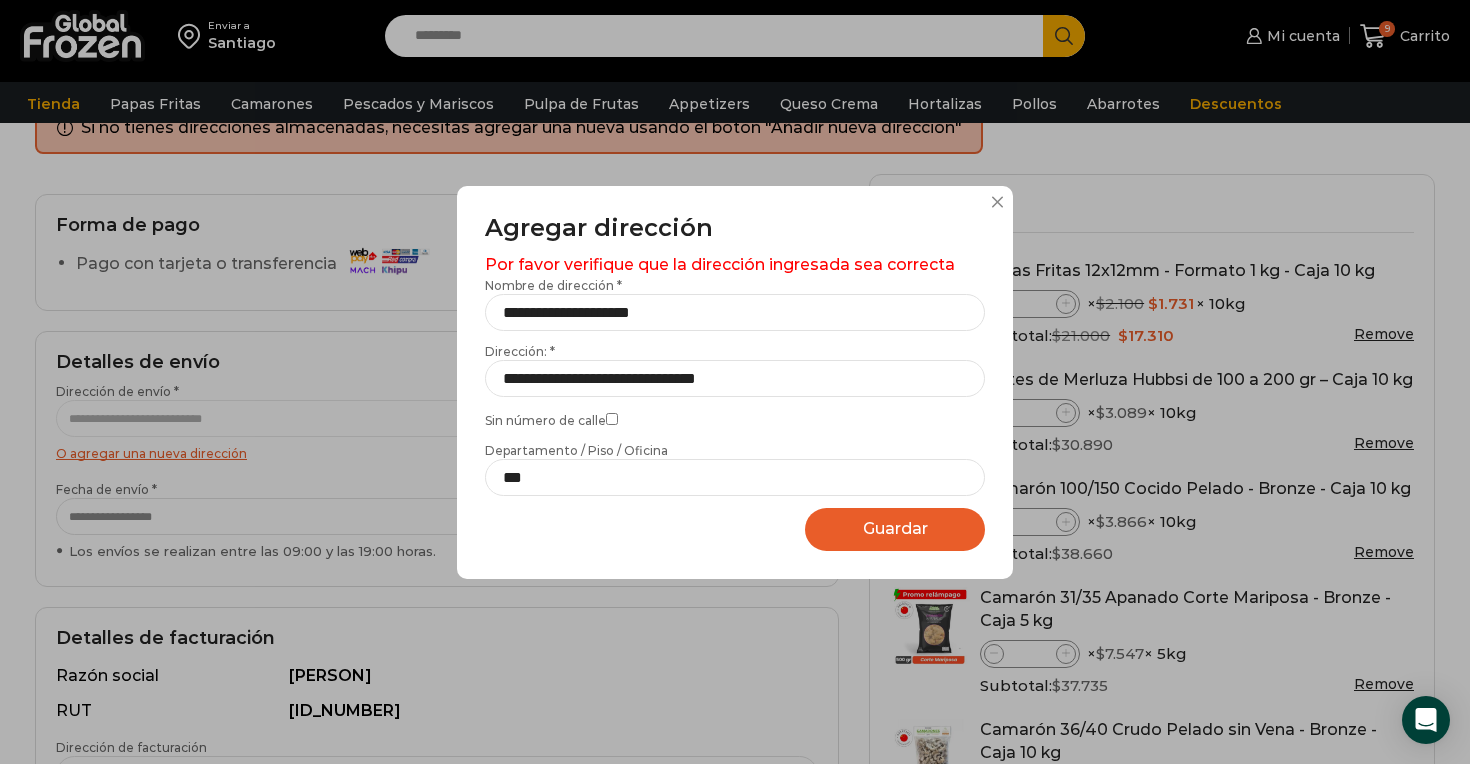 click on "Guardar" at bounding box center (895, 528) 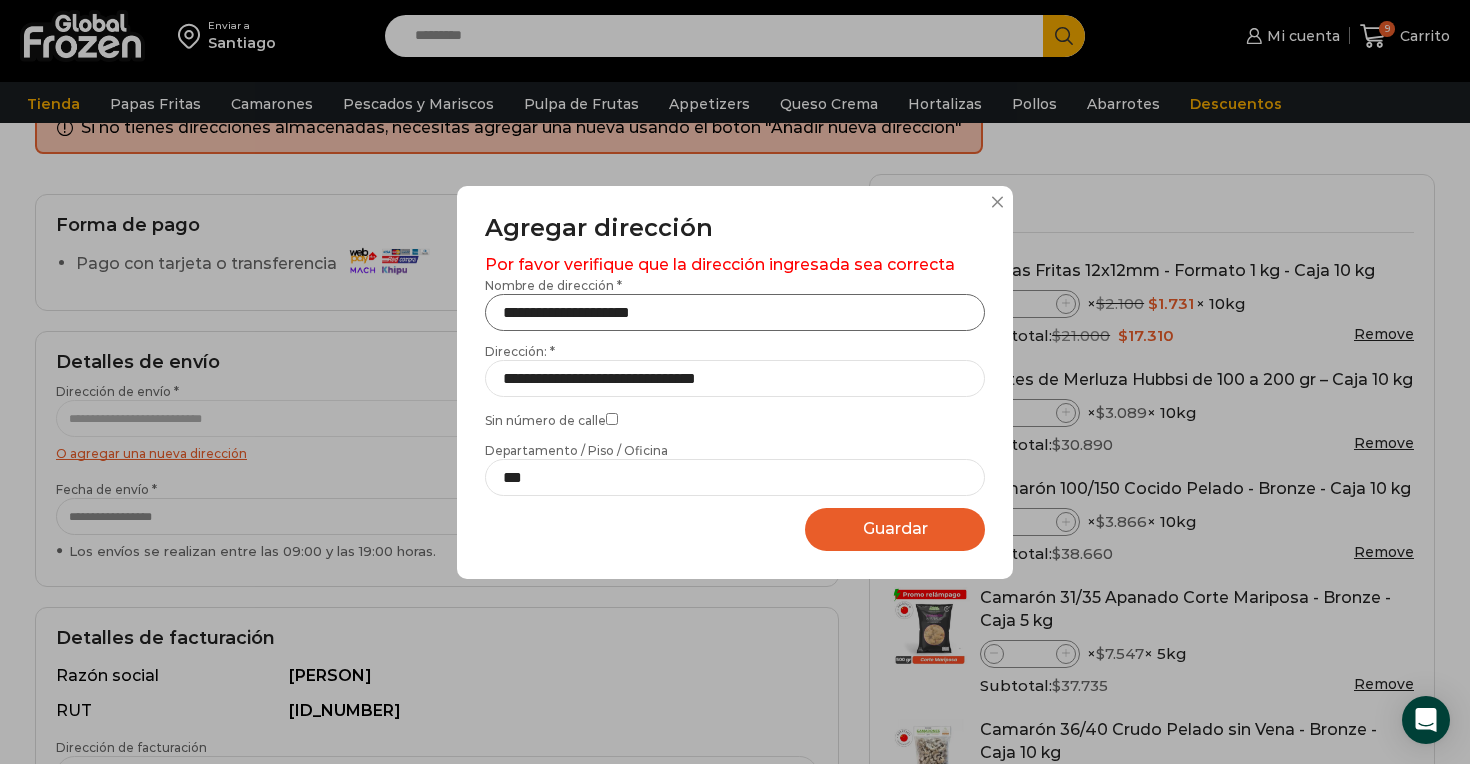 click on "**********" at bounding box center [735, 312] 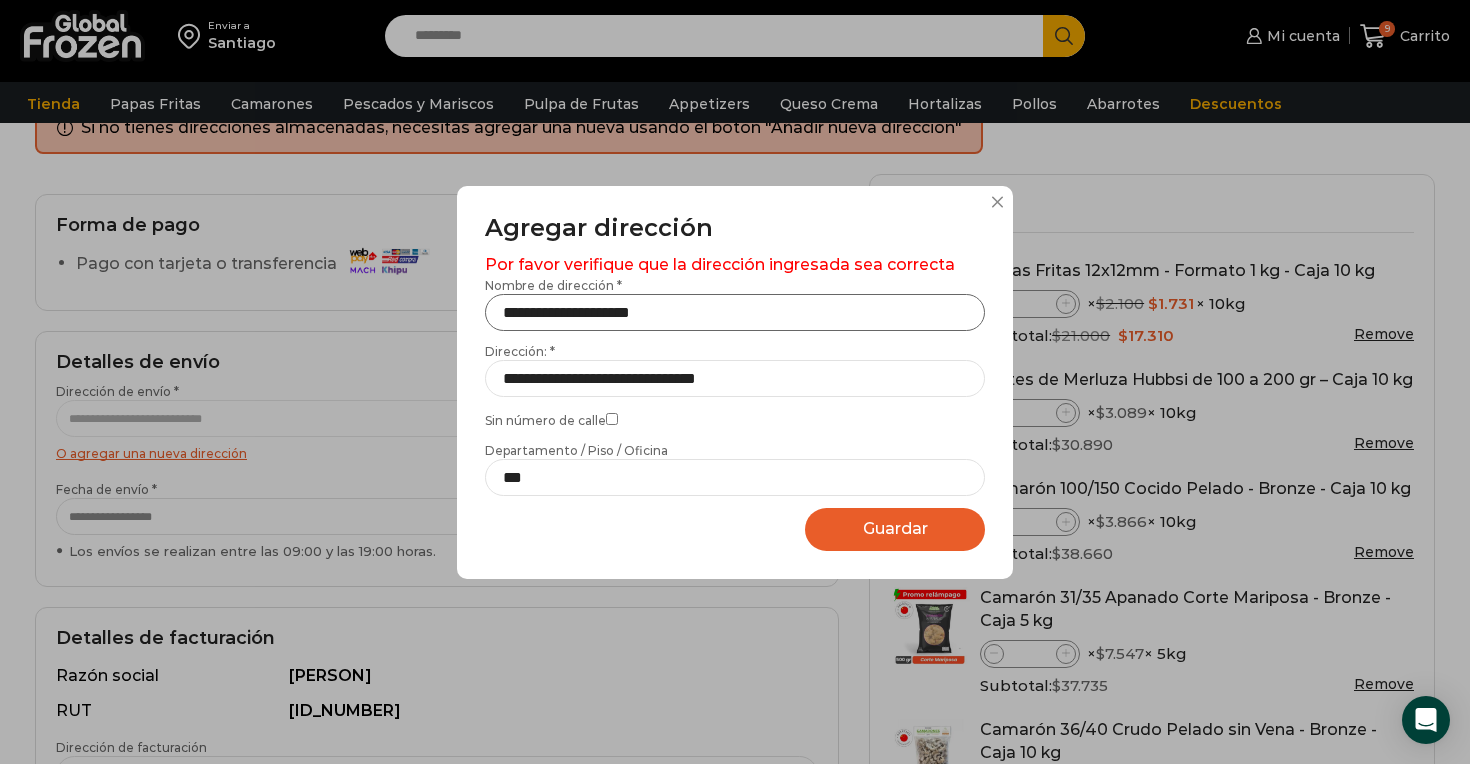type on "**********" 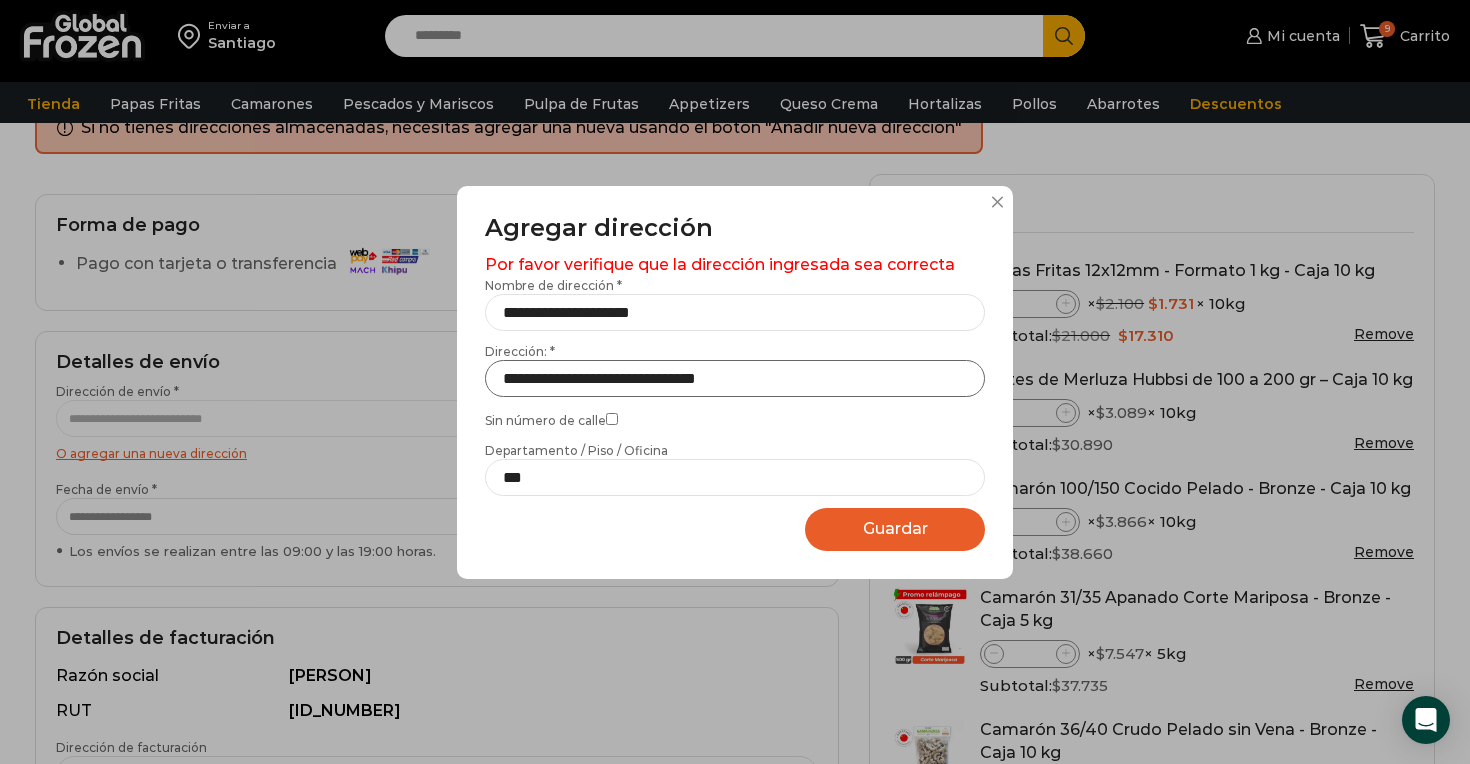 click on "**********" at bounding box center (735, 378) 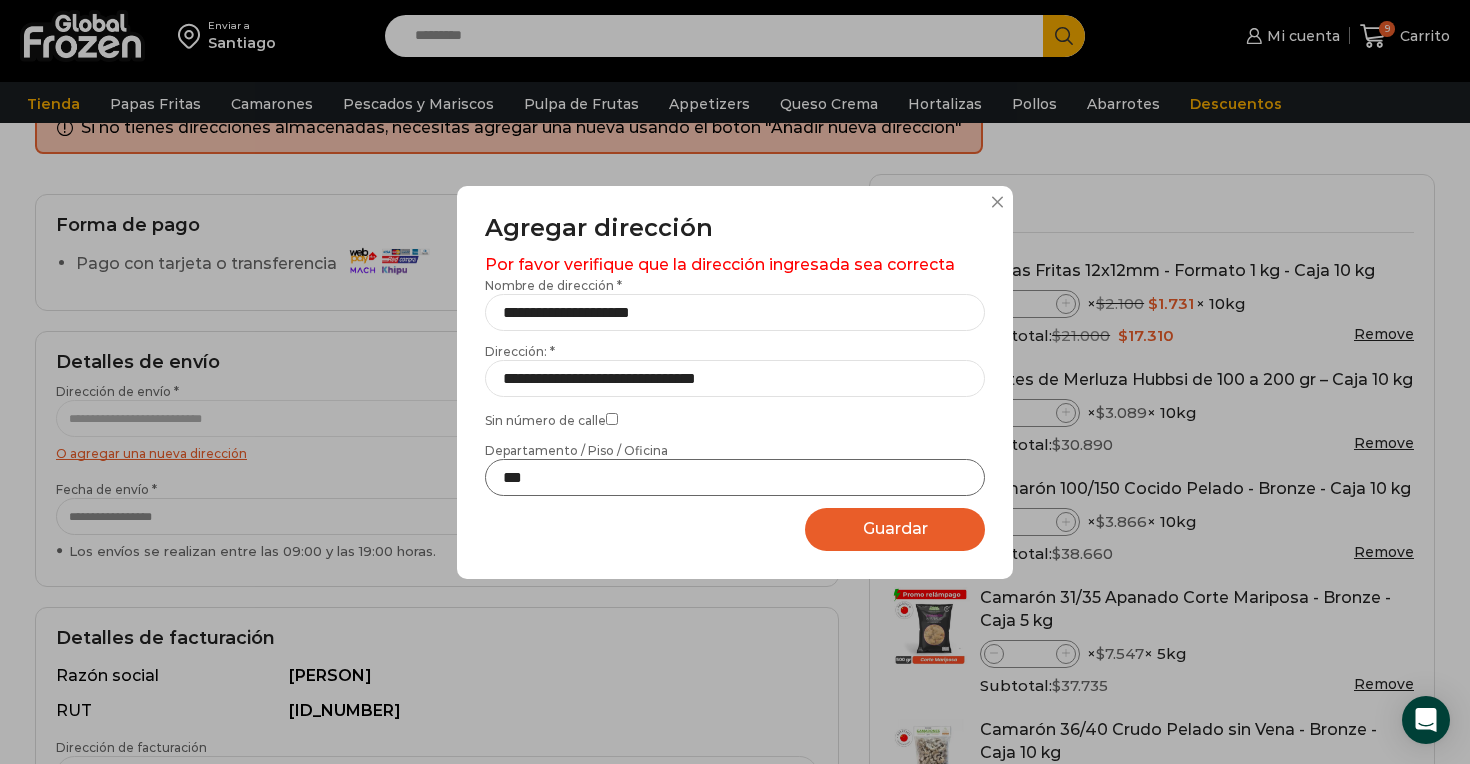 click on "***" at bounding box center [735, 477] 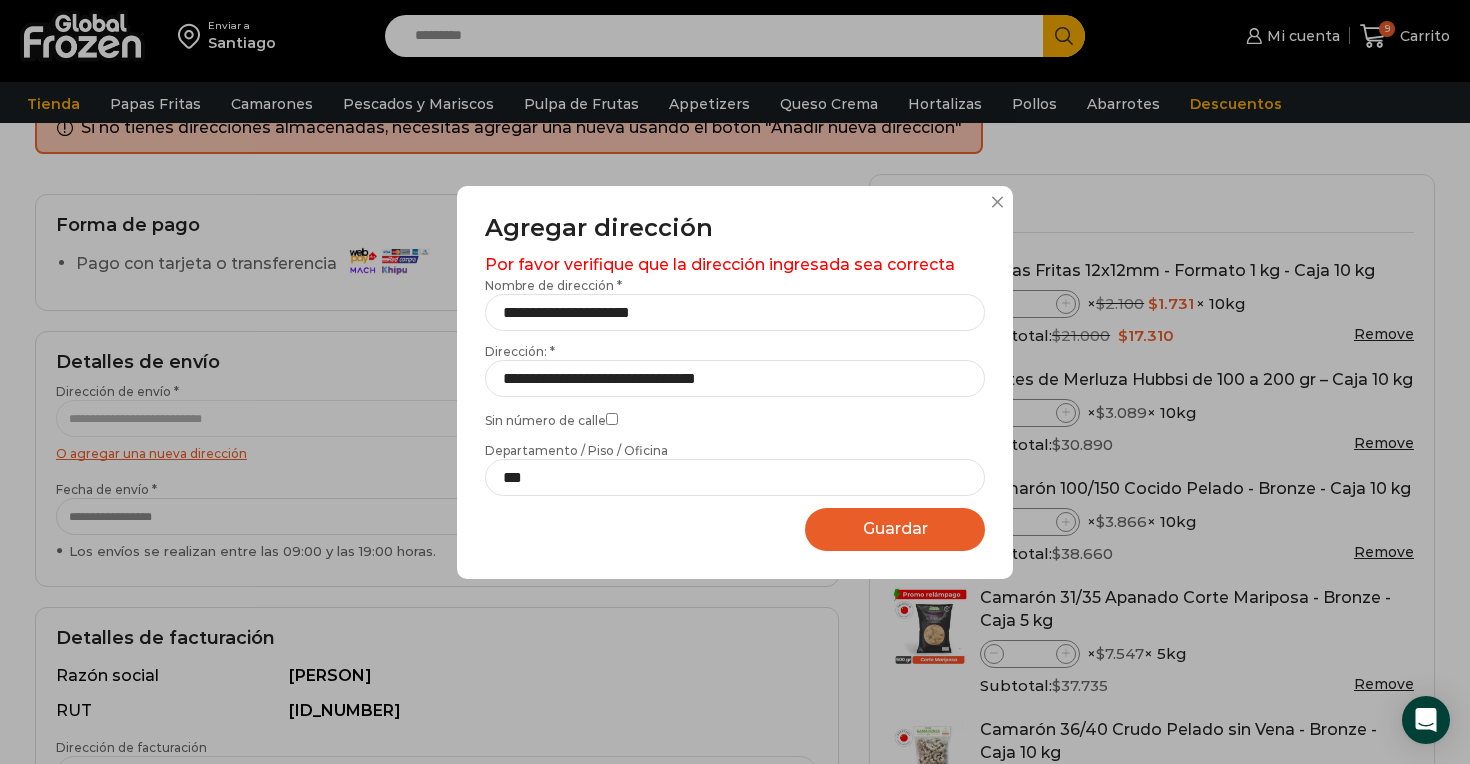 click on "Guardar Guardando..." at bounding box center [895, 529] 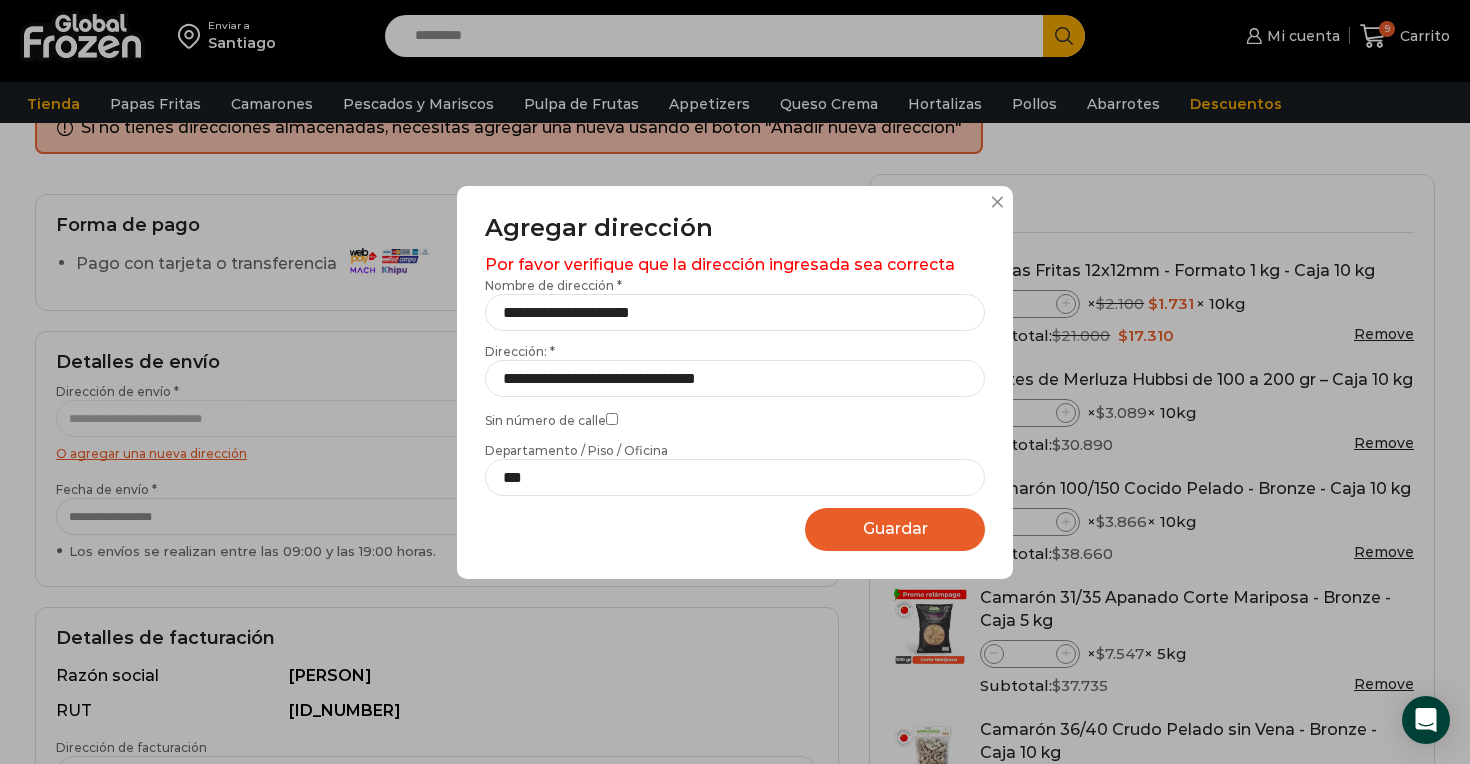 click on "Guardar Guardando..." at bounding box center (895, 529) 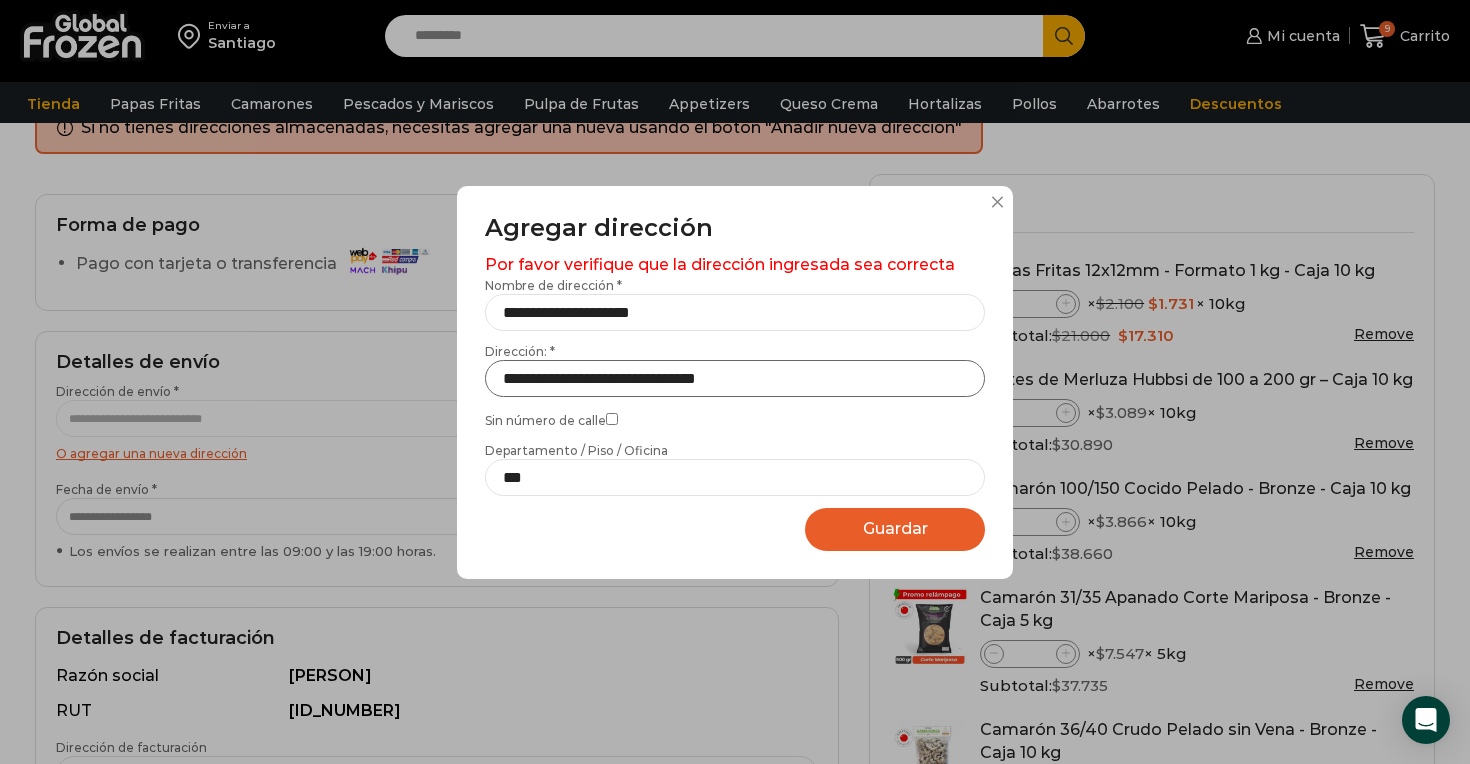 click on "**********" at bounding box center [735, 378] 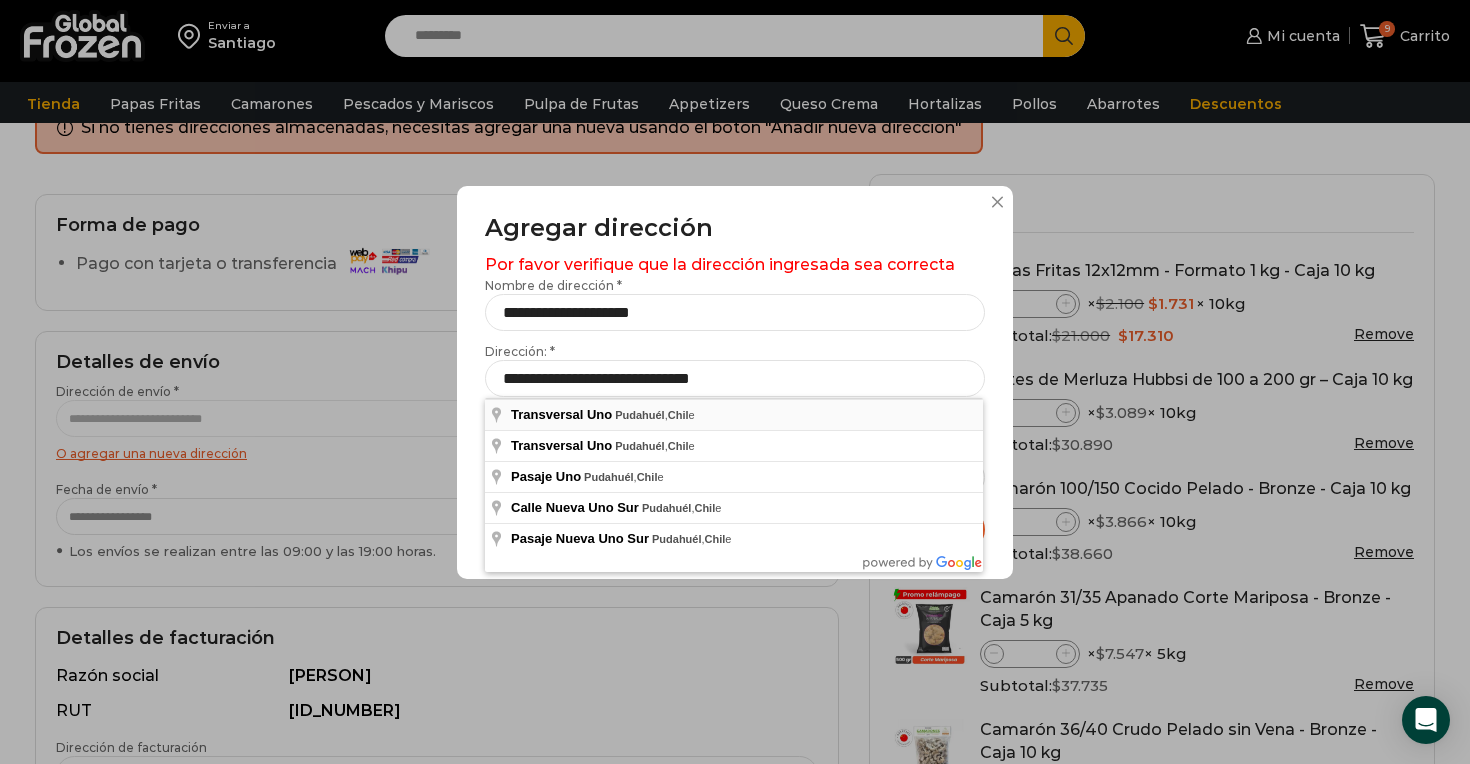type on "**********" 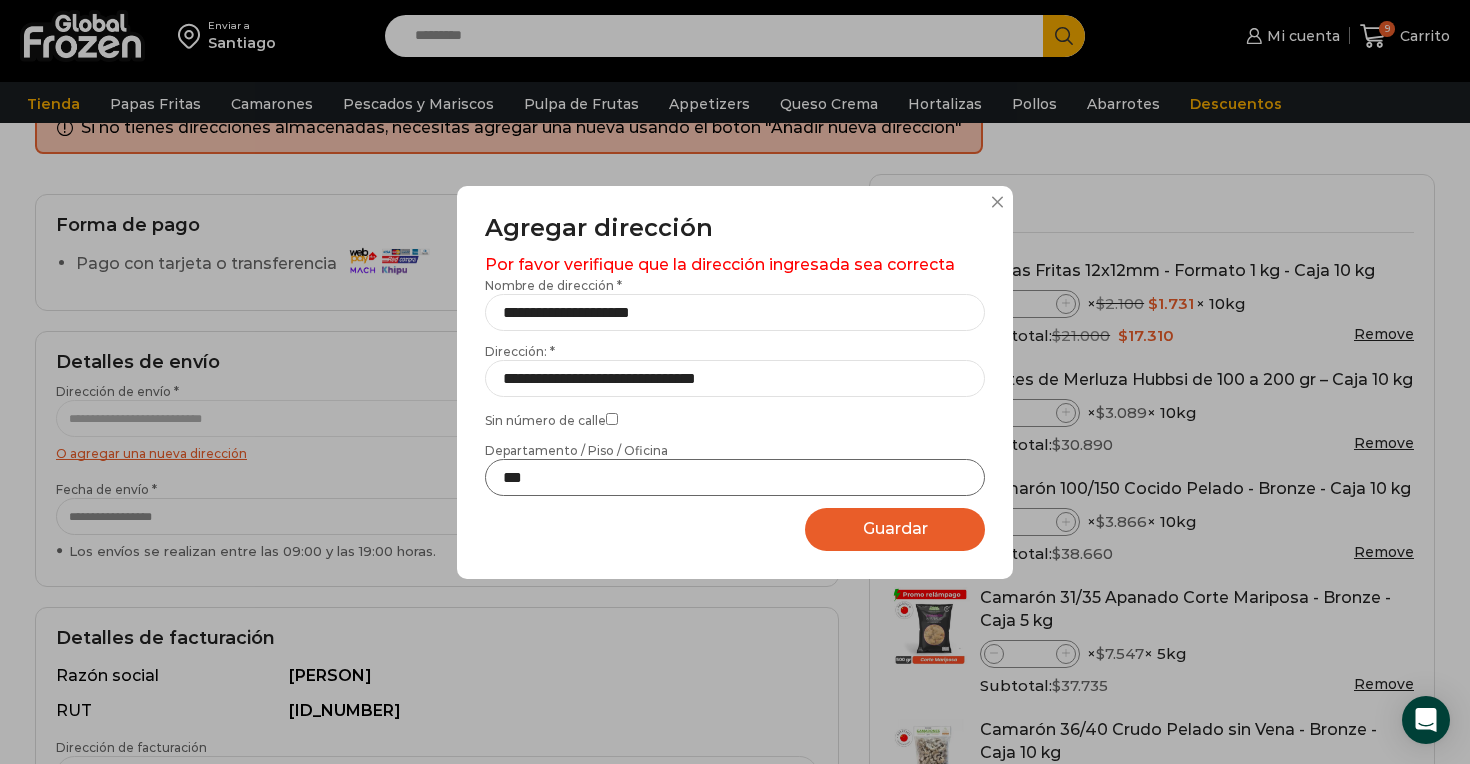 click on "***" at bounding box center [735, 477] 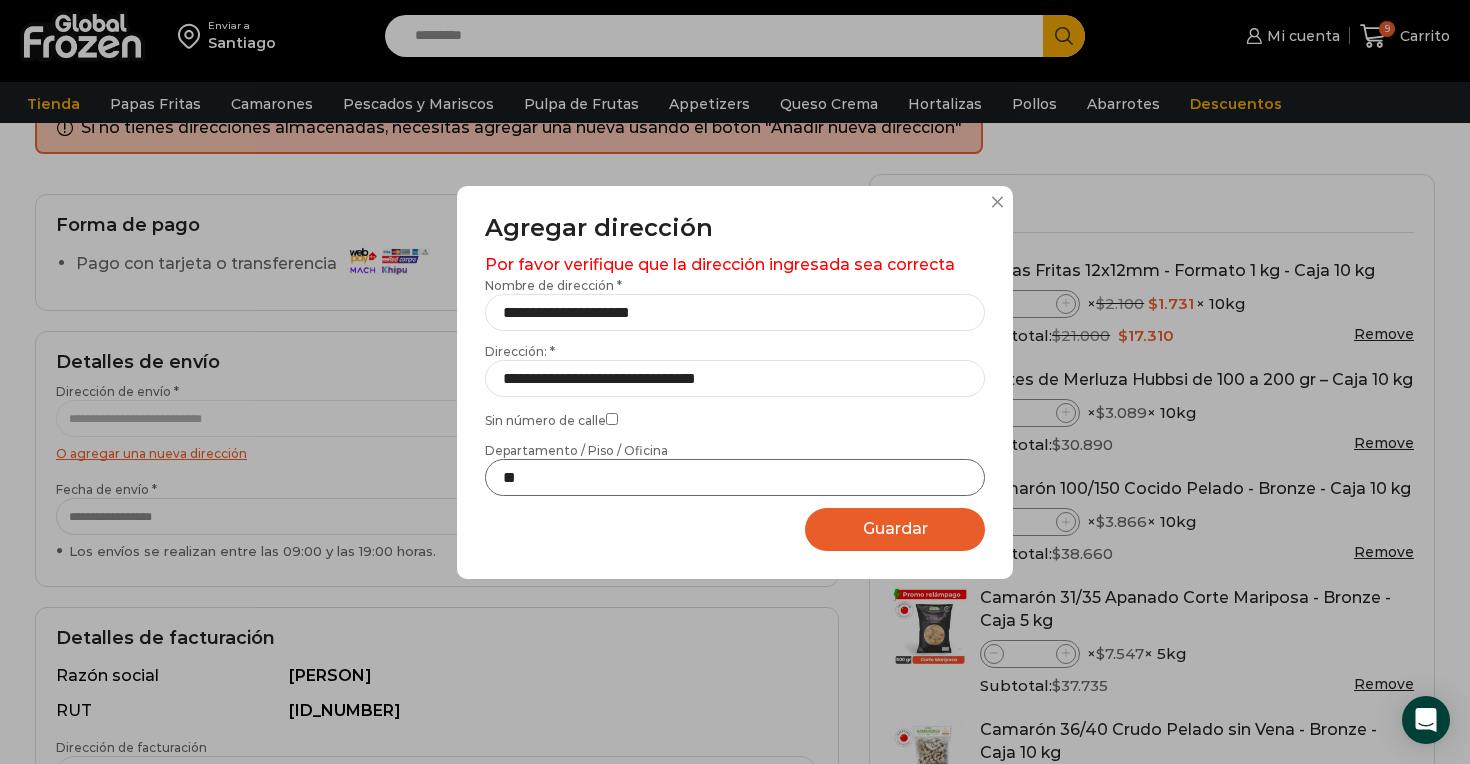 type on "***" 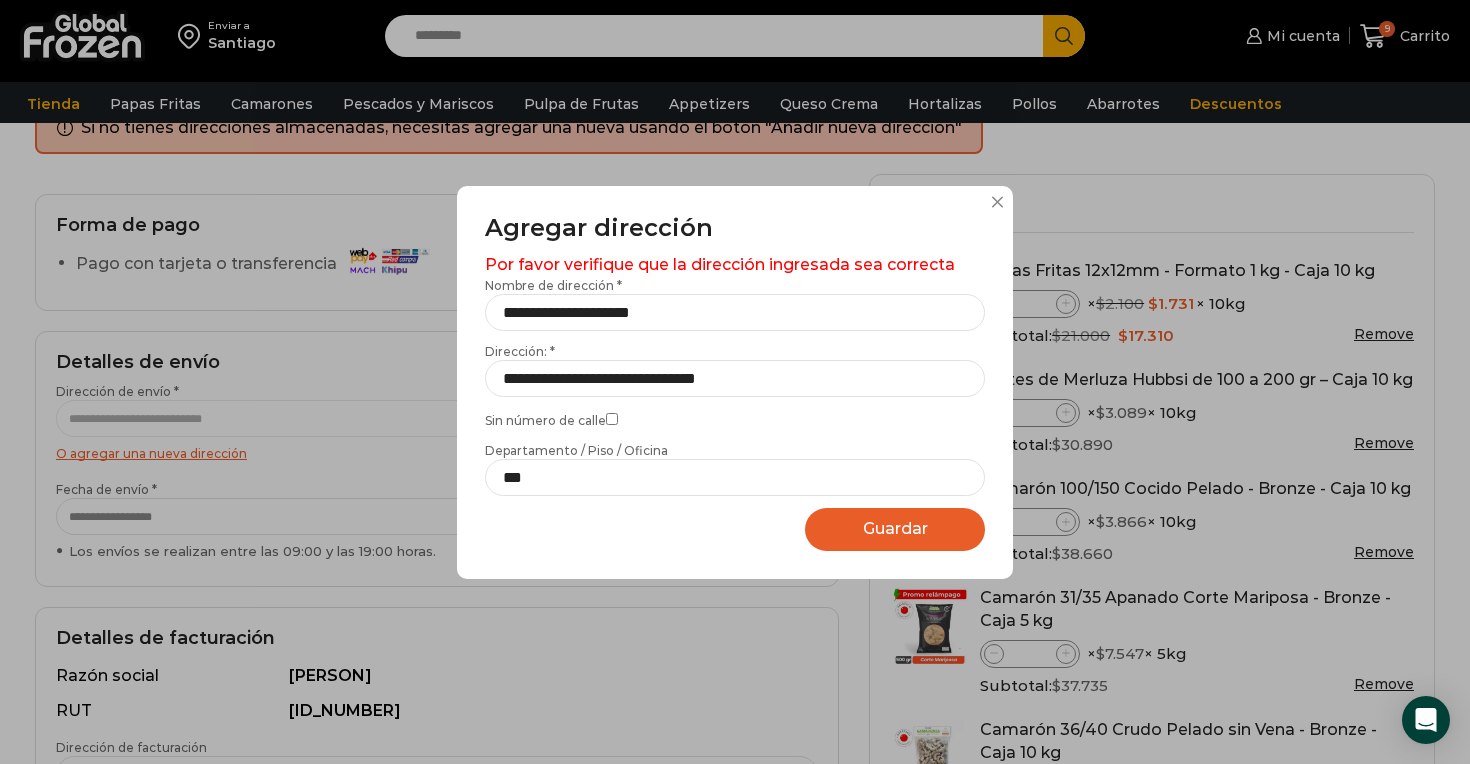 click on "Guardar" at bounding box center [895, 528] 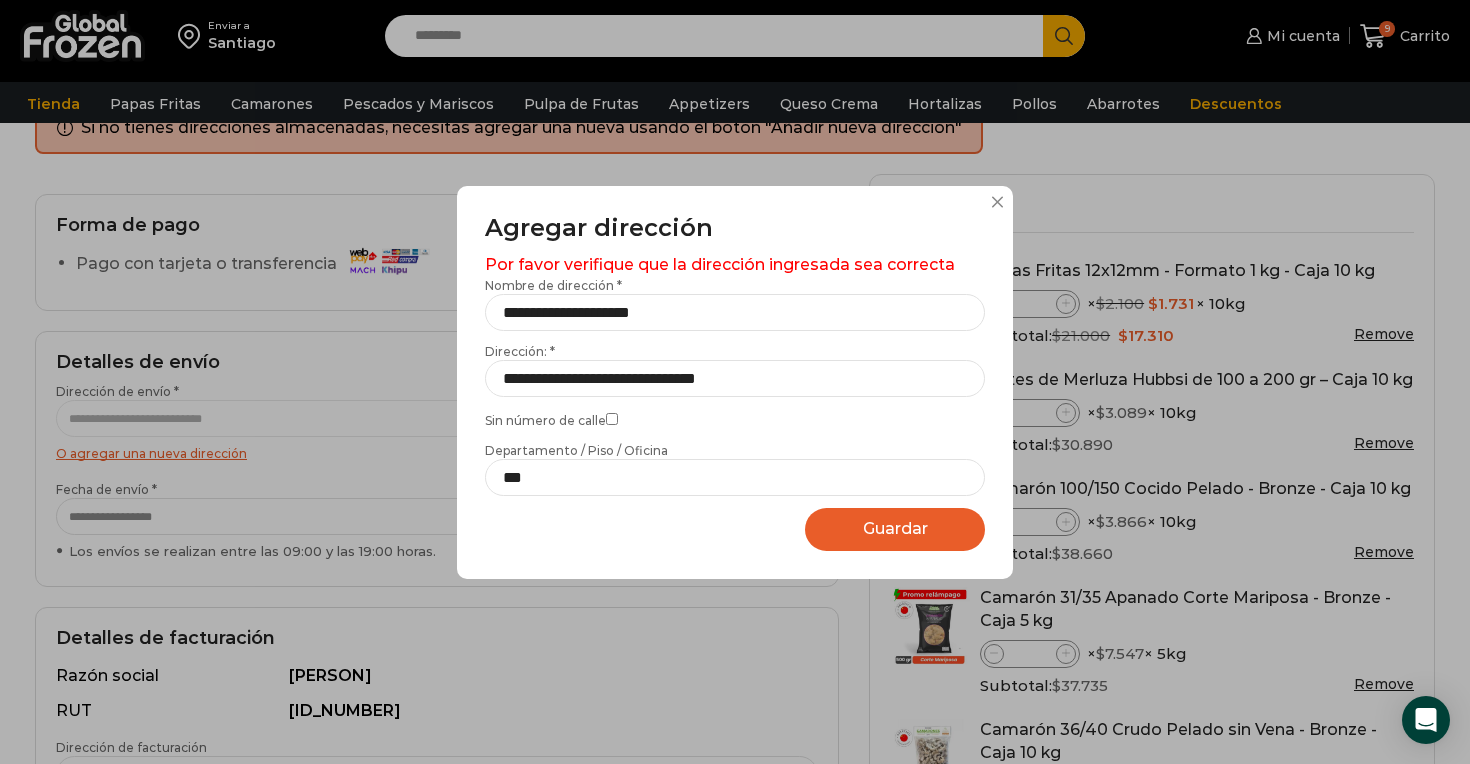 click on "Guardar Guardando..." at bounding box center [895, 529] 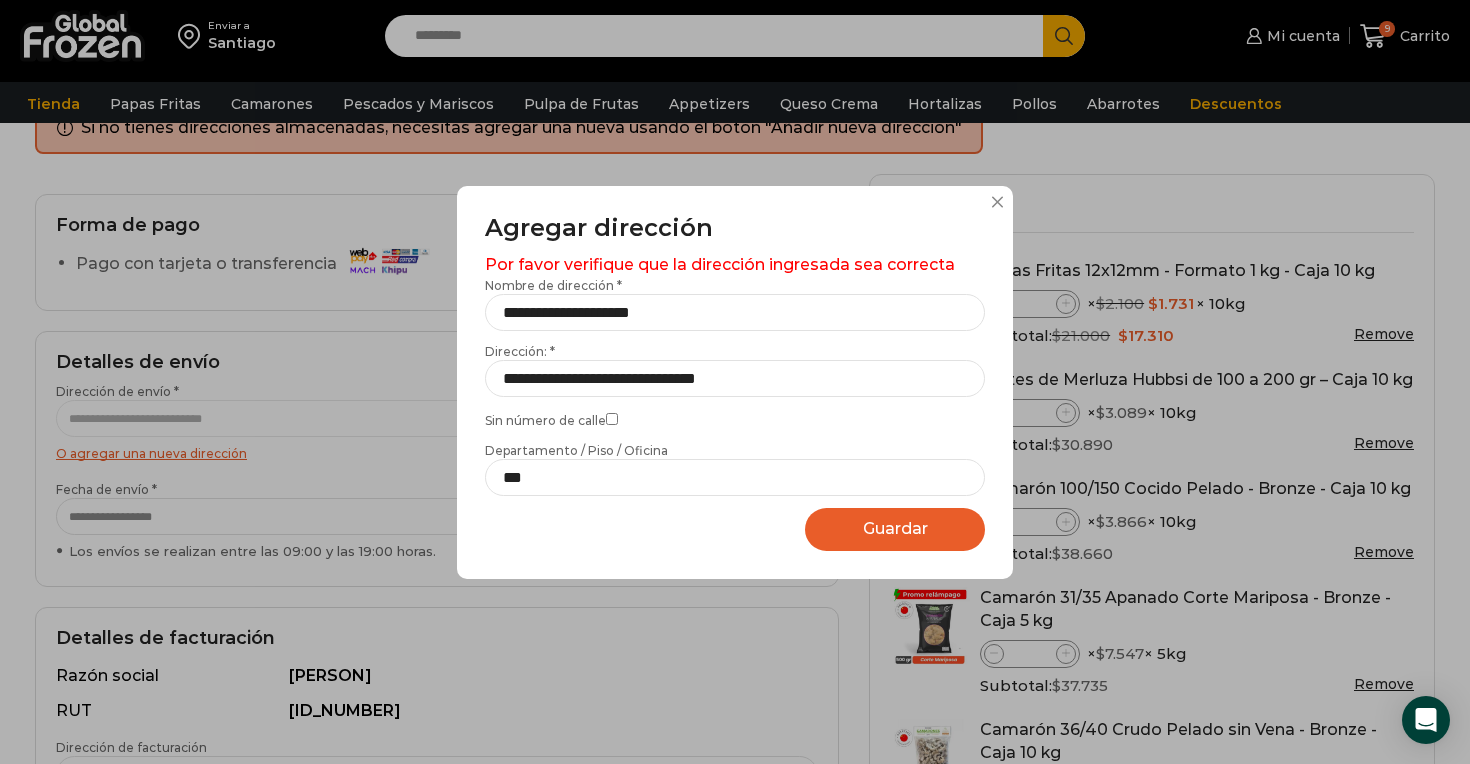 click at bounding box center [997, 202] 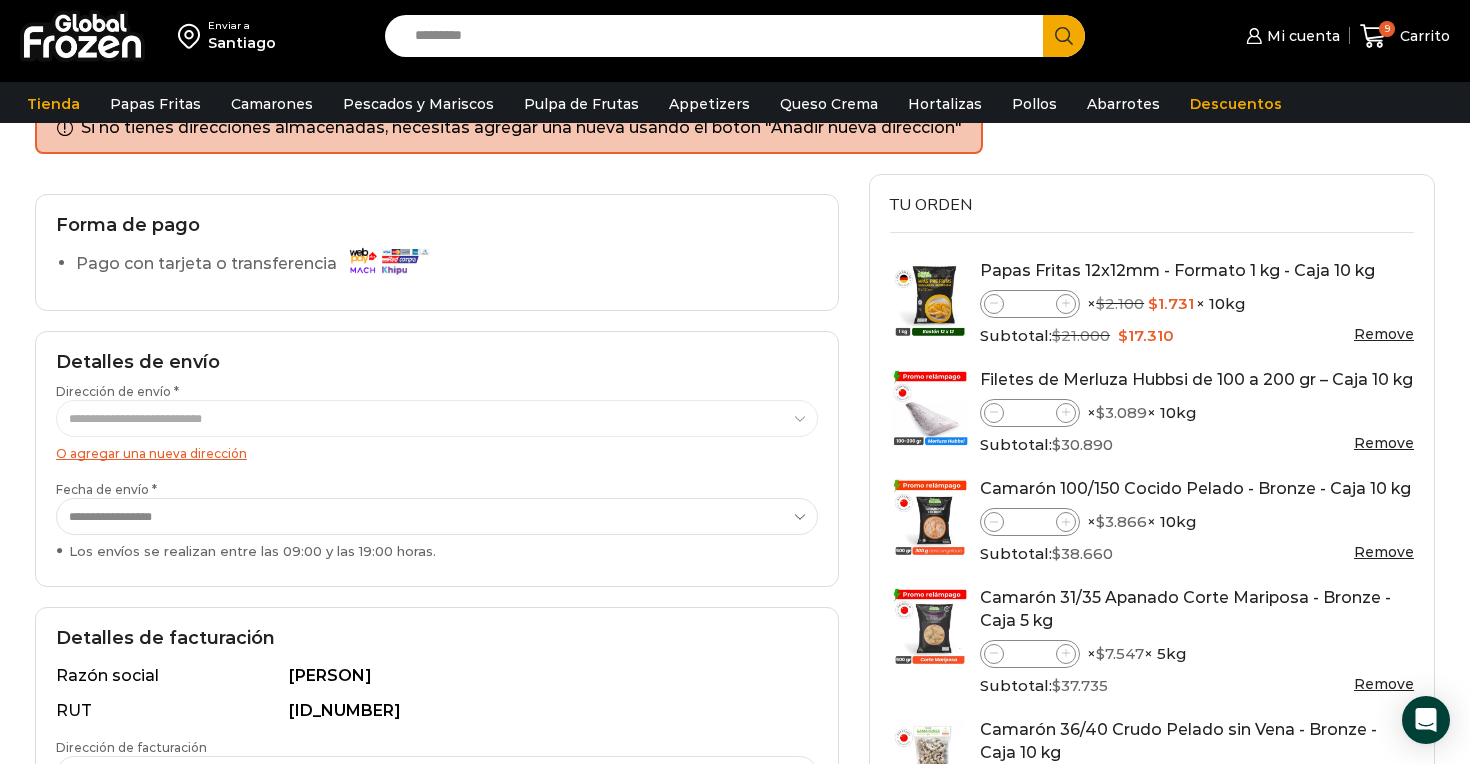 click on "O agregar una nueva dirección" at bounding box center (151, 453) 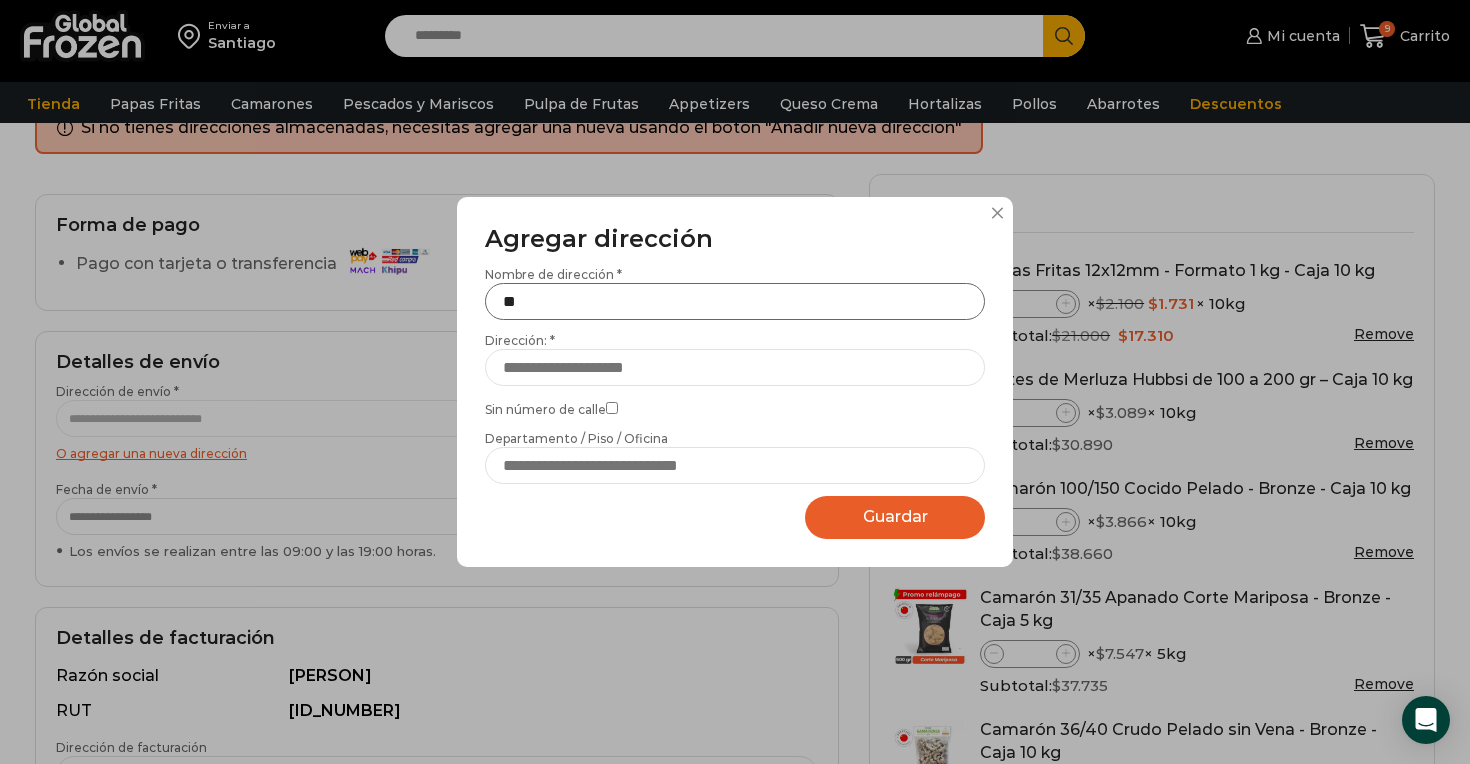 type on "*" 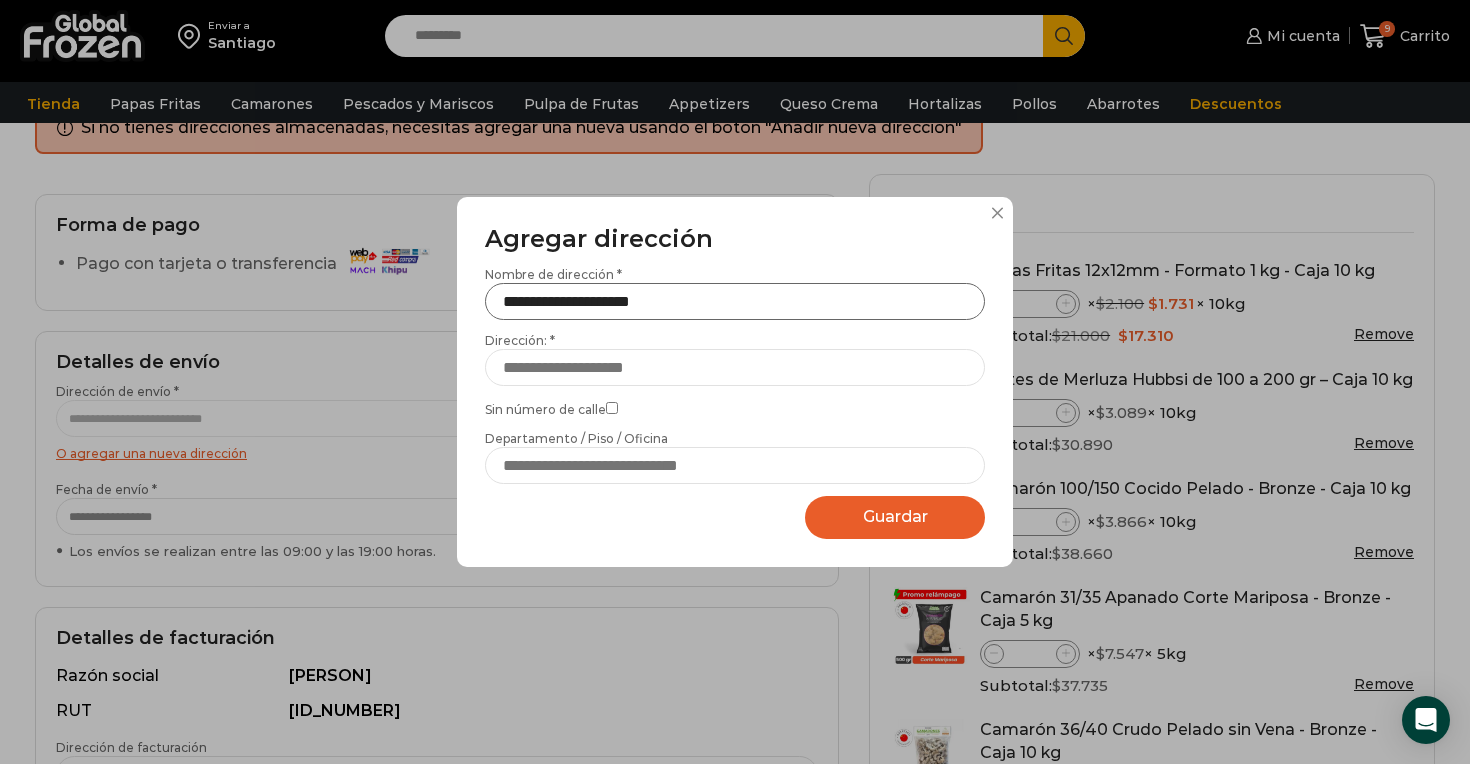 type on "**********" 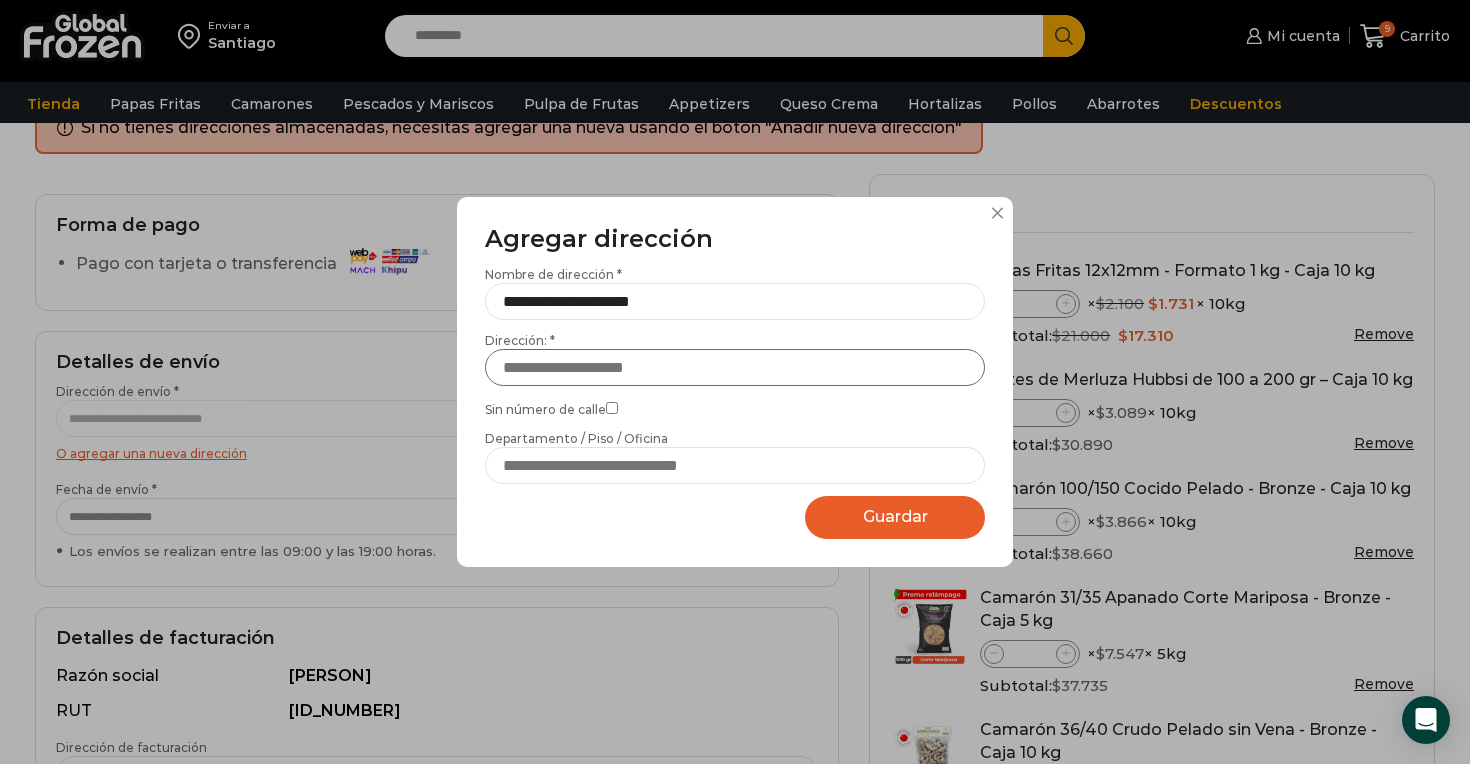 click on "Dirección: *" at bounding box center (735, 367) 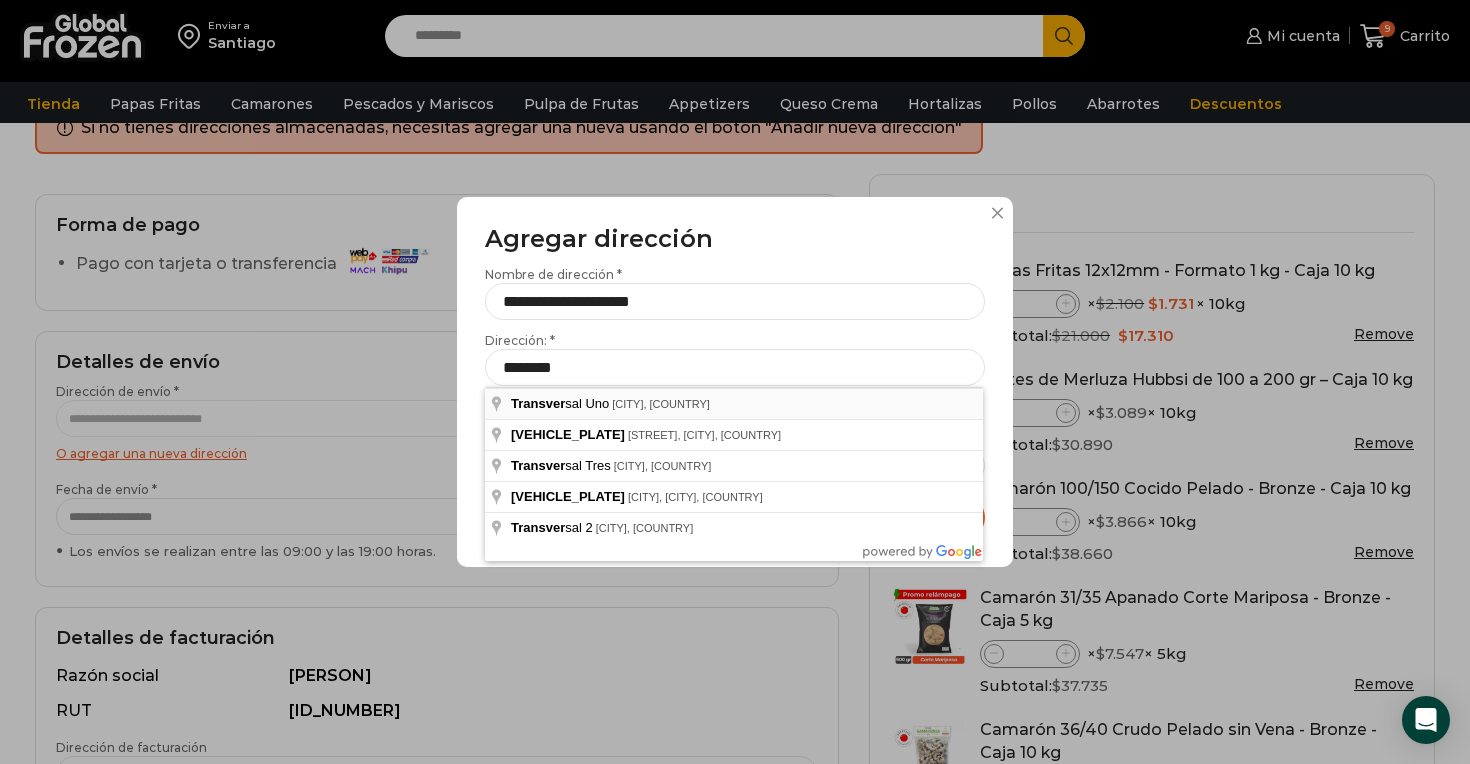 type on "**********" 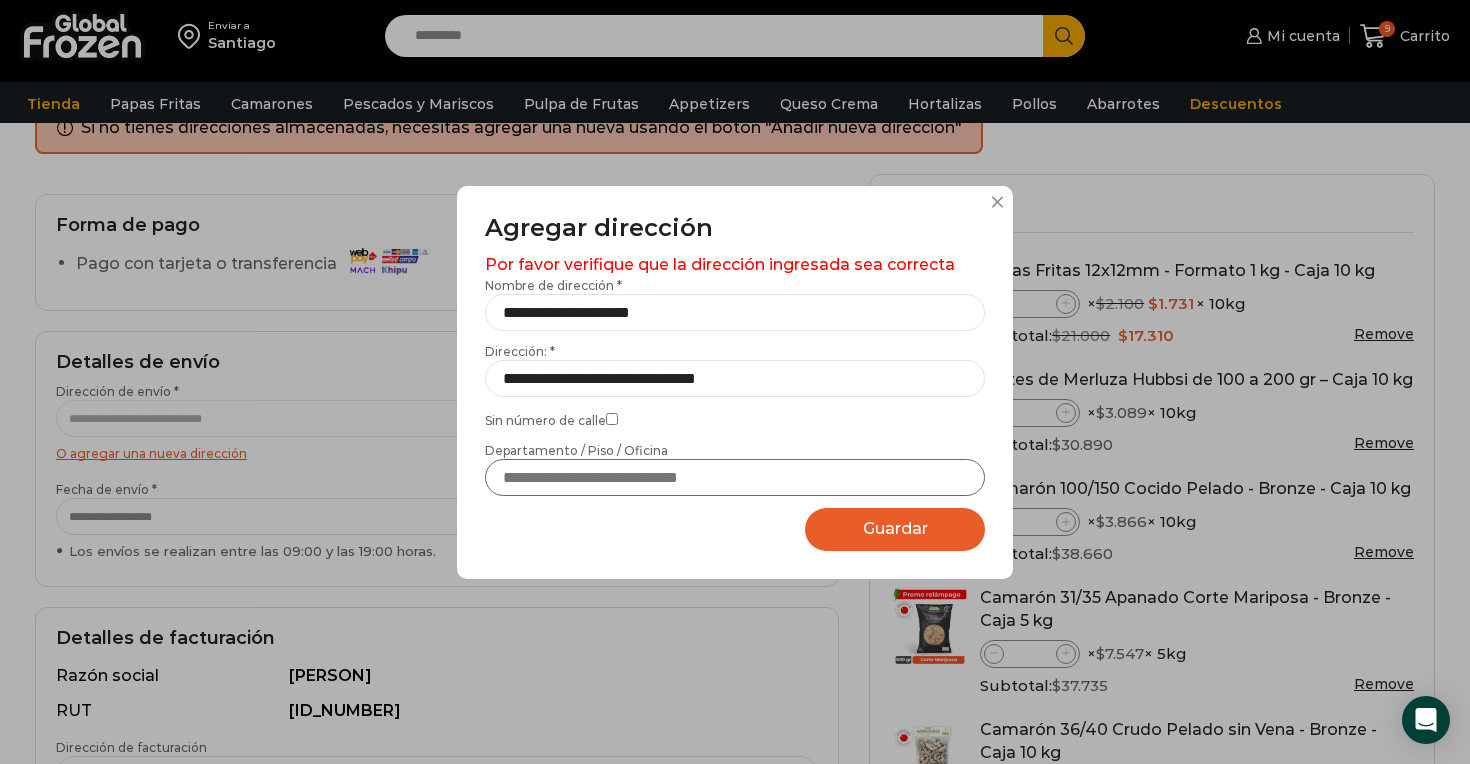 click on "Departamento / Piso / Oficina" at bounding box center [735, 477] 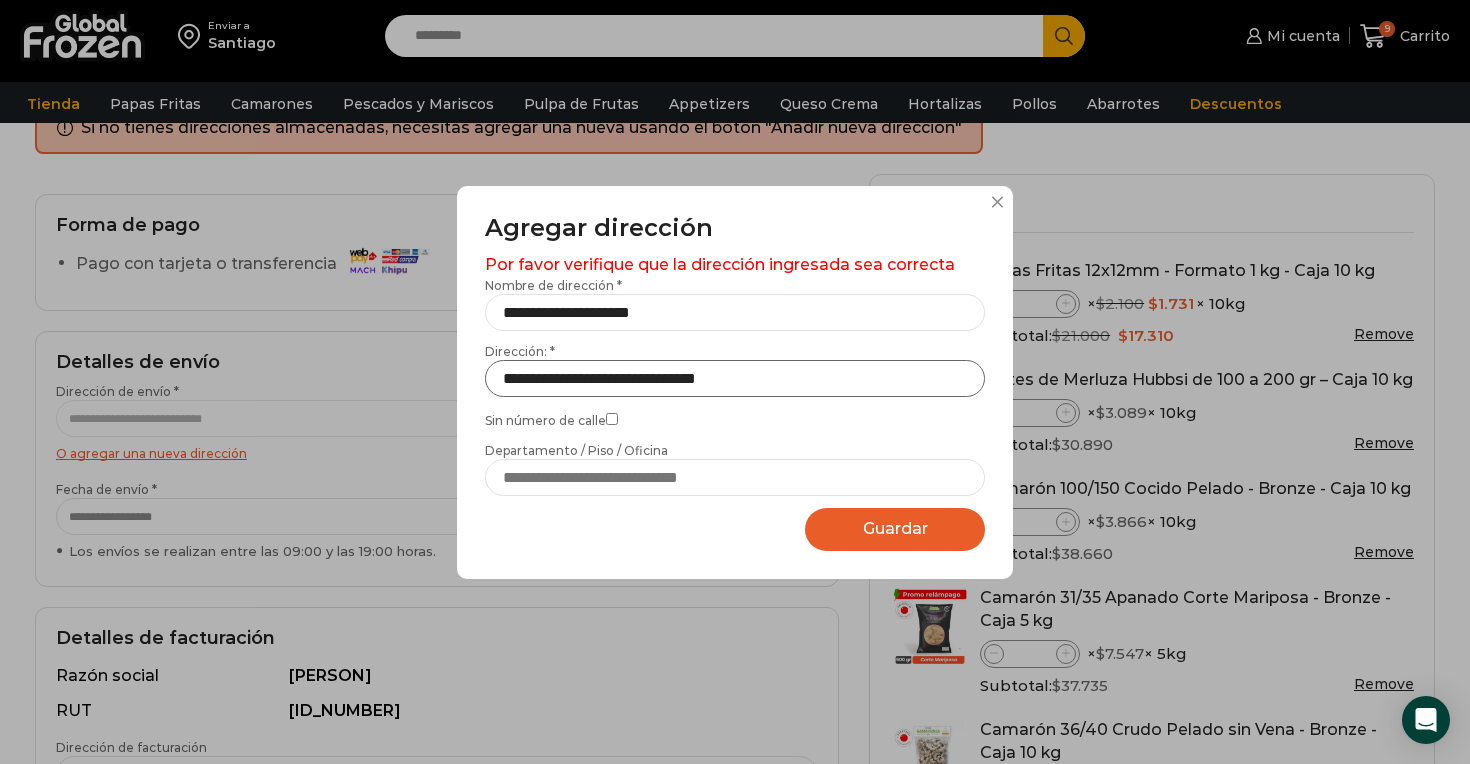click on "**********" at bounding box center (735, 378) 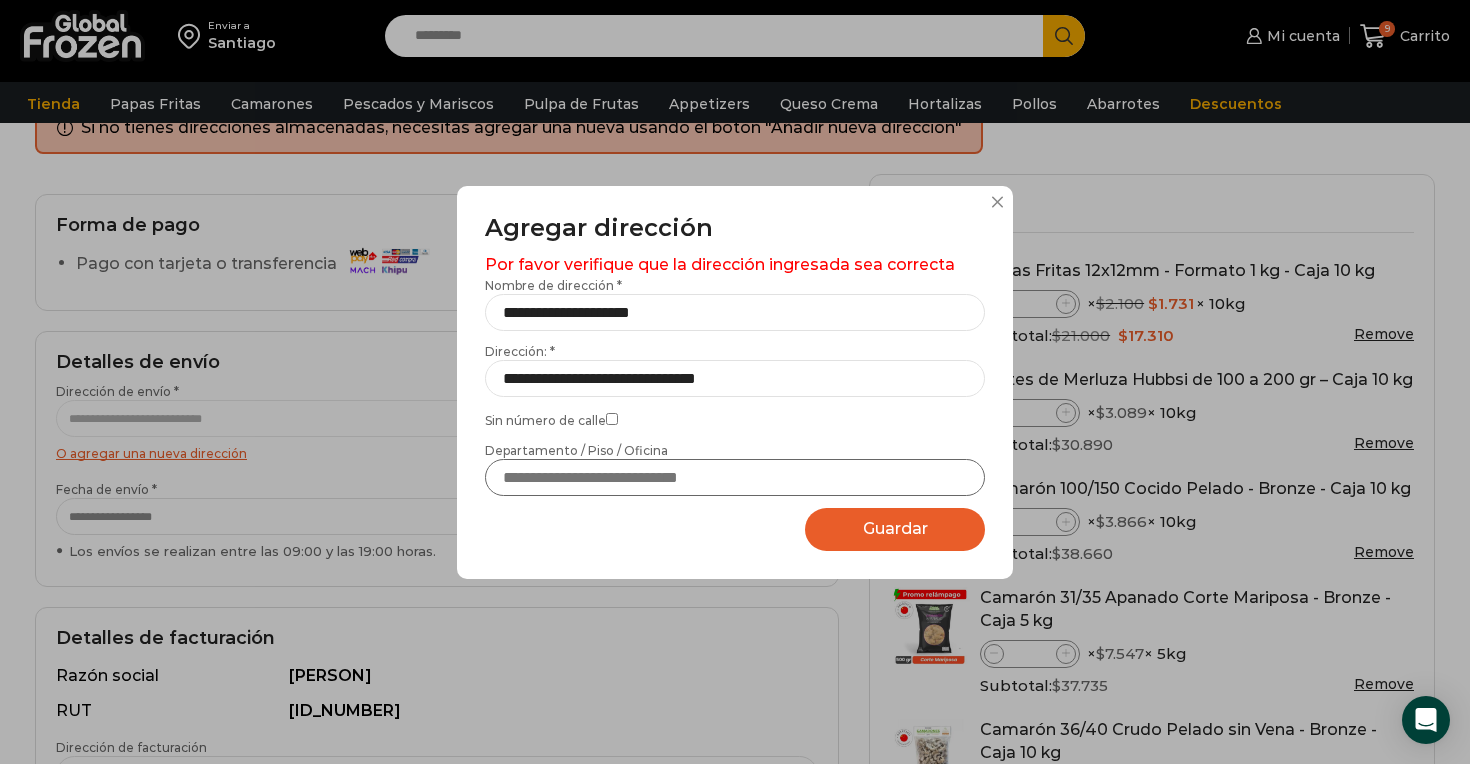 click on "Departamento / Piso / Oficina" at bounding box center (735, 477) 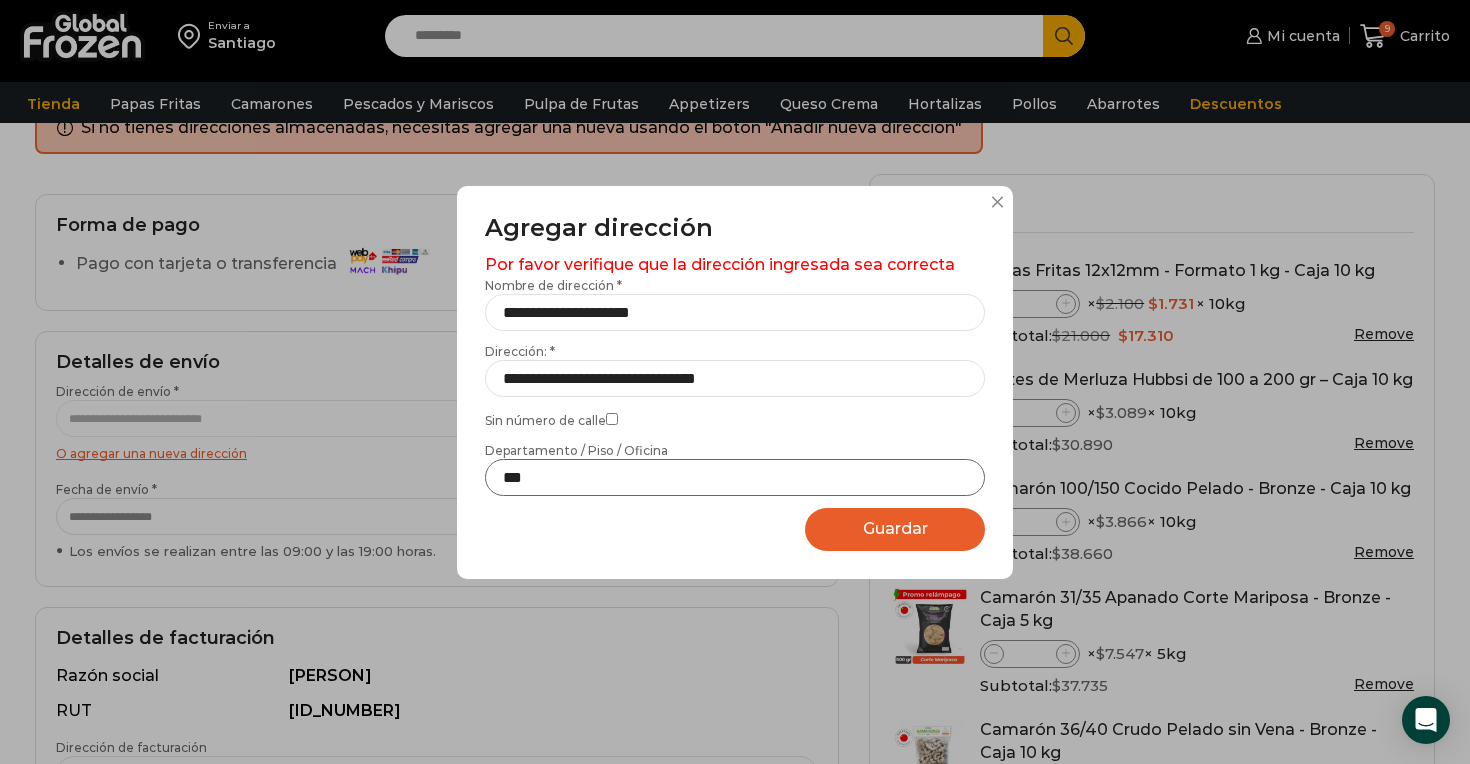 type on "***" 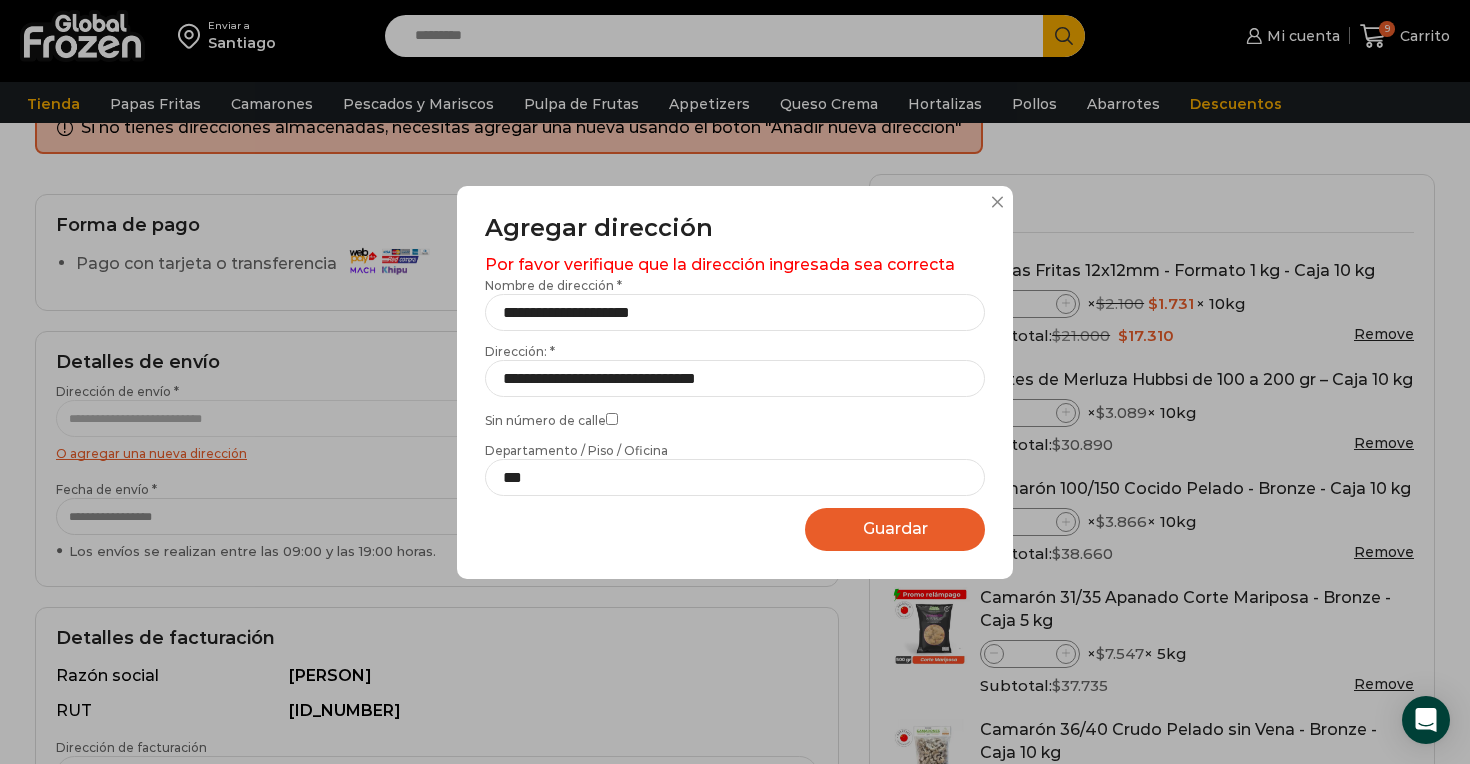 click on "Guardar" at bounding box center [895, 528] 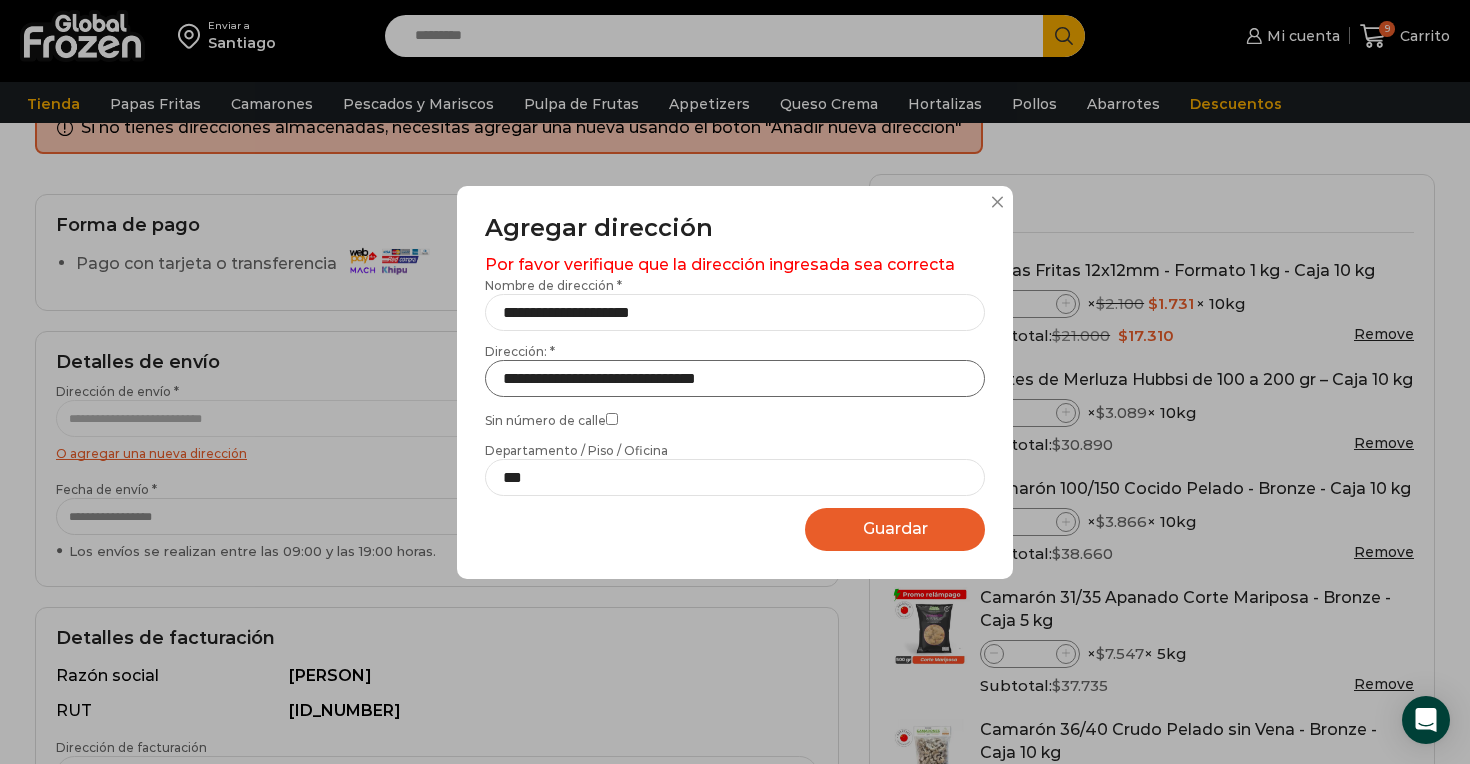 click on "**********" at bounding box center [735, 378] 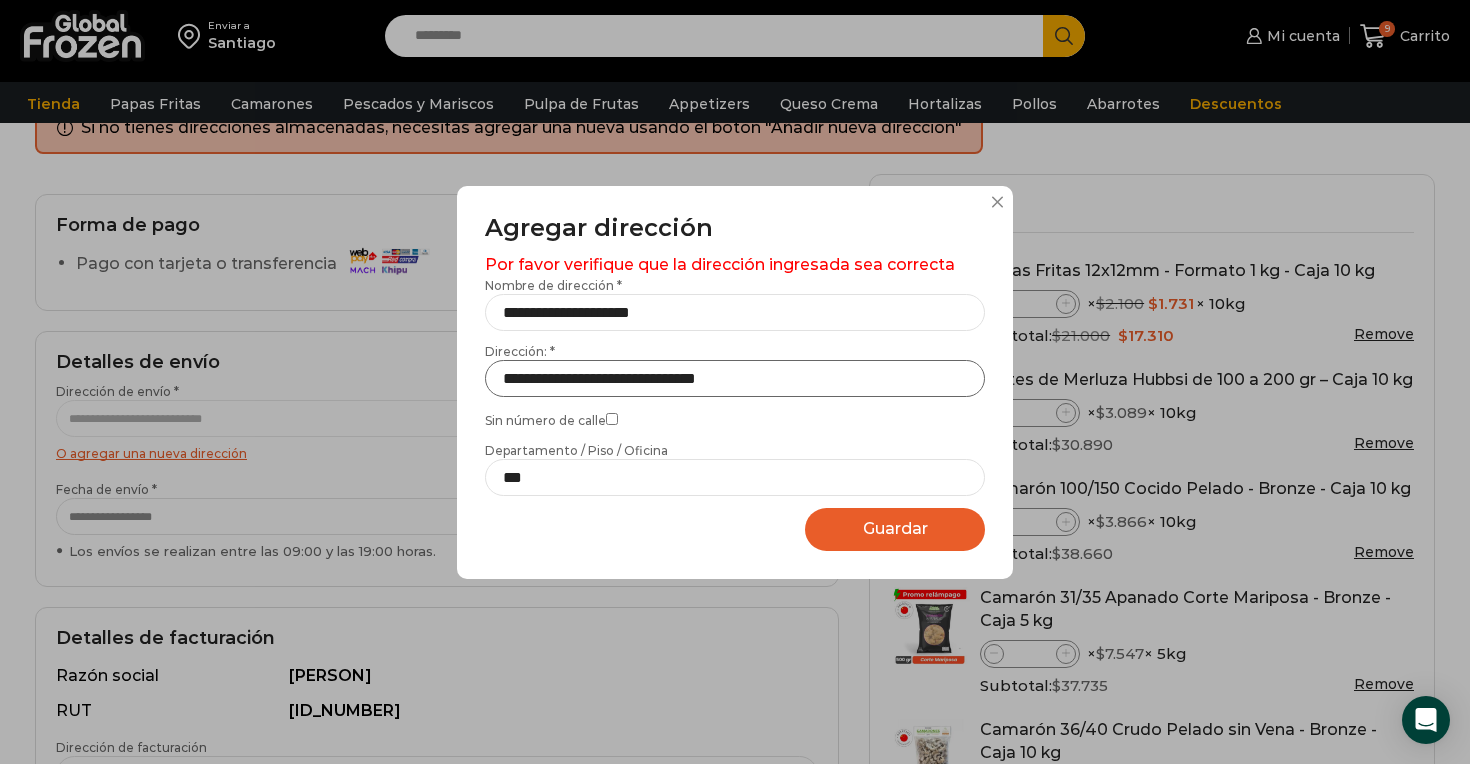 drag, startPoint x: 802, startPoint y: 373, endPoint x: 474, endPoint y: 370, distance: 328.01373 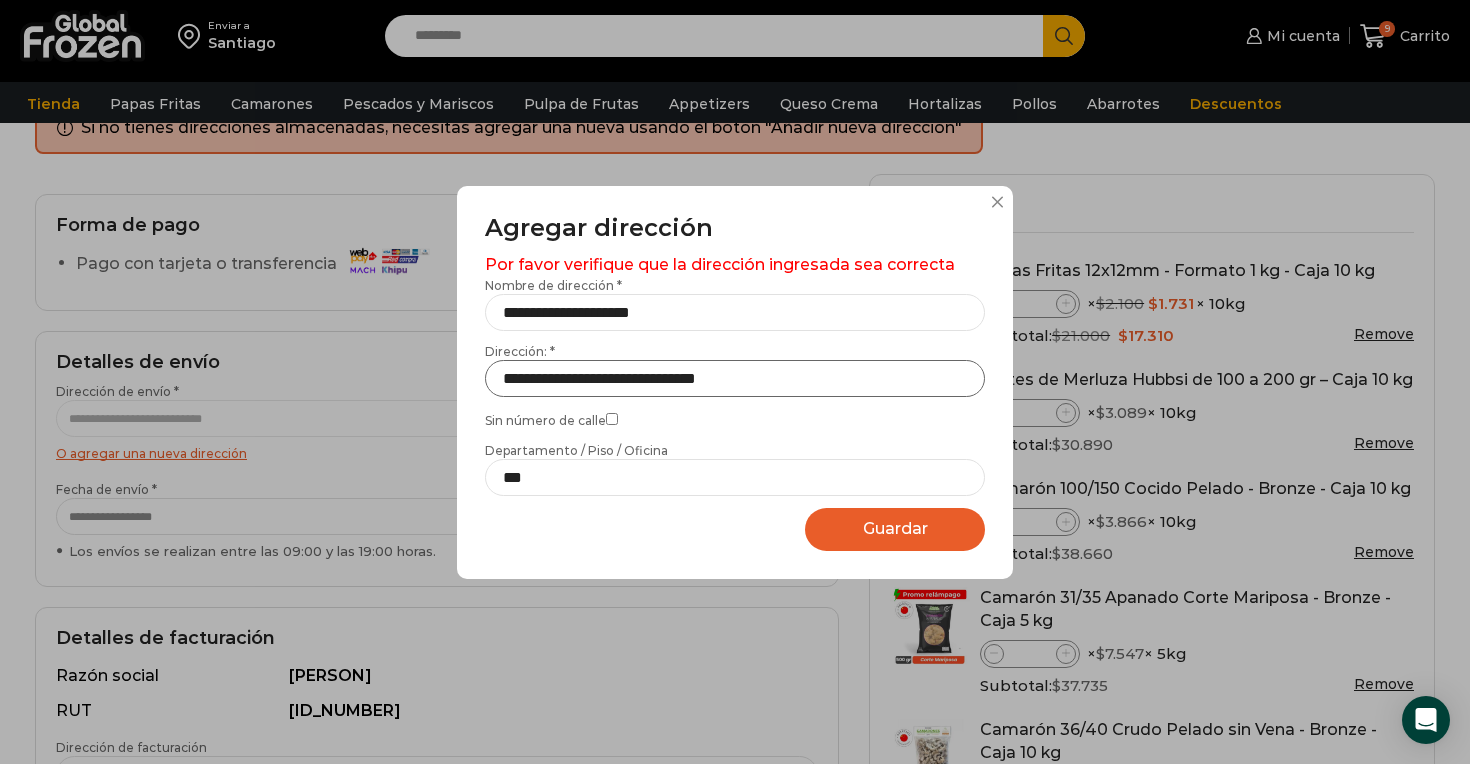 click on "**********" at bounding box center [735, 382] 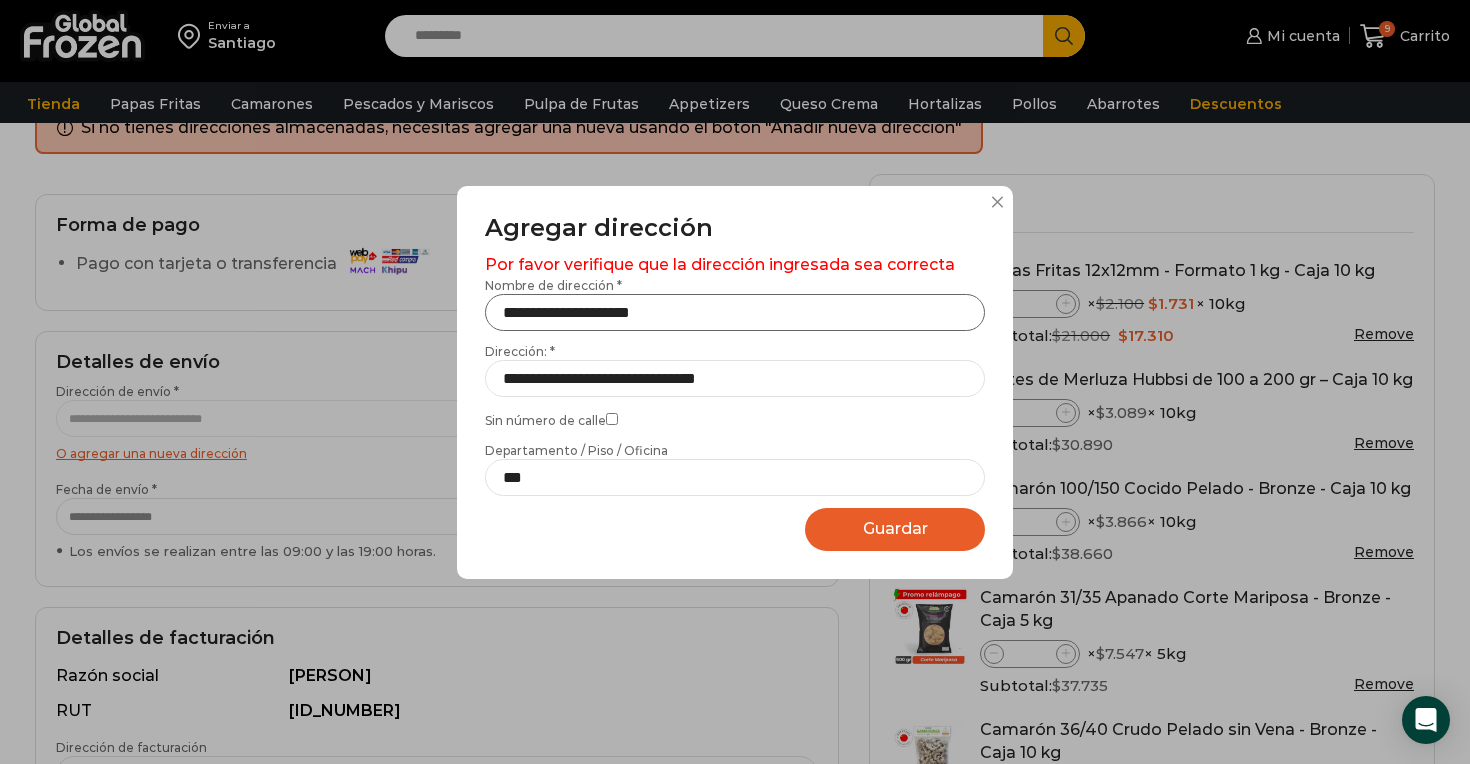 drag, startPoint x: 751, startPoint y: 311, endPoint x: 471, endPoint y: 312, distance: 280.0018 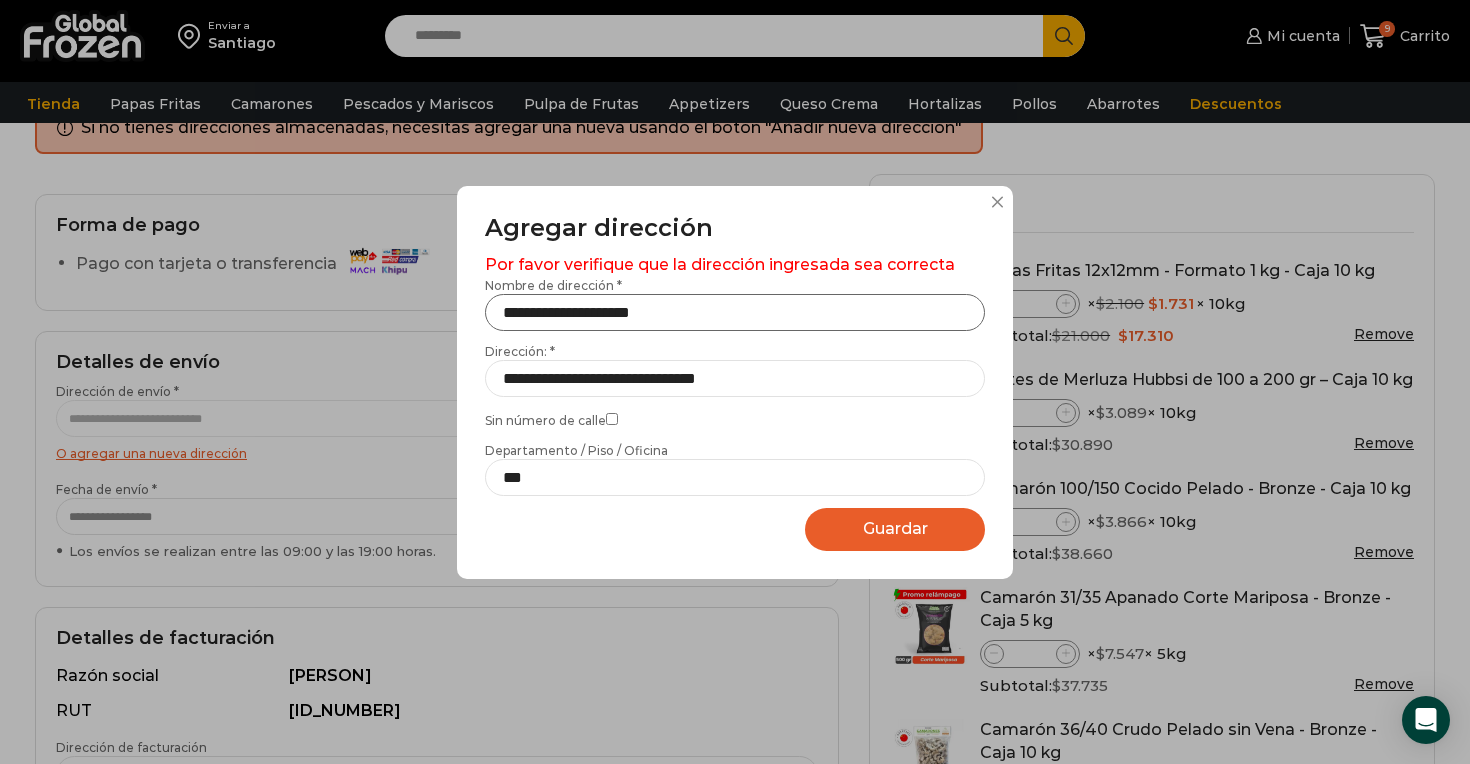 drag, startPoint x: 737, startPoint y: 308, endPoint x: 410, endPoint y: 306, distance: 327.0061 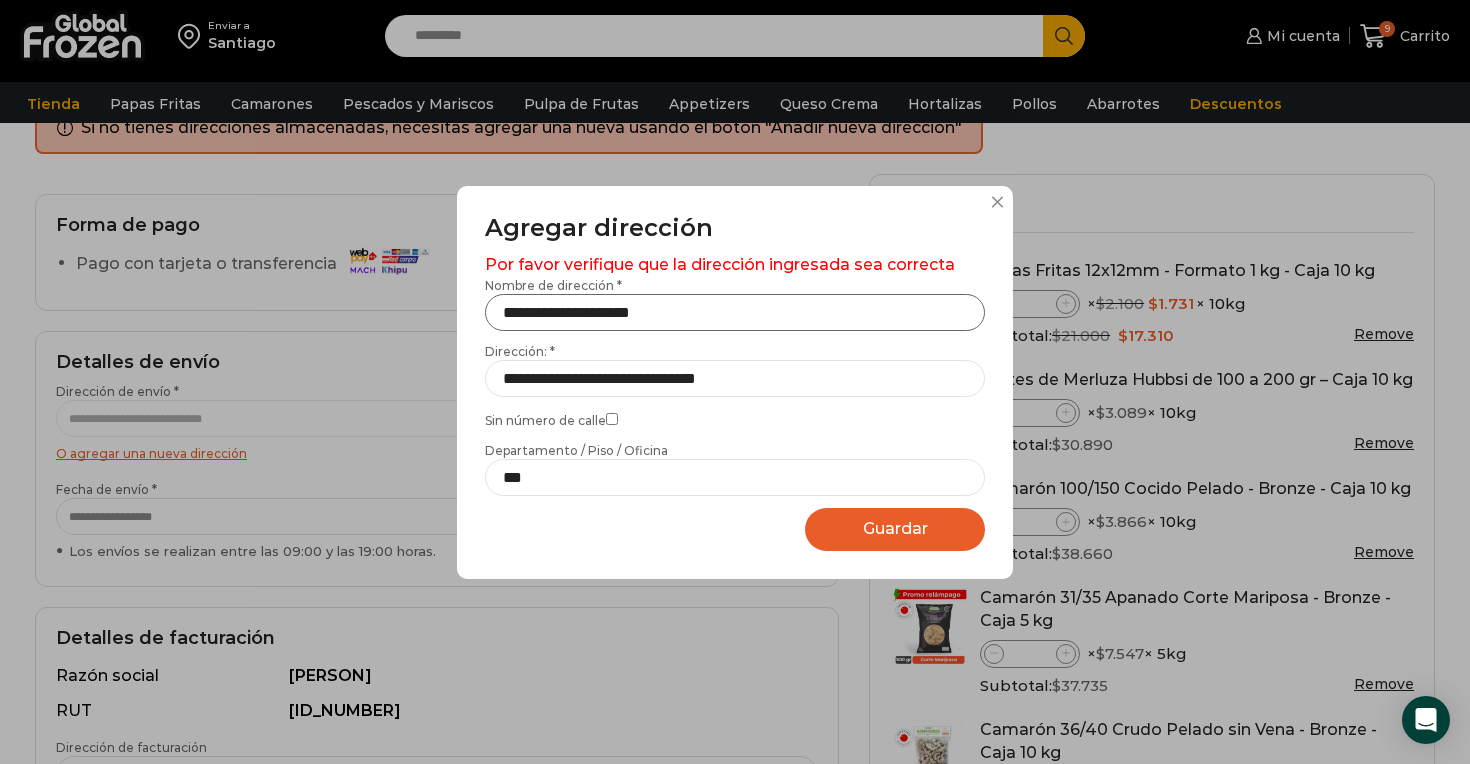 click on "**********" at bounding box center (735, 382) 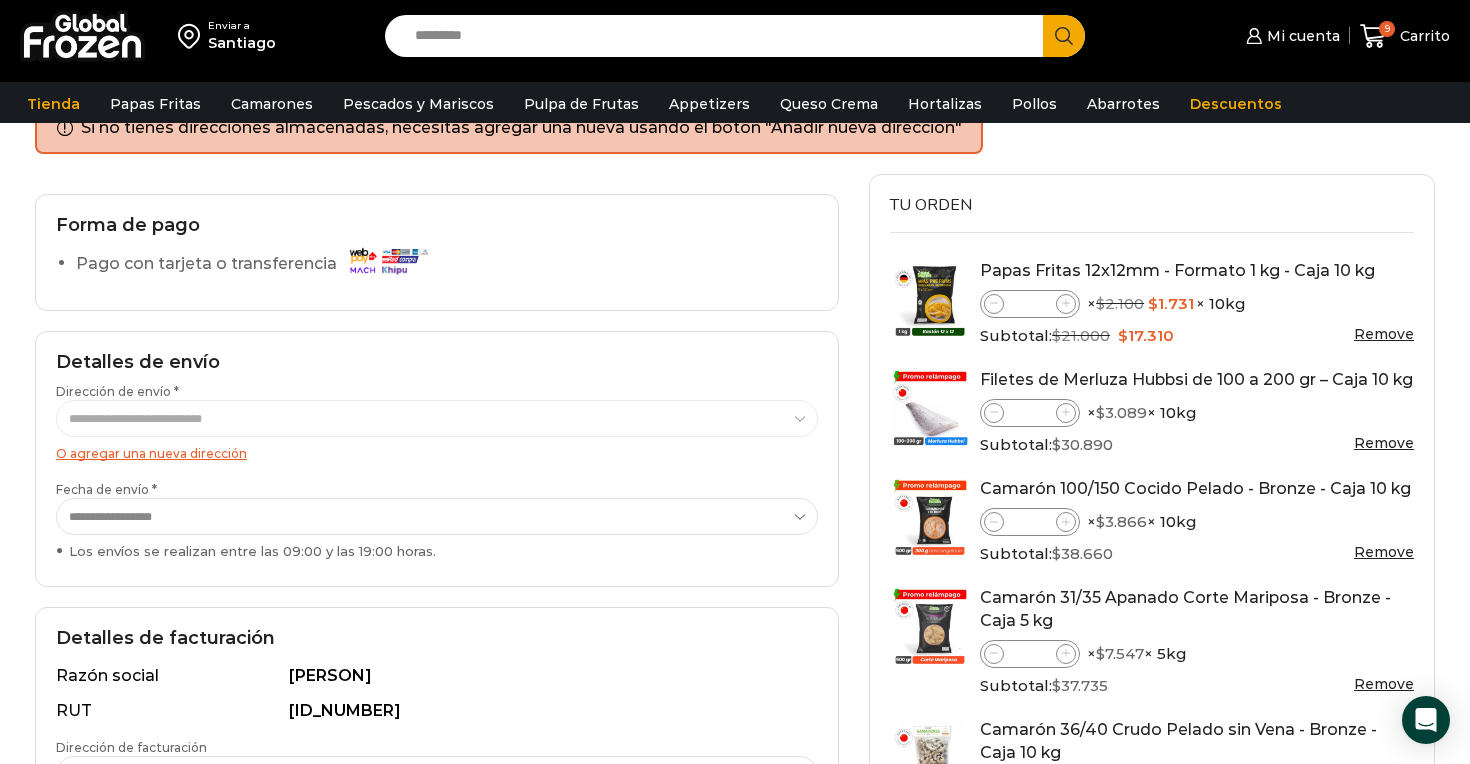 click on "O agregar una nueva dirección" at bounding box center (151, 453) 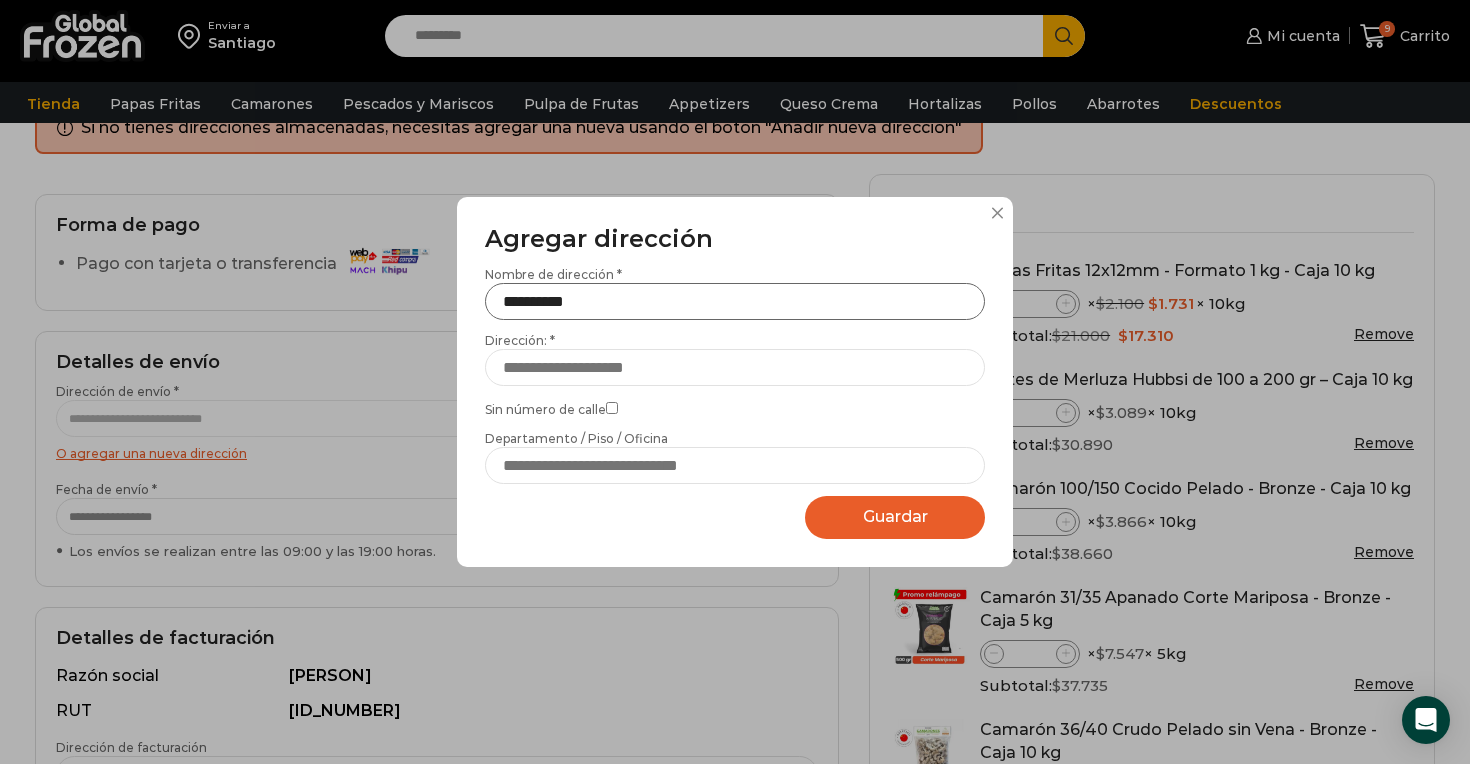 type on "**********" 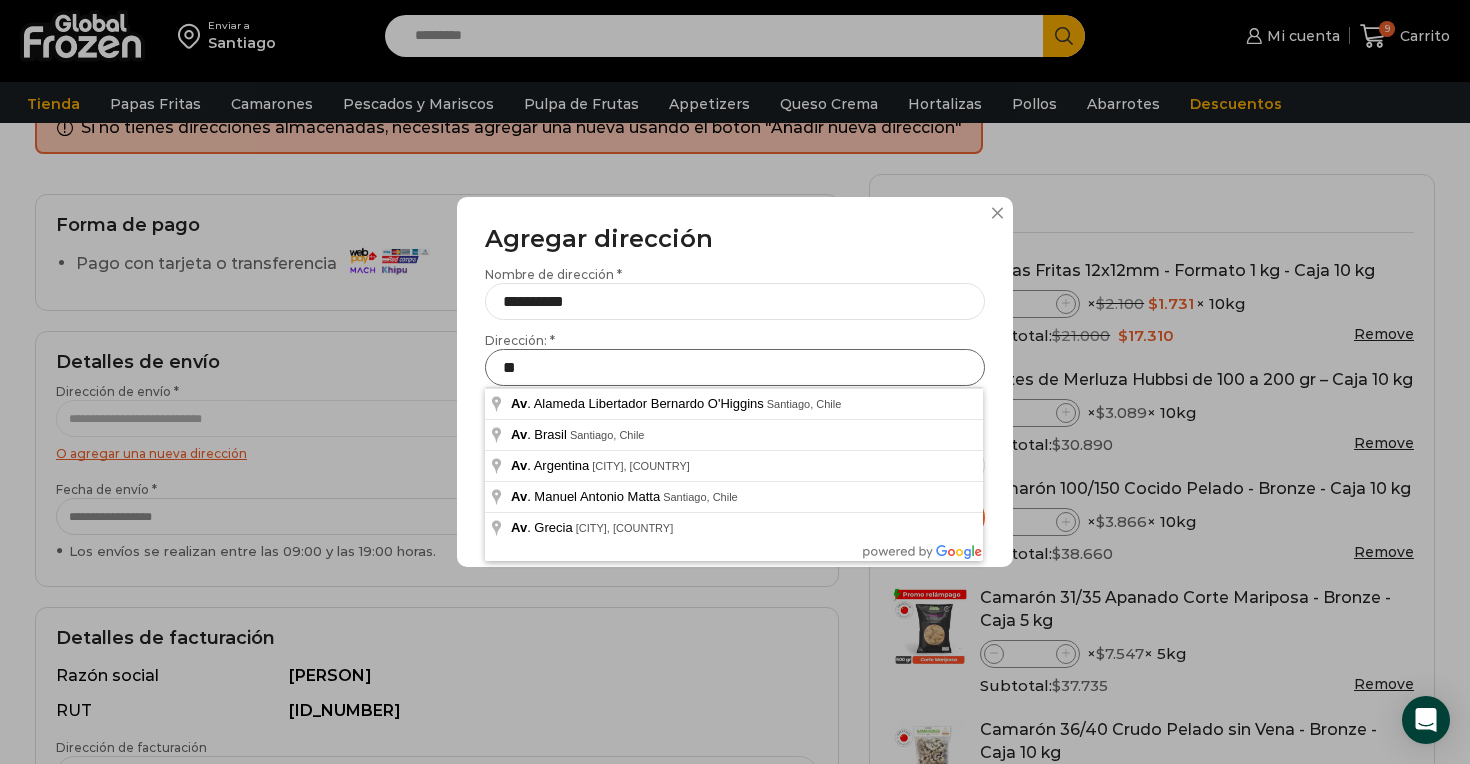 type on "*" 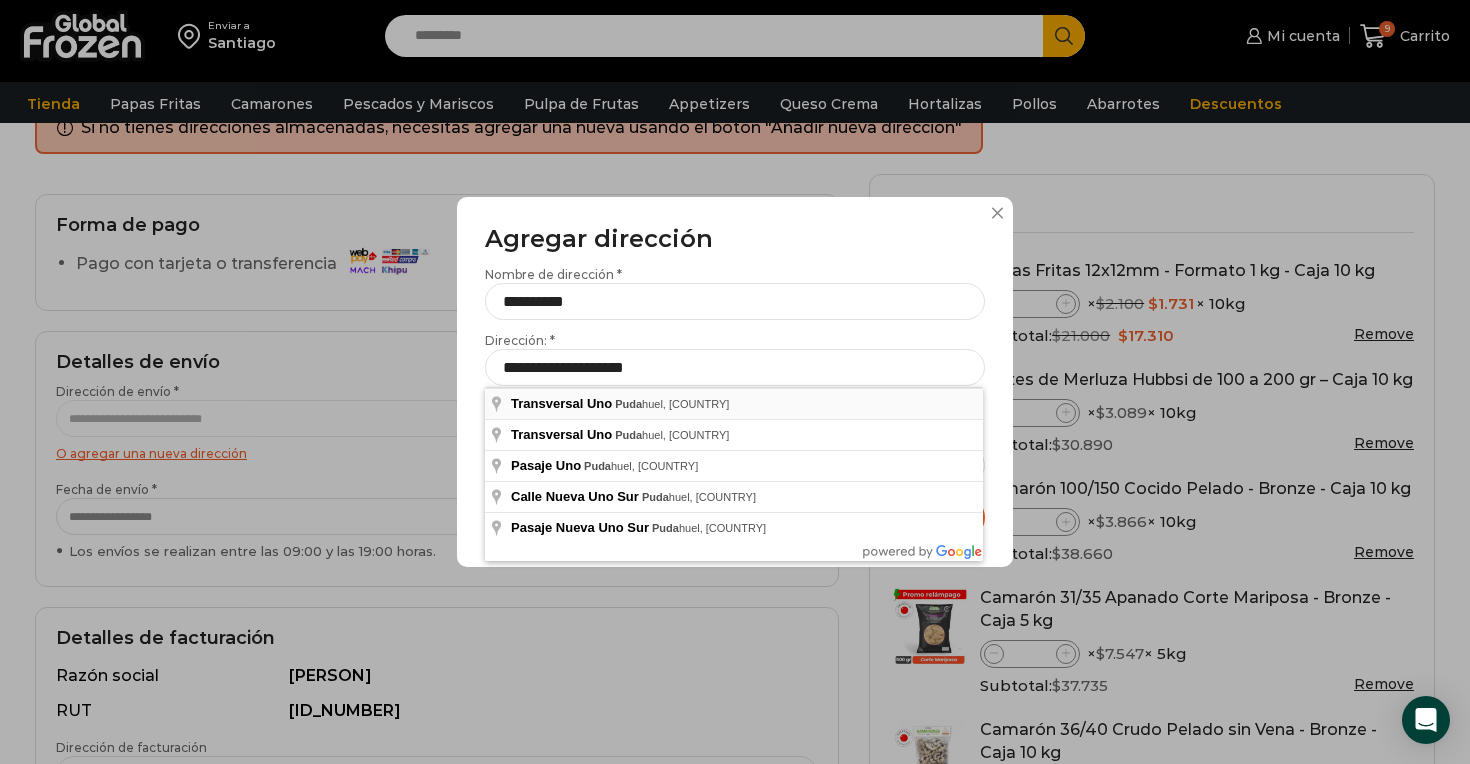 type on "**********" 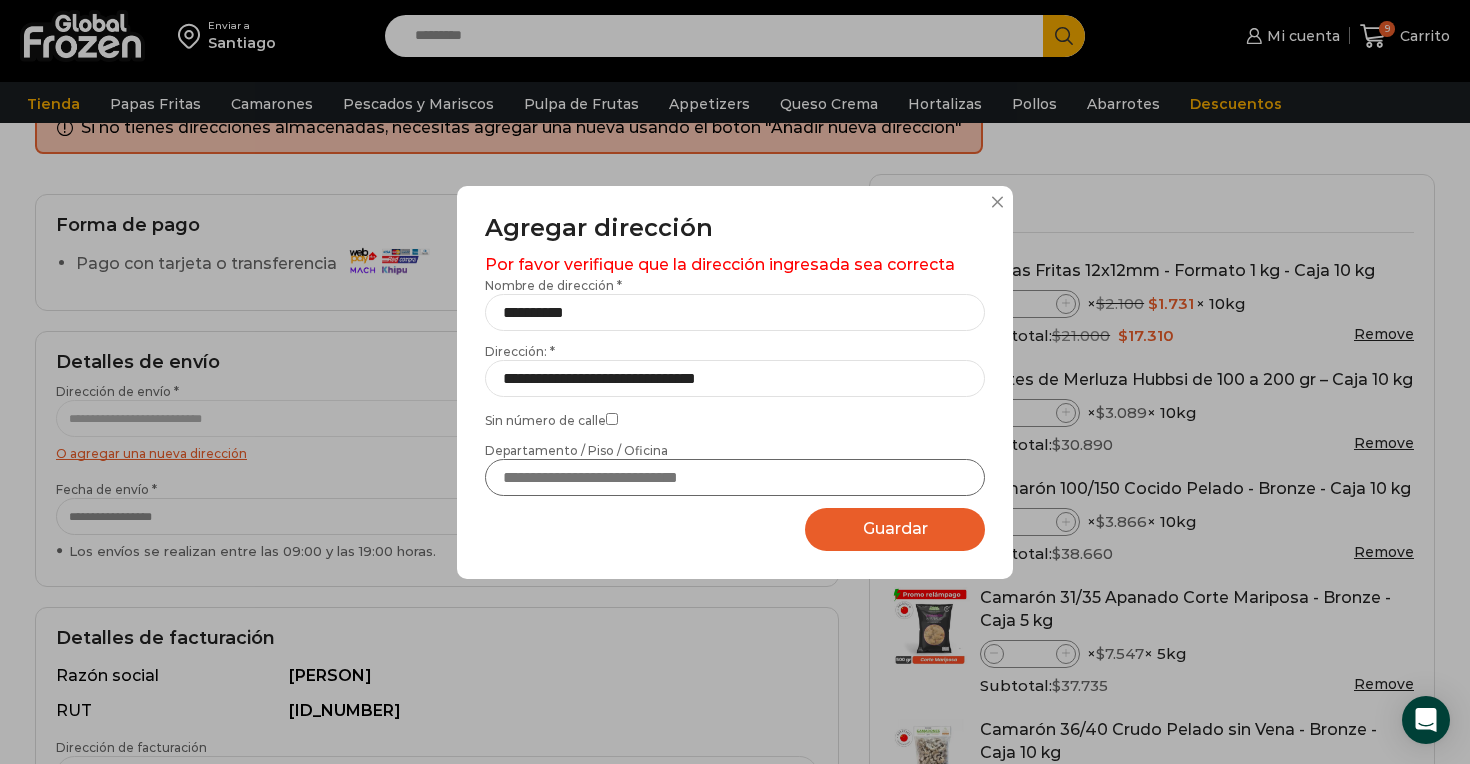 click on "Departamento / Piso / Oficina" at bounding box center (735, 477) 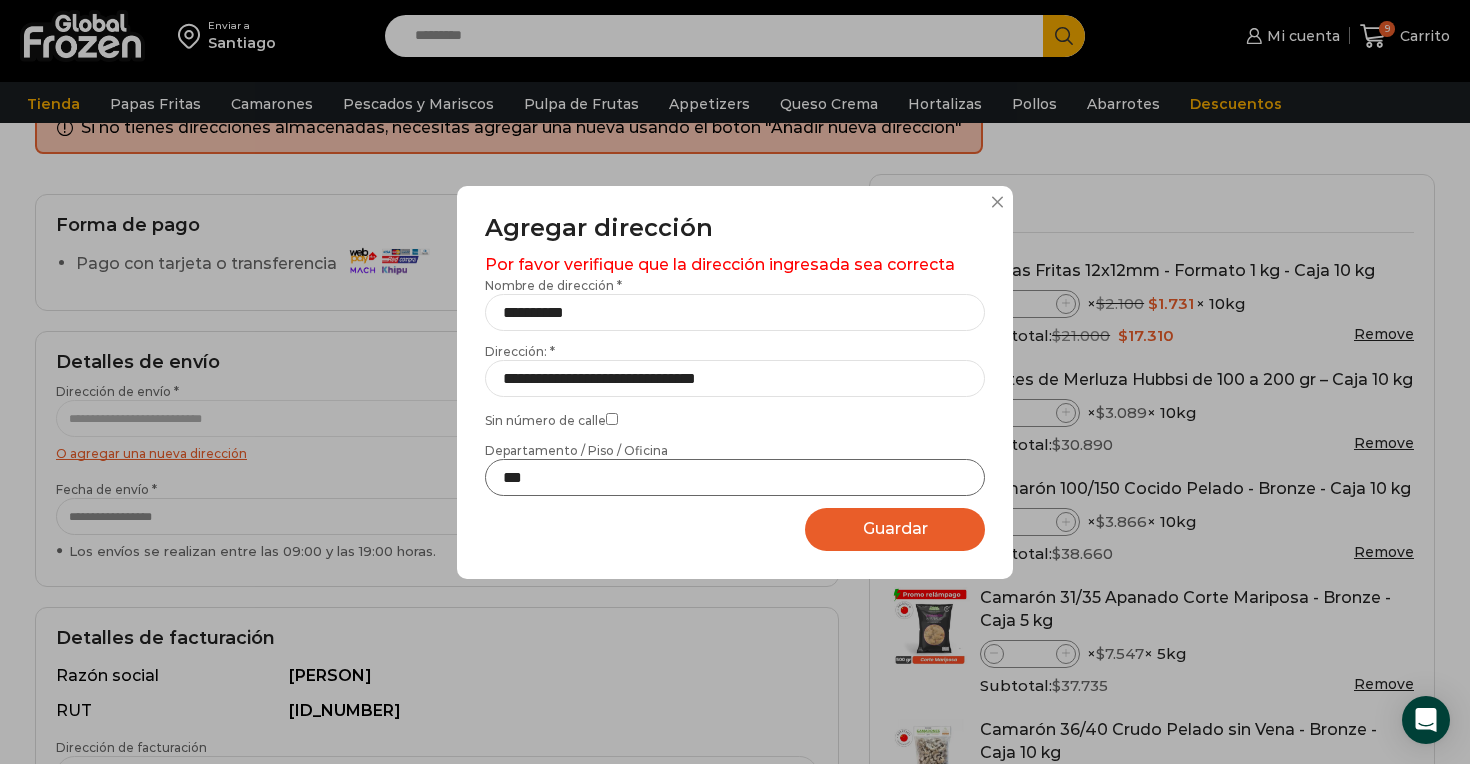 type on "***" 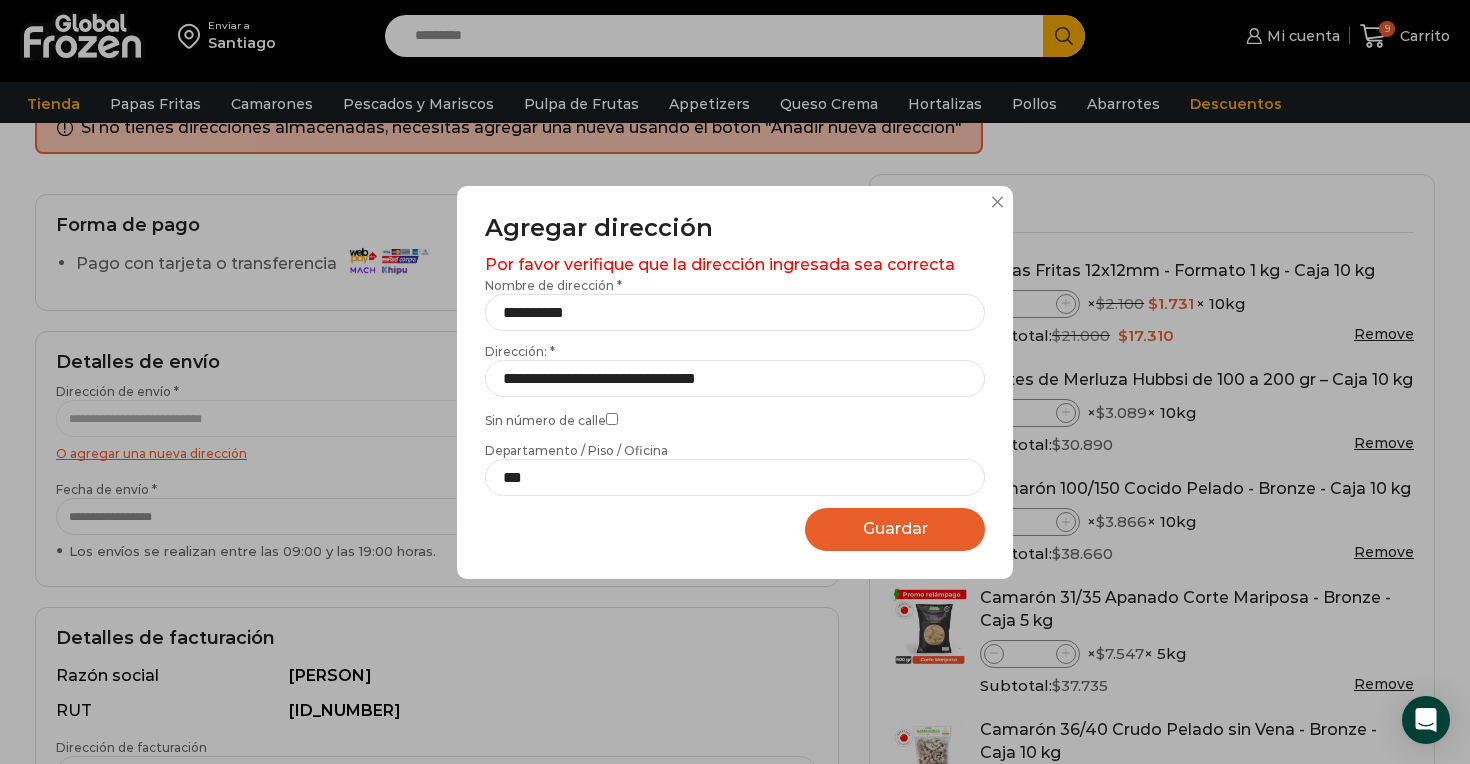 click on "Guardar Guardando..." at bounding box center (895, 529) 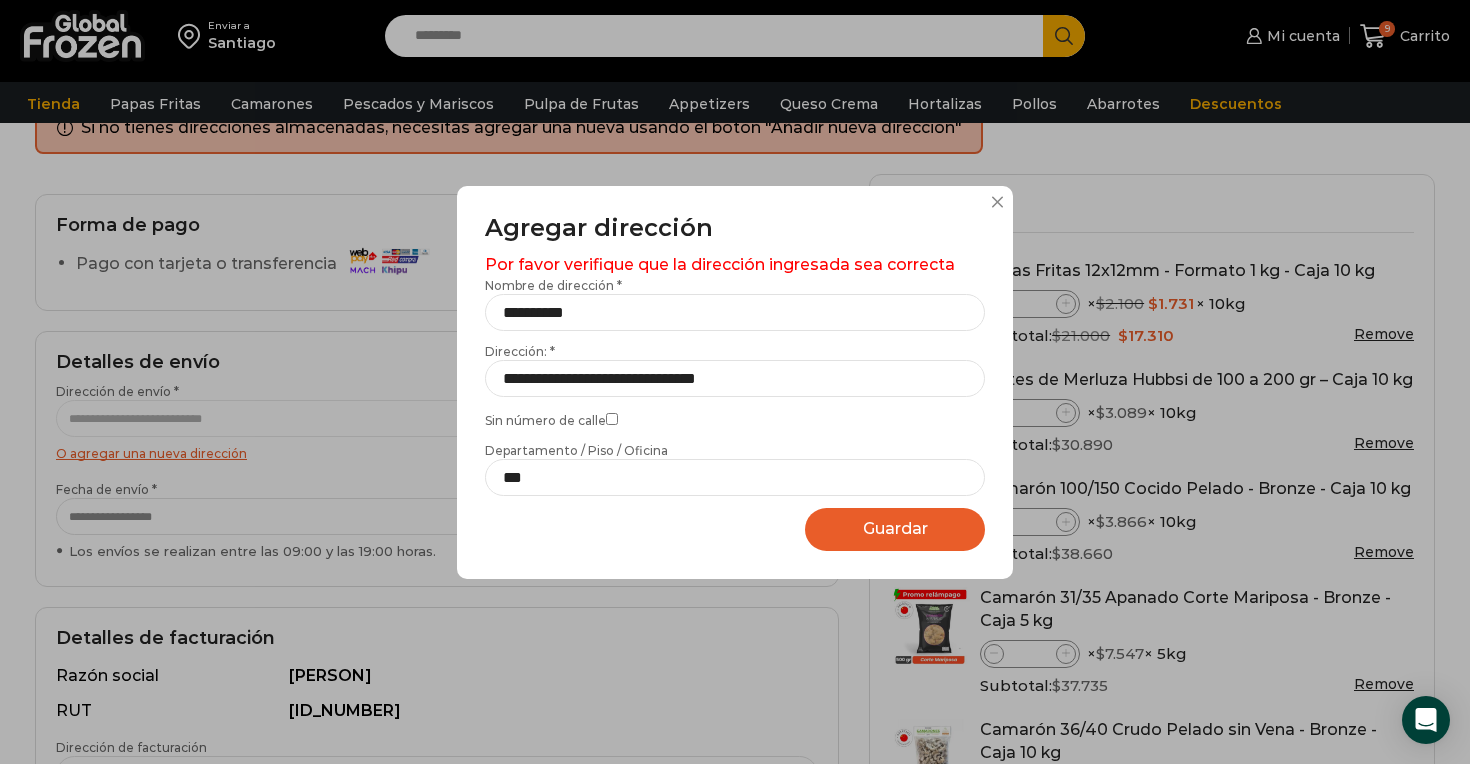 click at bounding box center (997, 202) 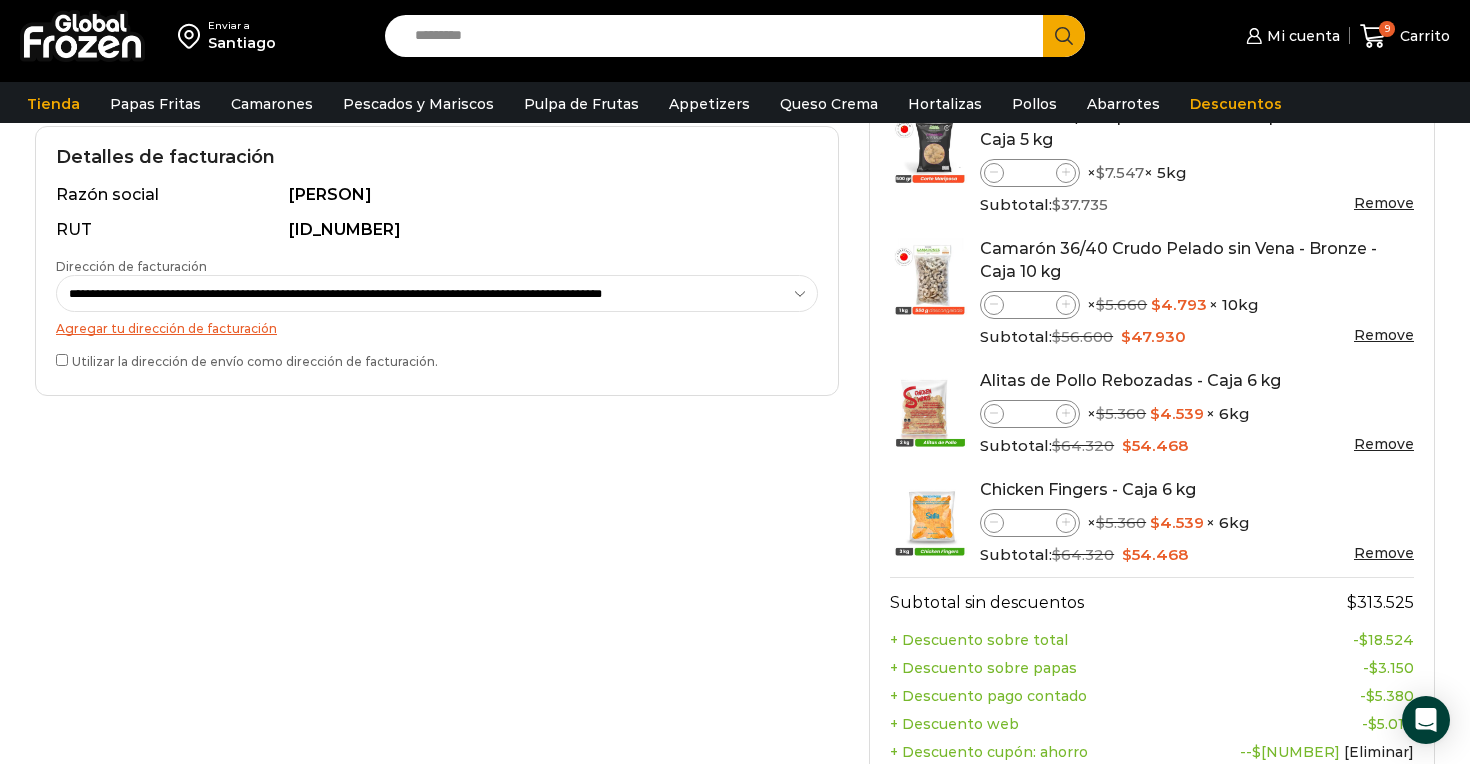 scroll, scrollTop: 629, scrollLeft: 0, axis: vertical 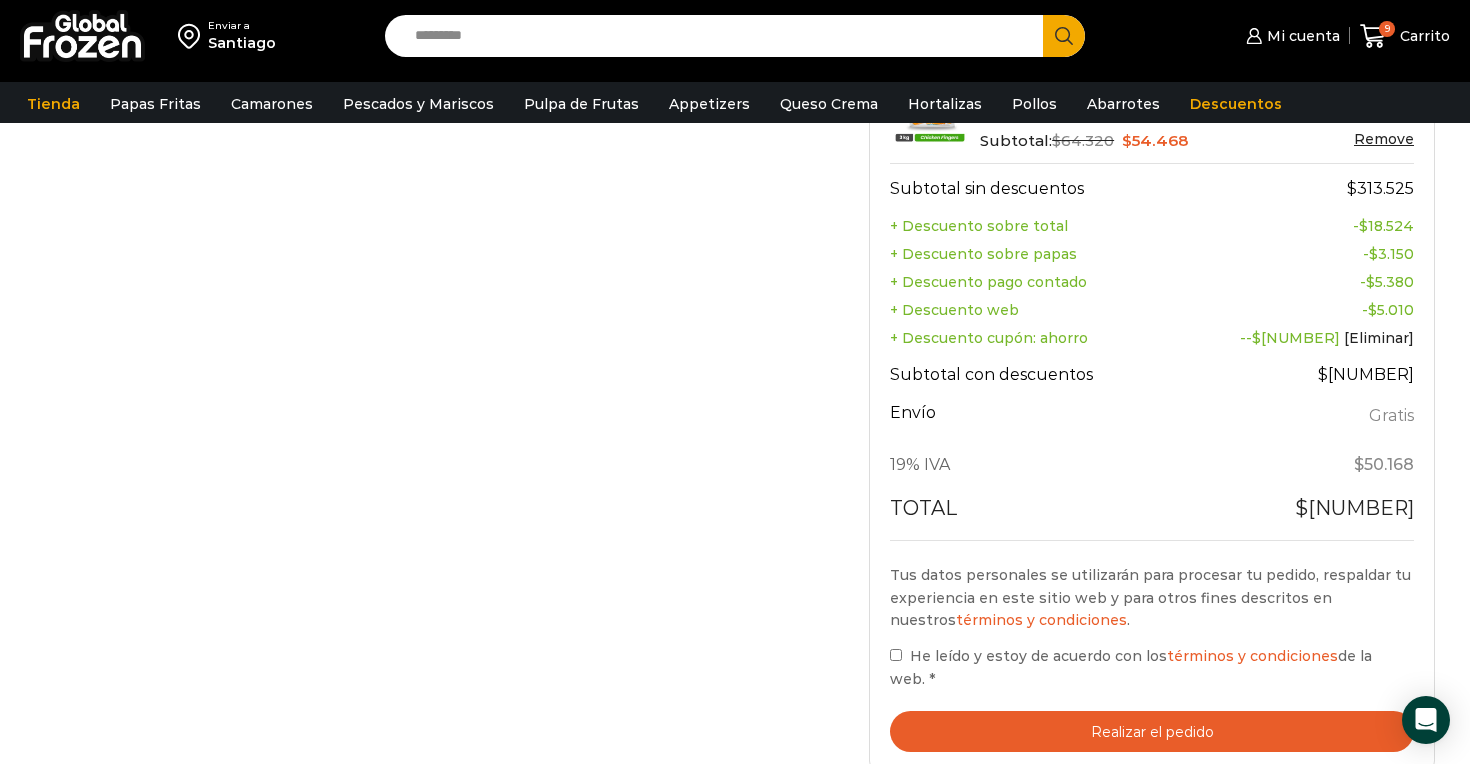 click on "Realizar el pedido" at bounding box center (1152, 731) 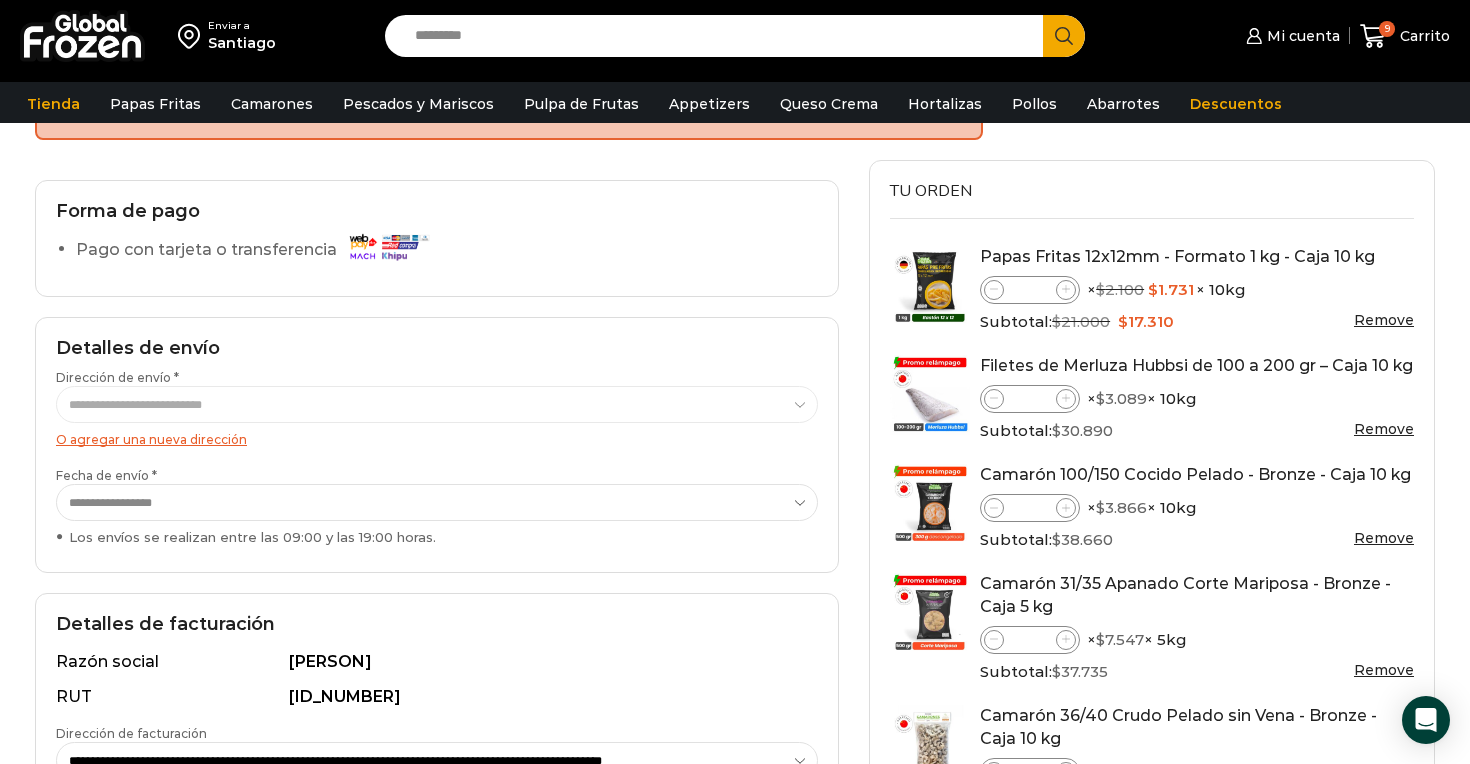 scroll, scrollTop: 162, scrollLeft: 0, axis: vertical 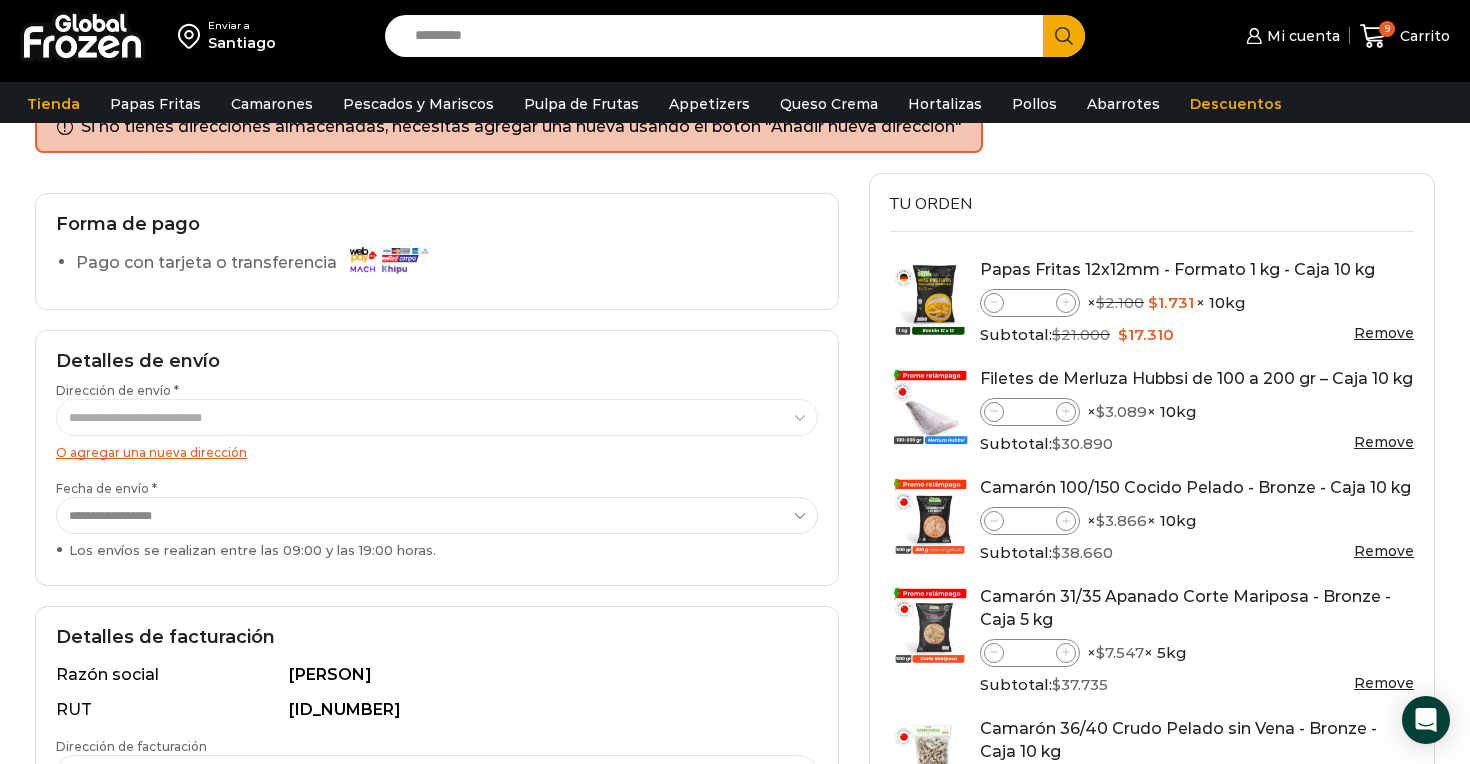 click on "O agregar una nueva dirección" at bounding box center (151, 452) 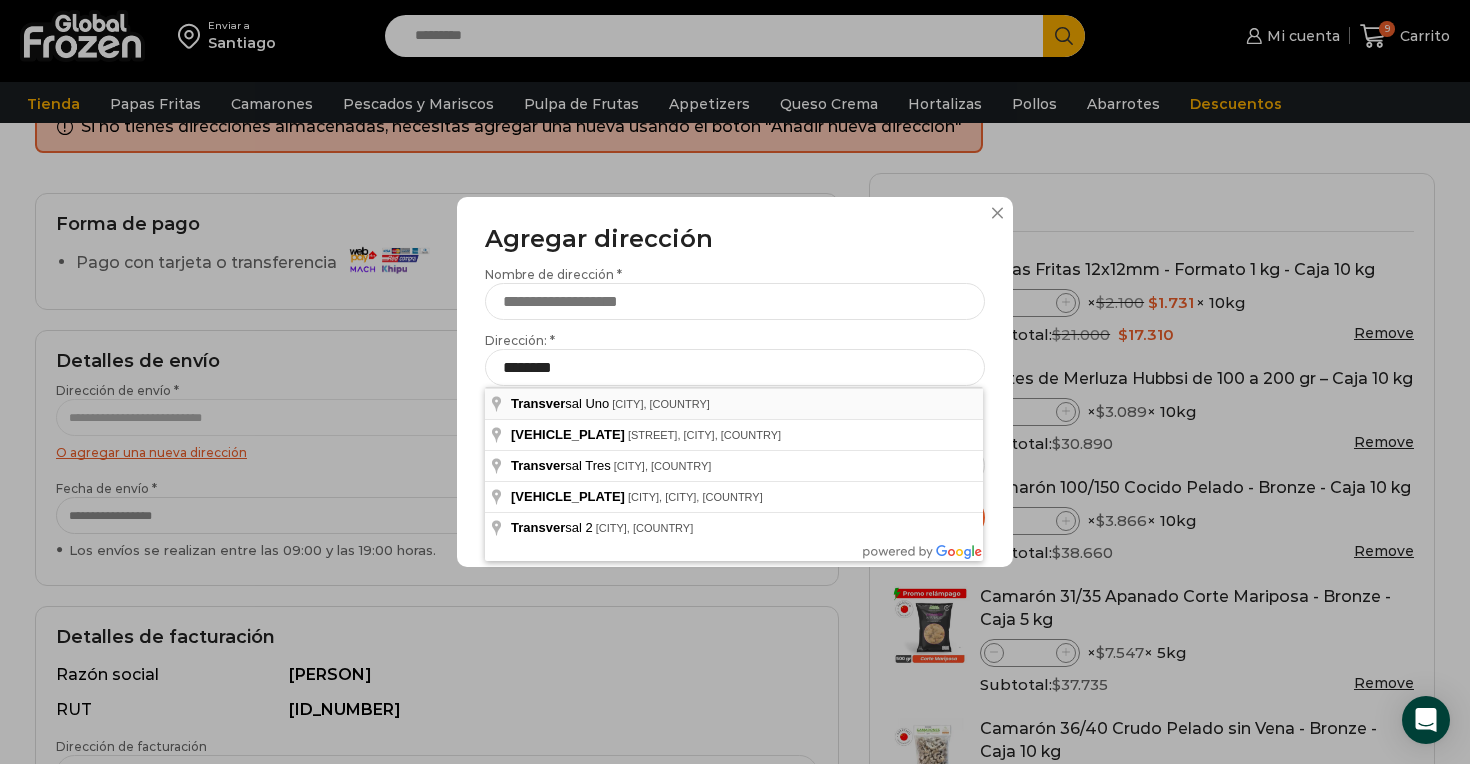 type on "**********" 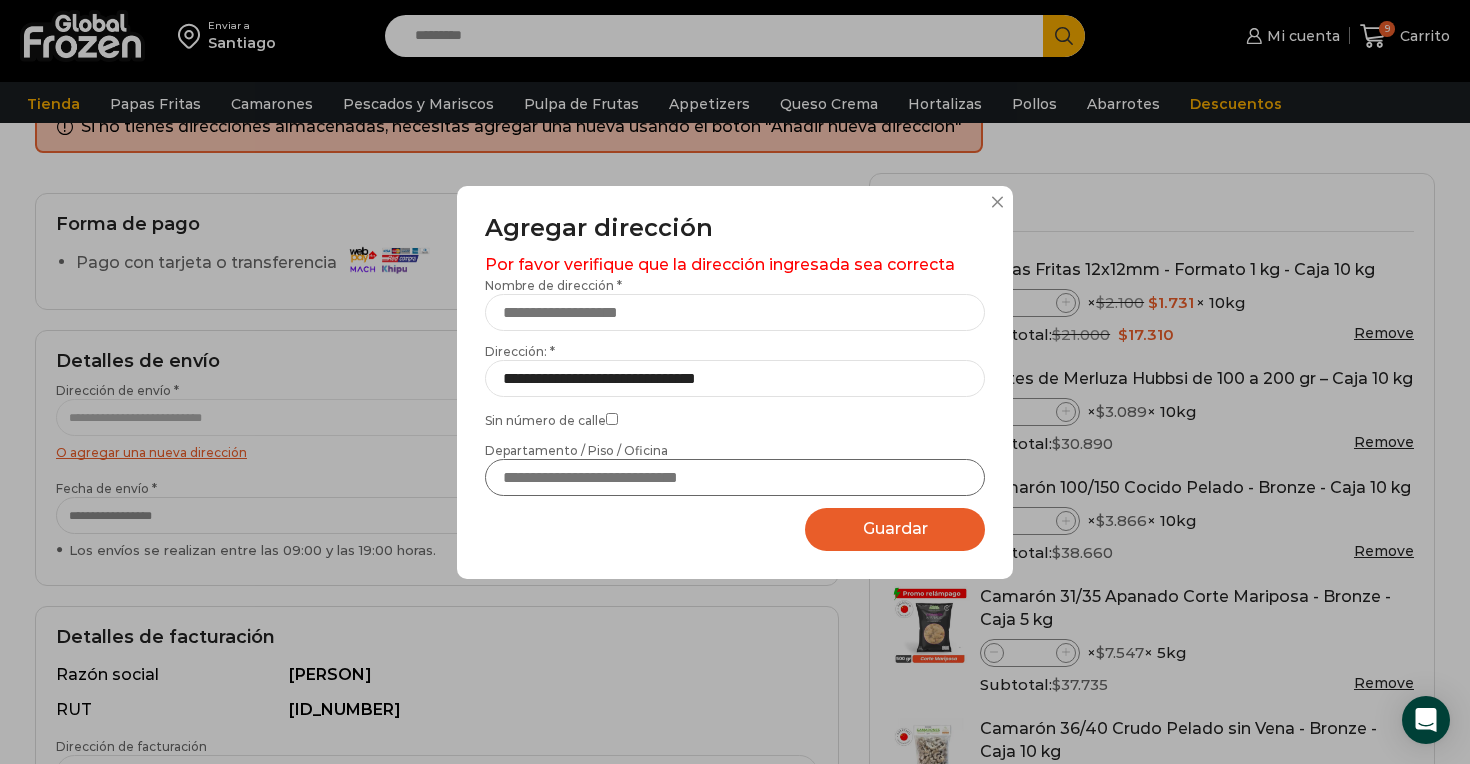 click on "Departamento / Piso / Oficina" at bounding box center (735, 477) 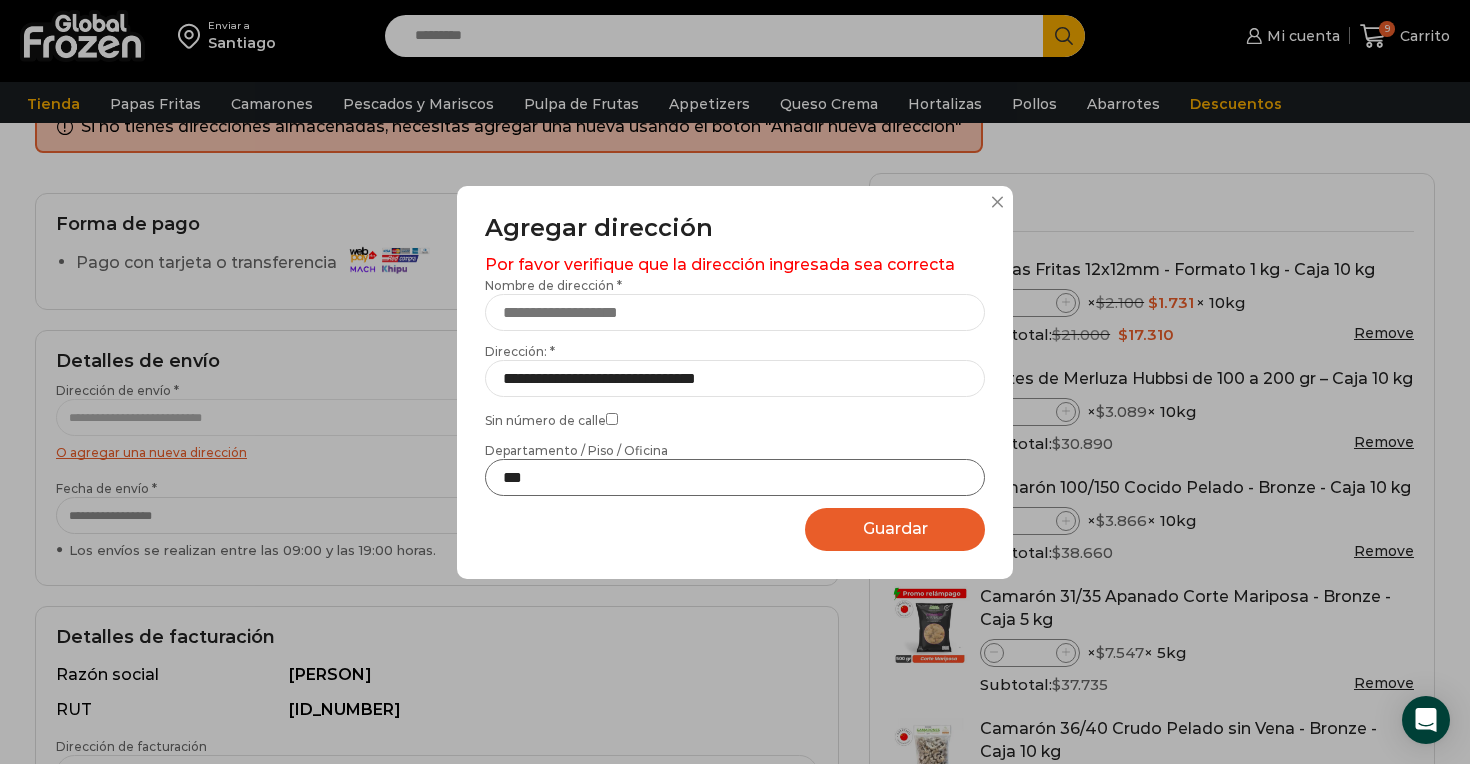 type on "***" 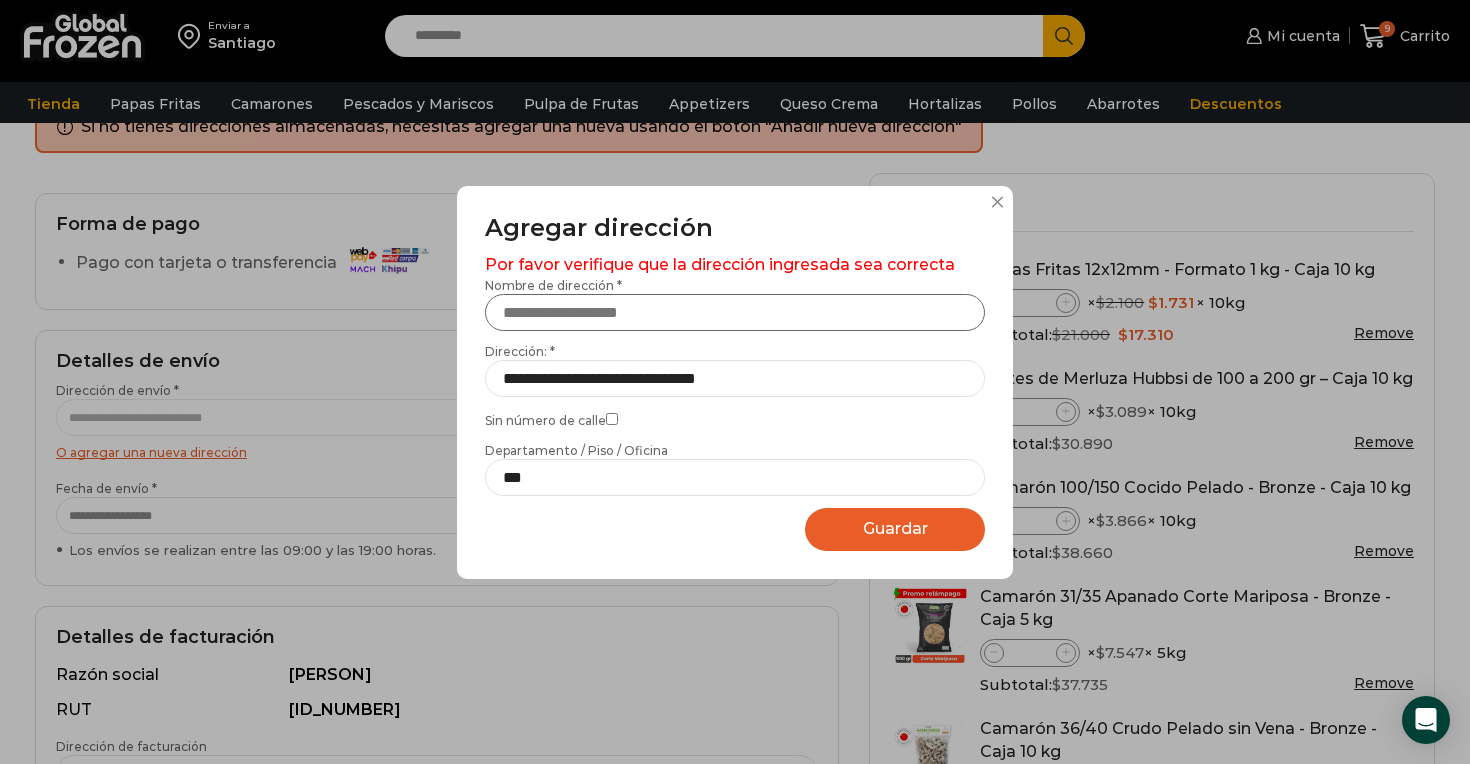 click on "Nombre de dirección *" at bounding box center [735, 312] 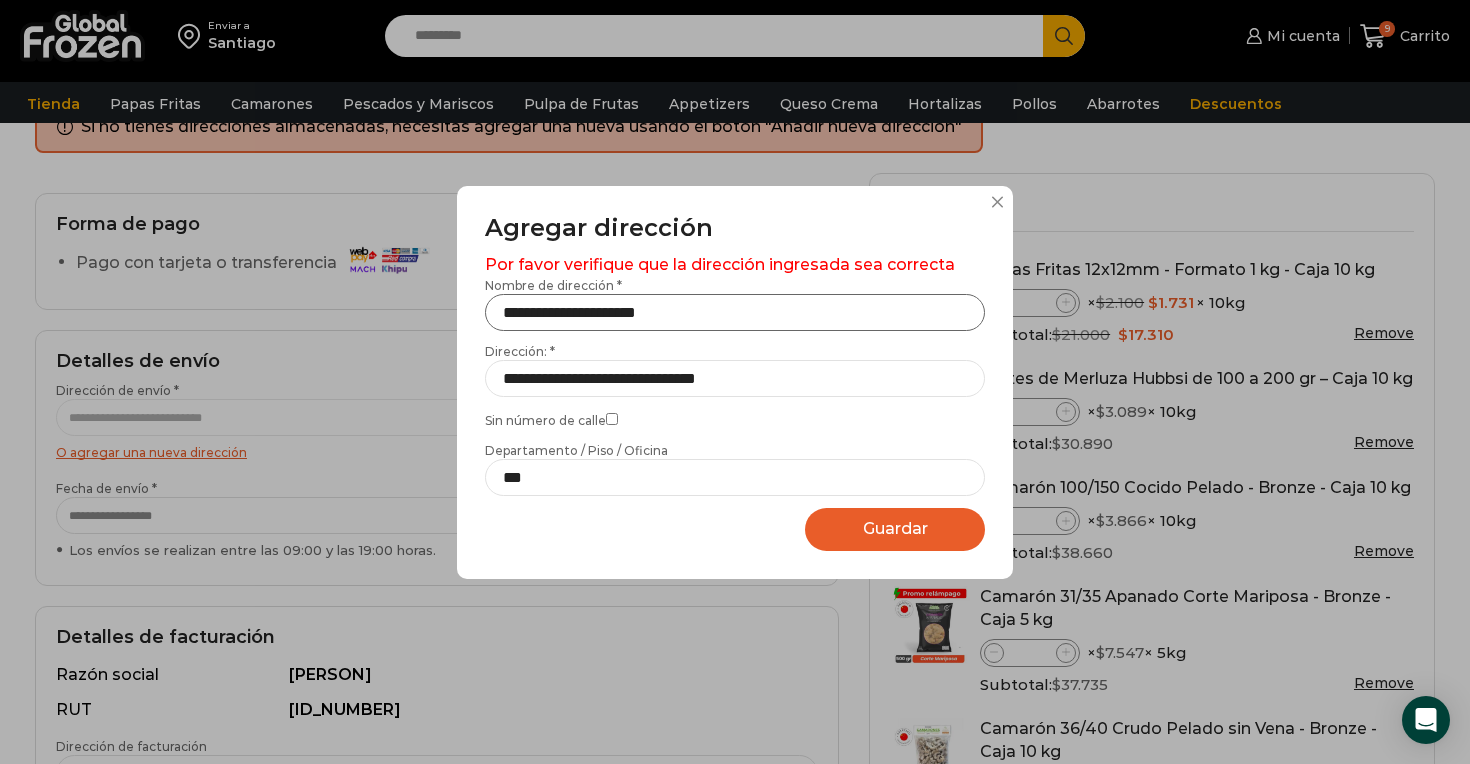 type on "**********" 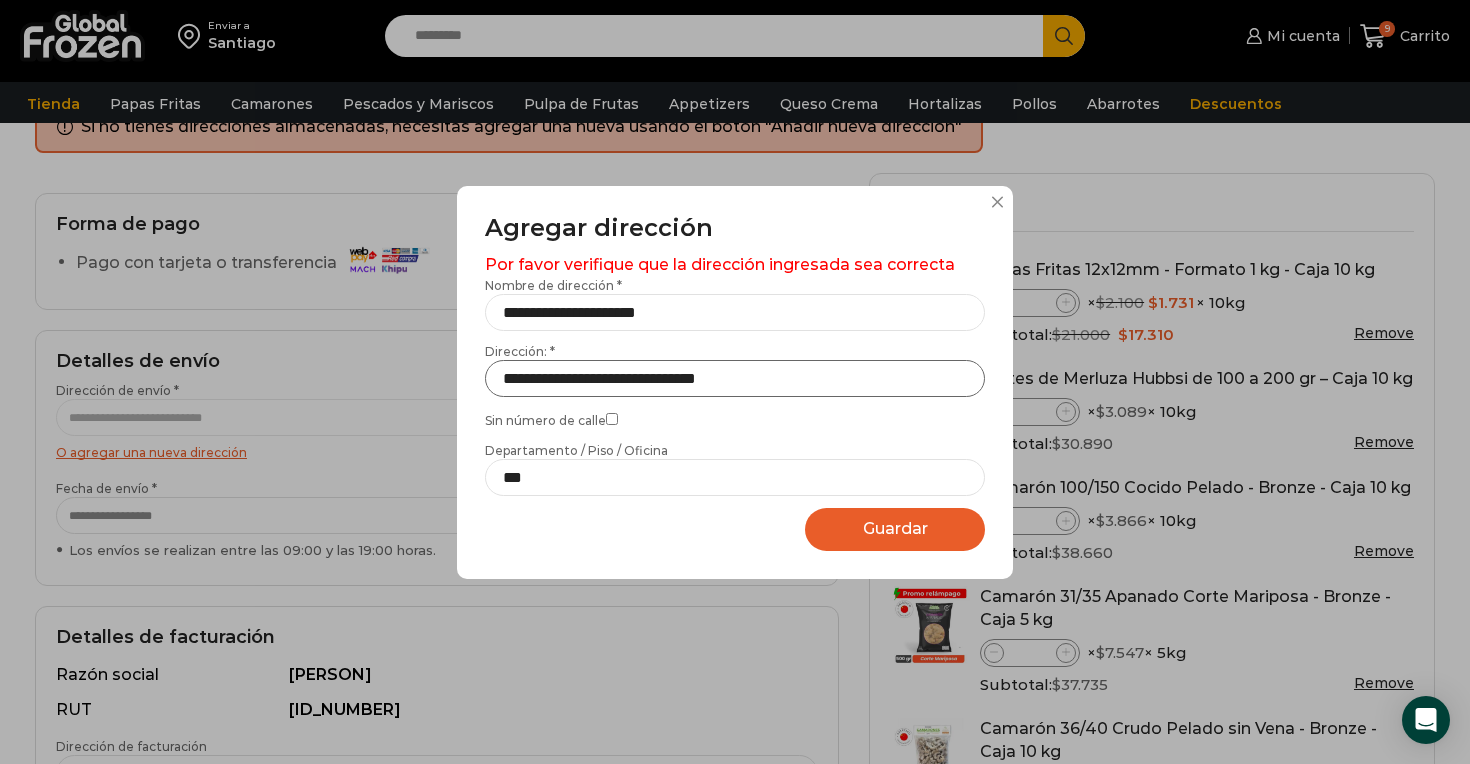 click on "**********" at bounding box center [735, 378] 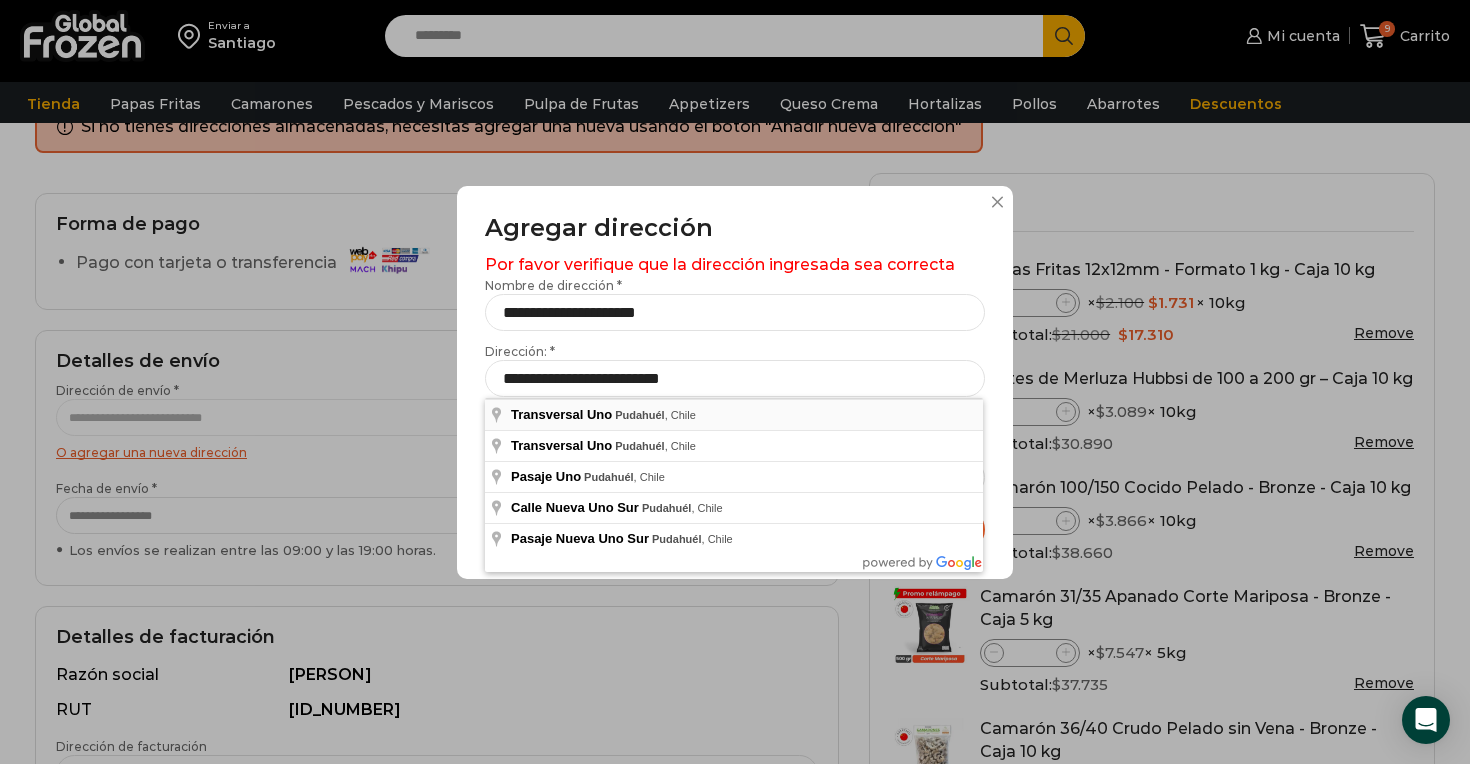type on "**********" 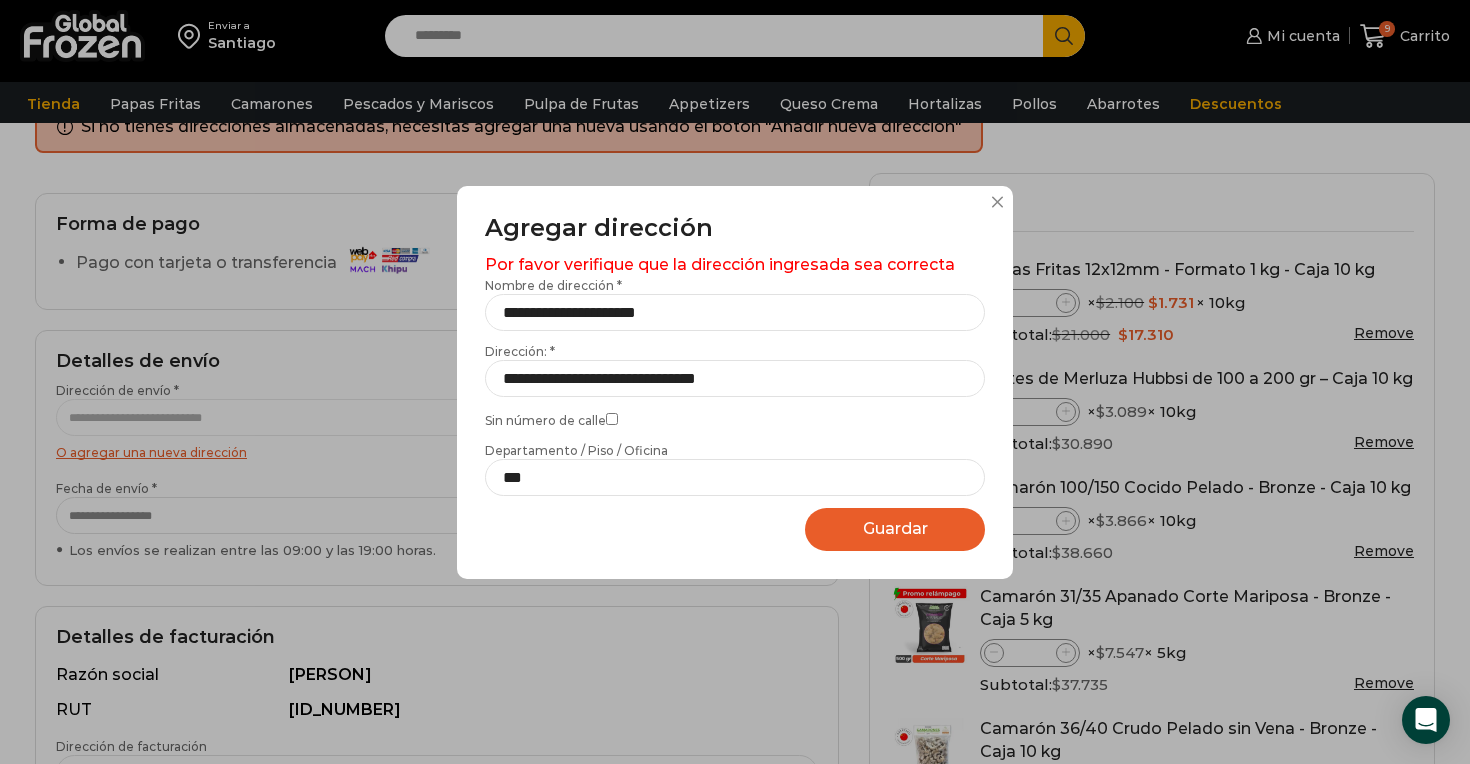 click on "Guardar" at bounding box center [895, 528] 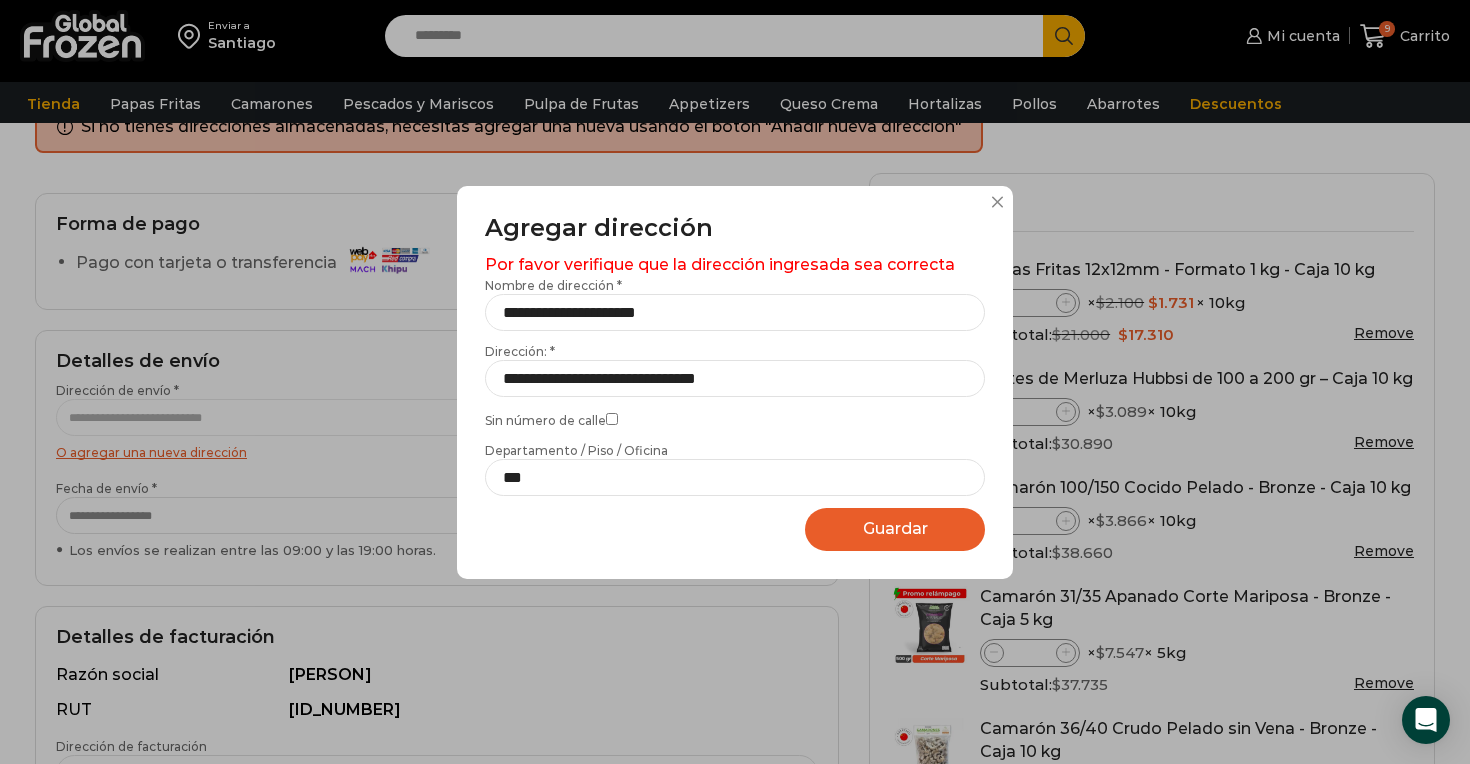 click on "Guardar" at bounding box center (895, 528) 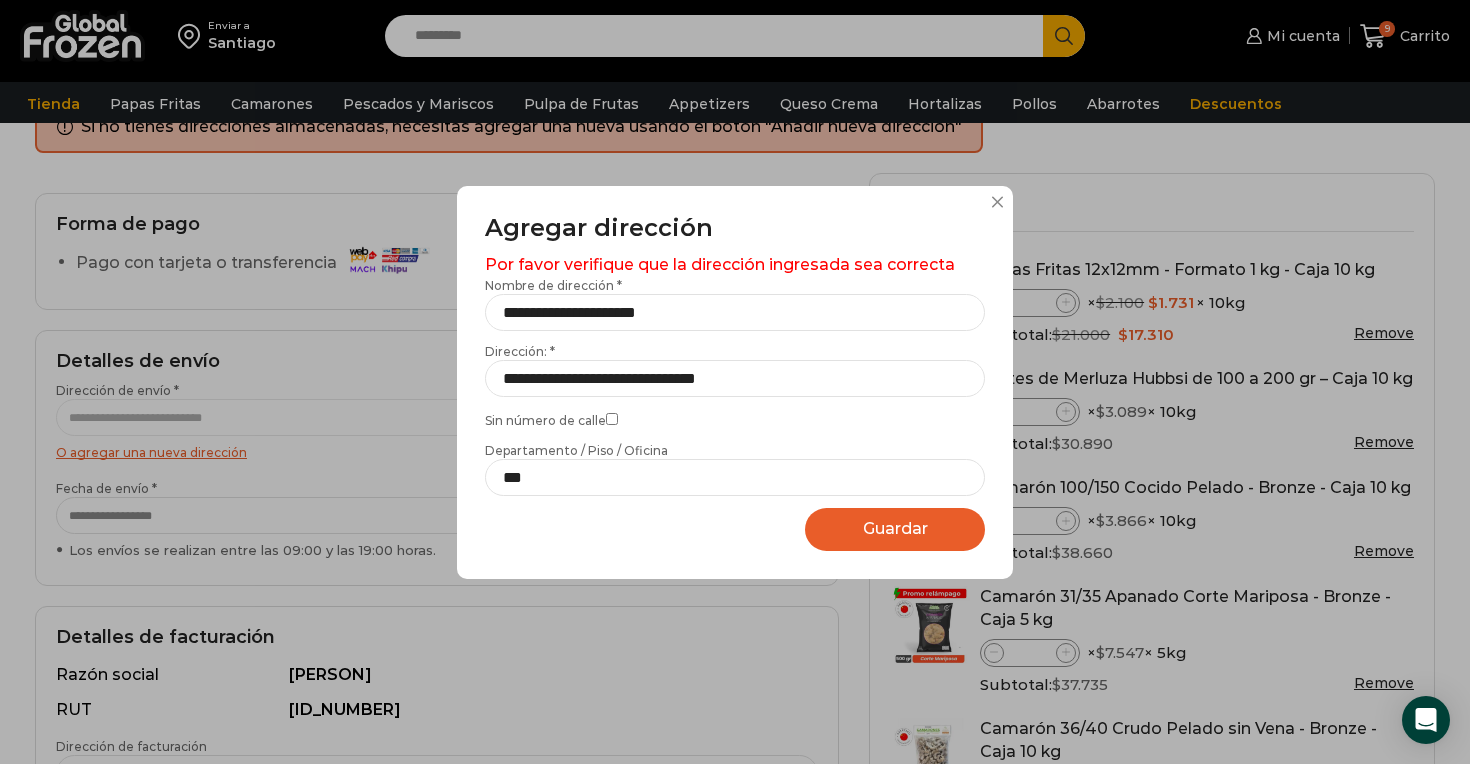 click on "Guardar" at bounding box center (895, 528) 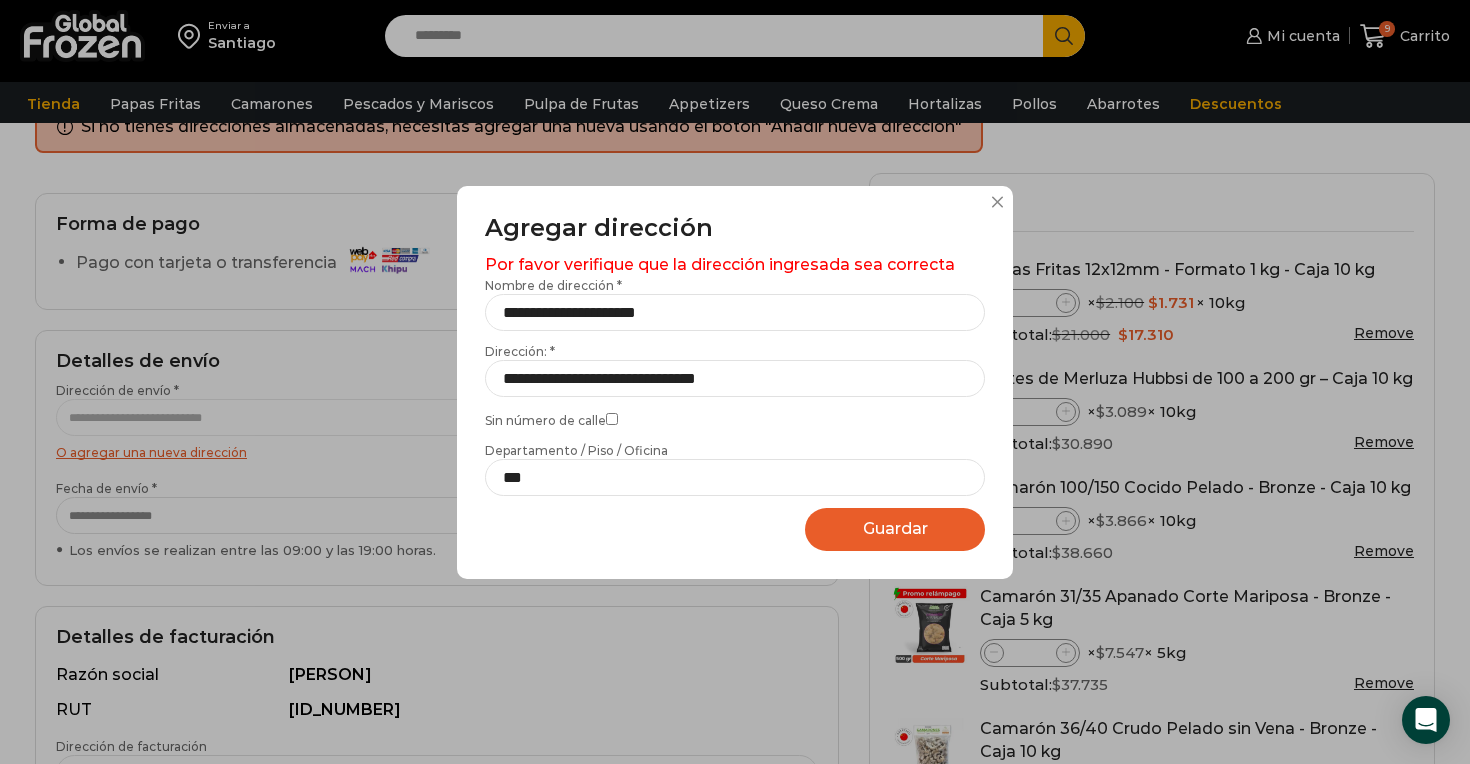 click on "Guardar" at bounding box center [895, 528] 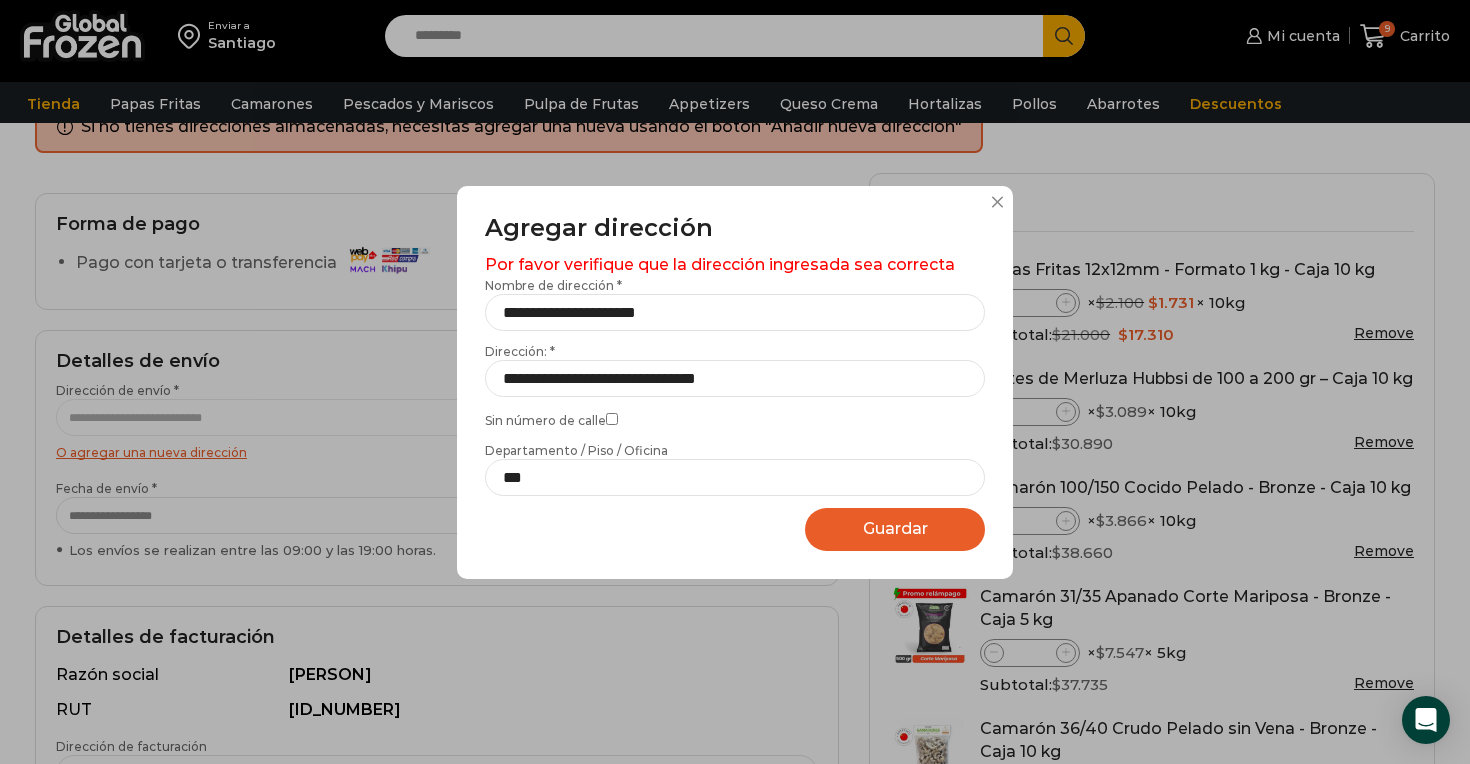 click on "Guardar" at bounding box center [895, 528] 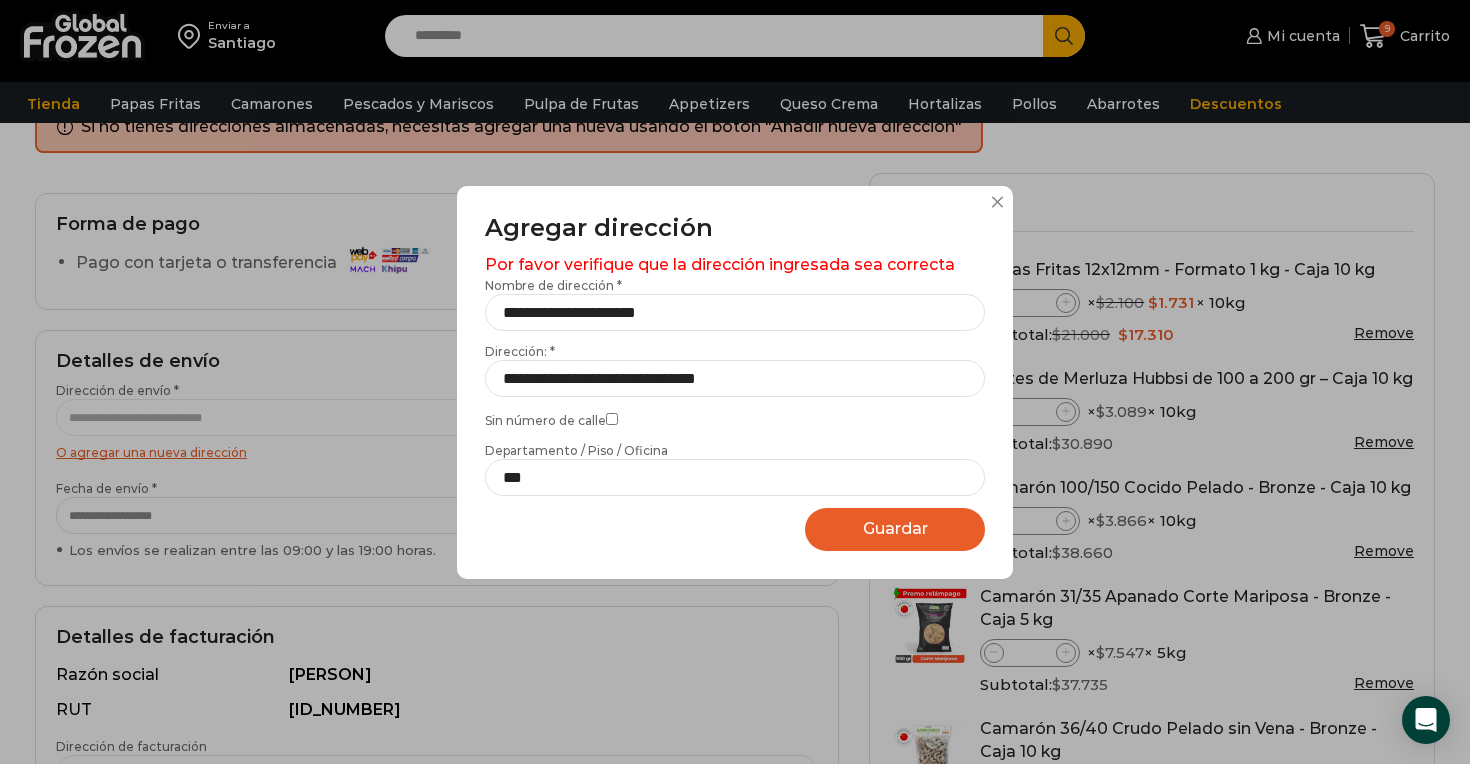 click on "Guardar" at bounding box center (895, 528) 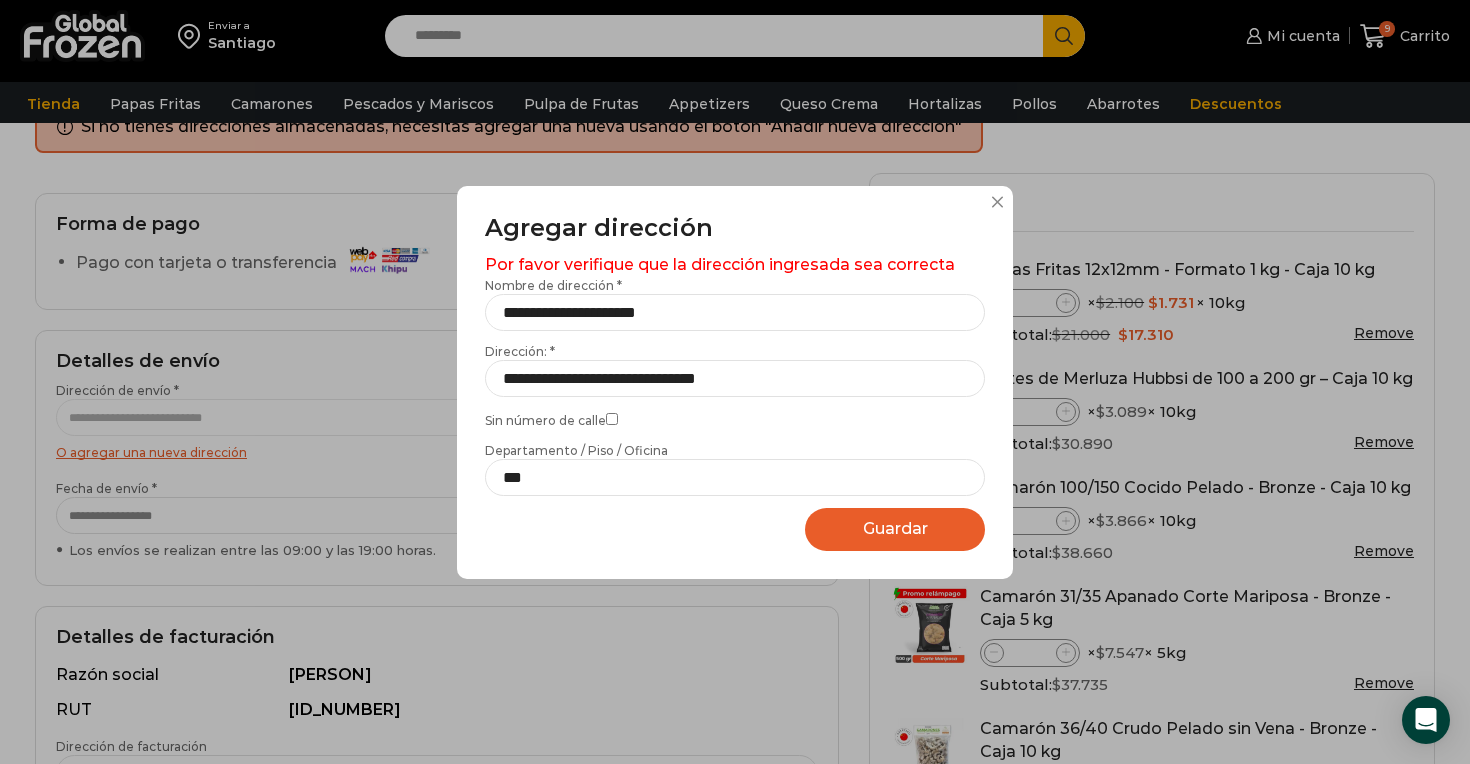 click on "Guardar" at bounding box center (895, 528) 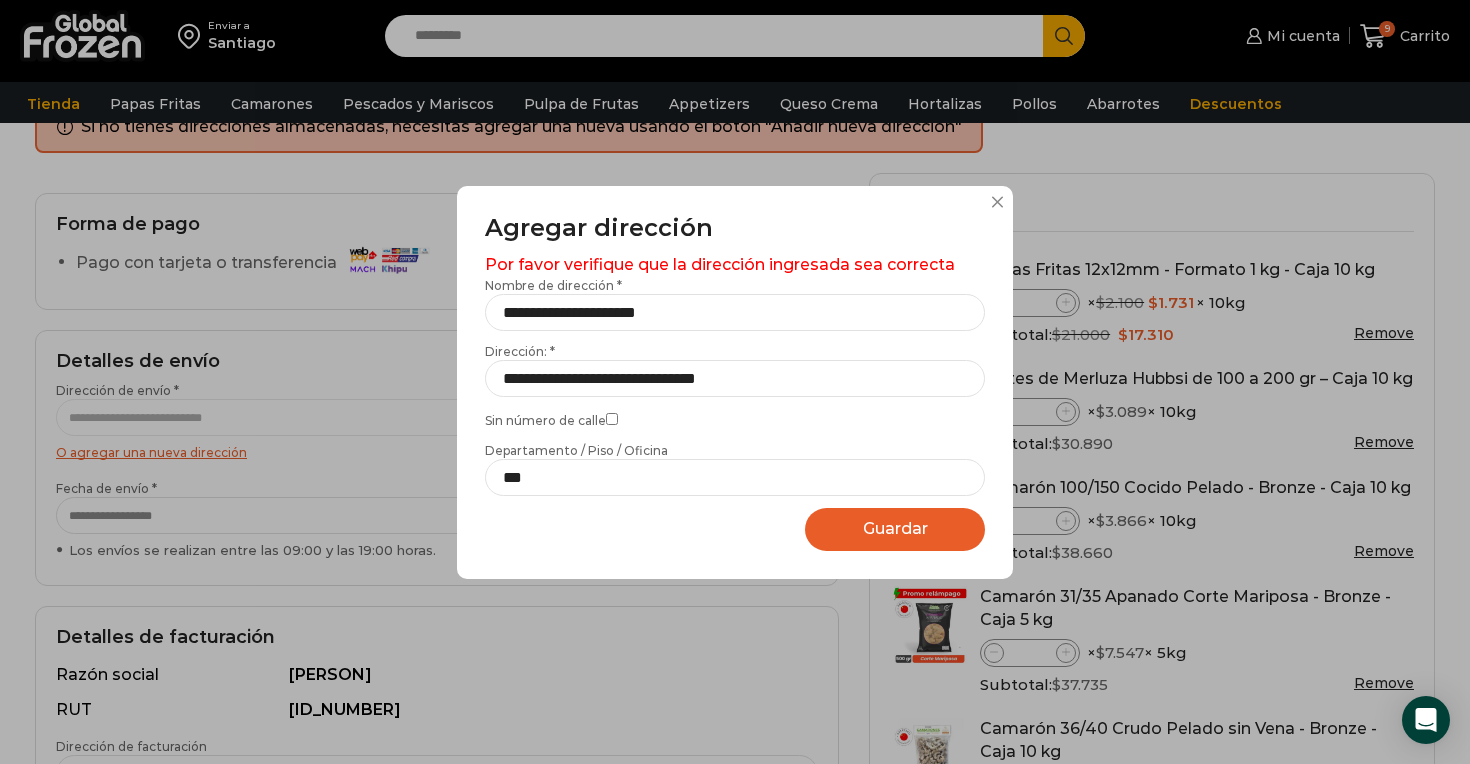 click at bounding box center (997, 202) 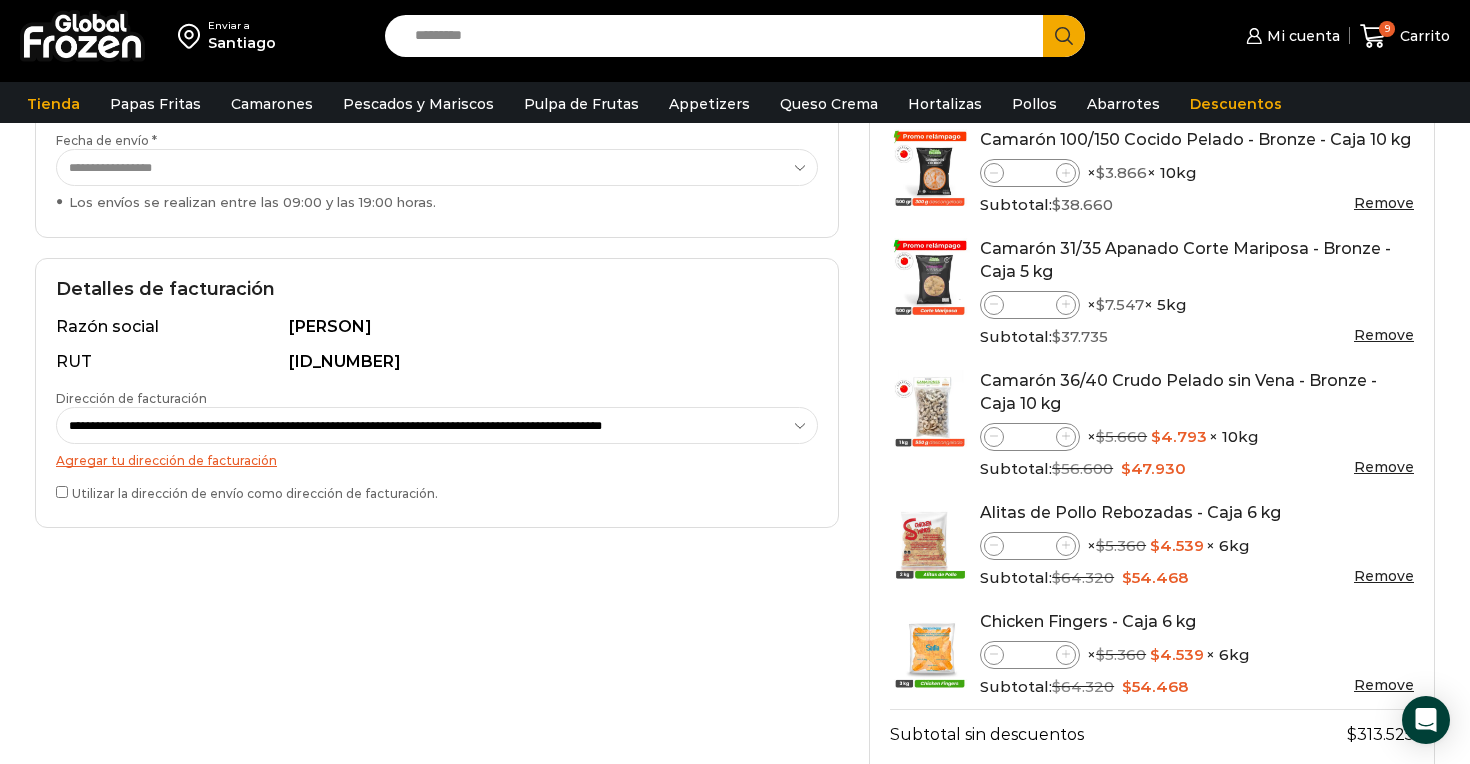 scroll, scrollTop: 505, scrollLeft: 0, axis: vertical 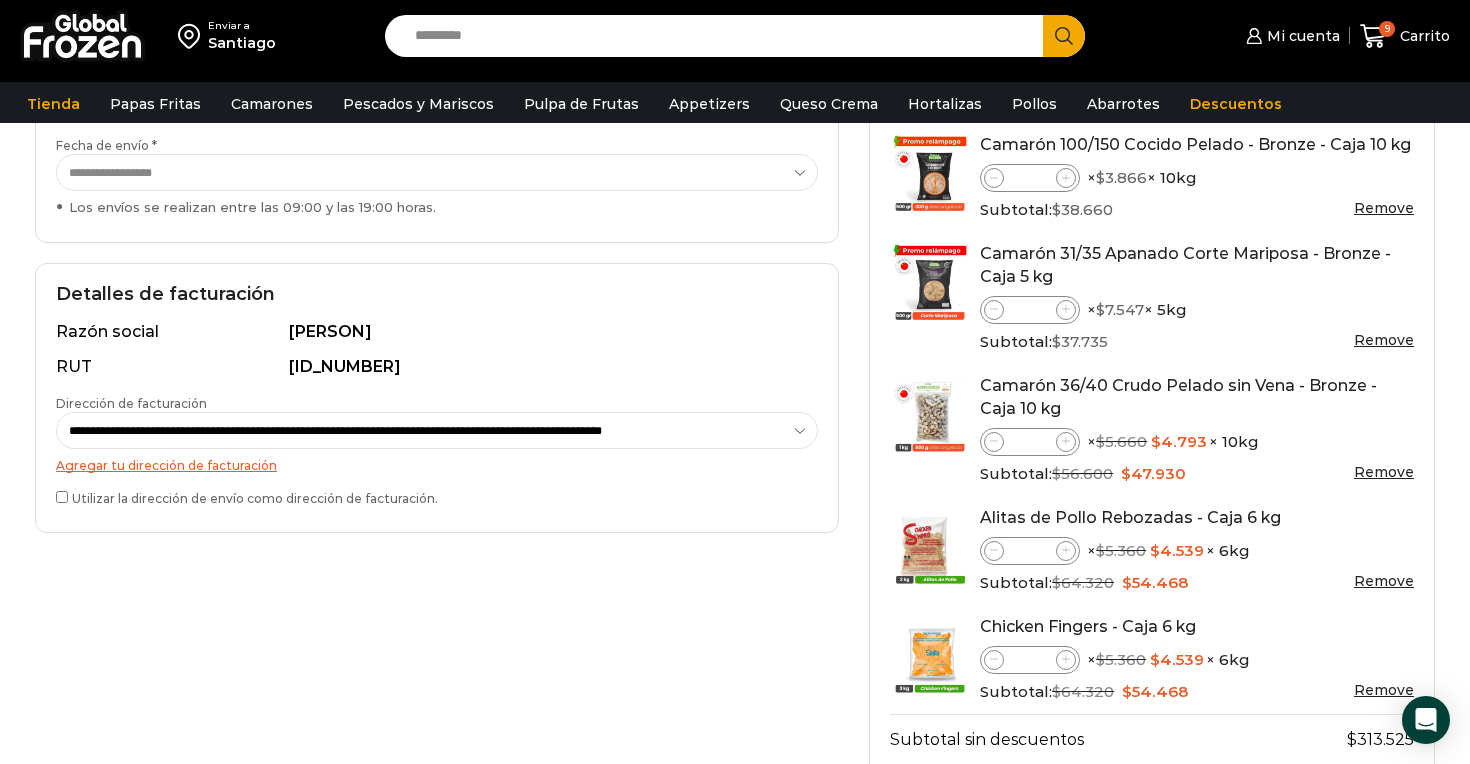 click on "**********" at bounding box center [437, 587] 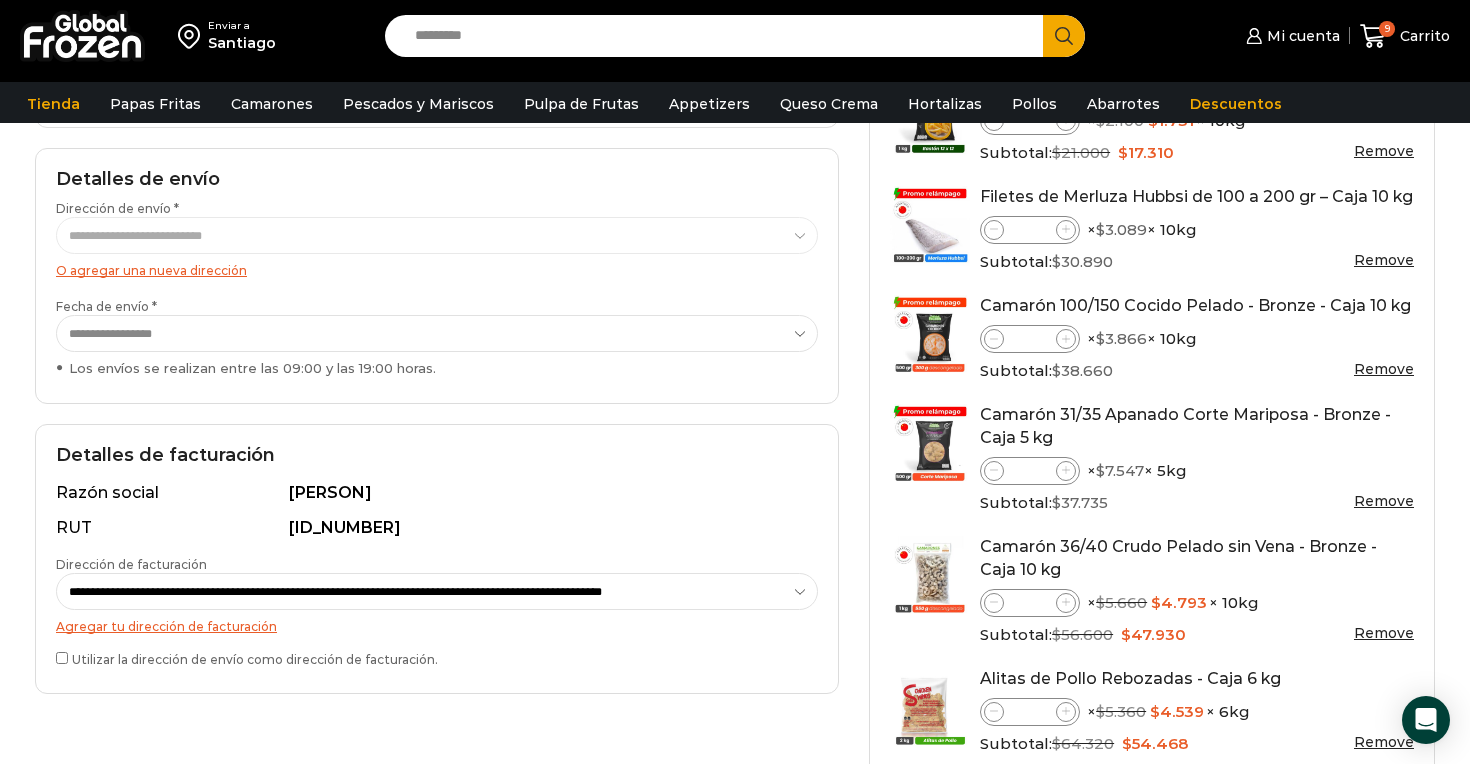 scroll, scrollTop: 337, scrollLeft: 0, axis: vertical 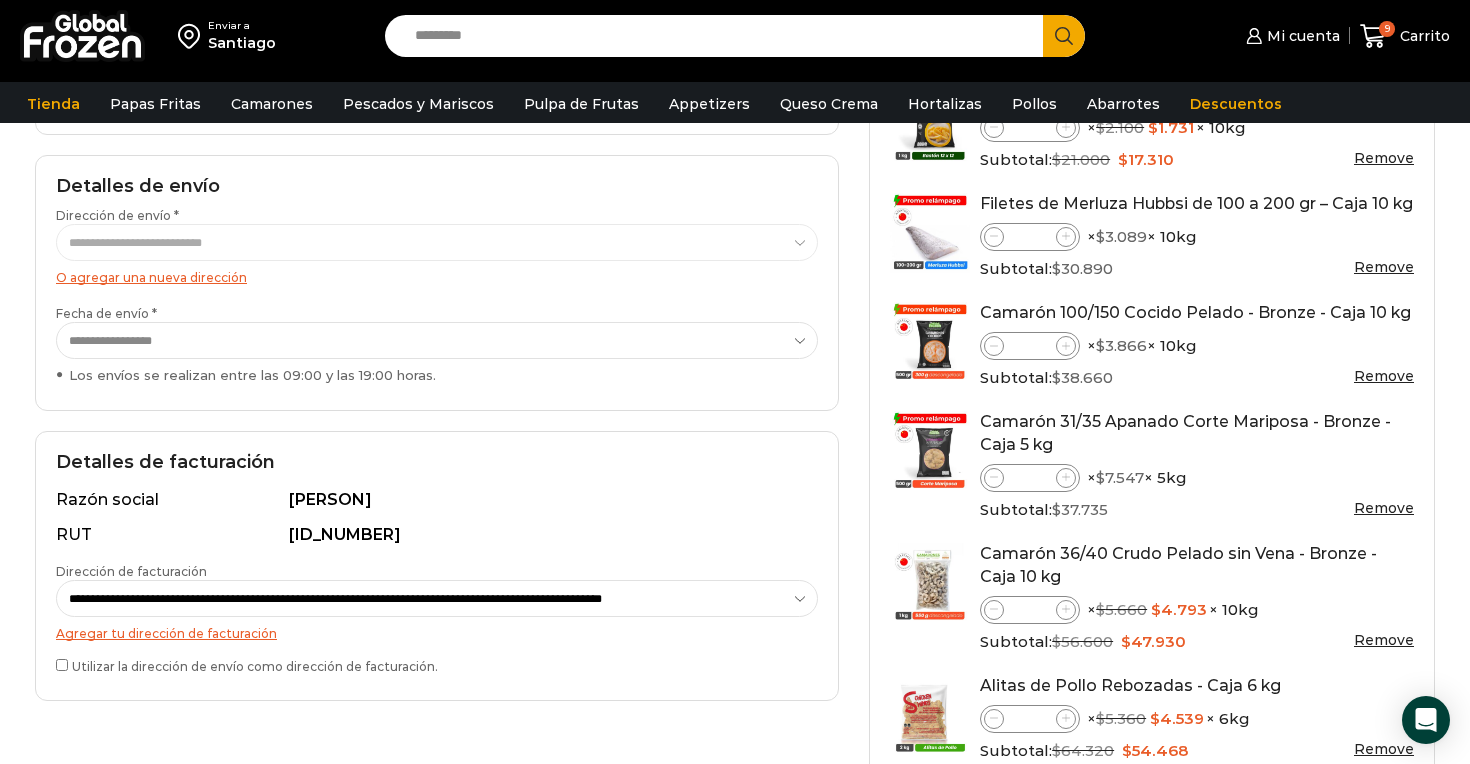 click on "O agregar una nueva dirección" at bounding box center (151, 277) 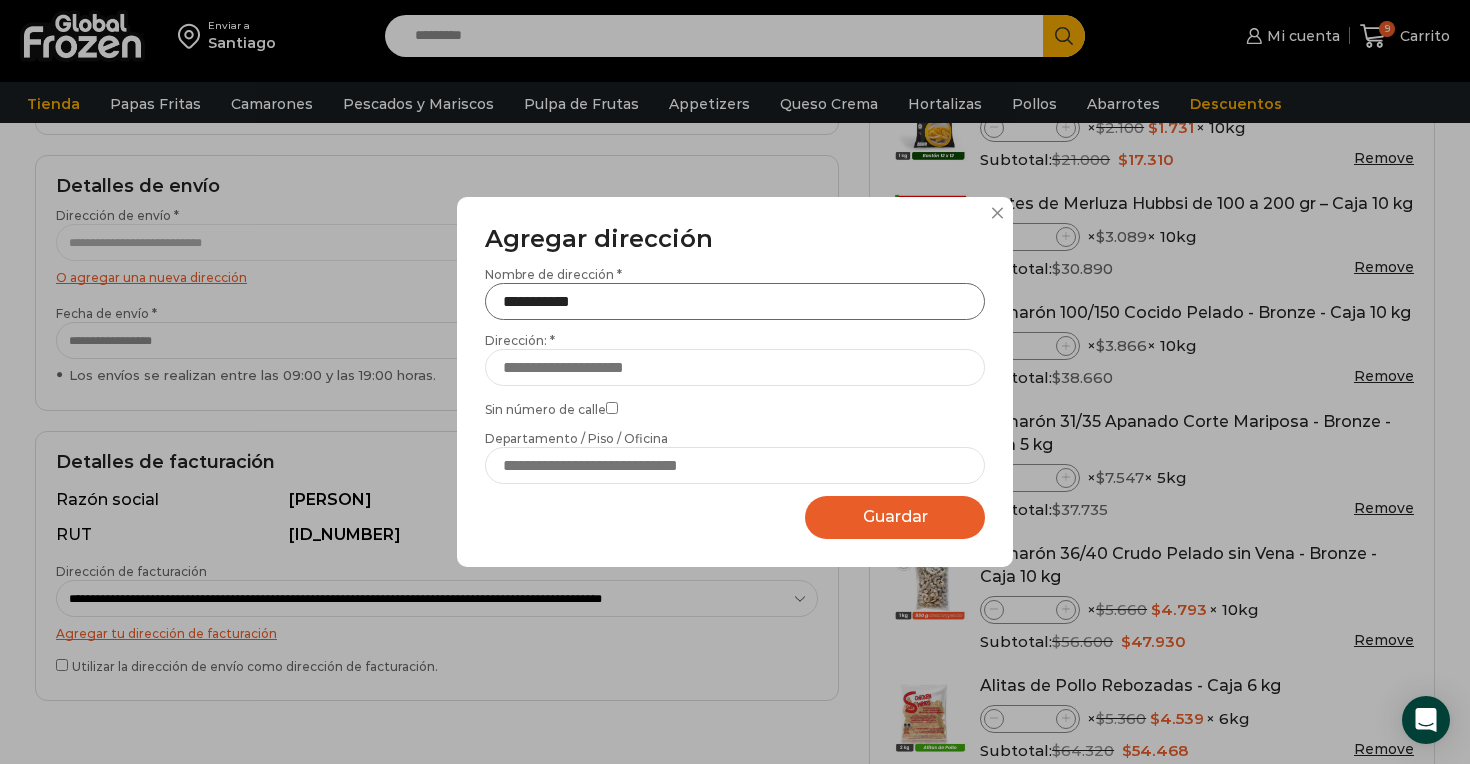 type on "**********" 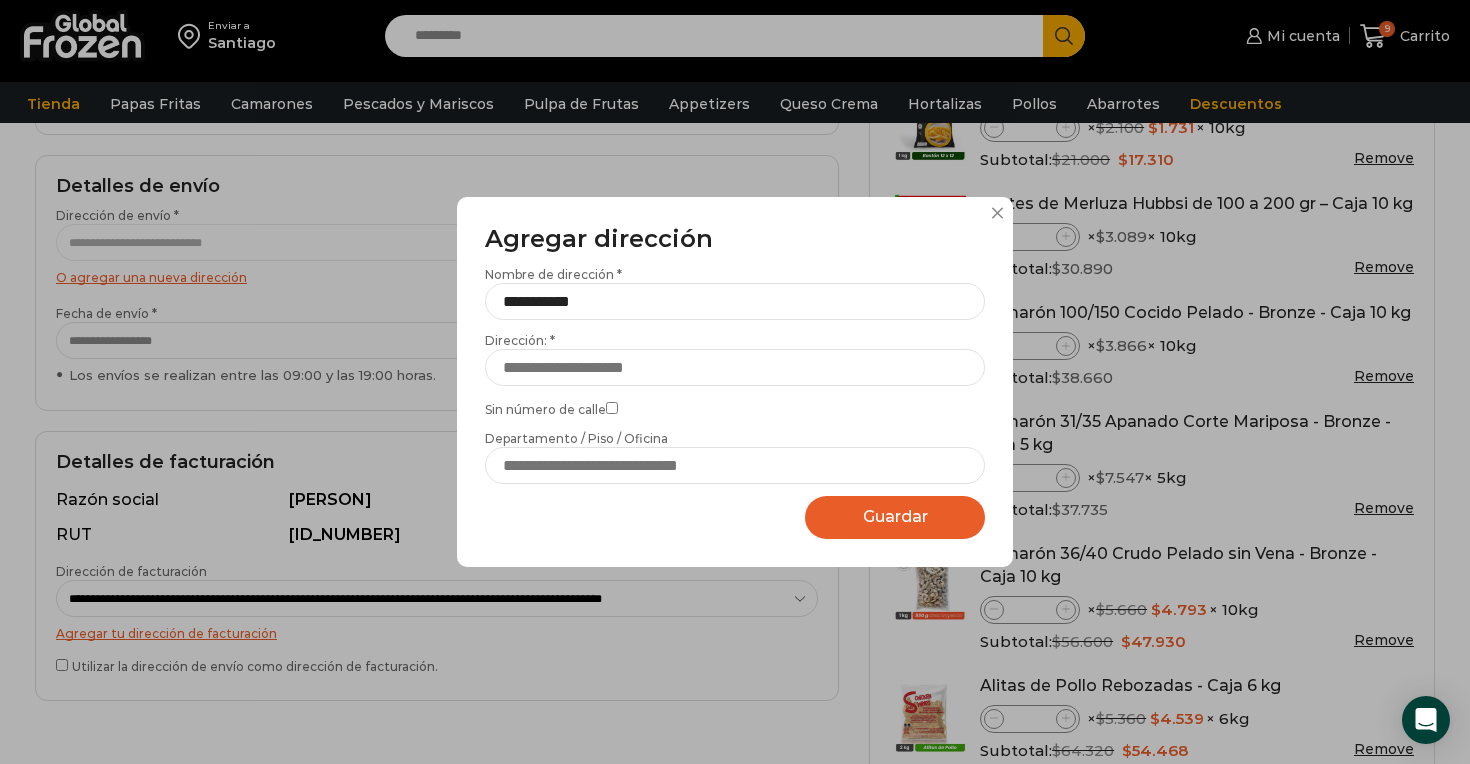 click on "**********" at bounding box center (735, 382) 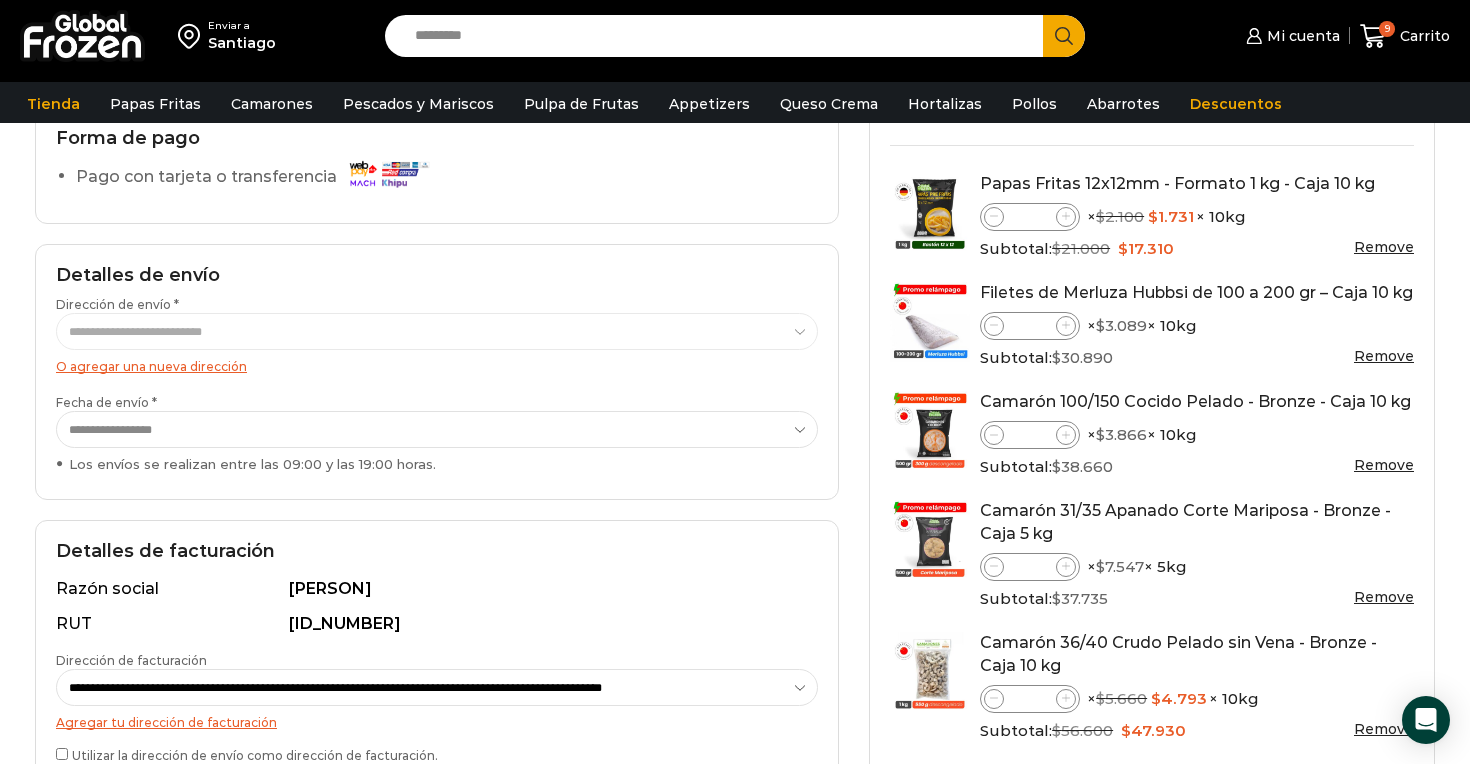 scroll, scrollTop: 243, scrollLeft: 0, axis: vertical 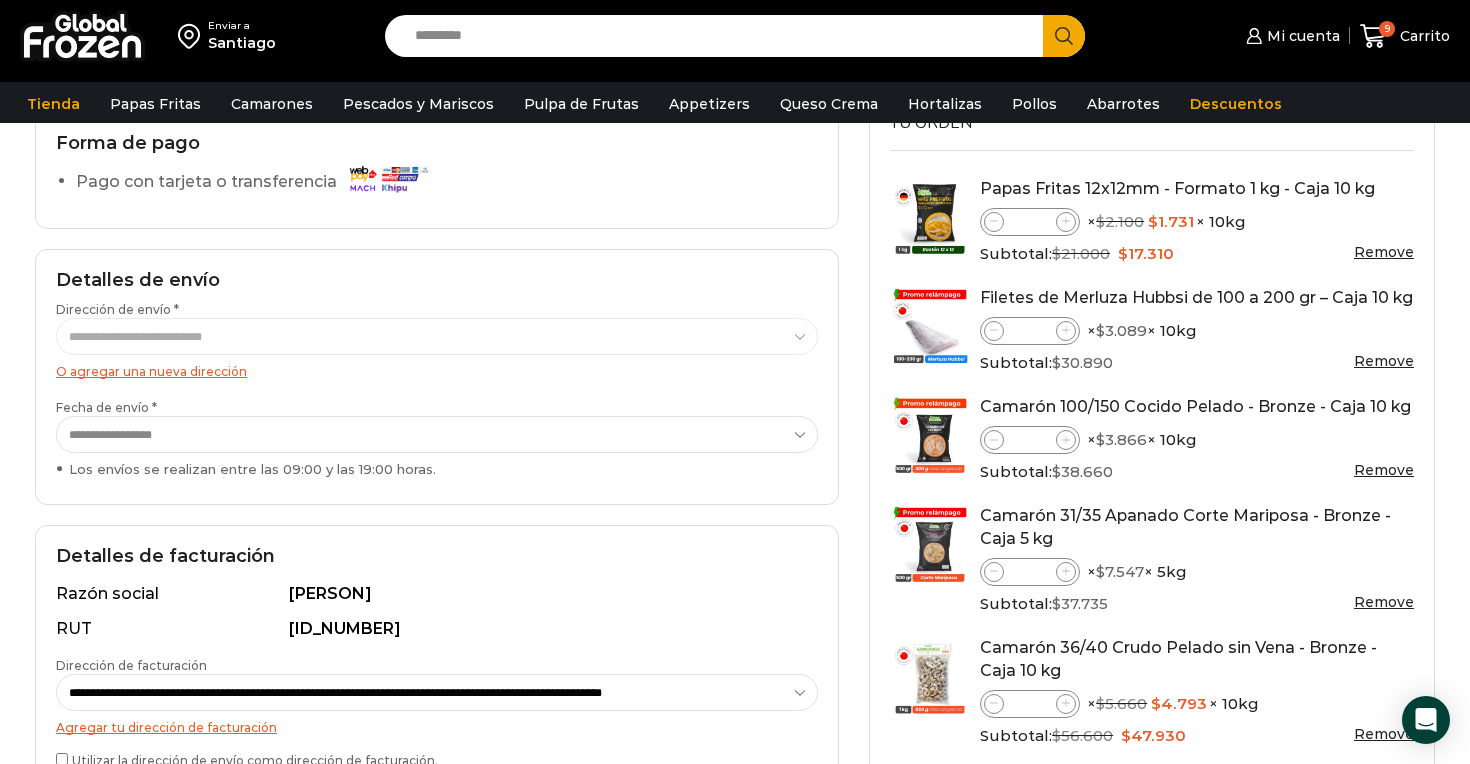 click on "O agregar una nueva dirección" at bounding box center [437, 371] 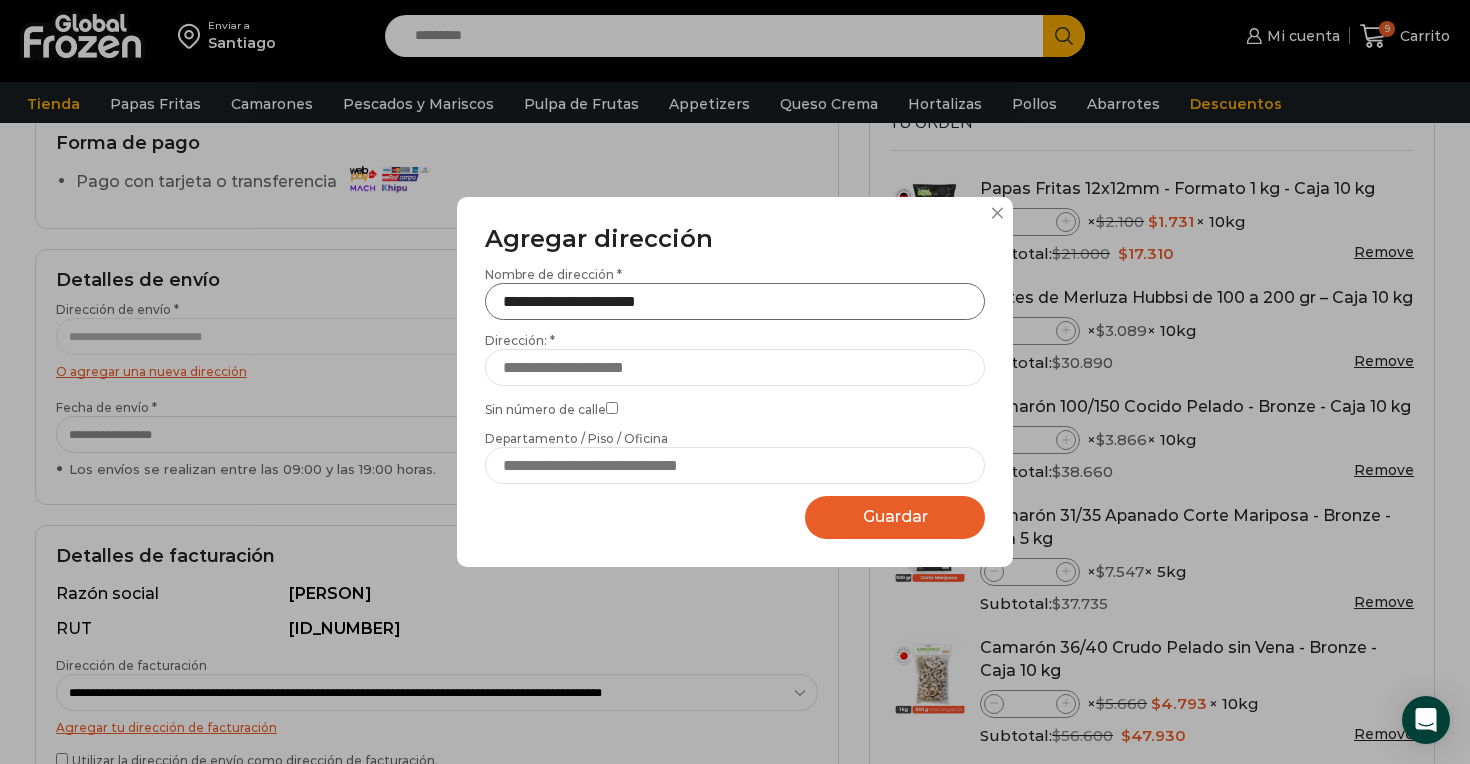 type on "**********" 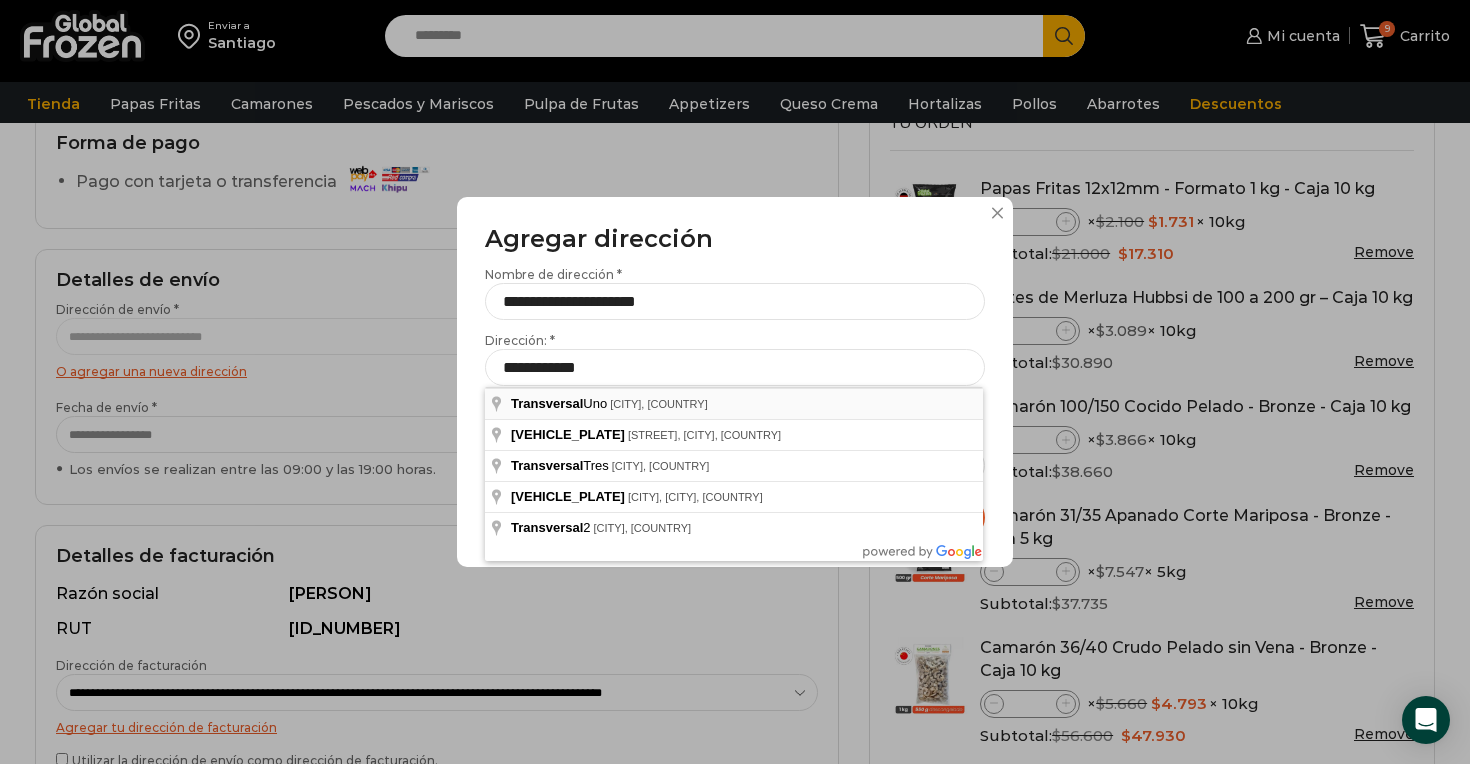 type on "**********" 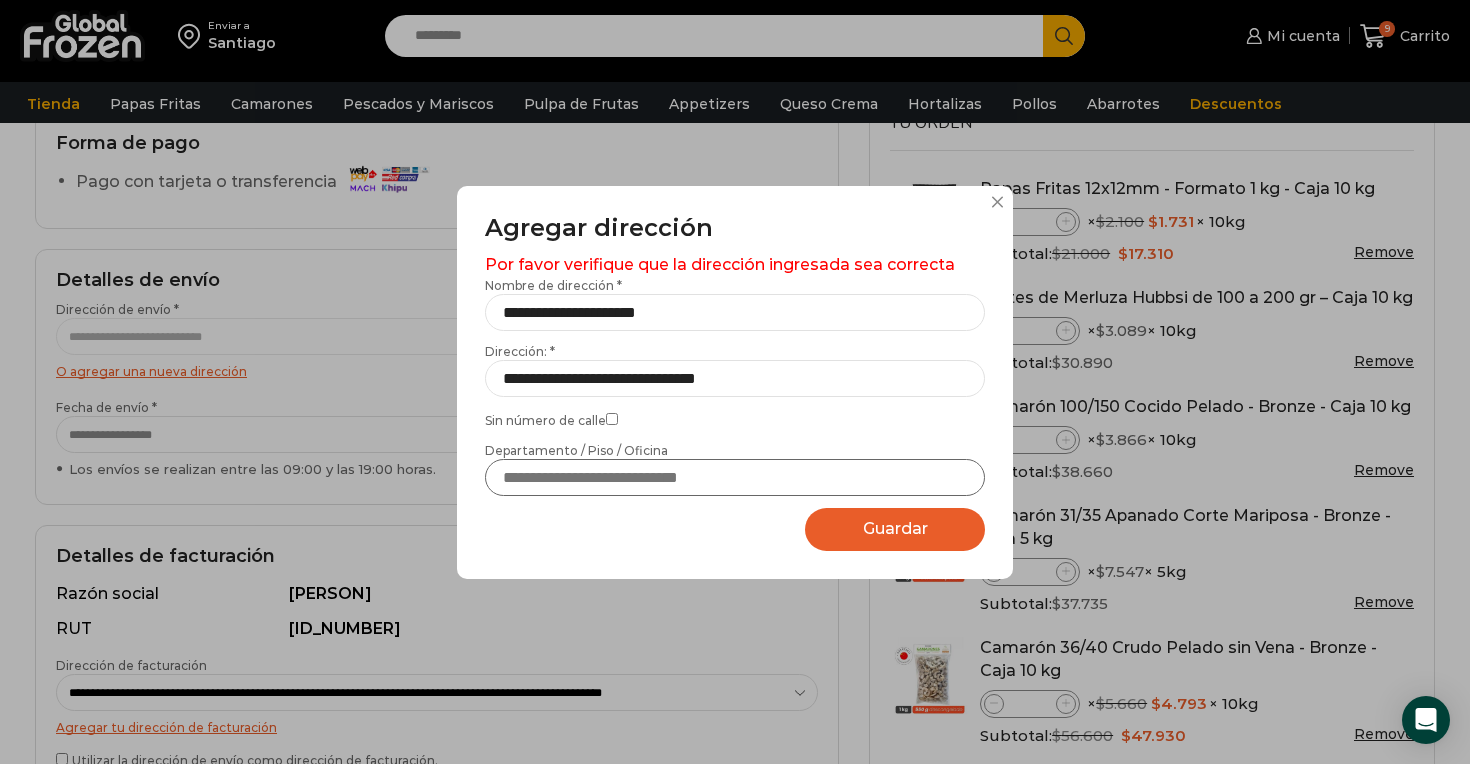 click on "Departamento / Piso / Oficina" at bounding box center (735, 477) 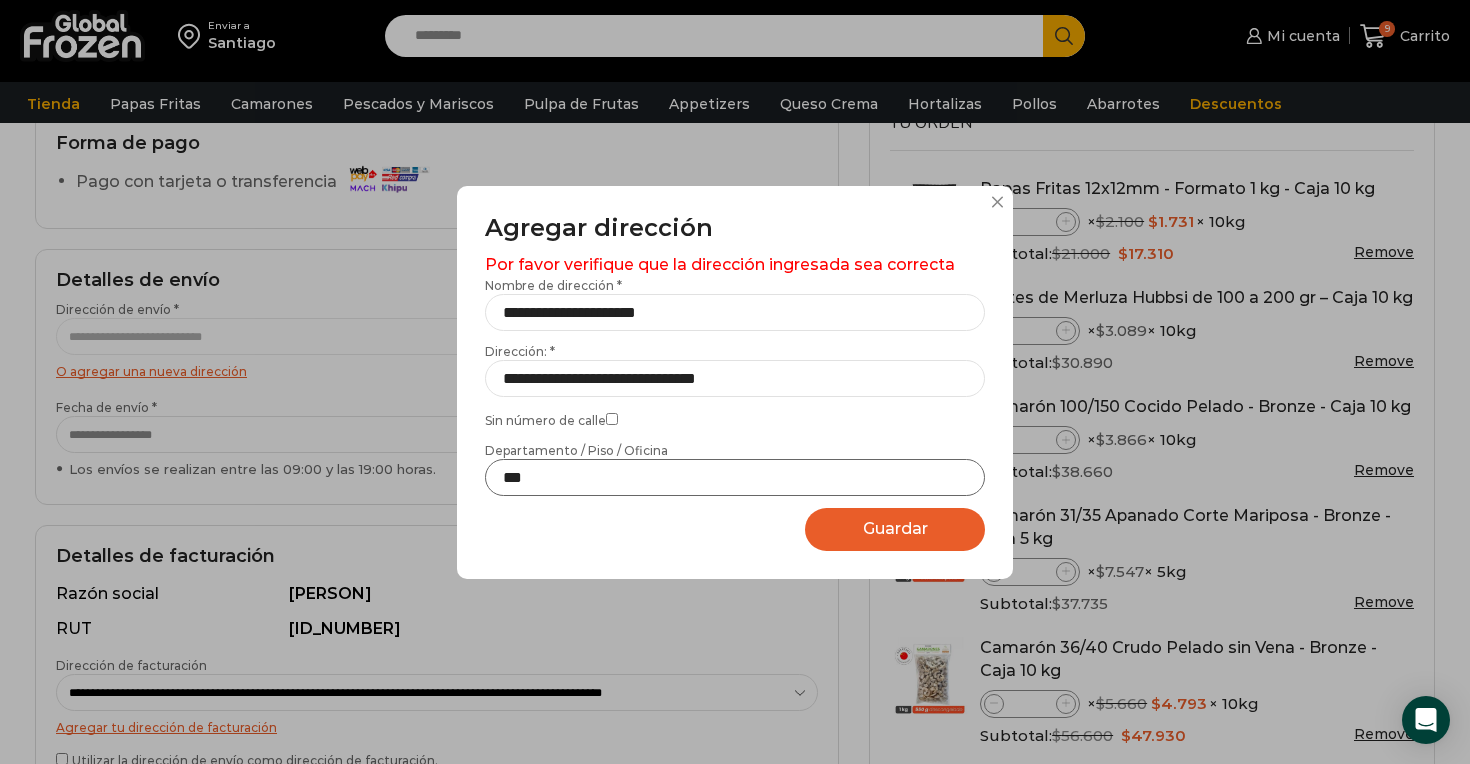 type on "***" 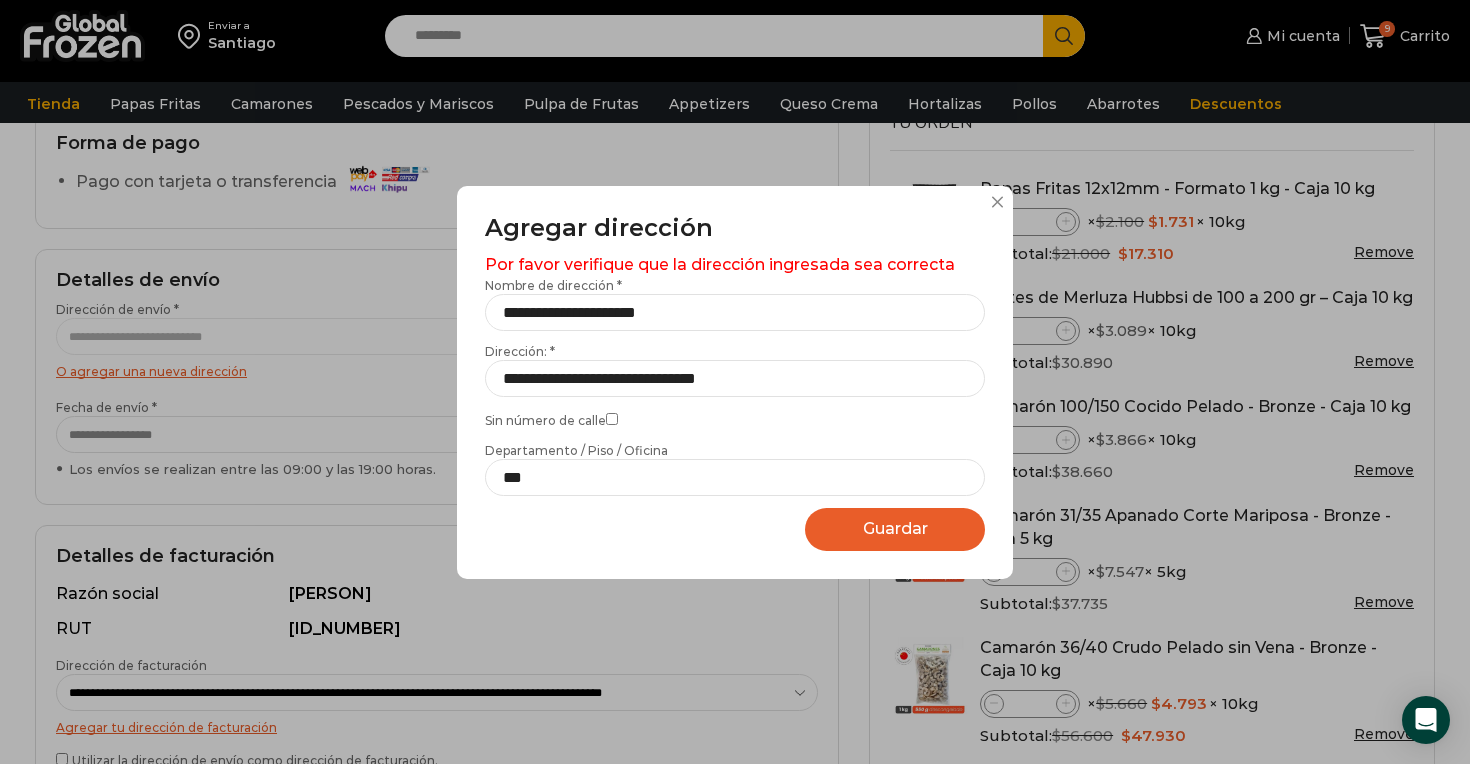click on "Sin número de calle" at bounding box center (735, 419) 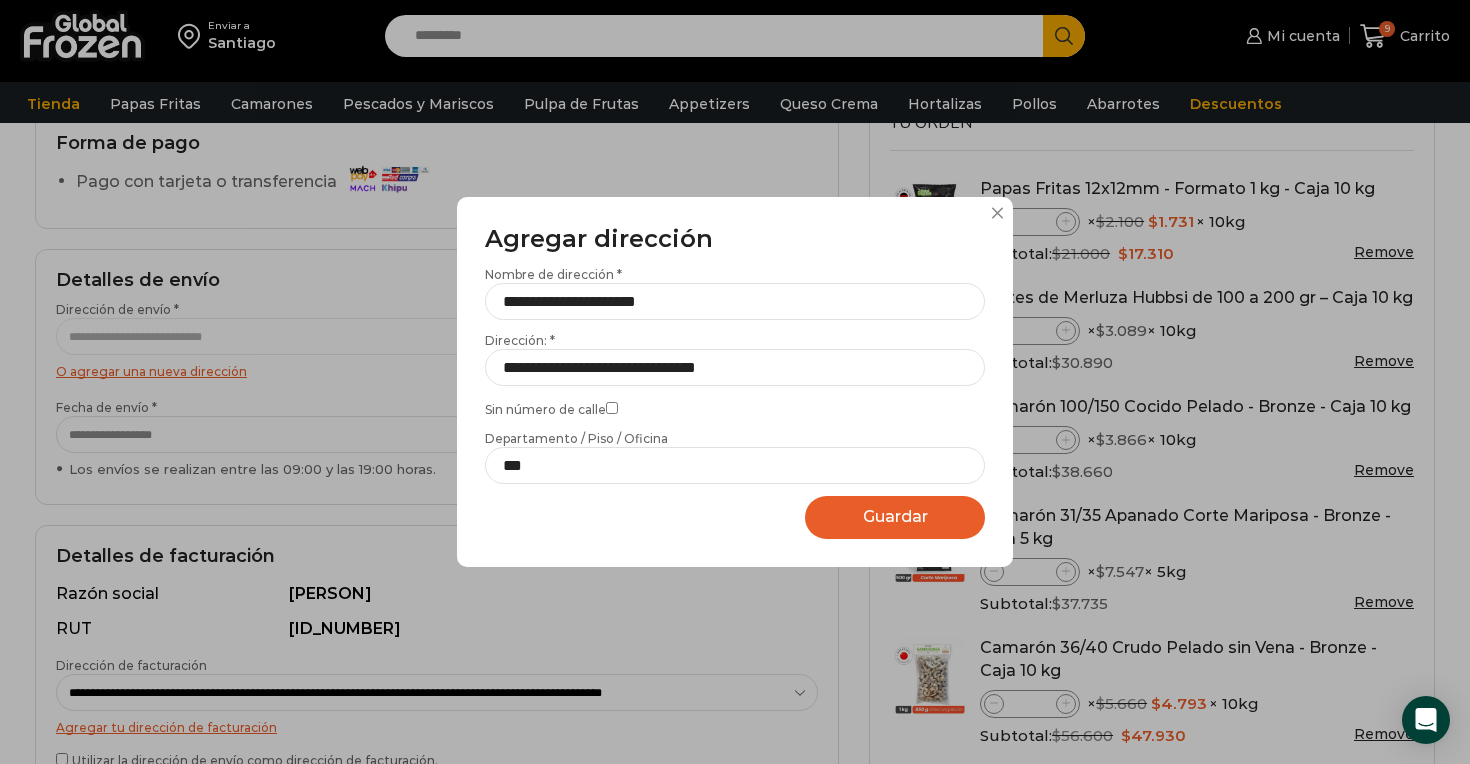 click on "**********" at bounding box center (735, 375) 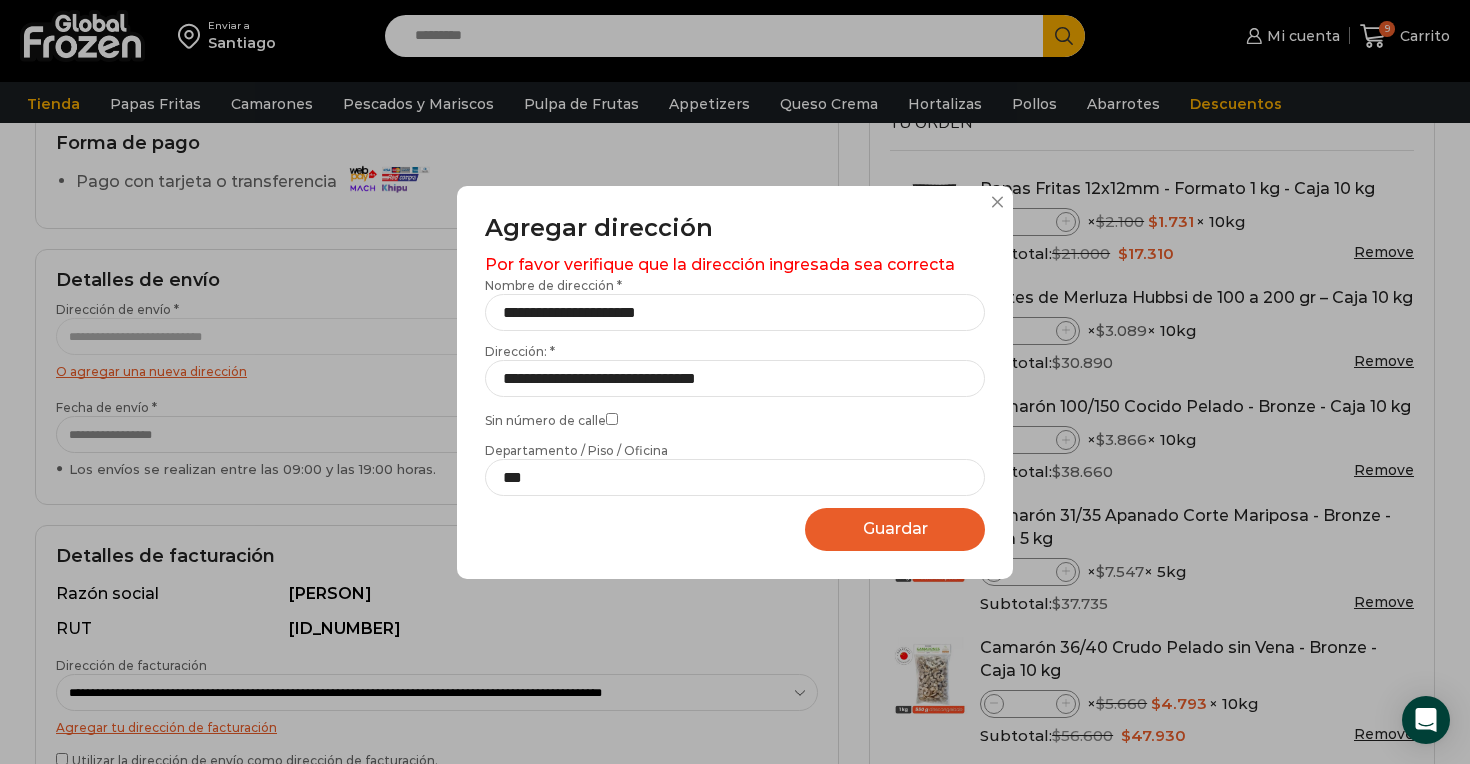 click on "Guardar Guardando..." at bounding box center [895, 529] 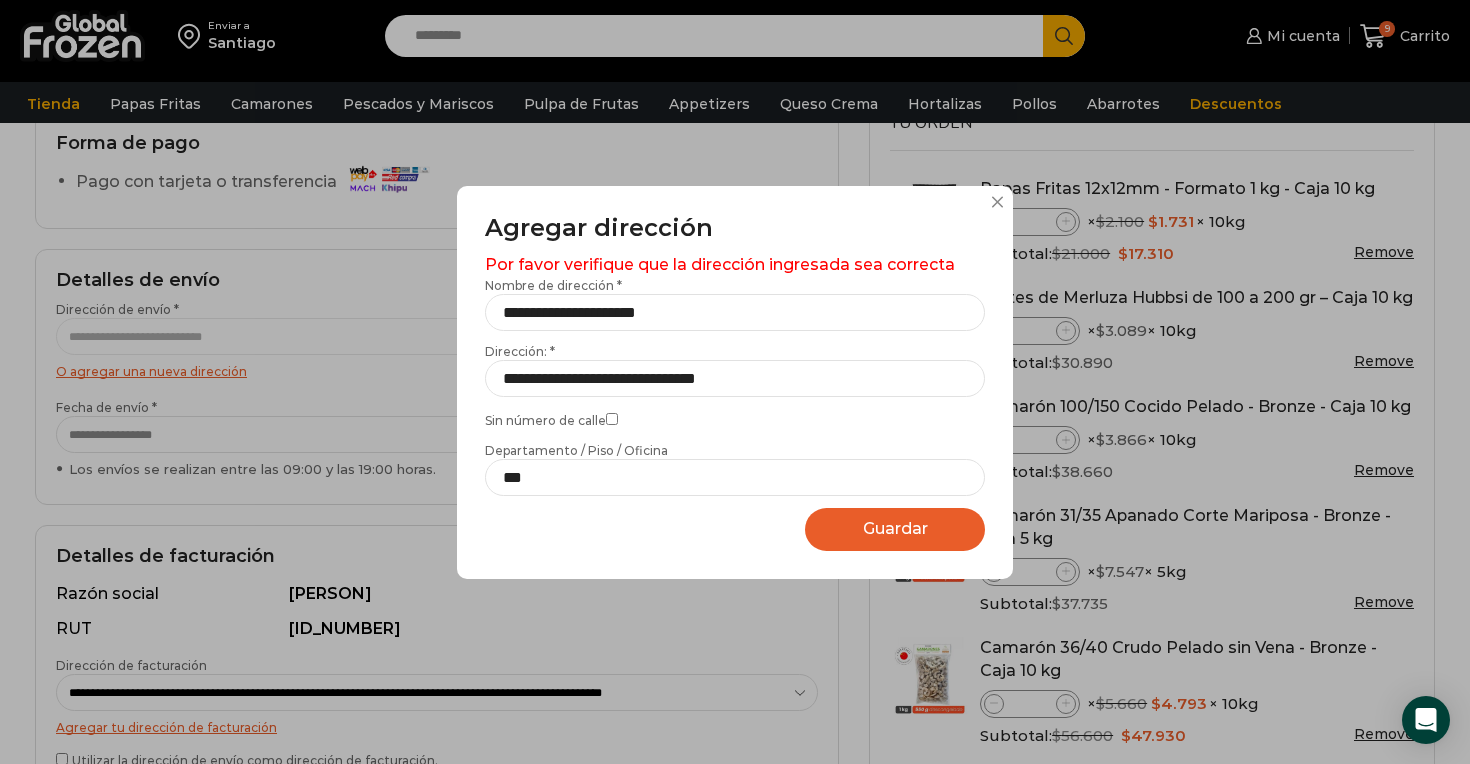 click on "Guardar" at bounding box center [895, 528] 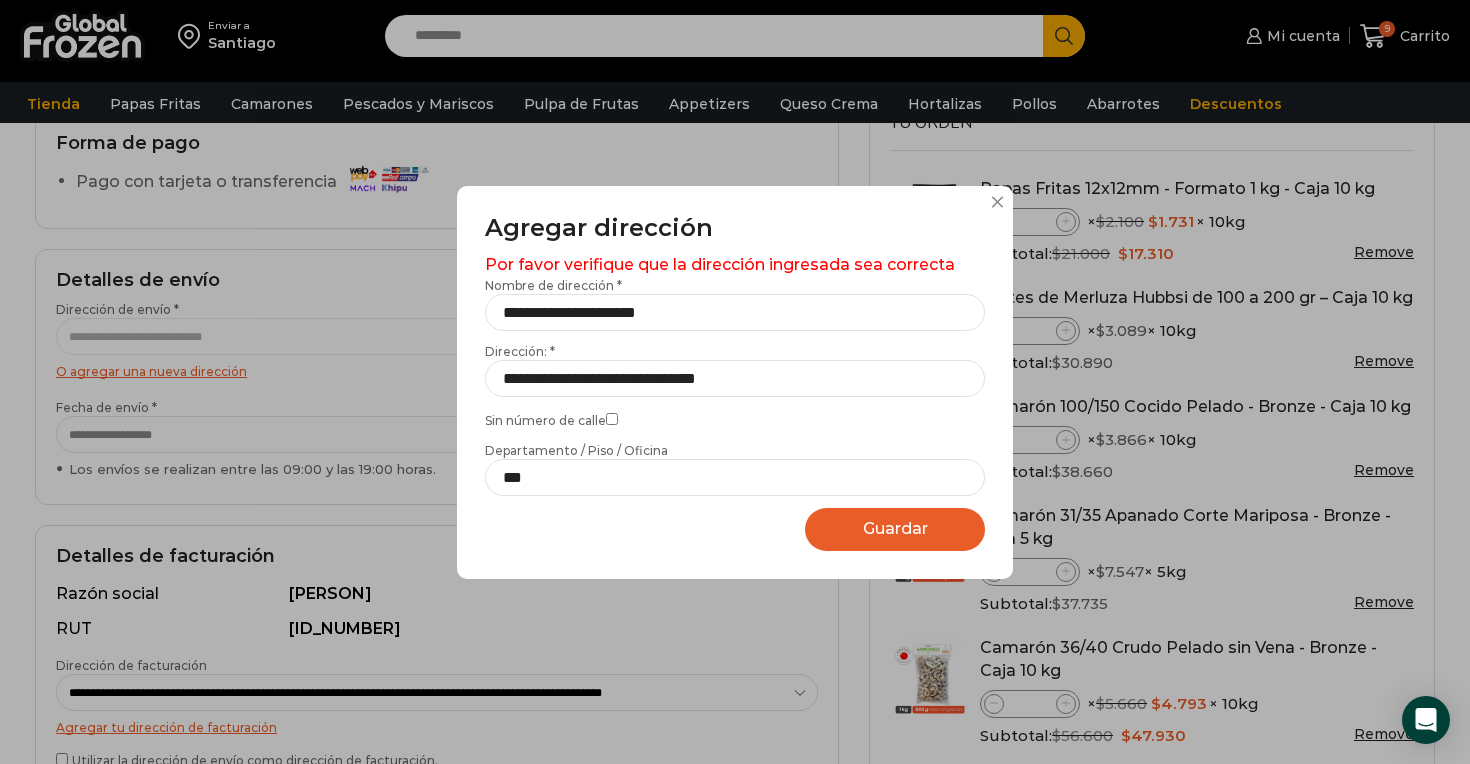 click at bounding box center (997, 202) 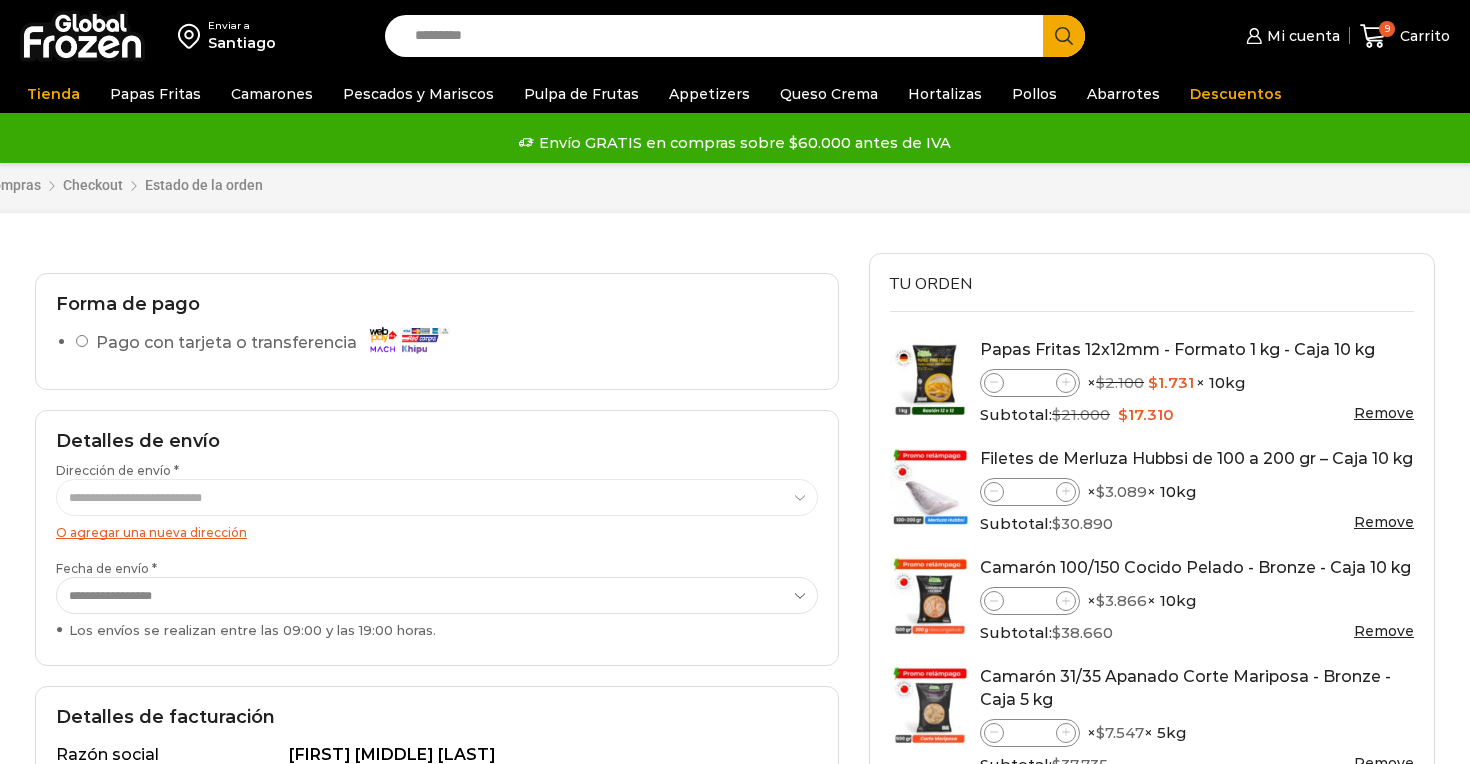 scroll, scrollTop: 0, scrollLeft: 0, axis: both 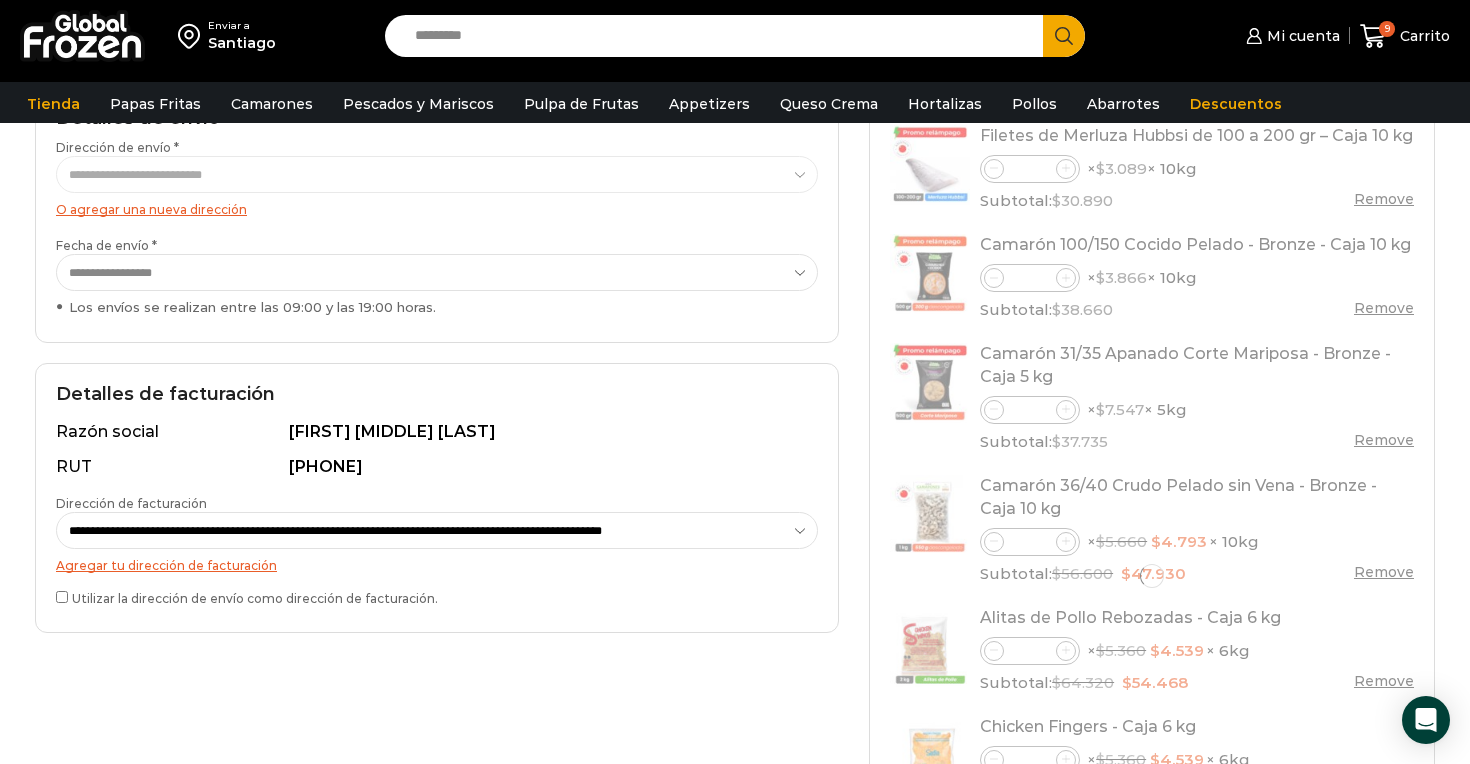 click on "Utilizar la dirección de envío como dirección de facturación." at bounding box center [437, 597] 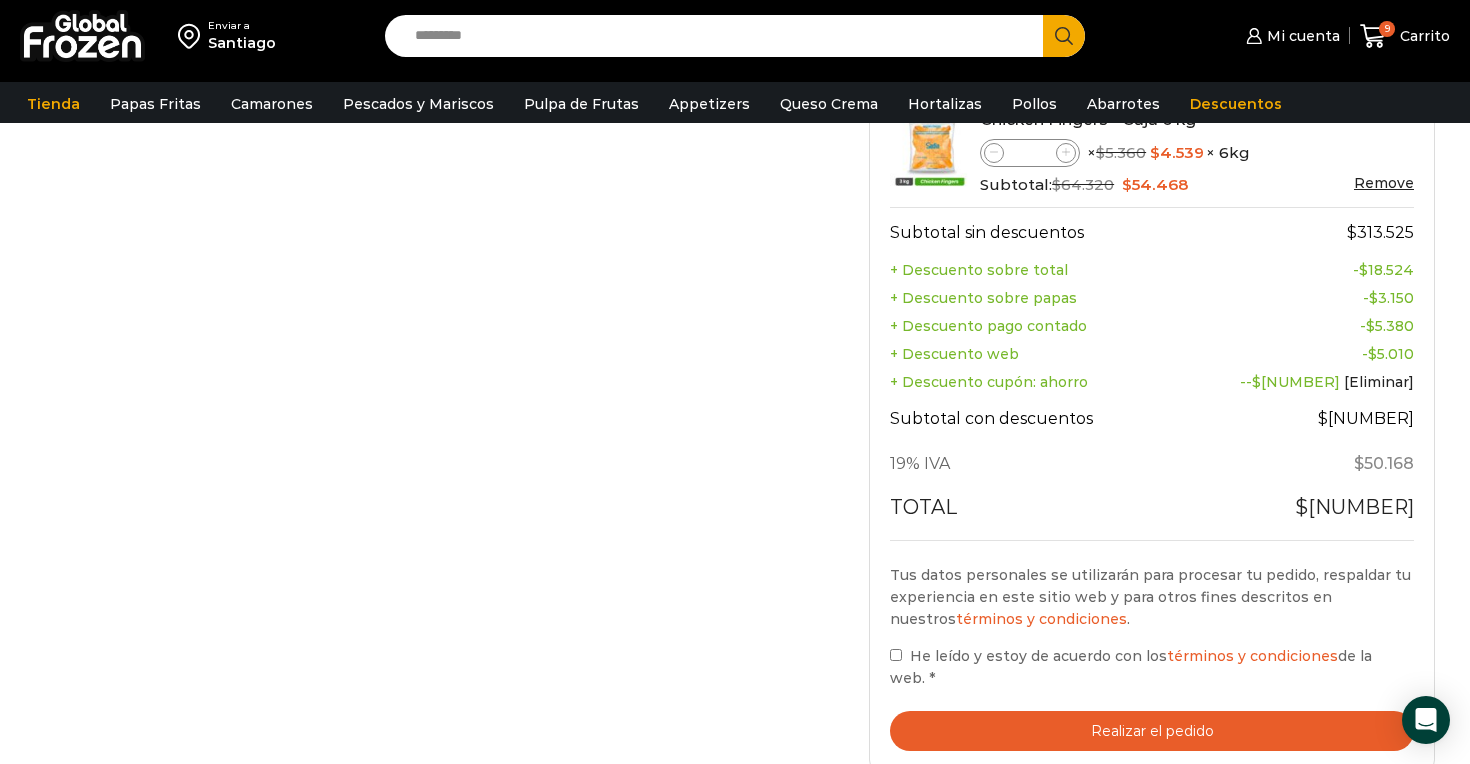 scroll, scrollTop: 985, scrollLeft: 0, axis: vertical 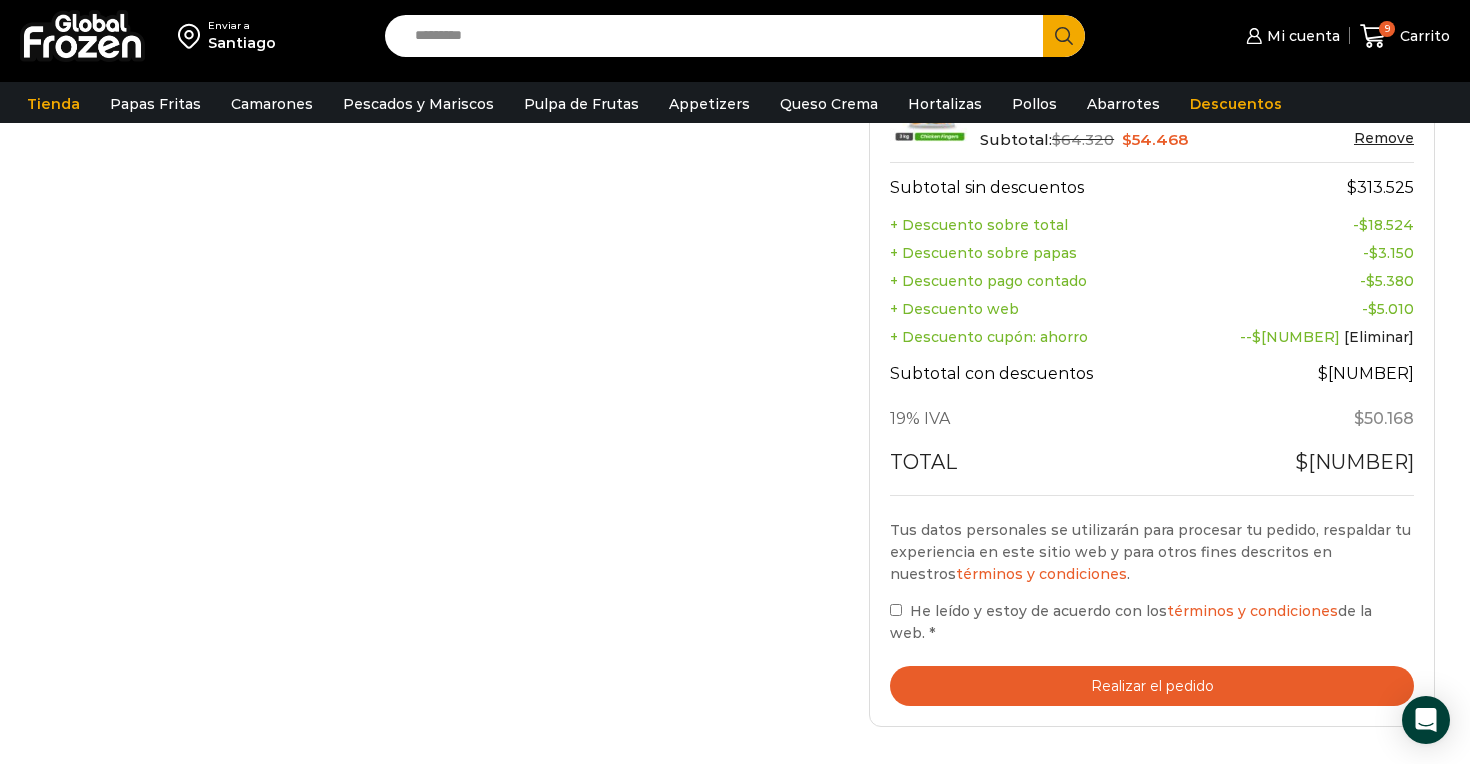 click on "Realizar el pedido" at bounding box center [1152, 686] 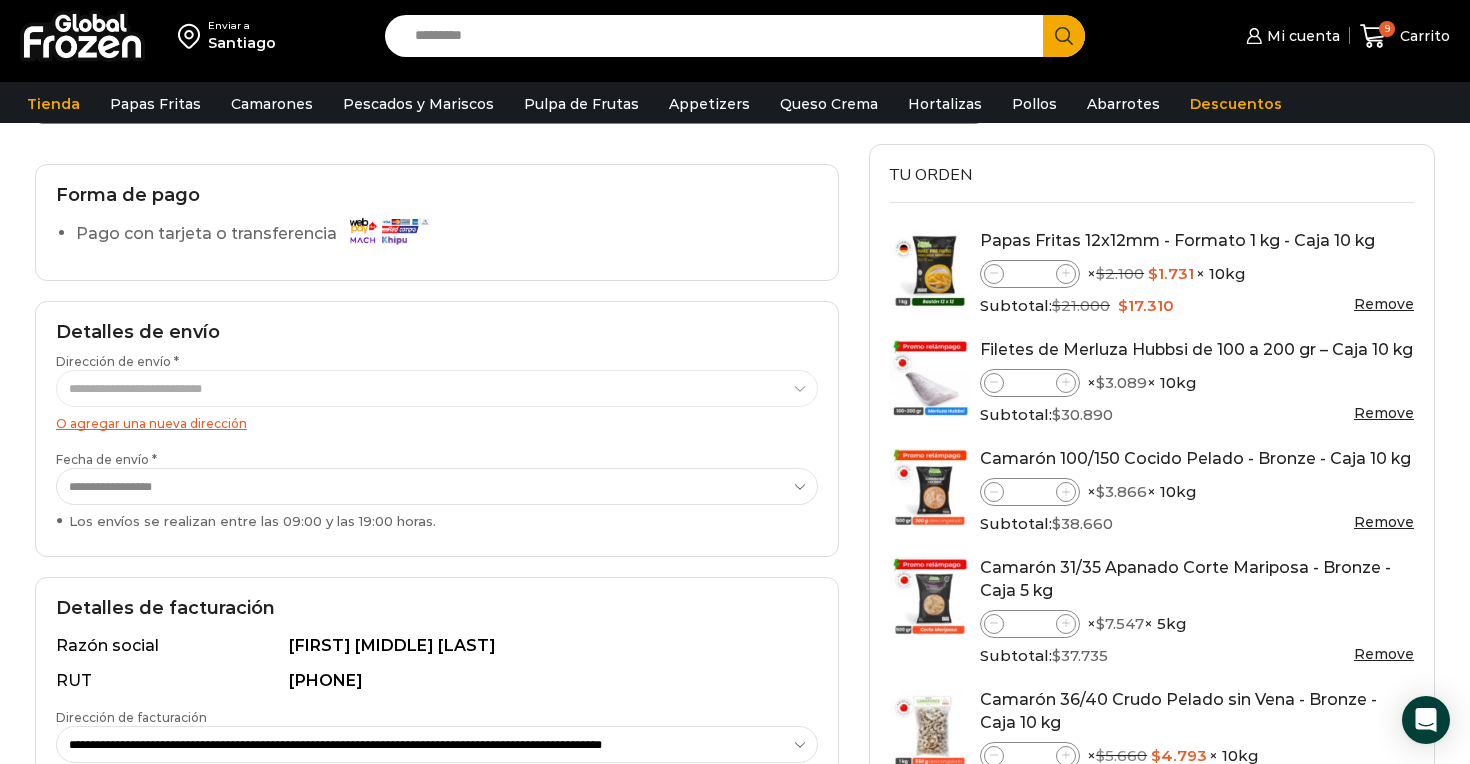 scroll, scrollTop: 162, scrollLeft: 0, axis: vertical 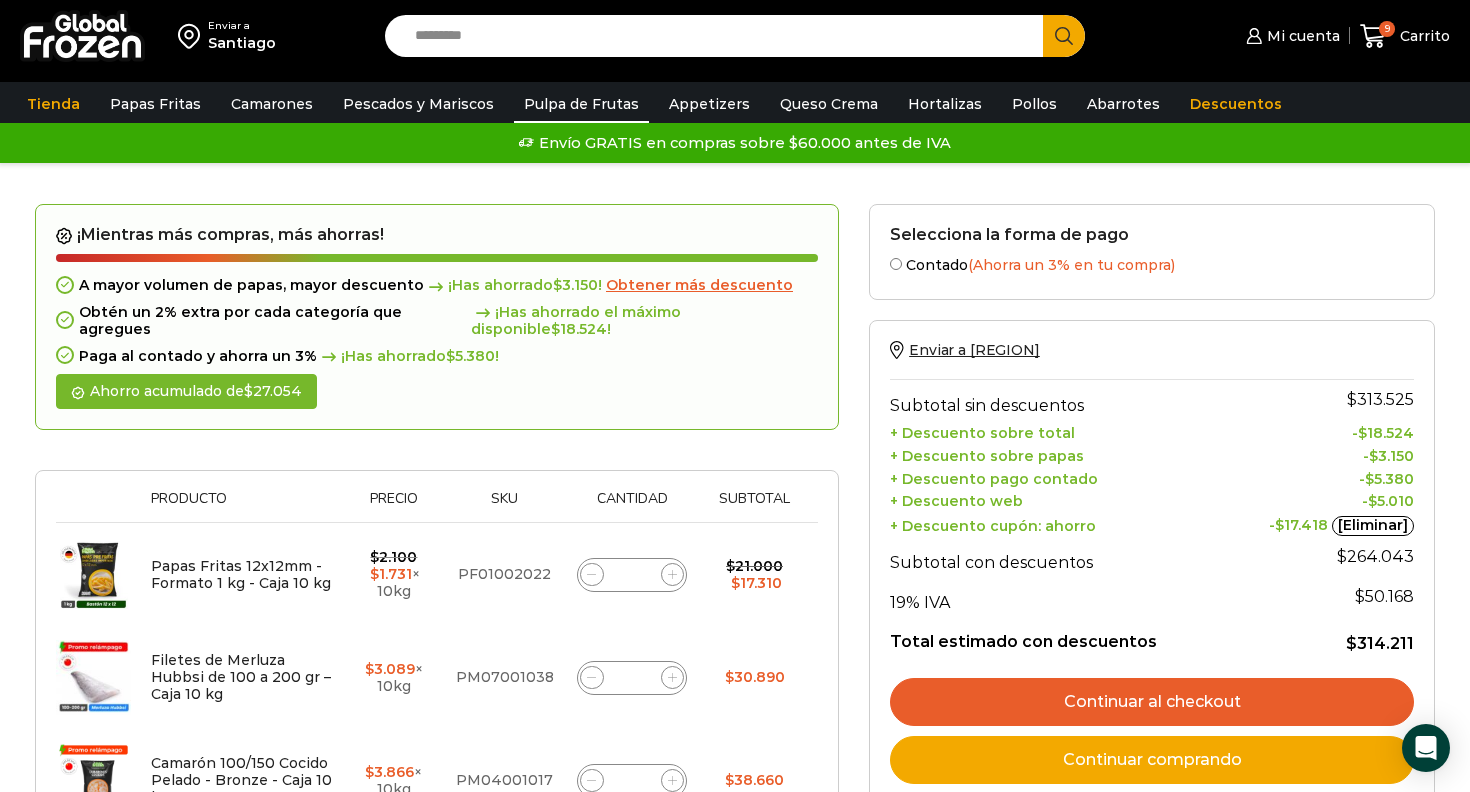 click on "Pulpa de Frutas" at bounding box center [581, 104] 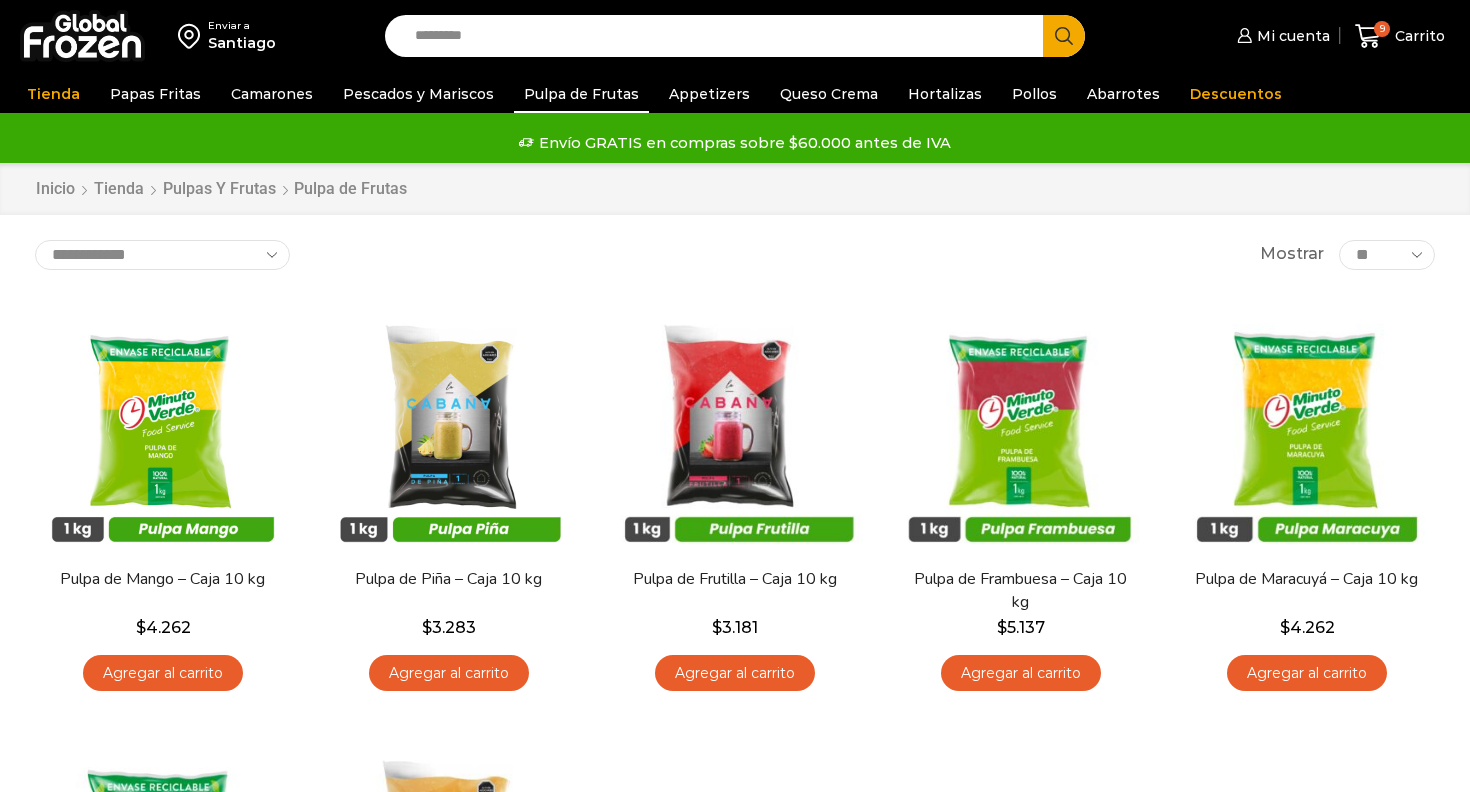 scroll, scrollTop: 0, scrollLeft: 0, axis: both 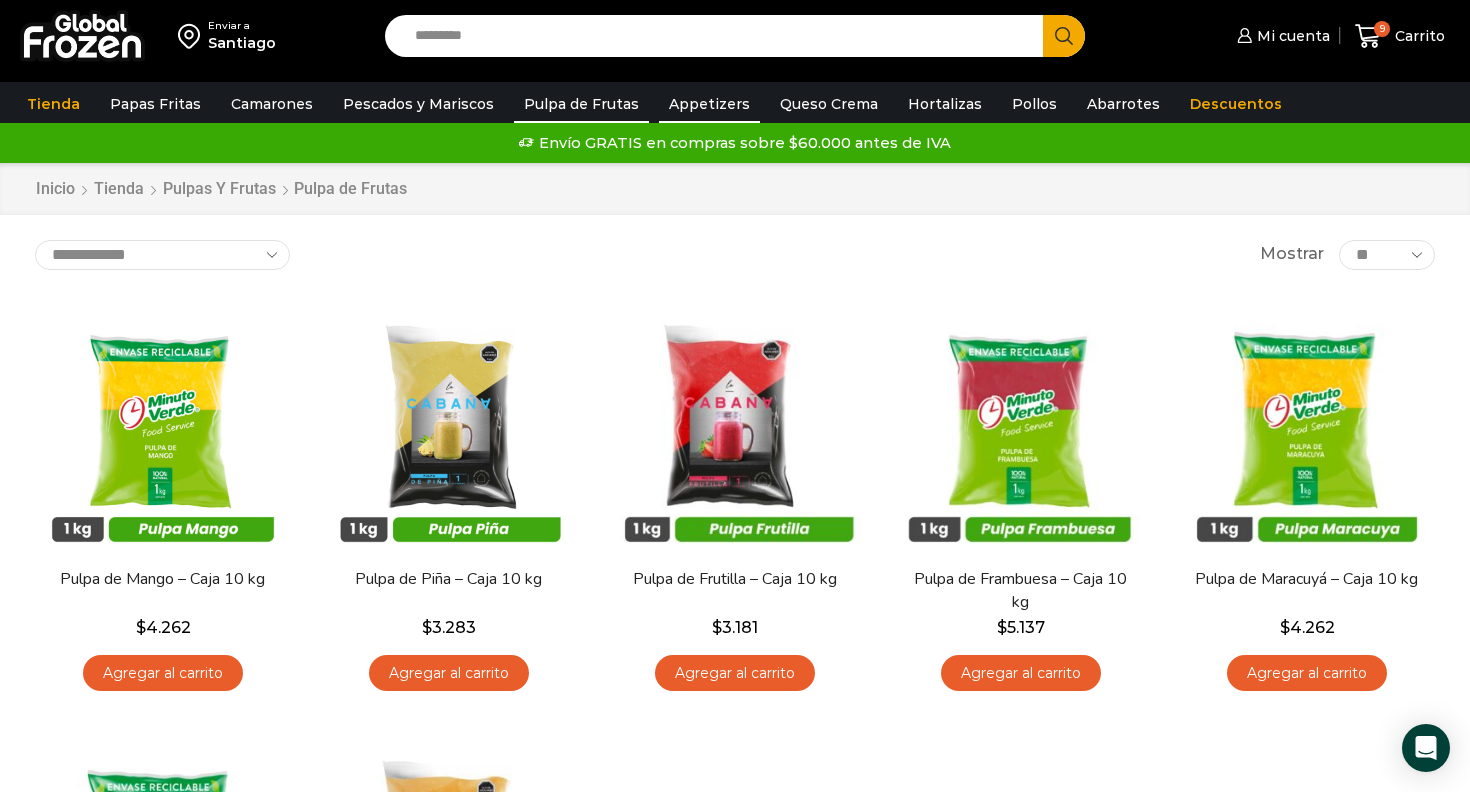 click on "Appetizers" at bounding box center (709, 104) 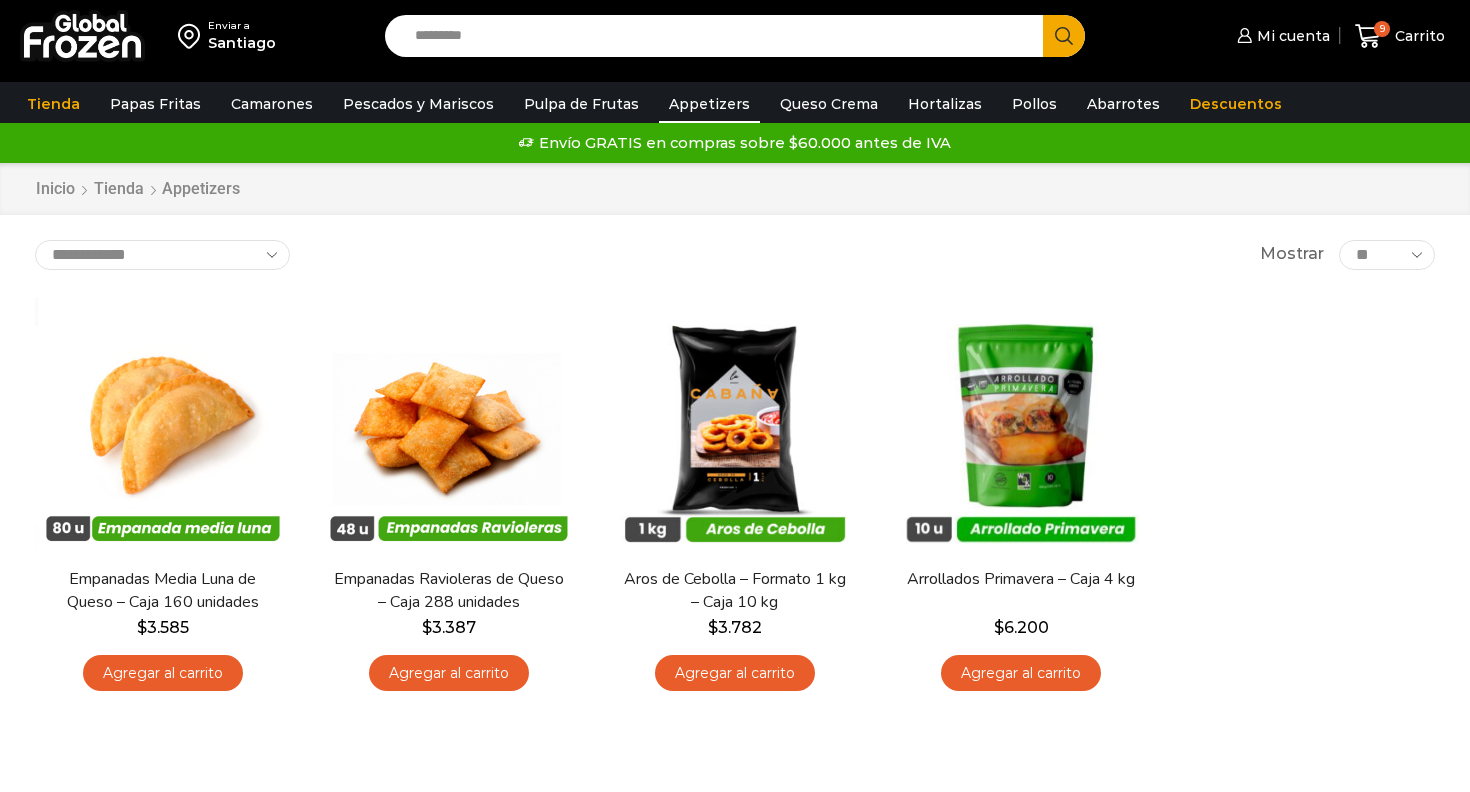 scroll, scrollTop: 0, scrollLeft: 0, axis: both 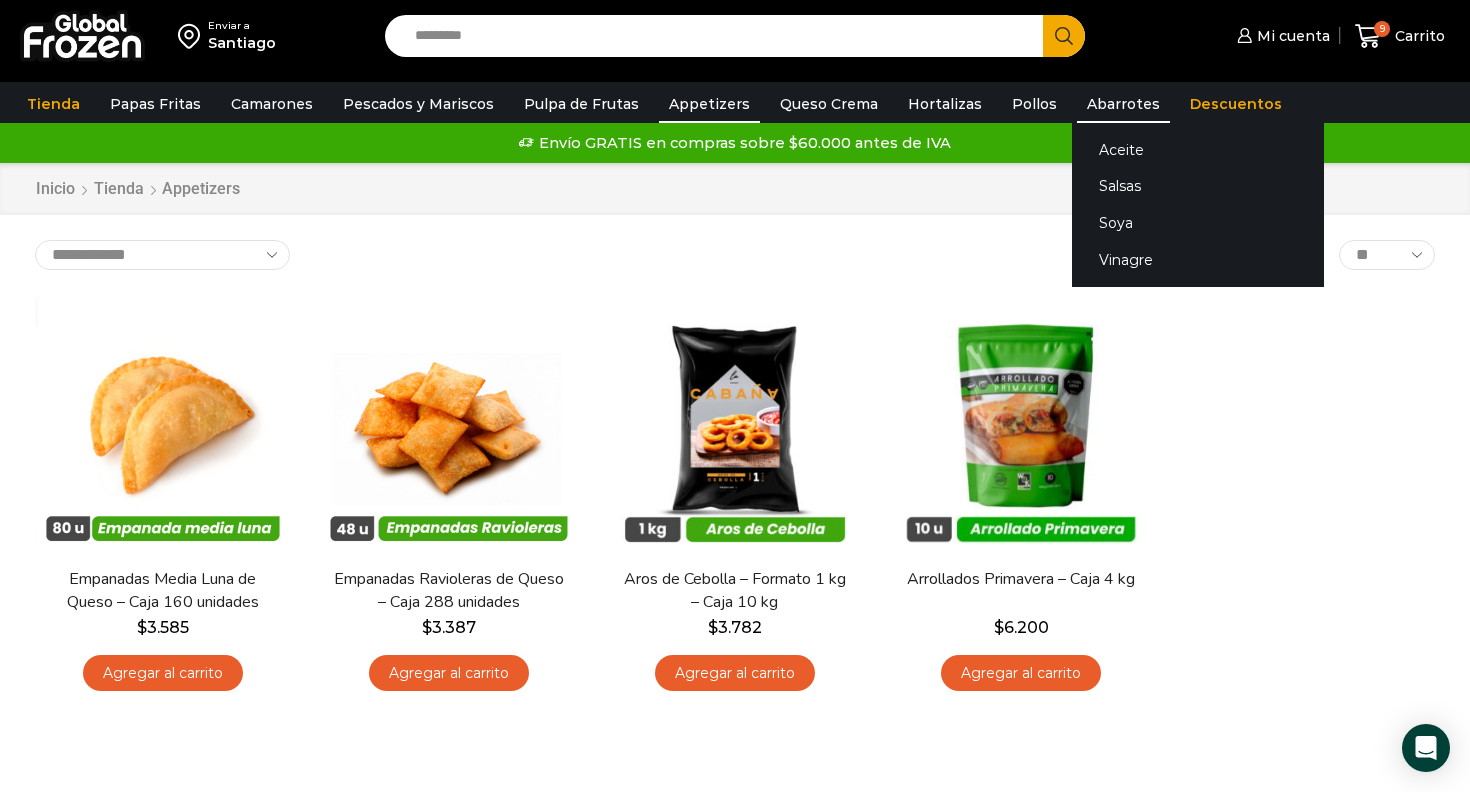 click on "Abarrotes" at bounding box center (1123, 104) 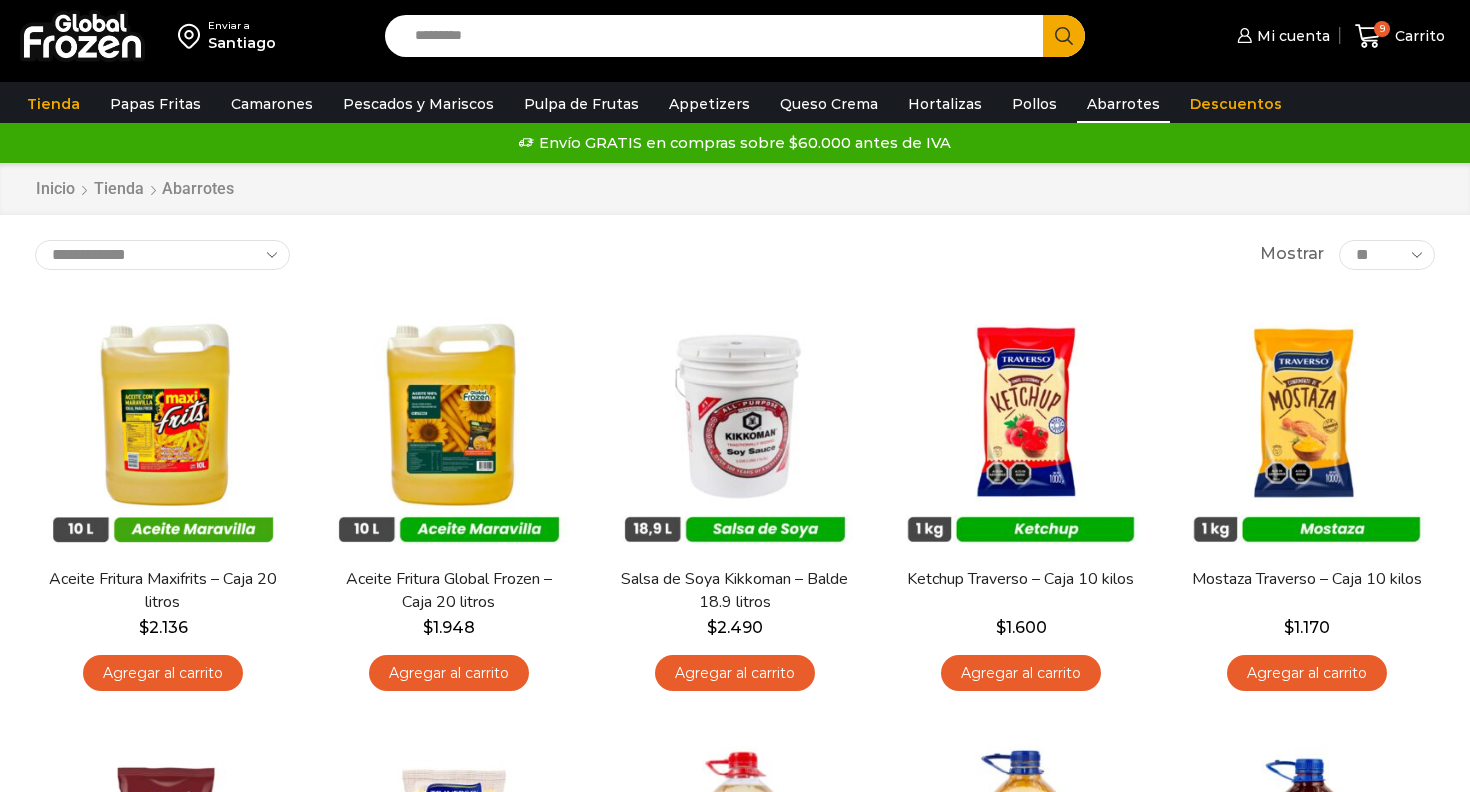 scroll, scrollTop: 0, scrollLeft: 0, axis: both 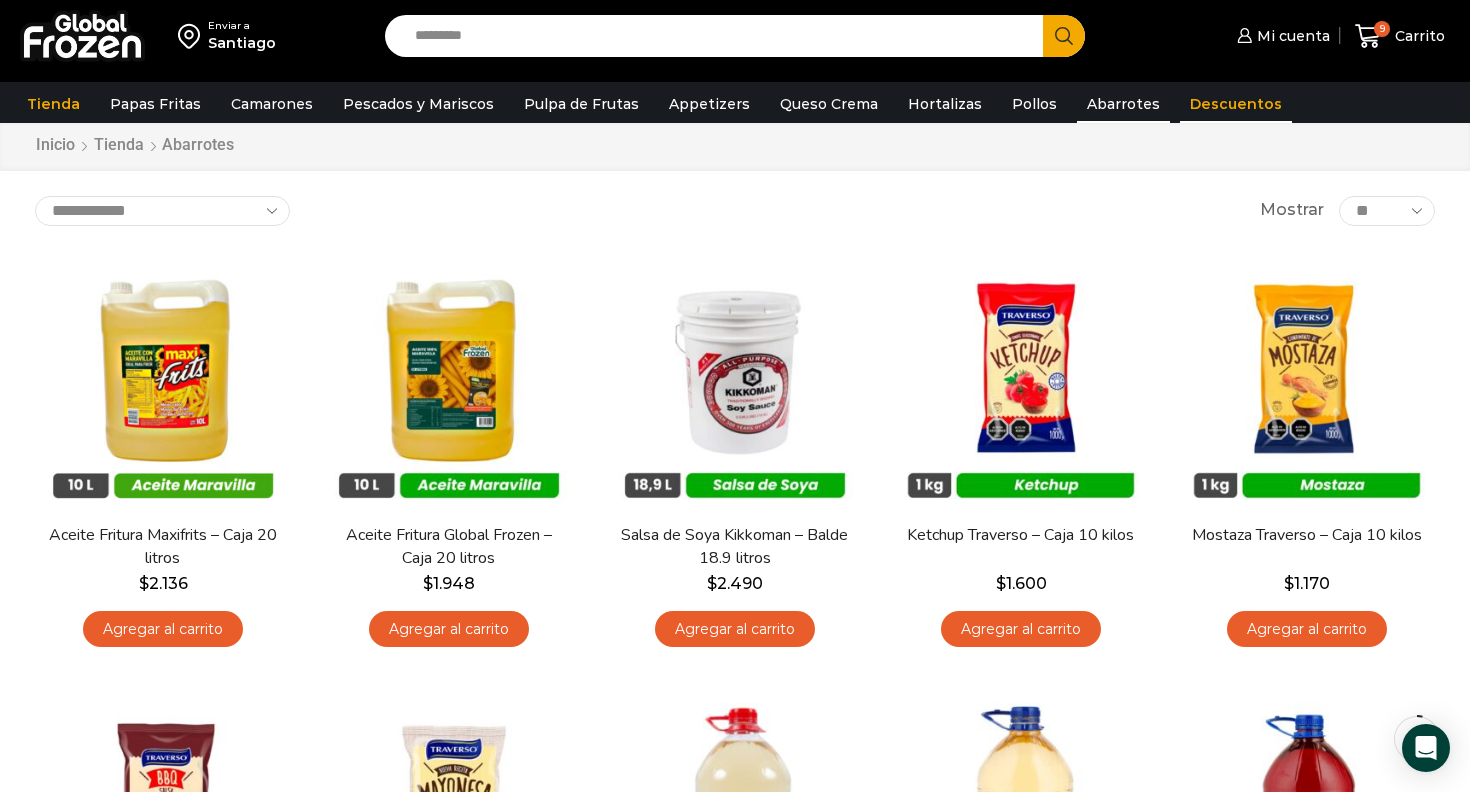 click on "Descuentos" at bounding box center (1236, 104) 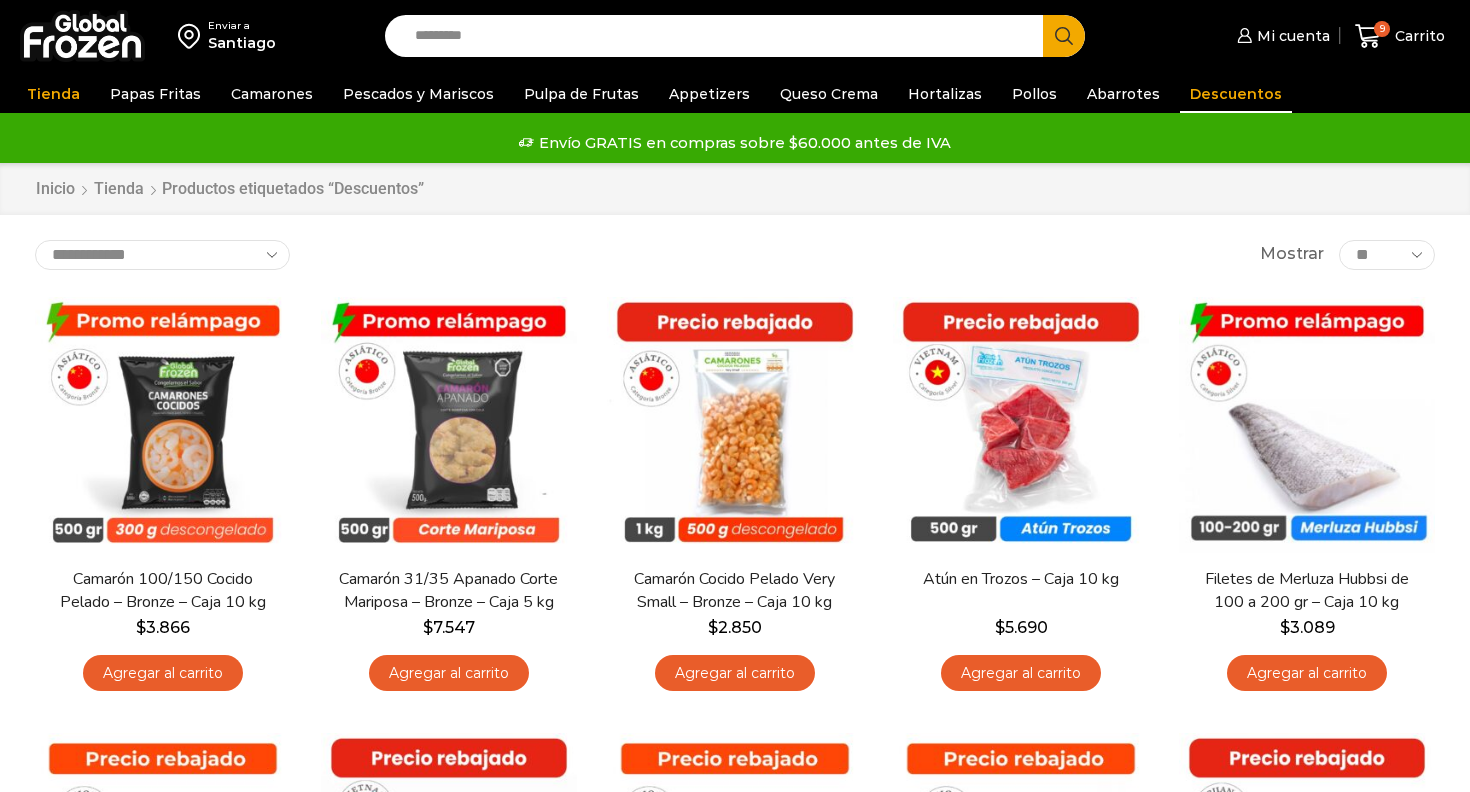 scroll, scrollTop: 0, scrollLeft: 0, axis: both 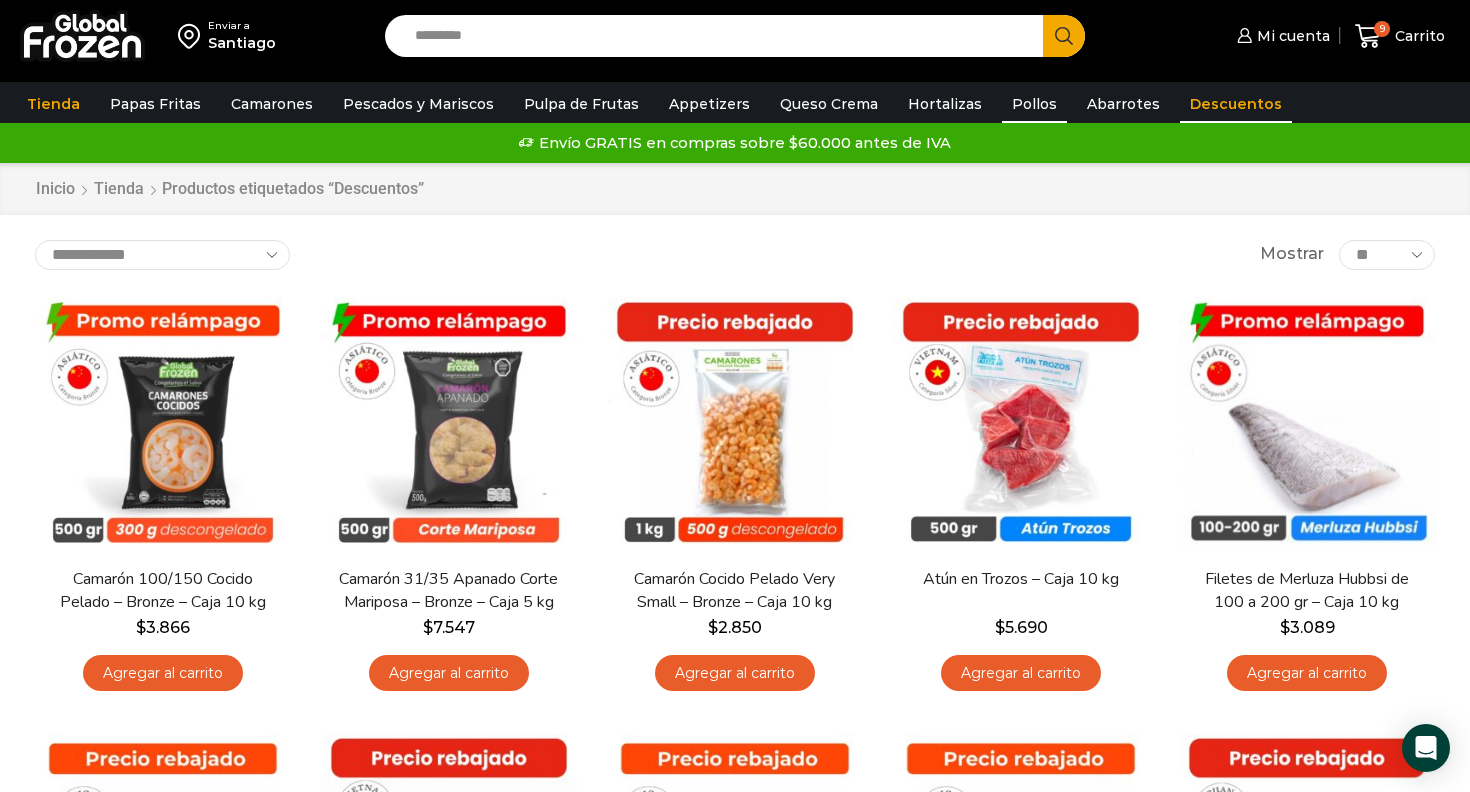 click on "Pollos" at bounding box center (1034, 104) 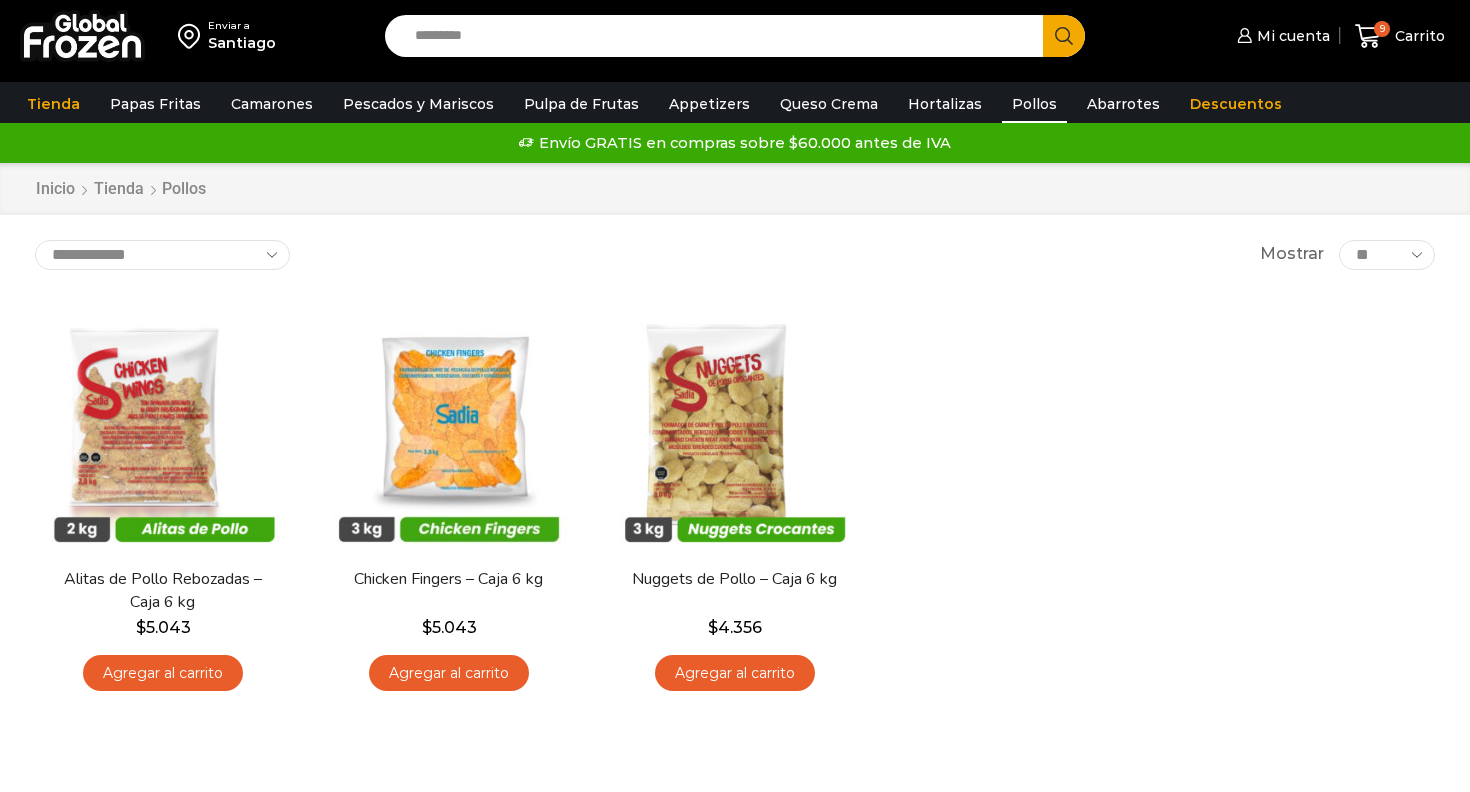 scroll, scrollTop: 0, scrollLeft: 0, axis: both 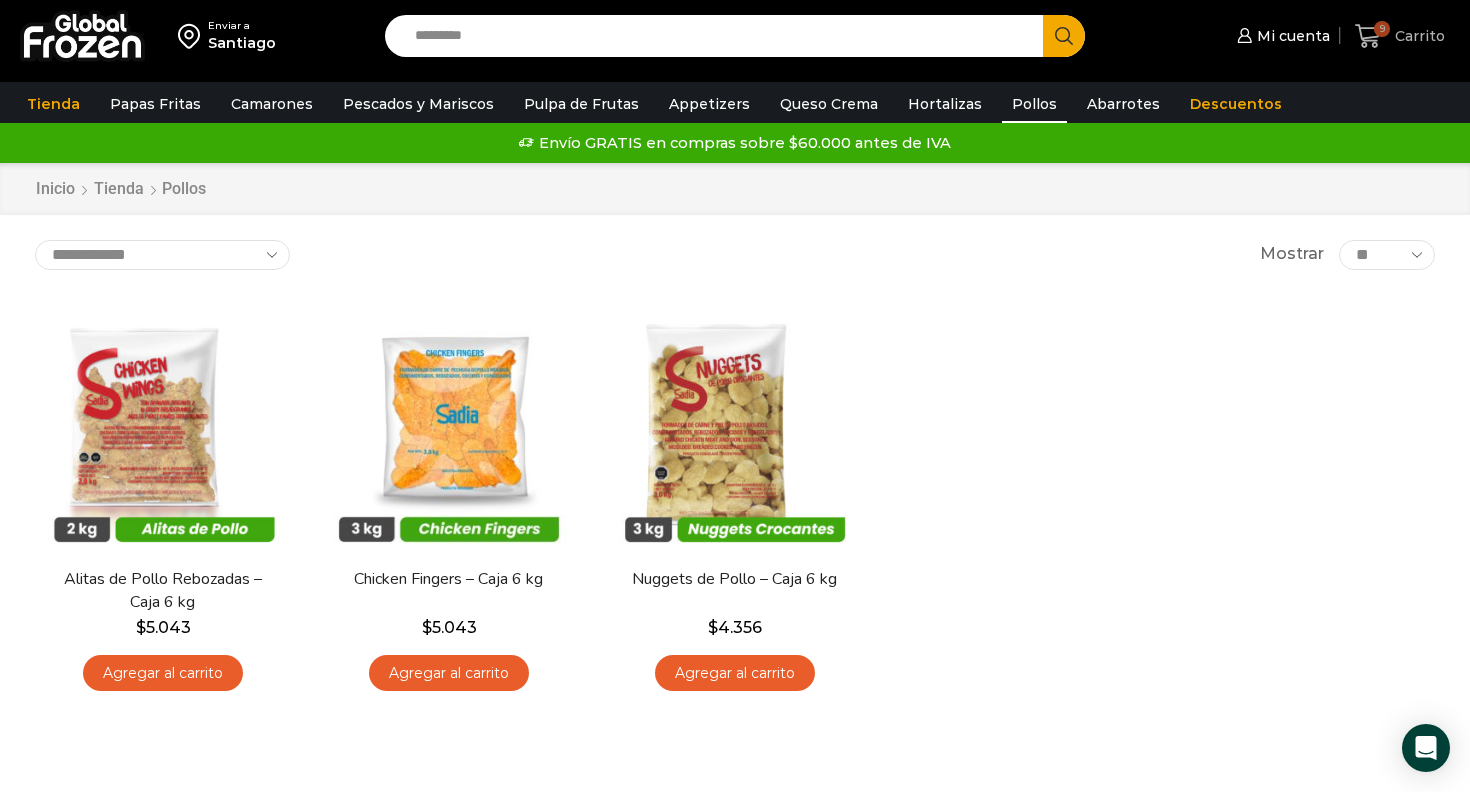 click on "9
Carrito" at bounding box center [1400, 36] 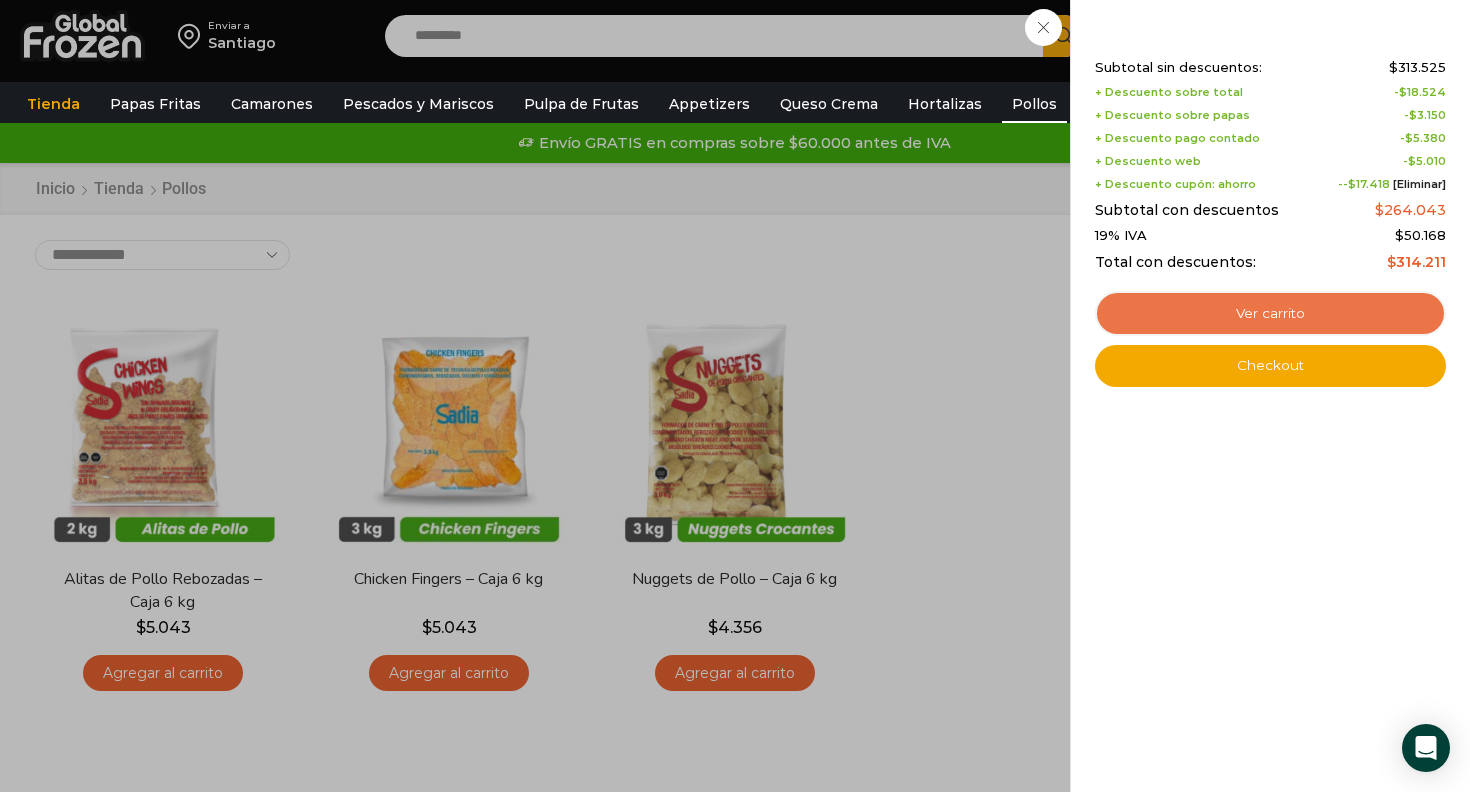 click on "Ver carrito" at bounding box center (1270, 314) 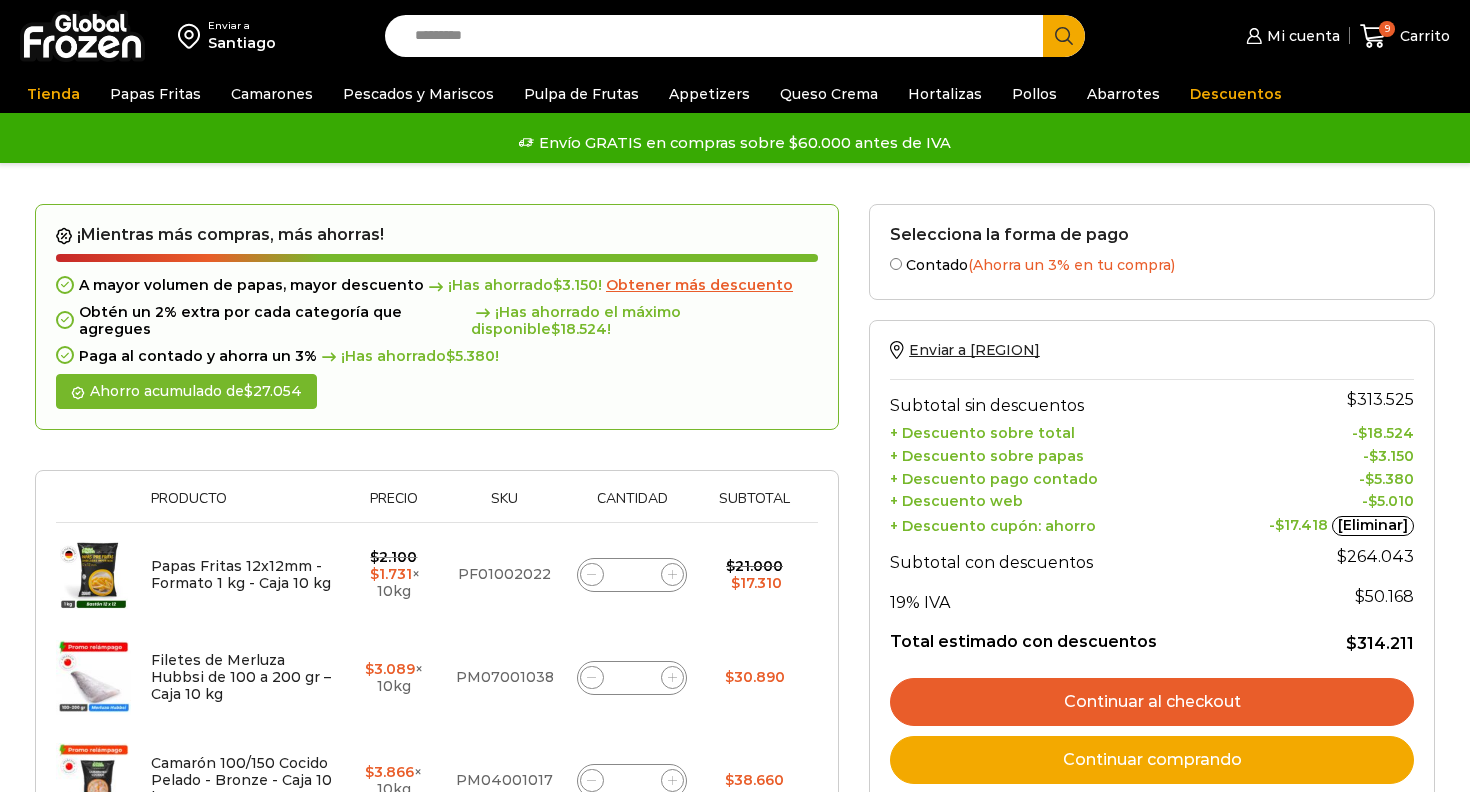 scroll, scrollTop: 0, scrollLeft: 0, axis: both 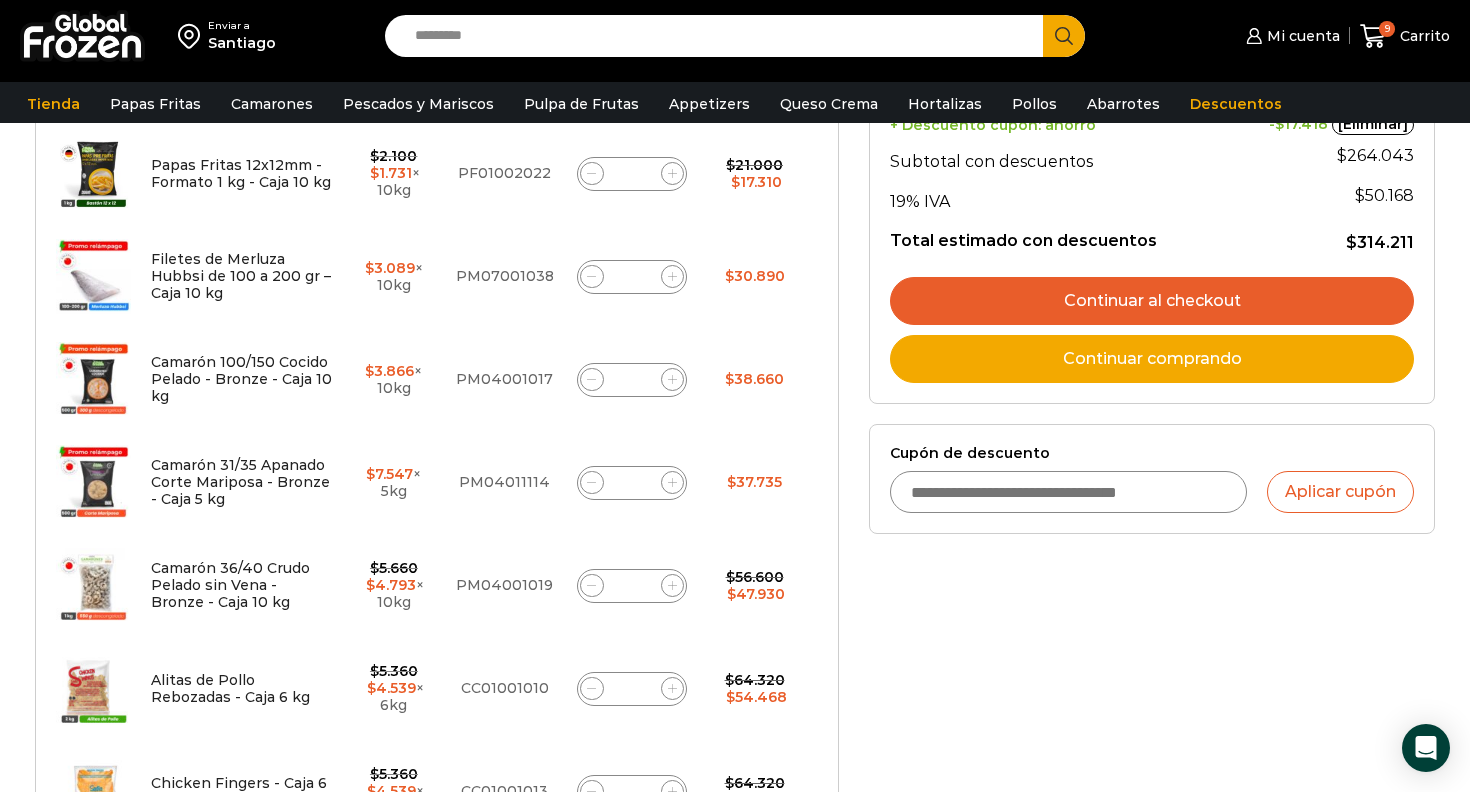 click on "Cupón de descuento" at bounding box center [1068, 492] 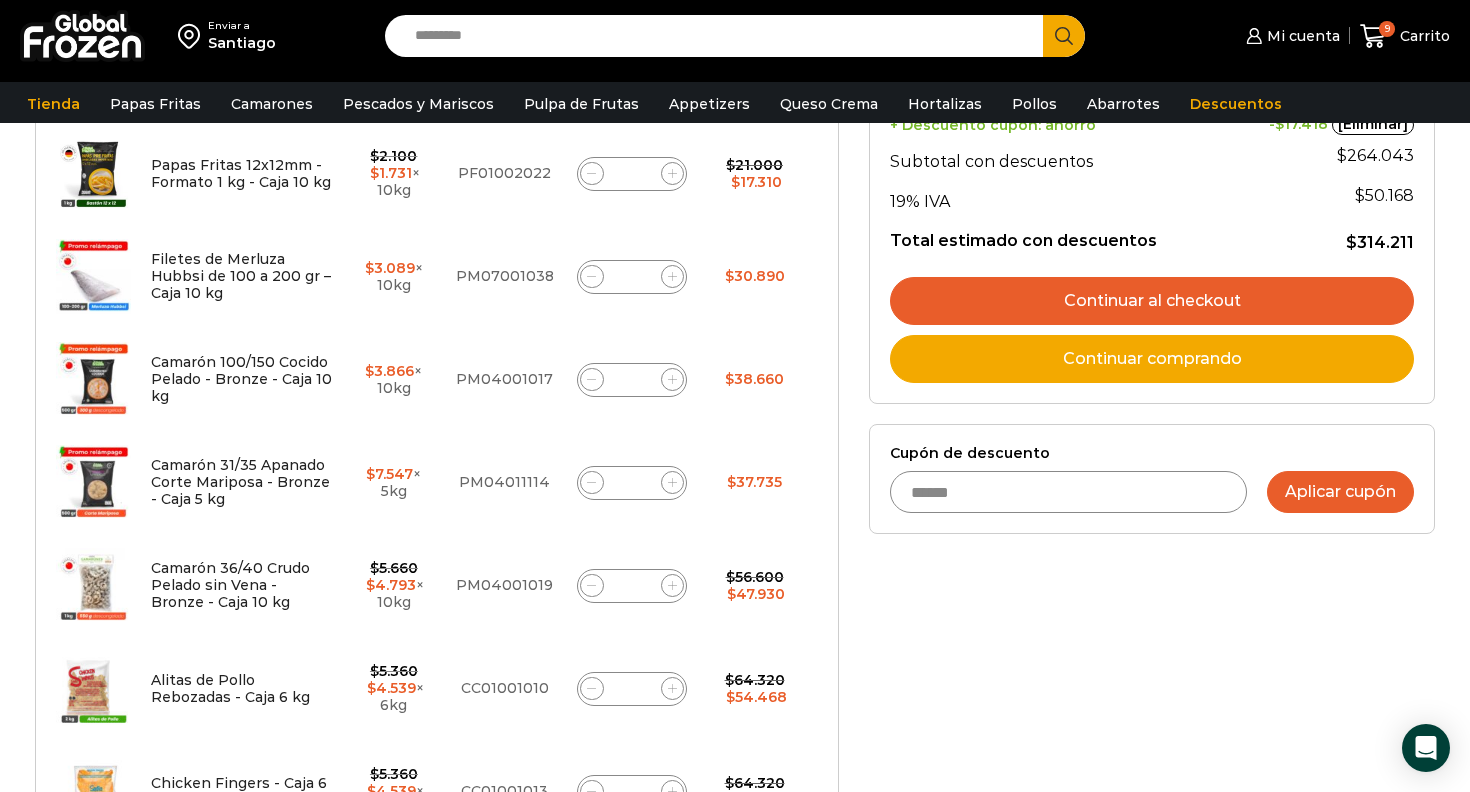type on "******" 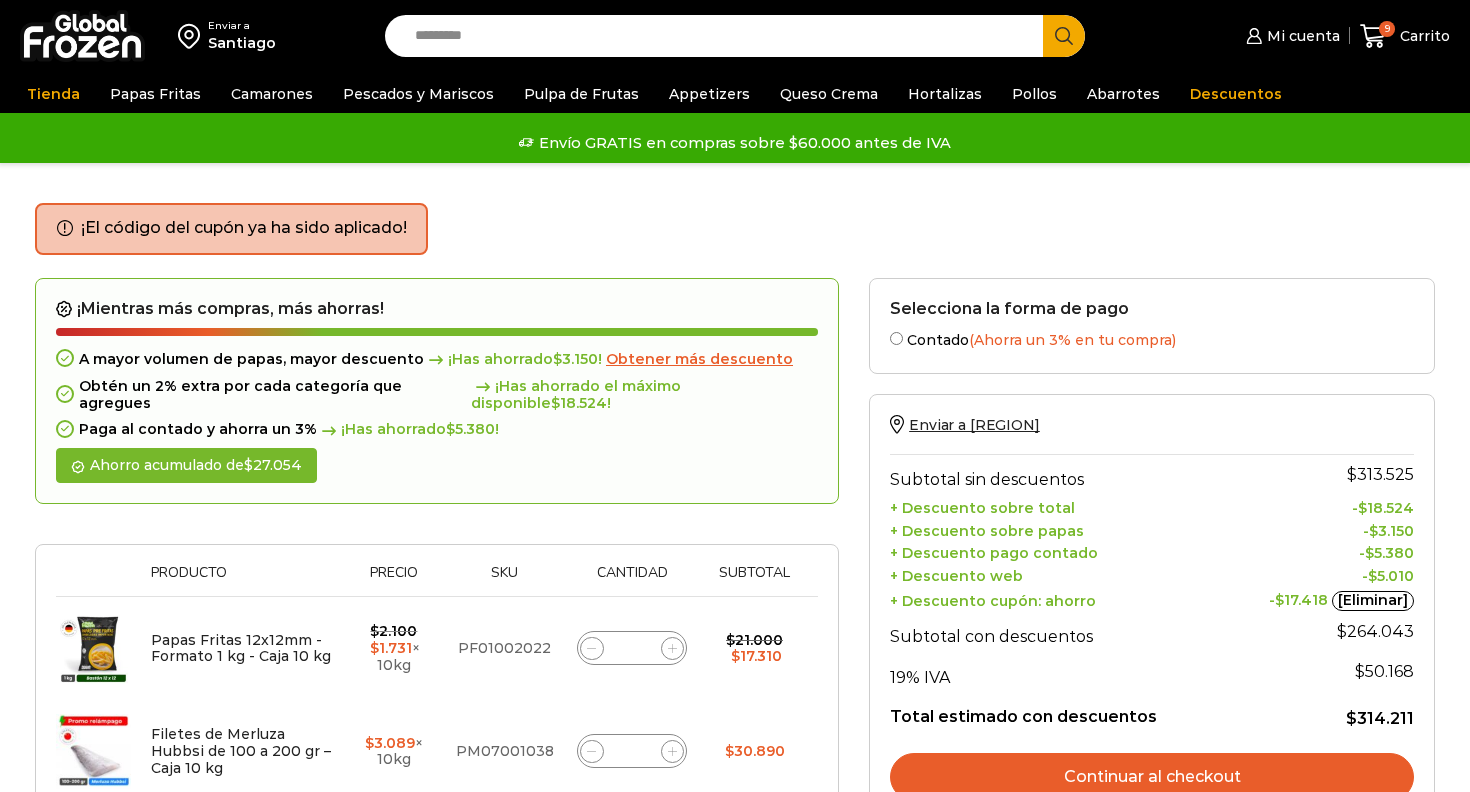 scroll, scrollTop: 0, scrollLeft: 0, axis: both 